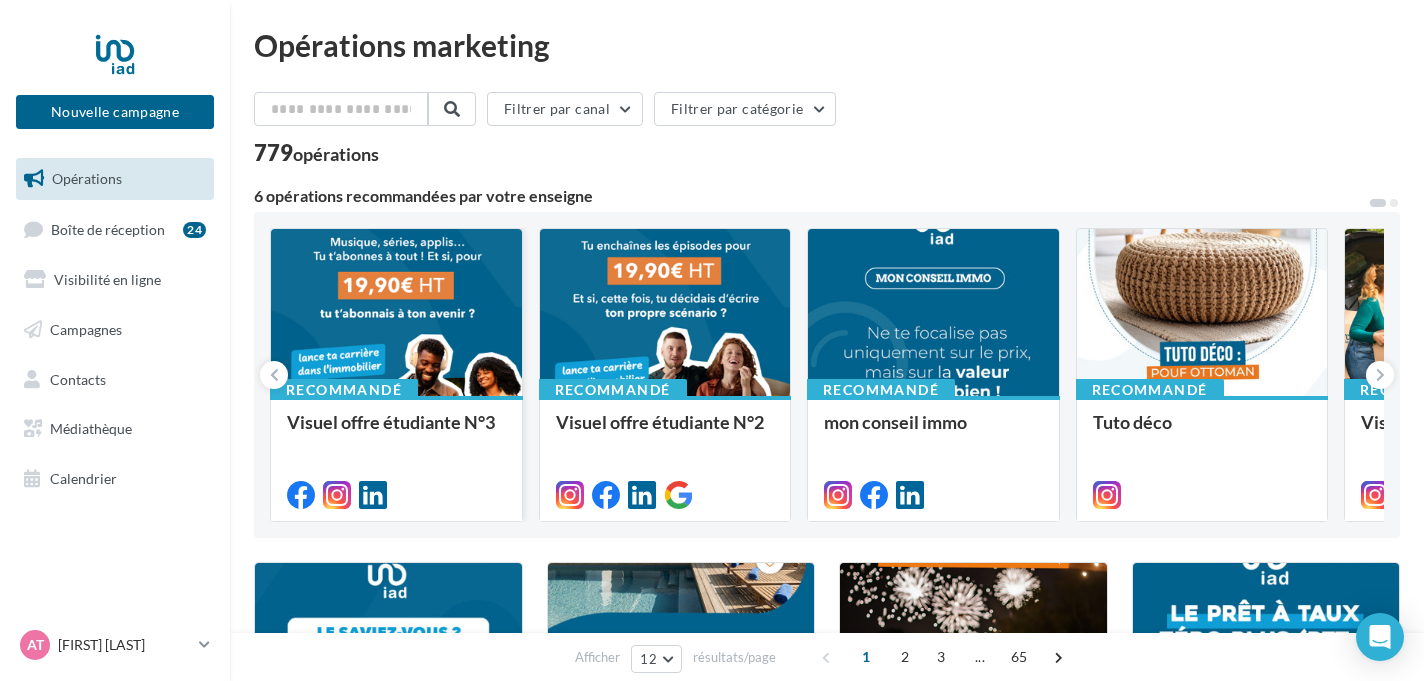 scroll, scrollTop: 0, scrollLeft: 0, axis: both 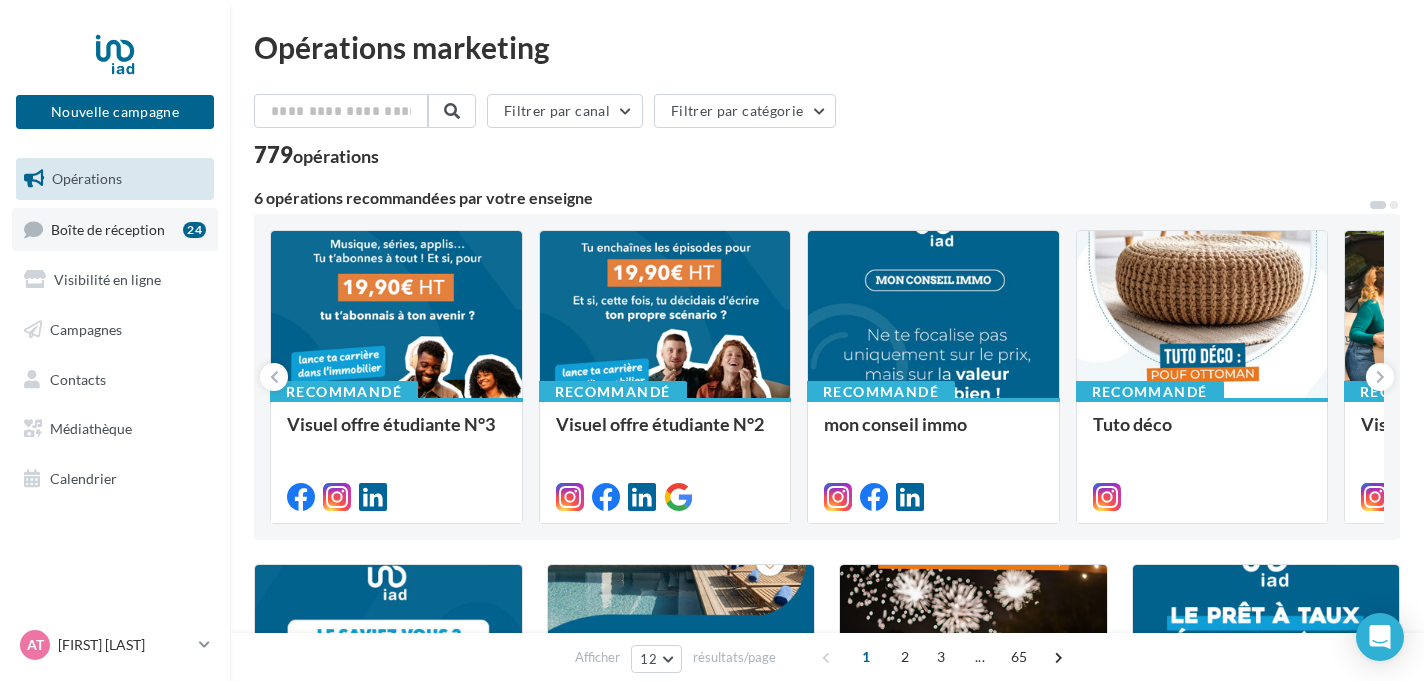 click on "24" at bounding box center [194, 230] 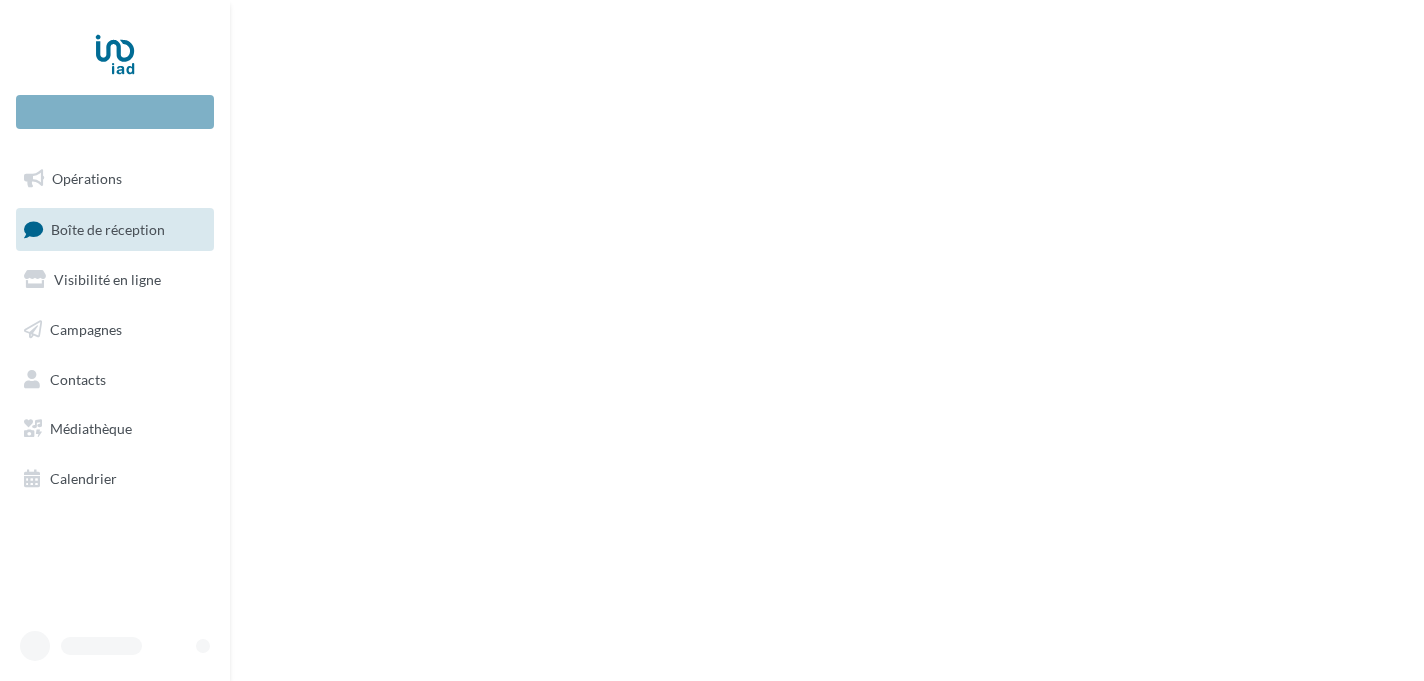 scroll, scrollTop: 0, scrollLeft: 0, axis: both 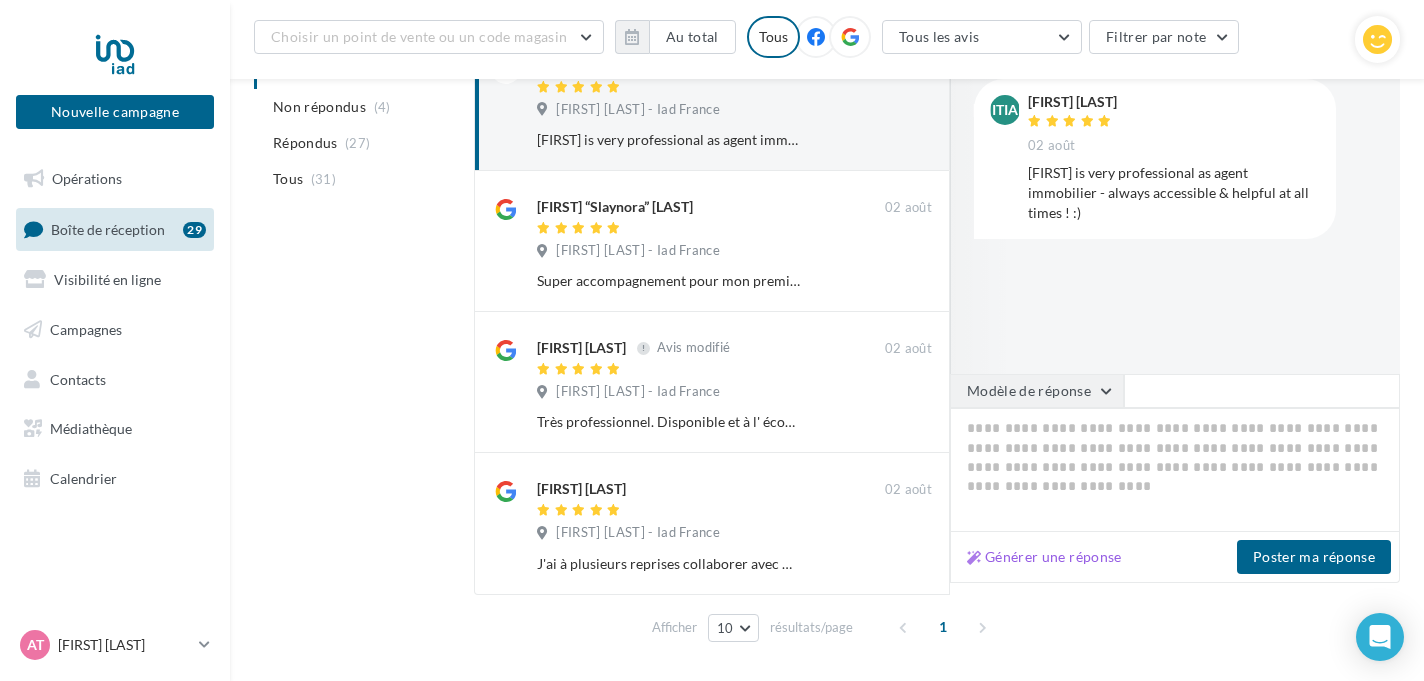 click on "Modèle de réponse" at bounding box center (1037, 391) 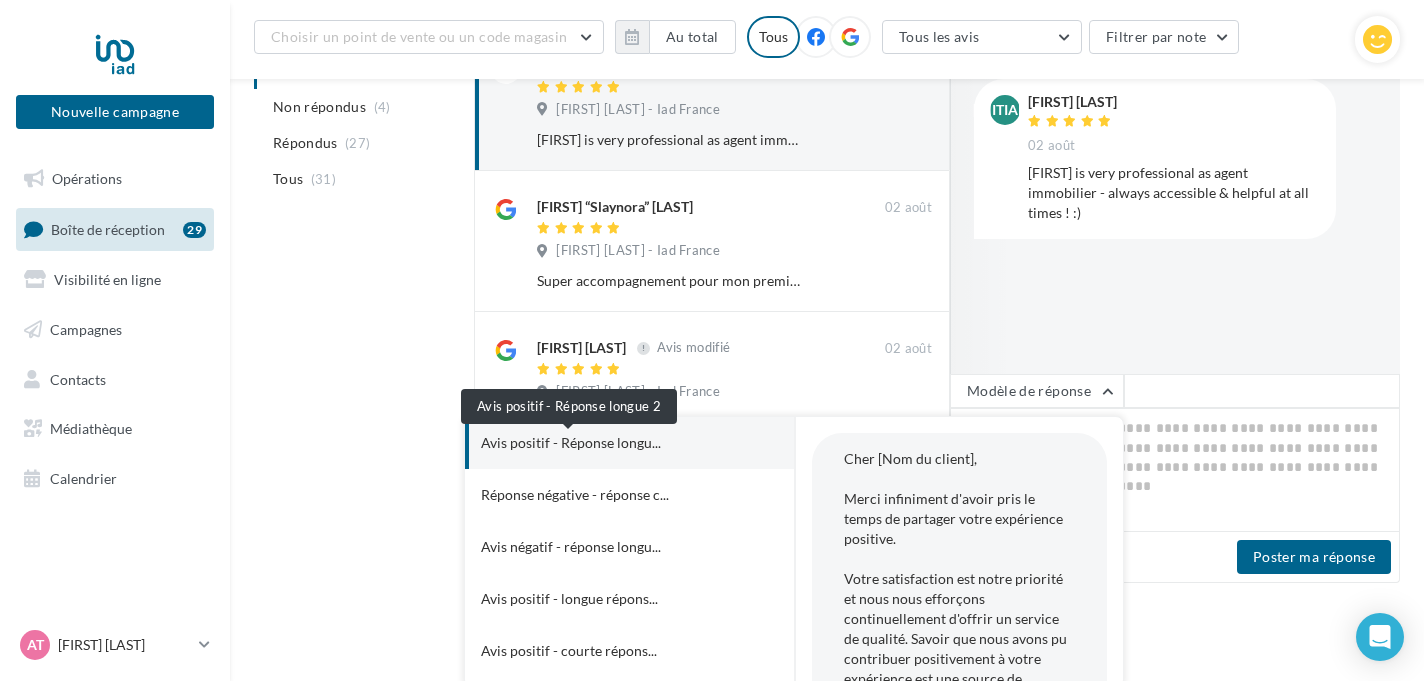 click on "Avis positif - Réponse longu..." at bounding box center (571, 443) 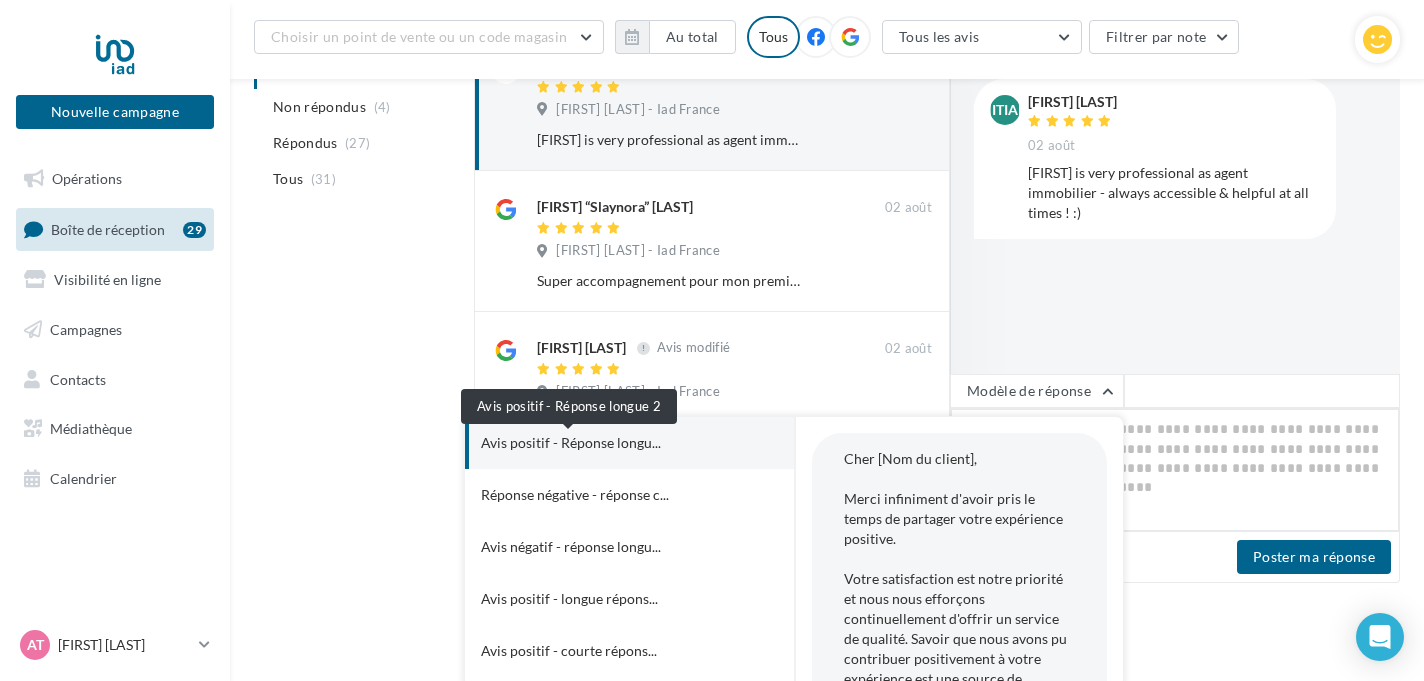 type on "**********" 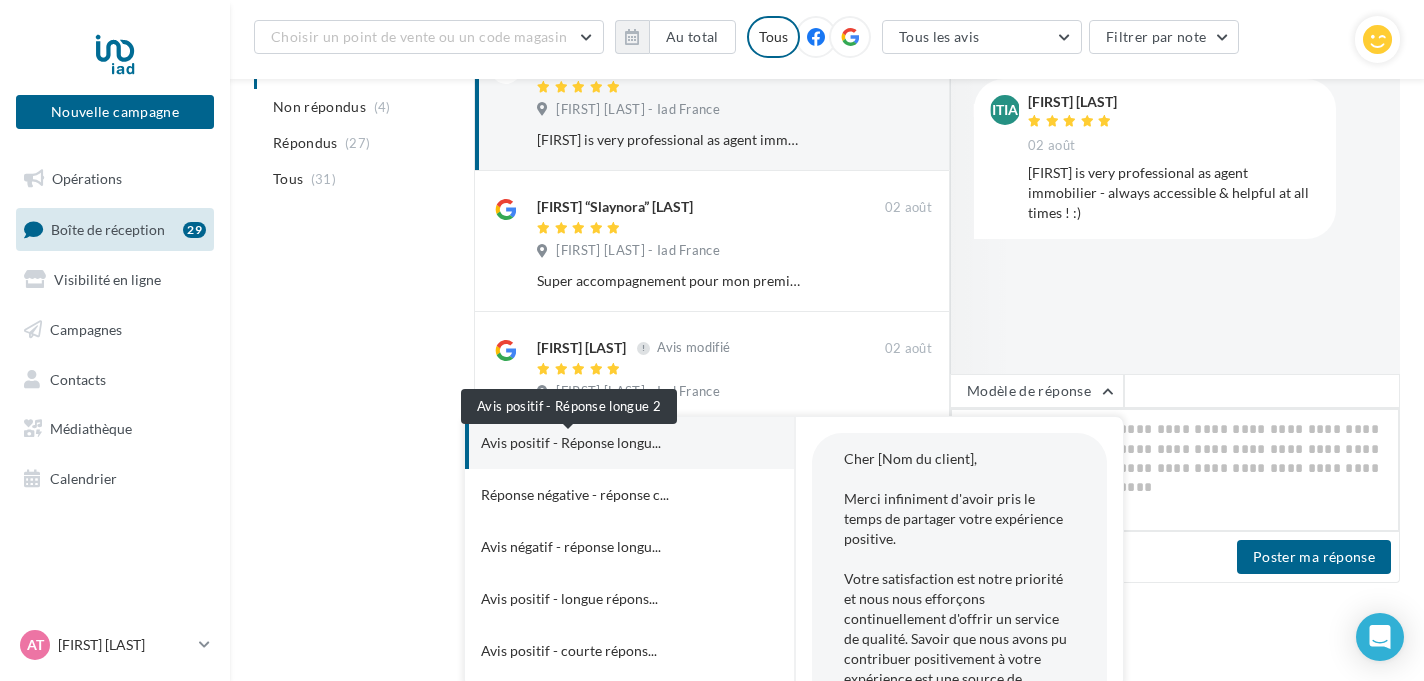 type on "**********" 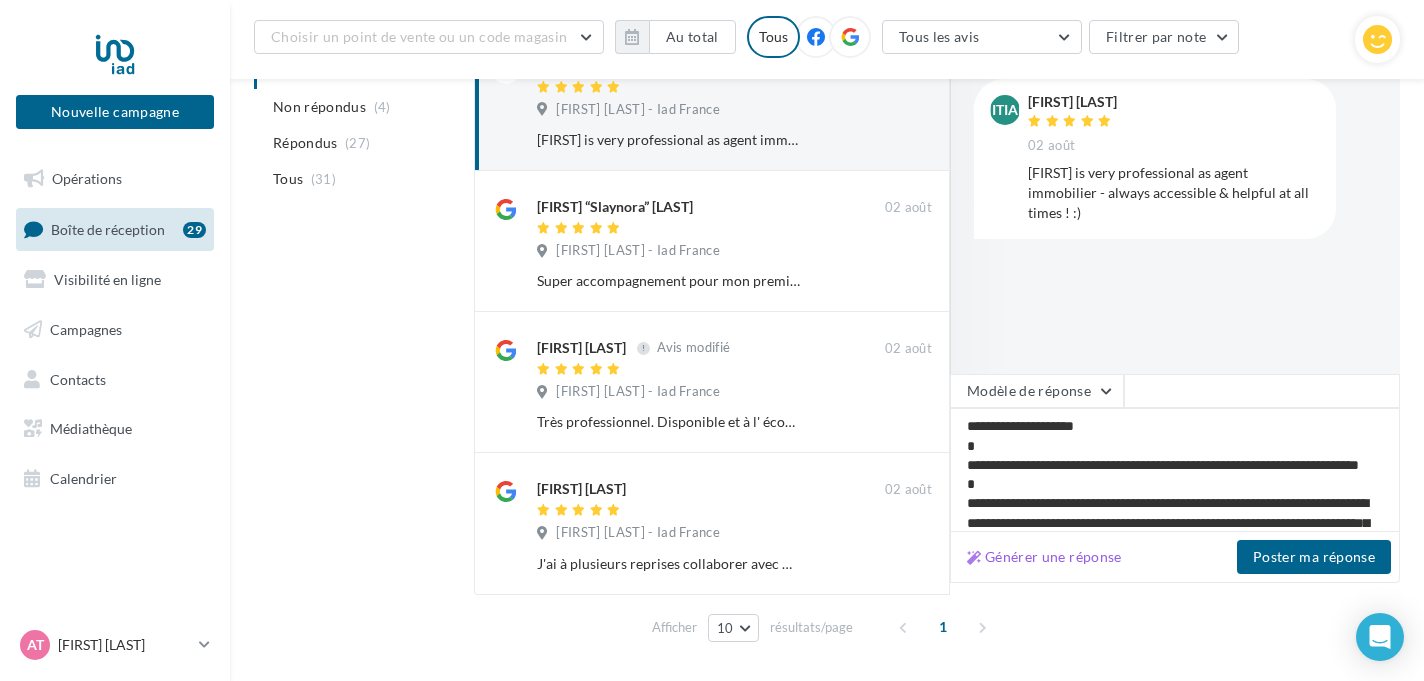 click on "Olivier KLINGLER
Avis modifié
02 août
Anthony TONARELLI - Iad France
Très professionnel.
Disponible et à l' écoute.
Parfait.
Ignorer" at bounding box center [712, 382] 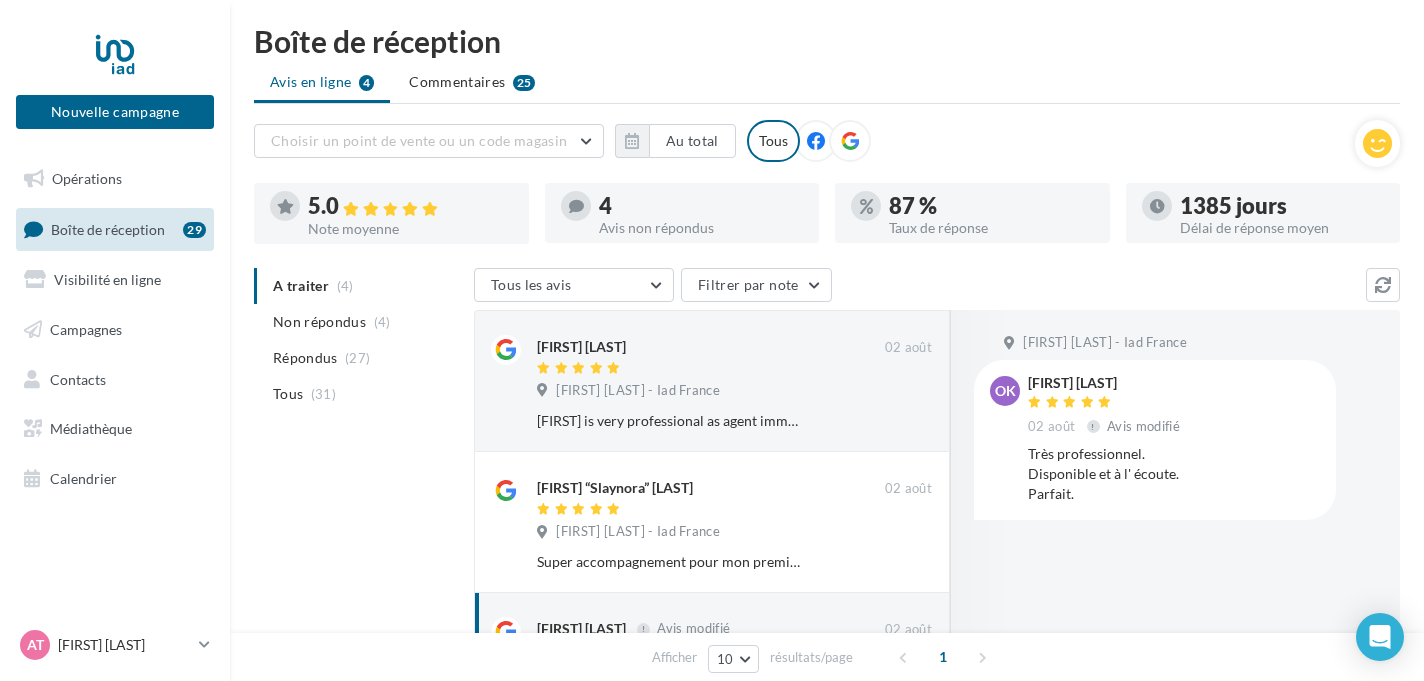 scroll, scrollTop: 0, scrollLeft: 0, axis: both 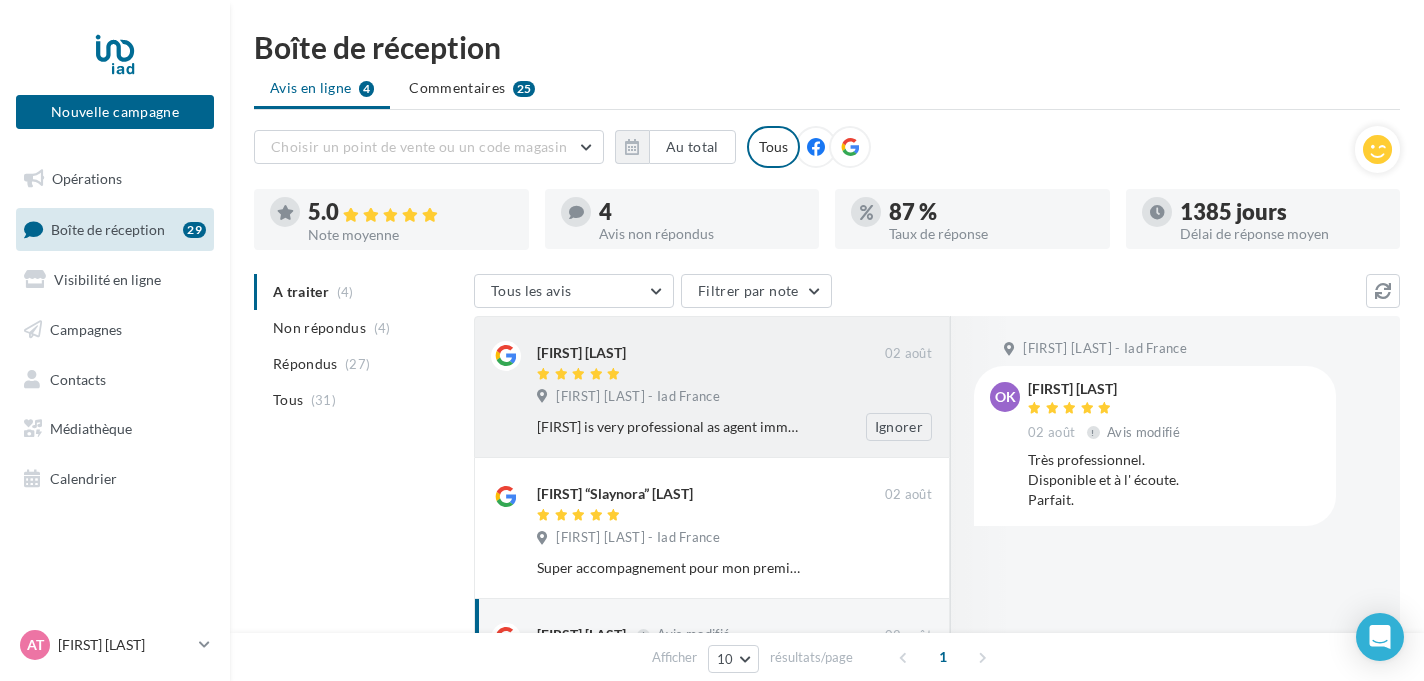 click on "Jerome HIPOLITO" at bounding box center (711, 351) 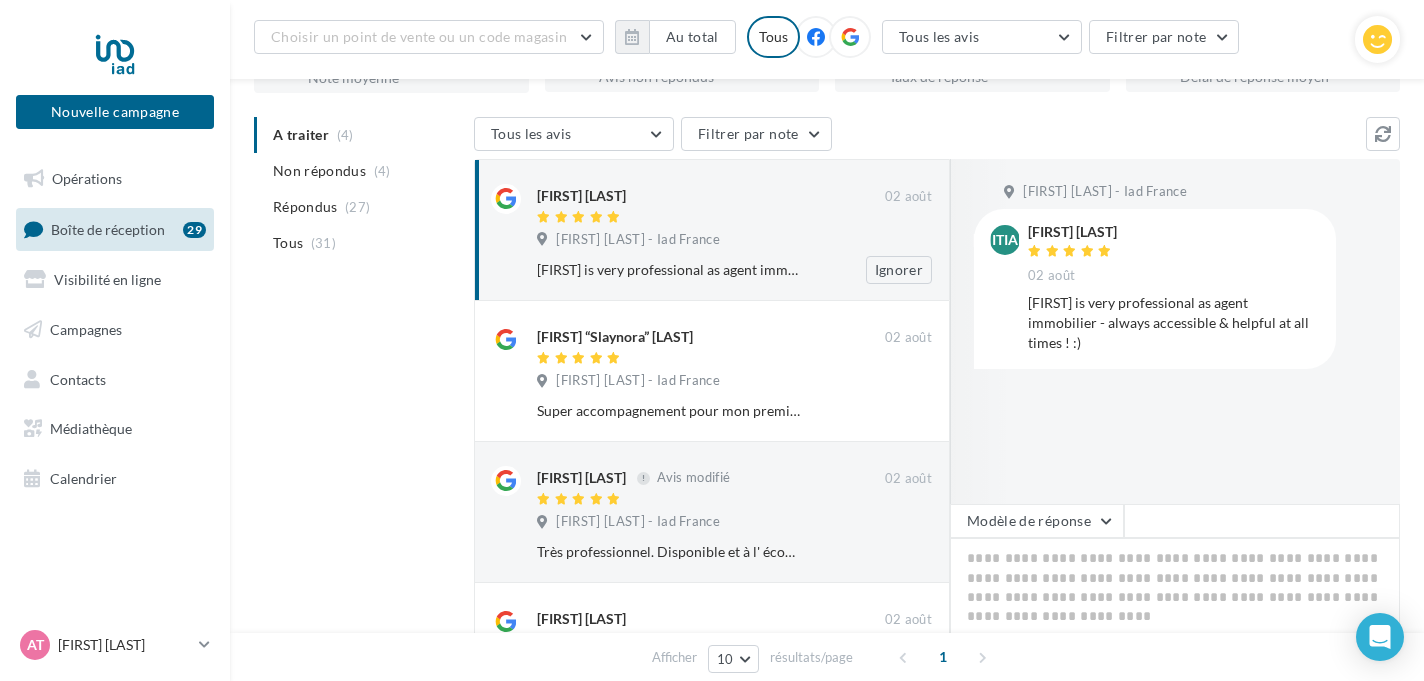 scroll, scrollTop: 189, scrollLeft: 0, axis: vertical 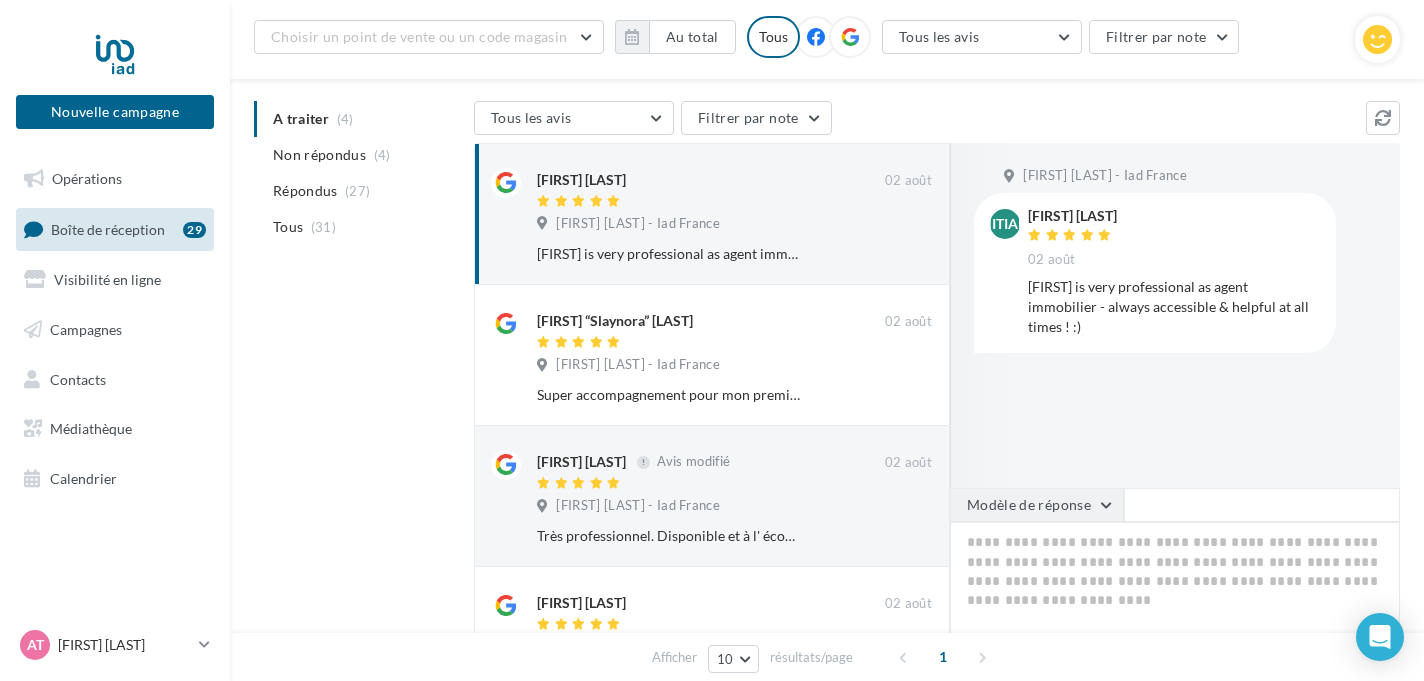 click on "Modèle de réponse" at bounding box center (1037, 505) 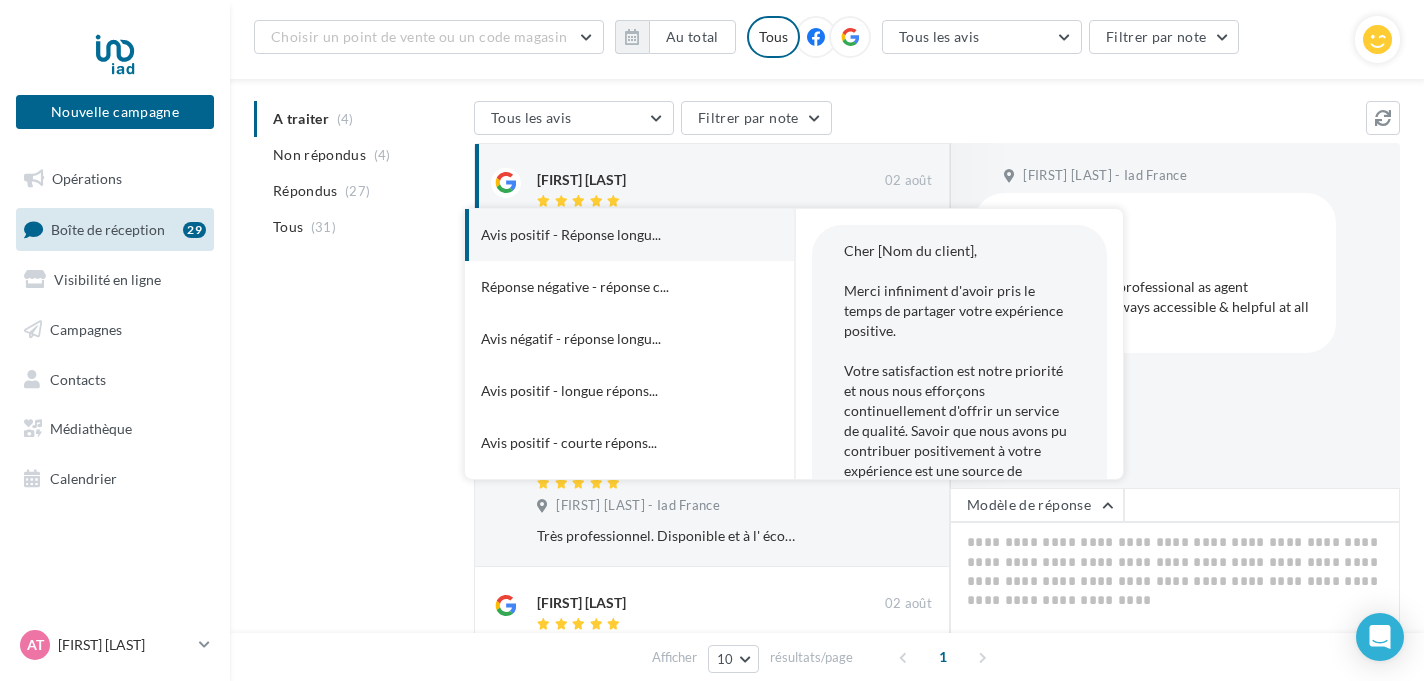click on "Avis positif - Réponse longu..." at bounding box center [571, 235] 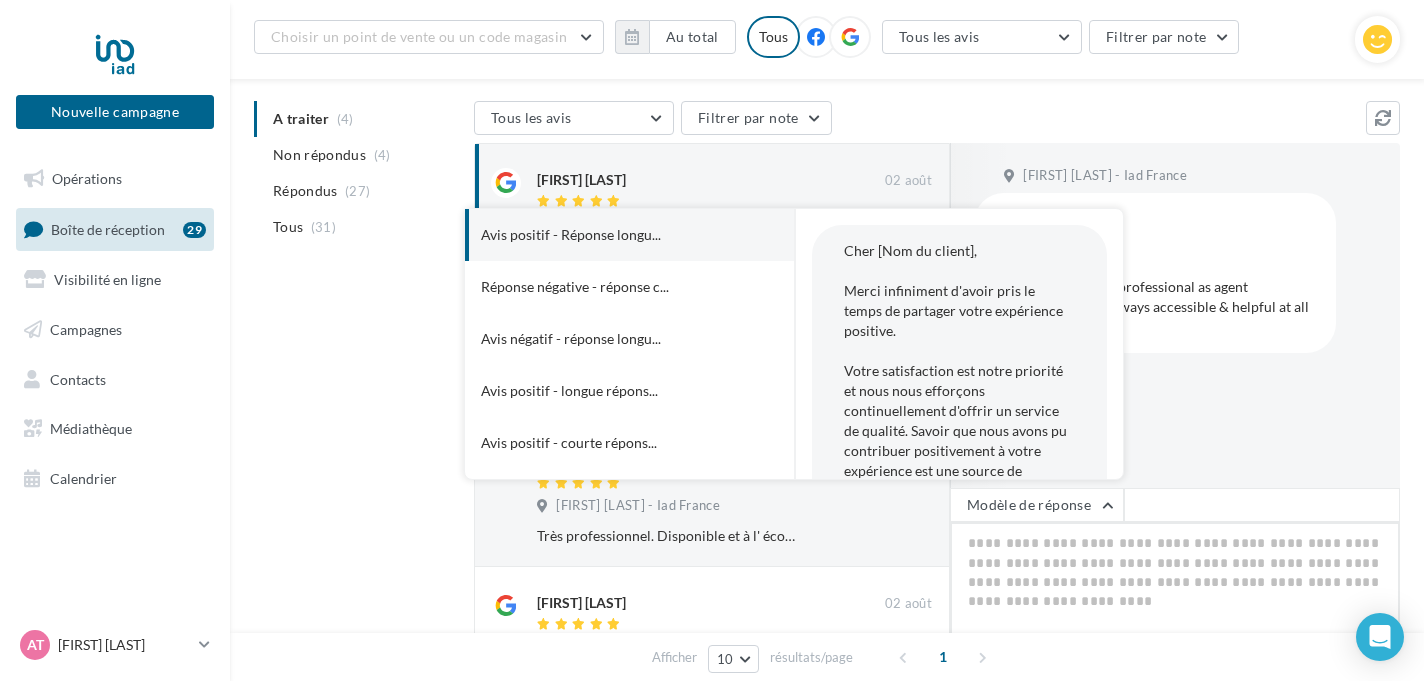 type on "**********" 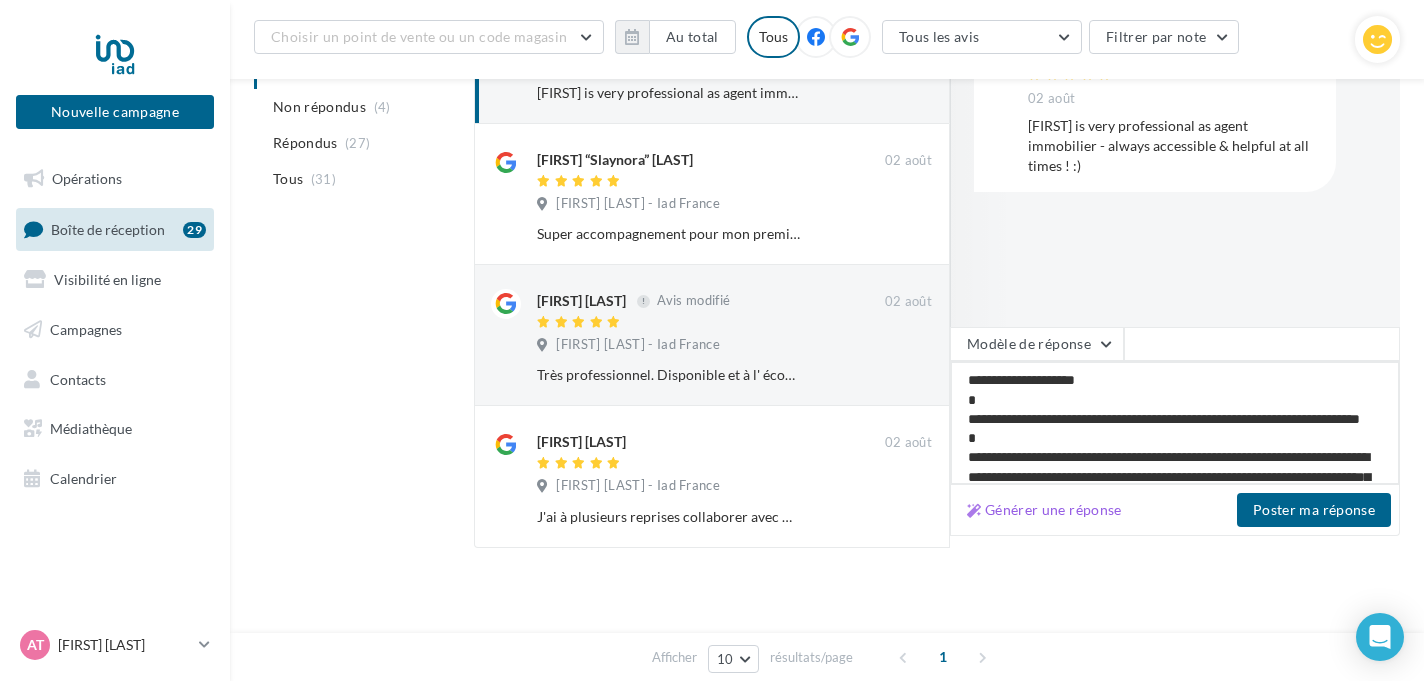 scroll, scrollTop: 362, scrollLeft: 0, axis: vertical 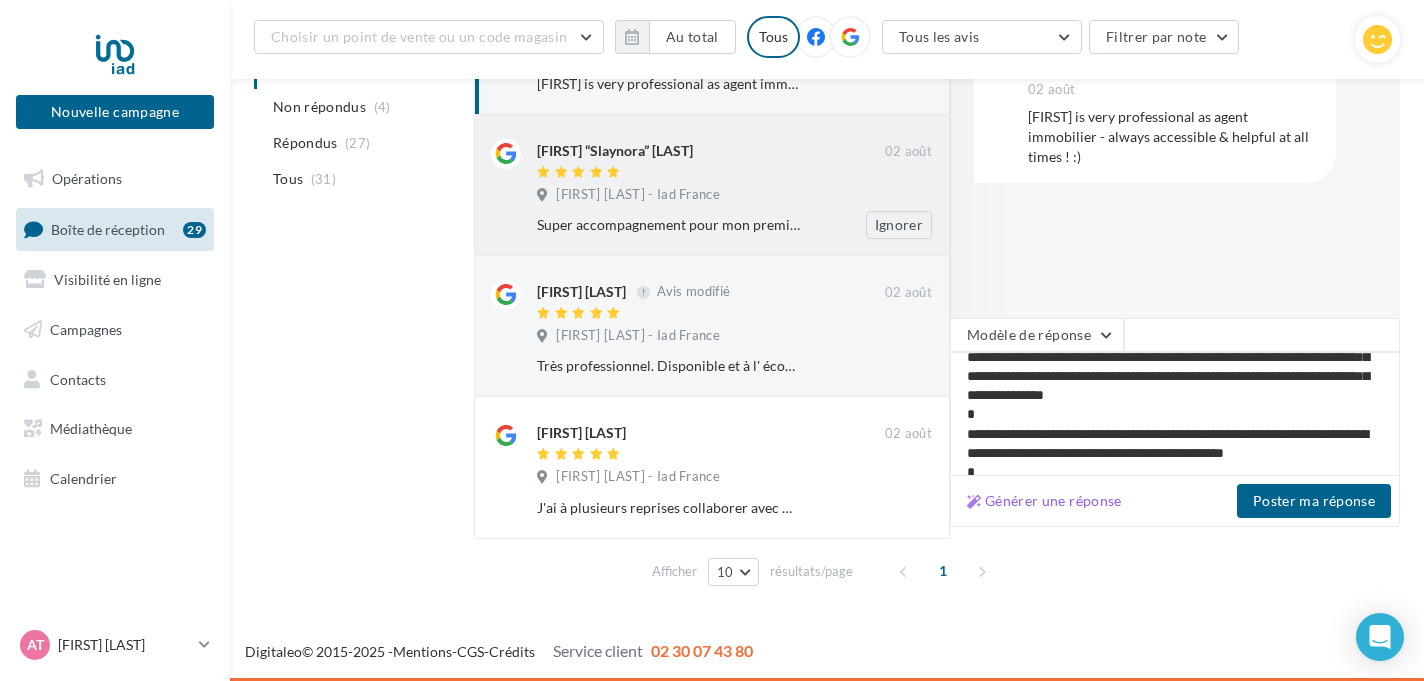 click on "Enora “Slaynora” Cmt
02 août
Anthony TONARELLI - Iad France
Super accompagnement pour mon premier achat immobilier. Se montre disponible même pour une simple question.
Merci à vous
Ignorer" at bounding box center [712, 185] 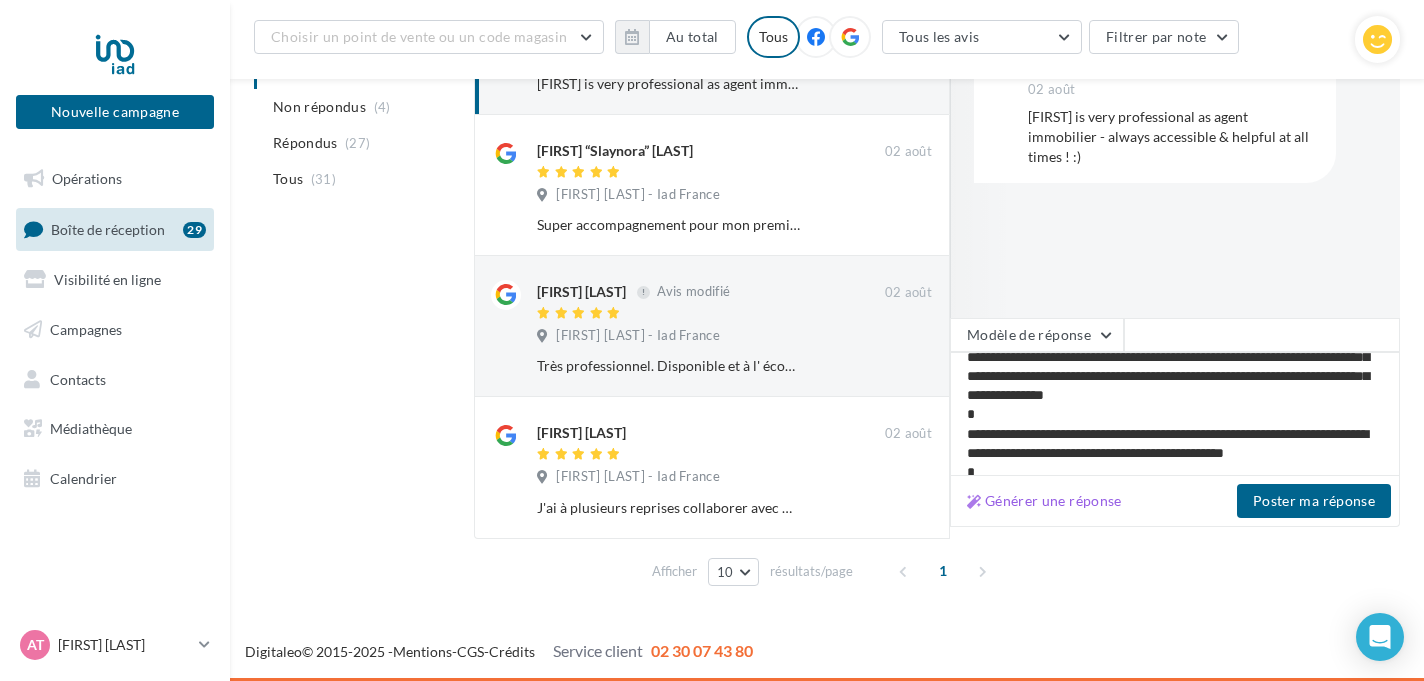 scroll, scrollTop: 186, scrollLeft: 0, axis: vertical 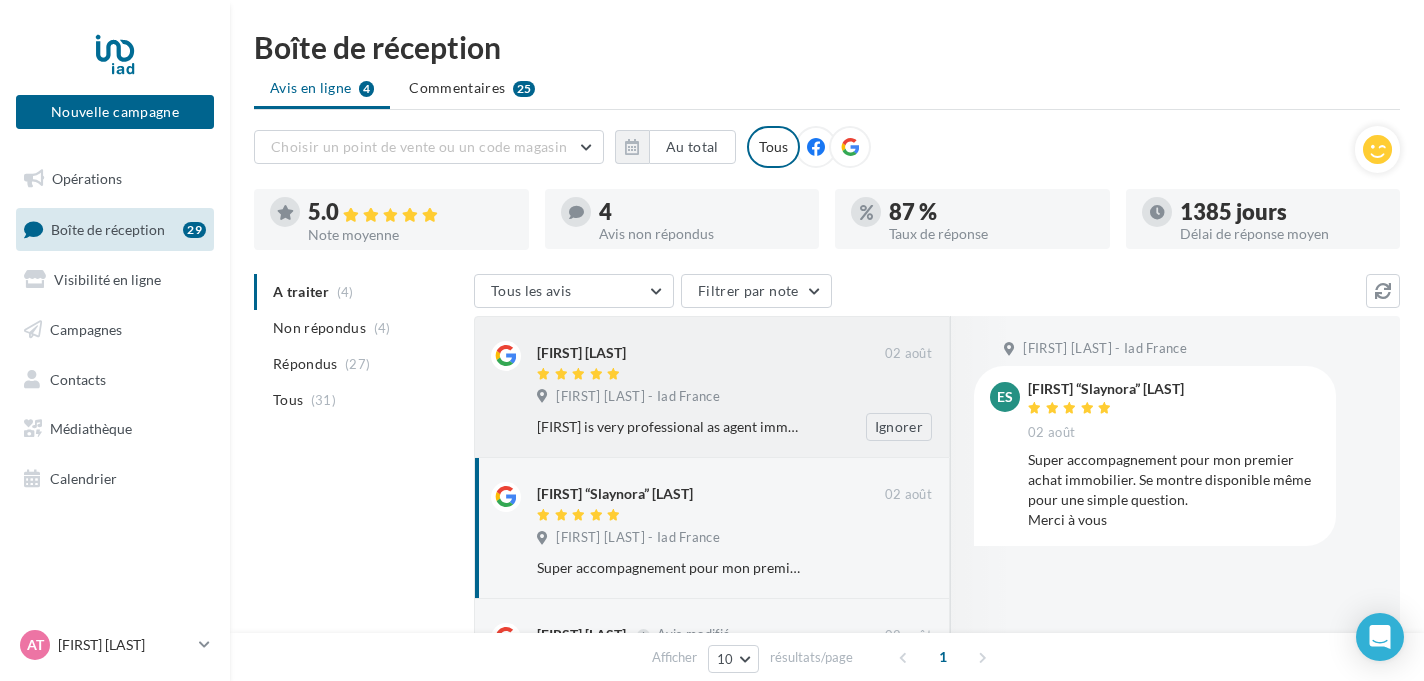 click on "Anthony TONARELLI - Iad France" at bounding box center (632, 397) 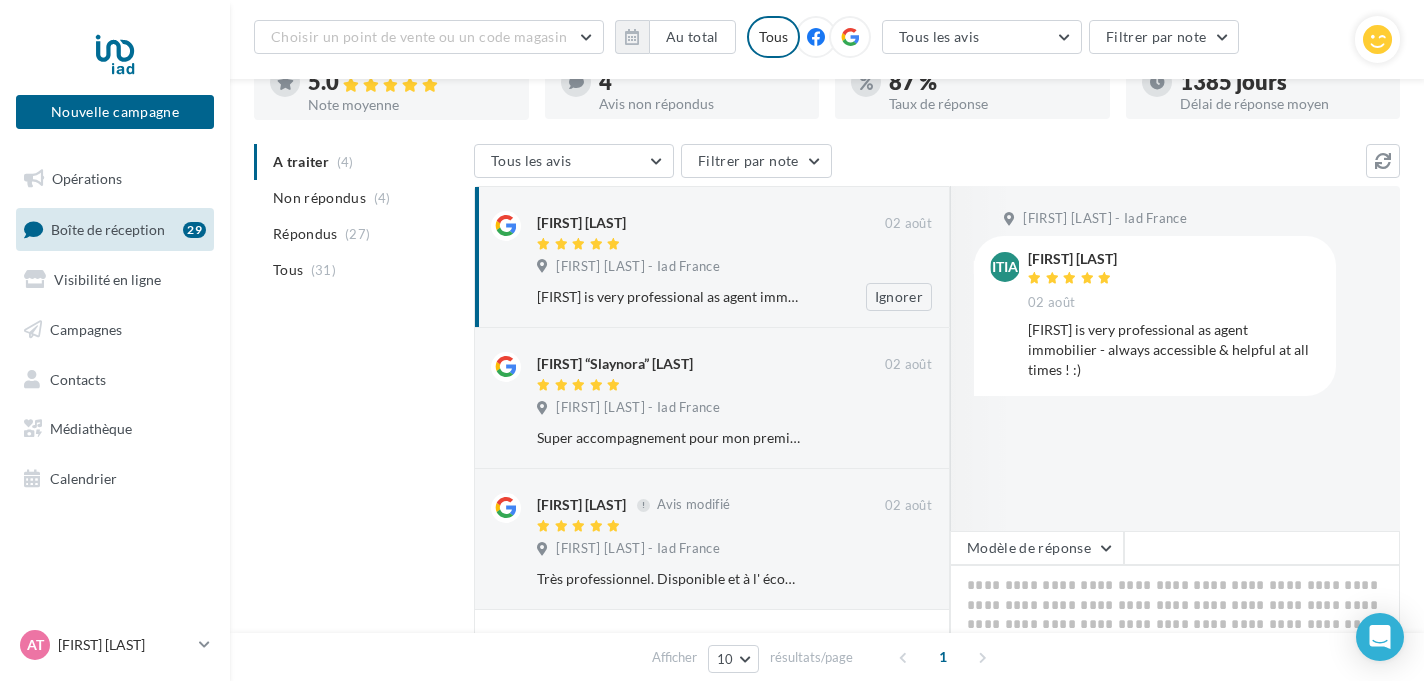 scroll, scrollTop: 253, scrollLeft: 0, axis: vertical 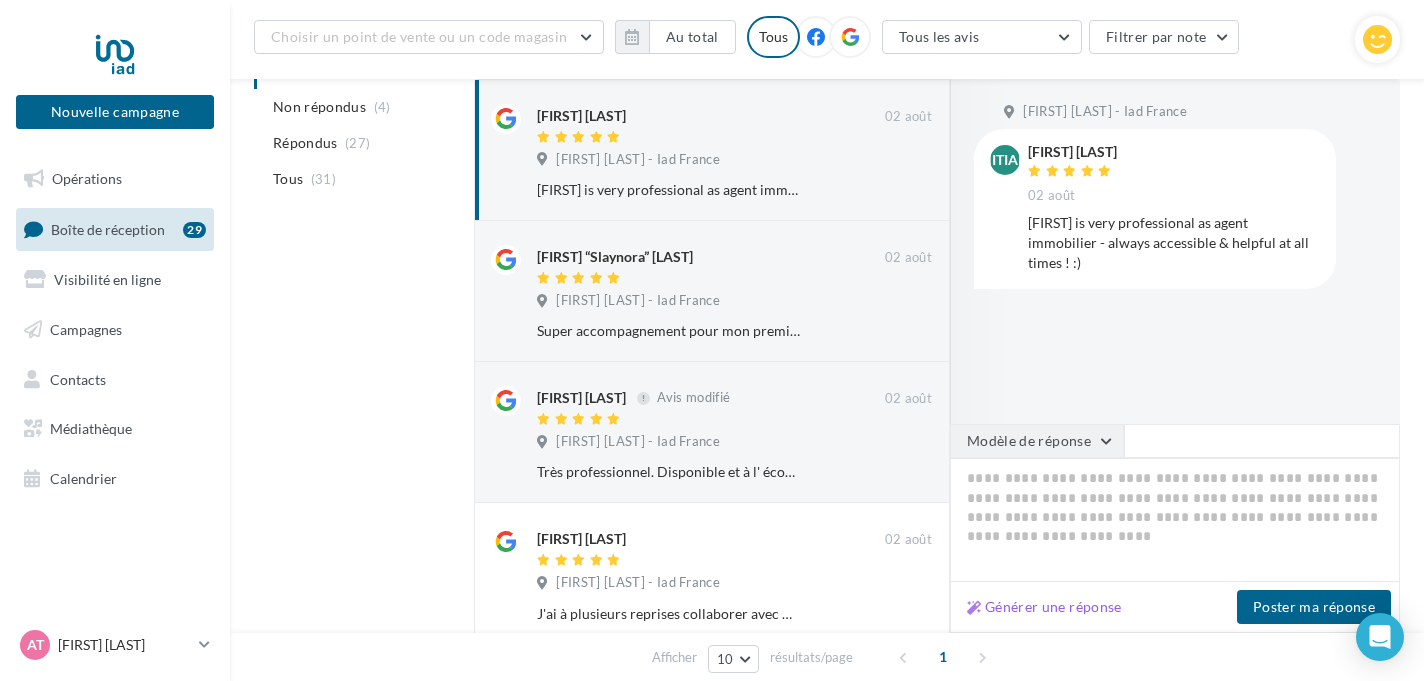 click on "Modèle de réponse" at bounding box center [1037, 441] 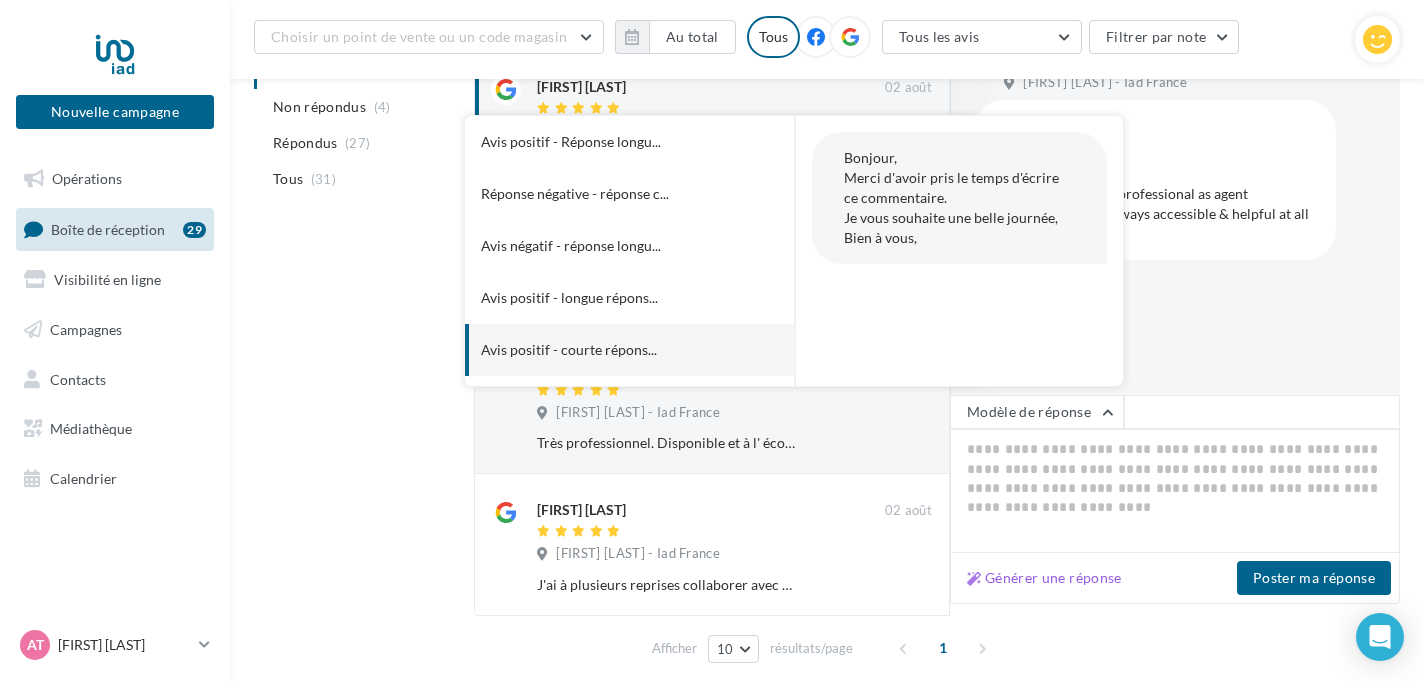 scroll, scrollTop: 281, scrollLeft: 0, axis: vertical 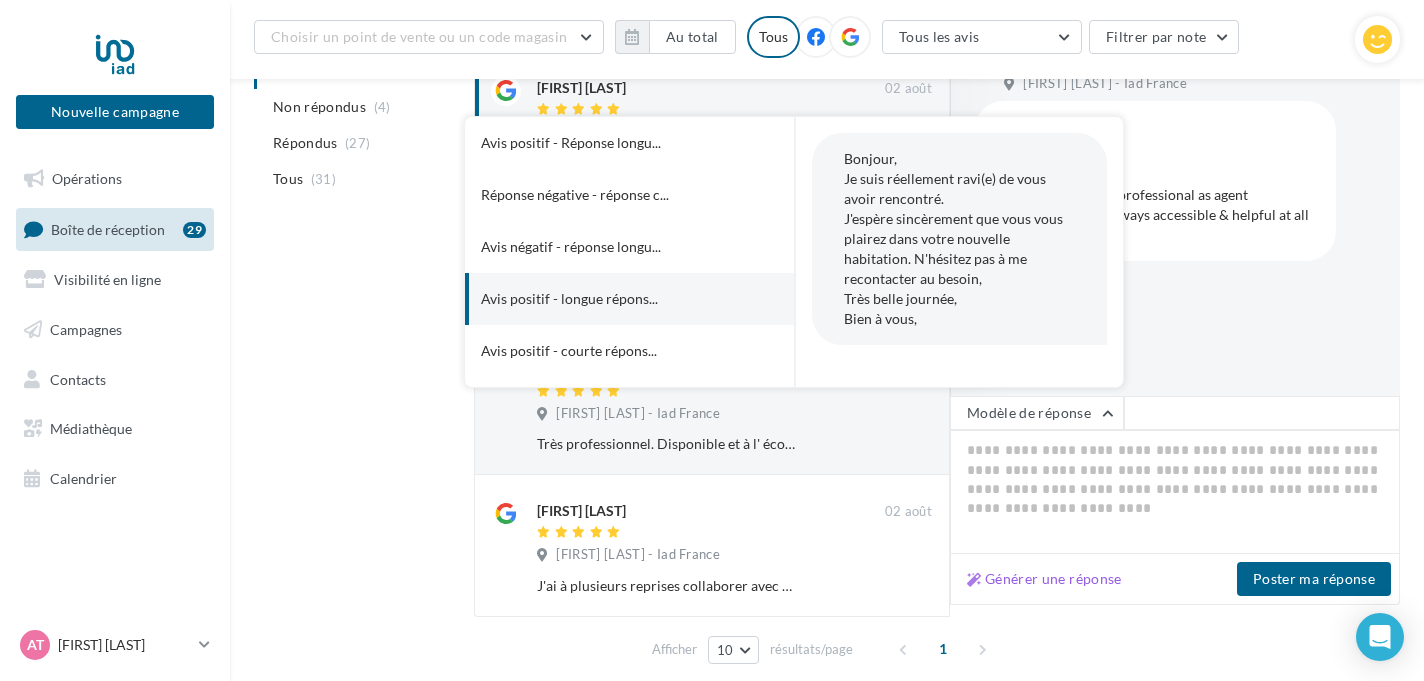 click on "Avis positif - longue répons..." at bounding box center [602, 299] 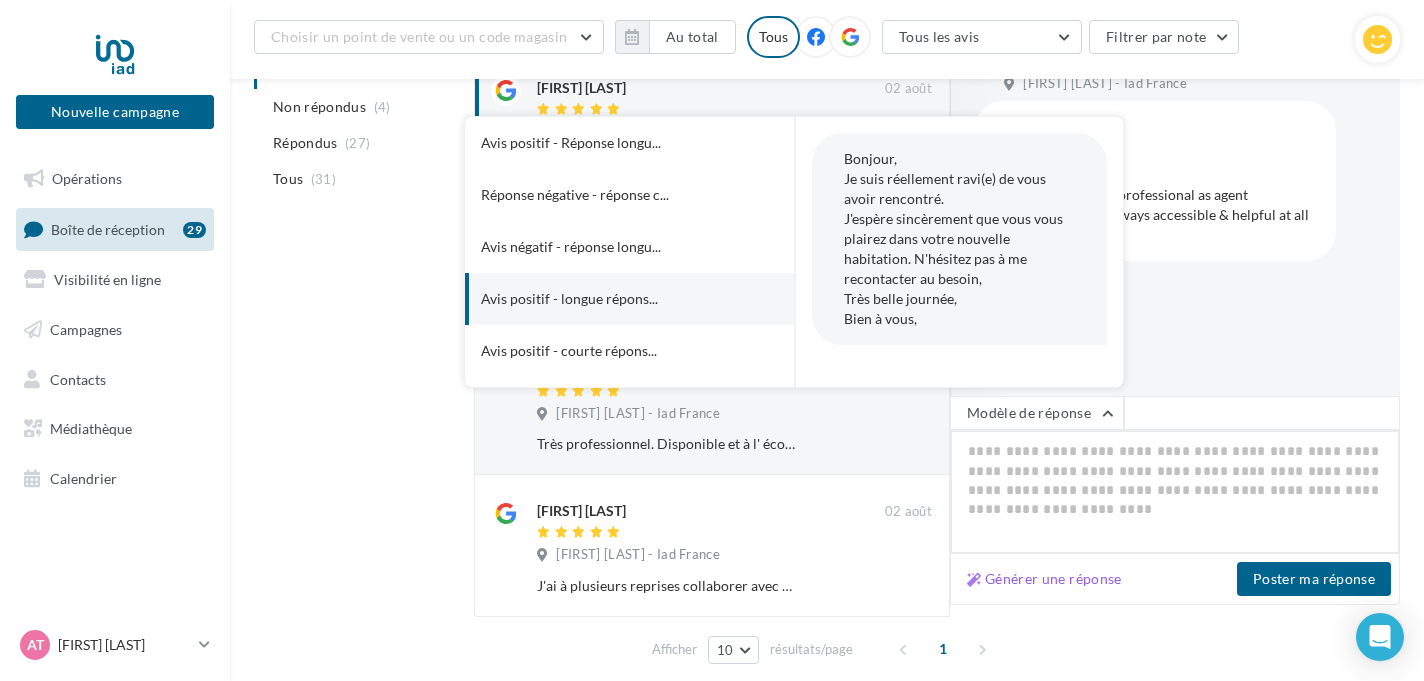 type on "**********" 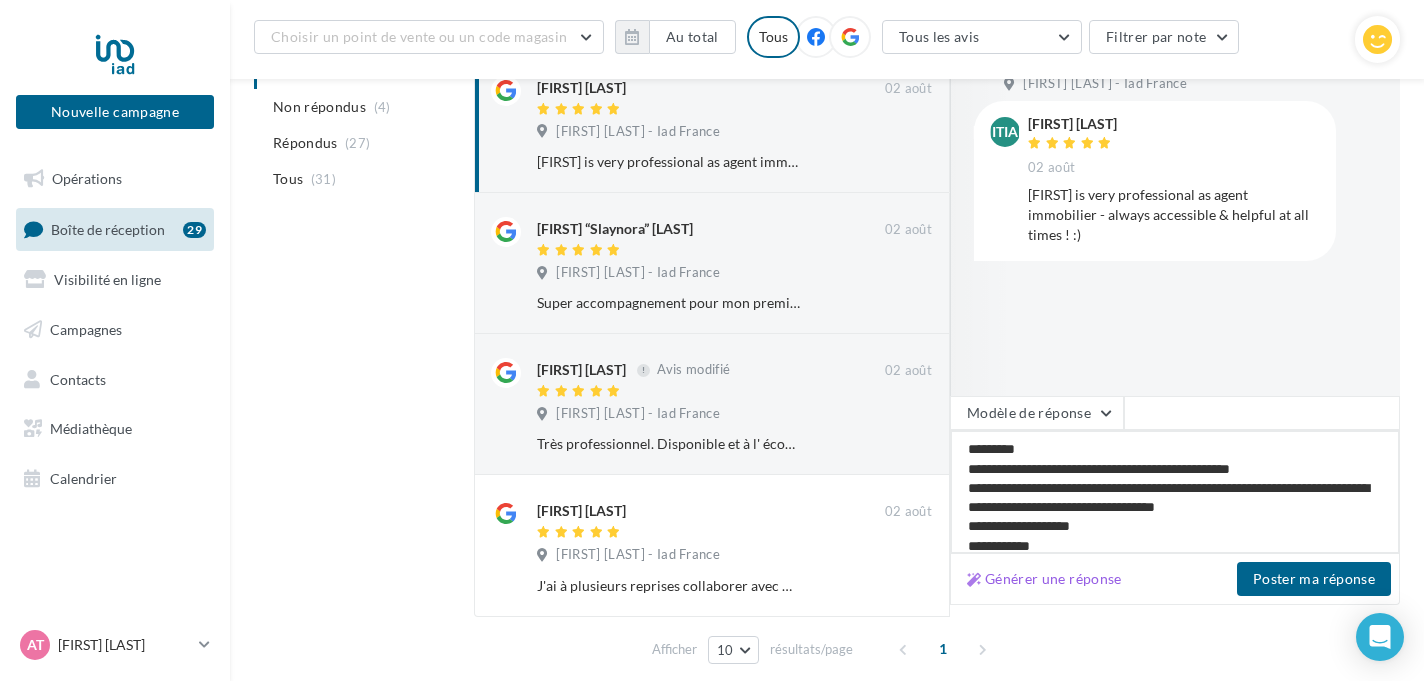 click on "**********" at bounding box center (1175, 492) 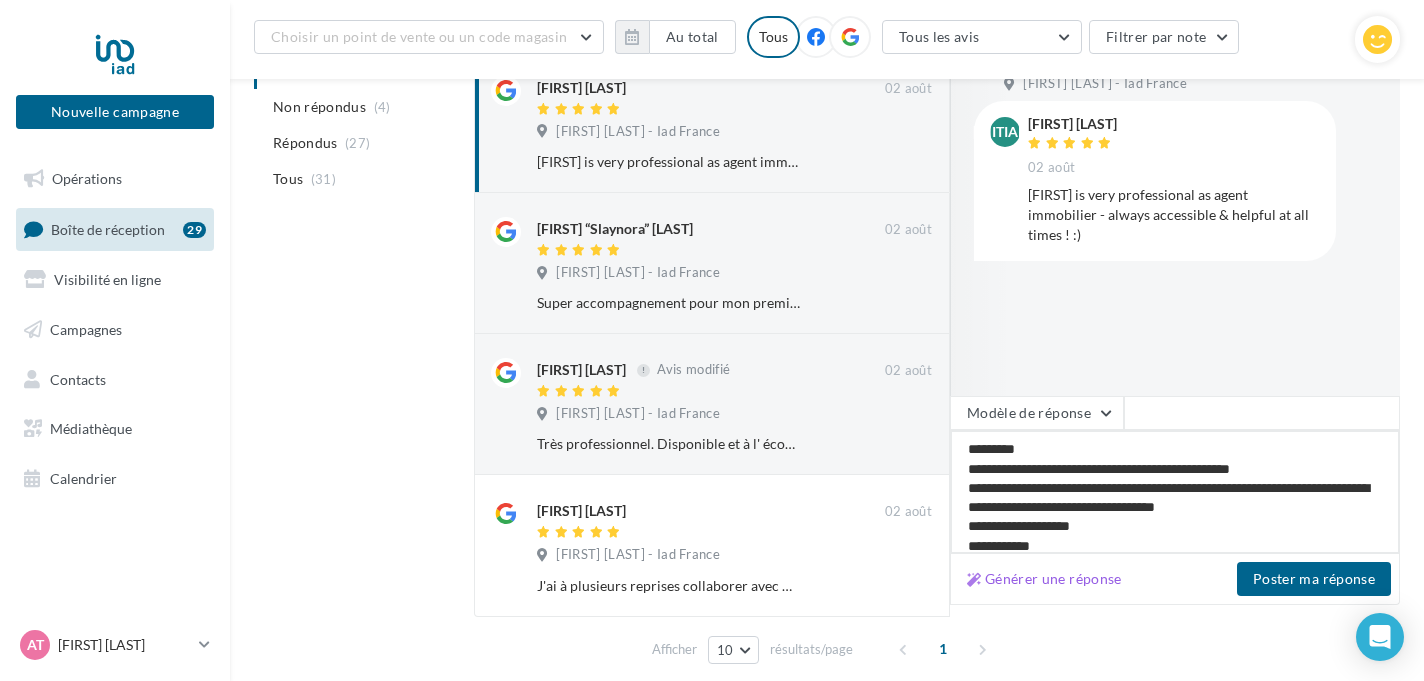 type on "**********" 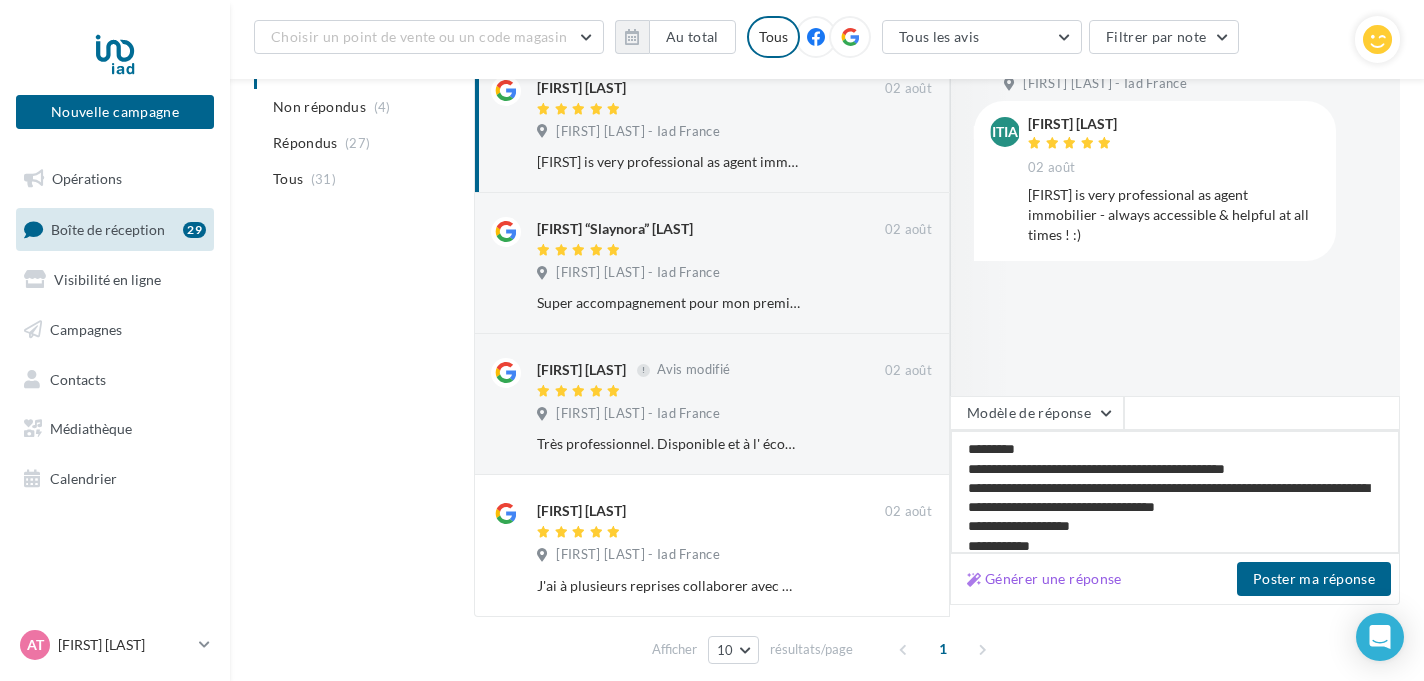 type on "**********" 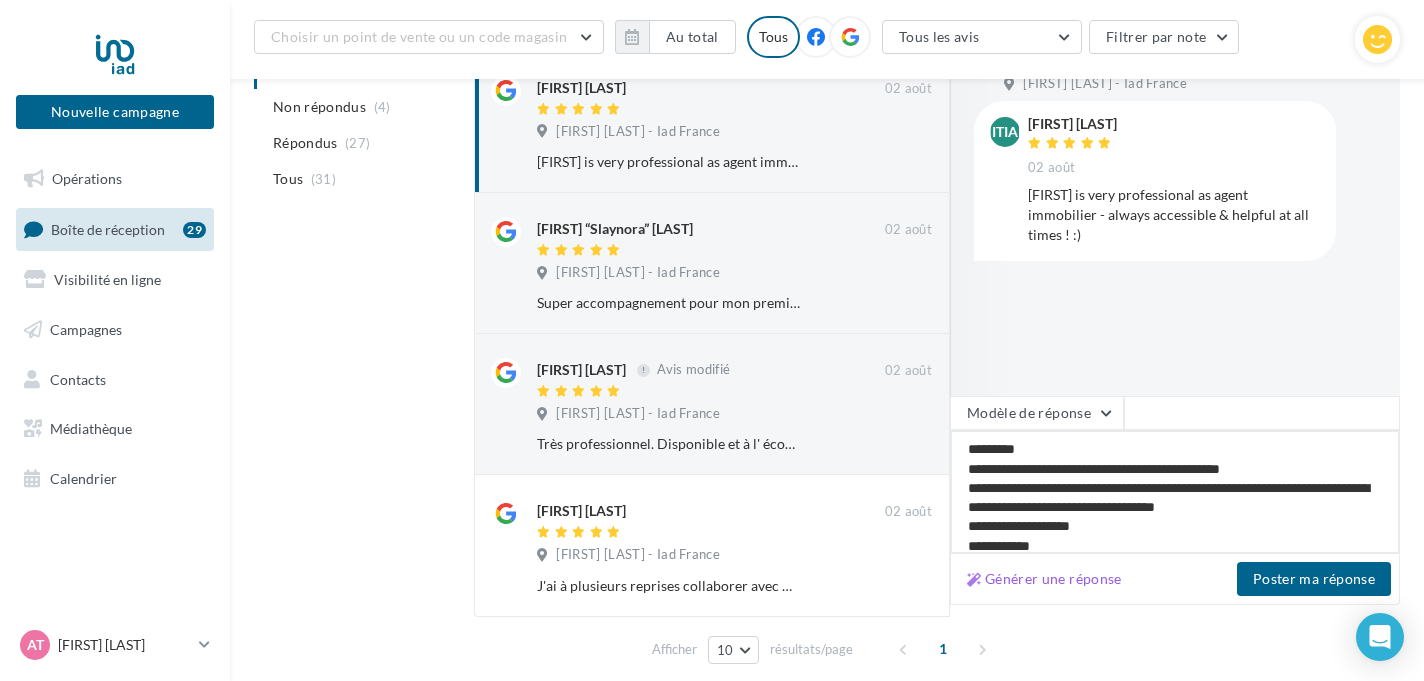 type on "**********" 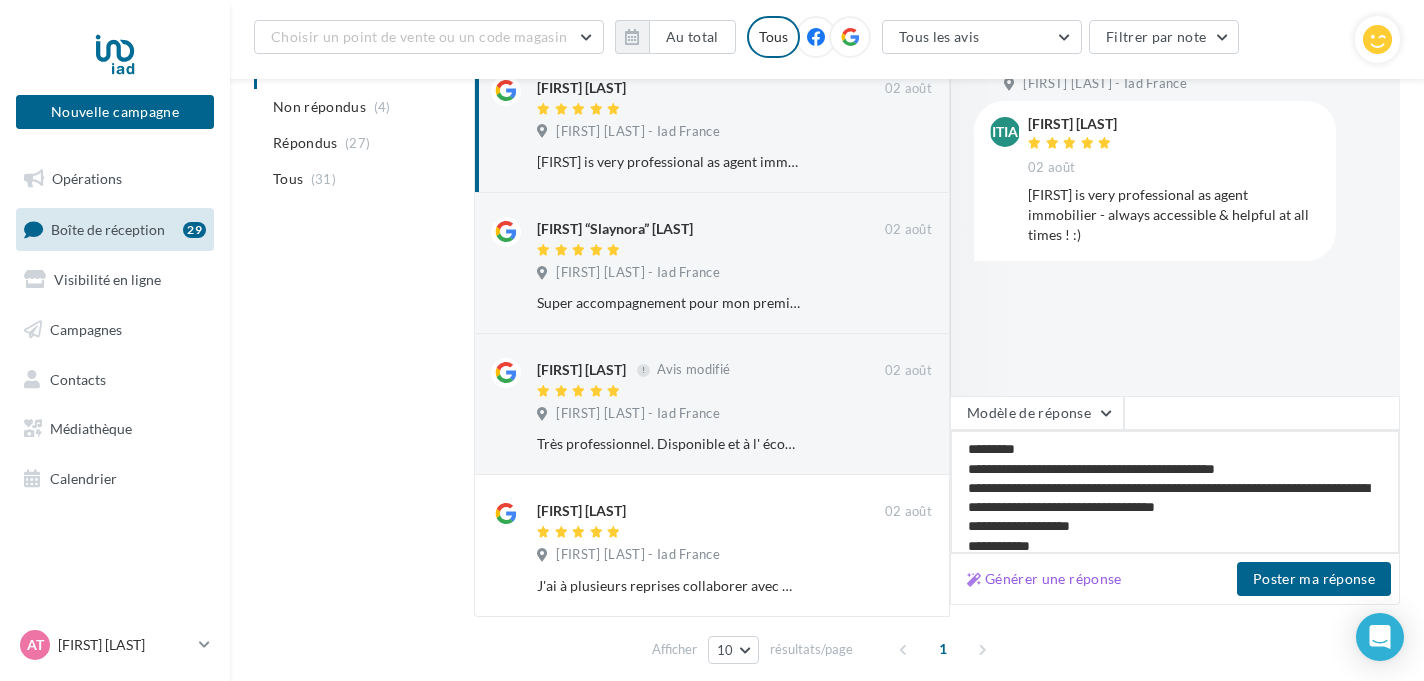 type on "**********" 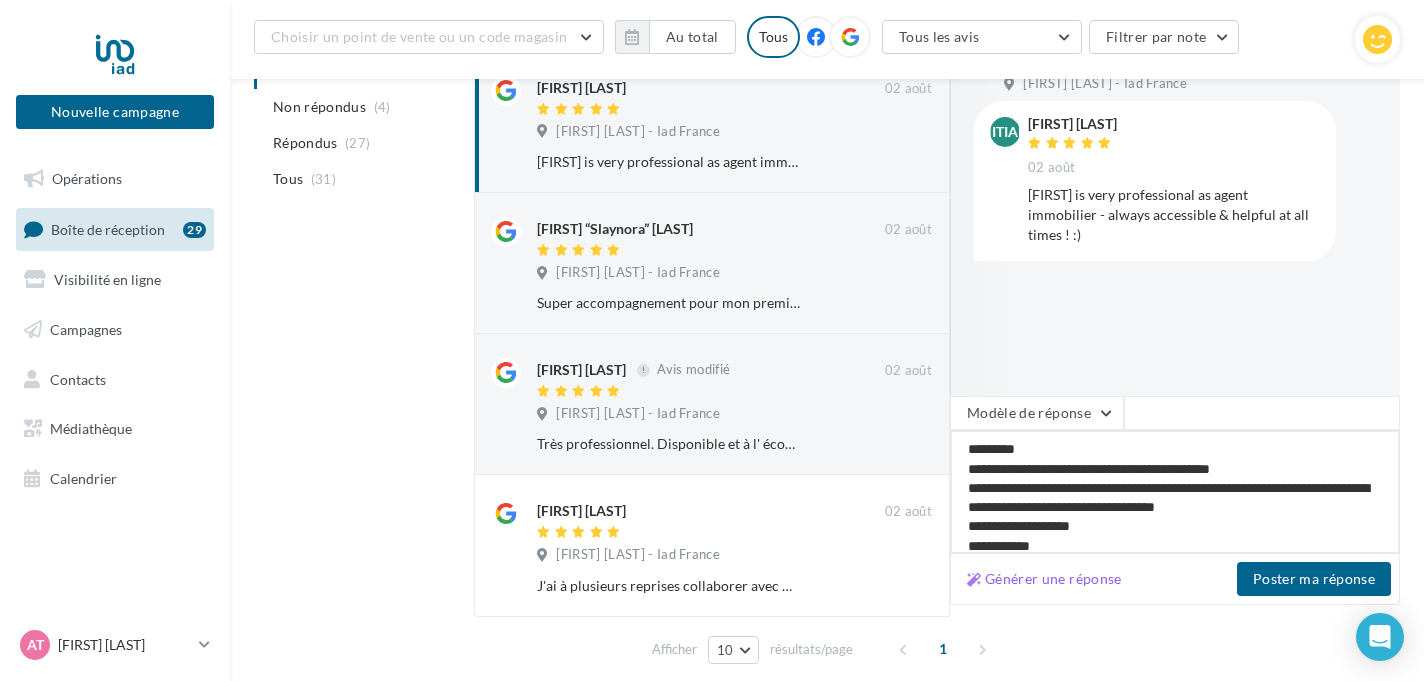 type on "**********" 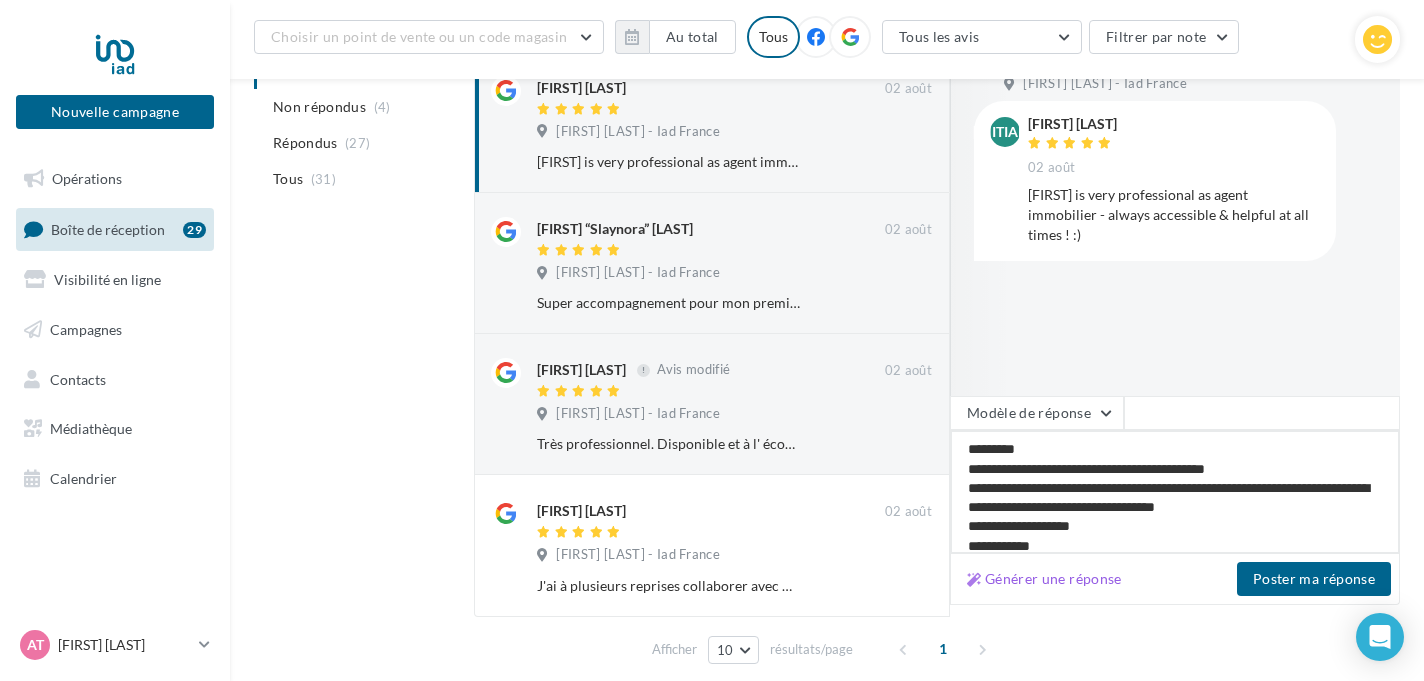type on "**********" 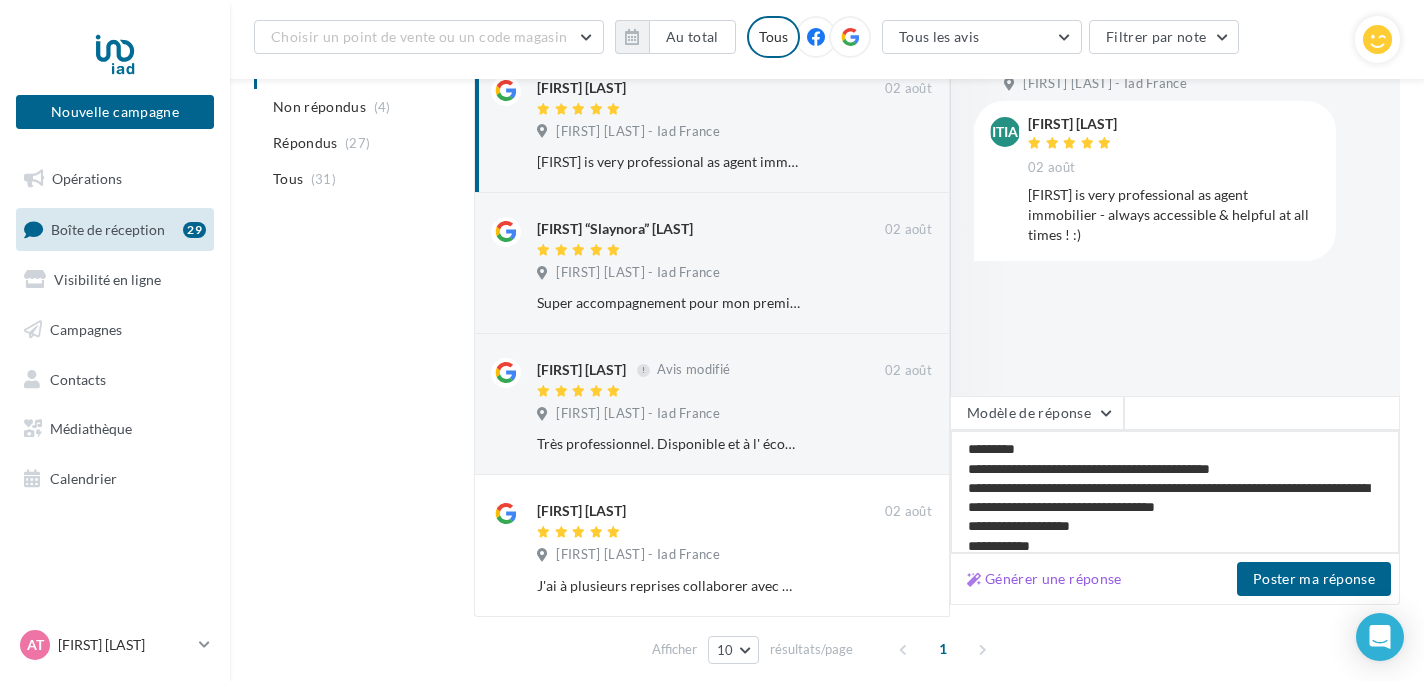 type on "**********" 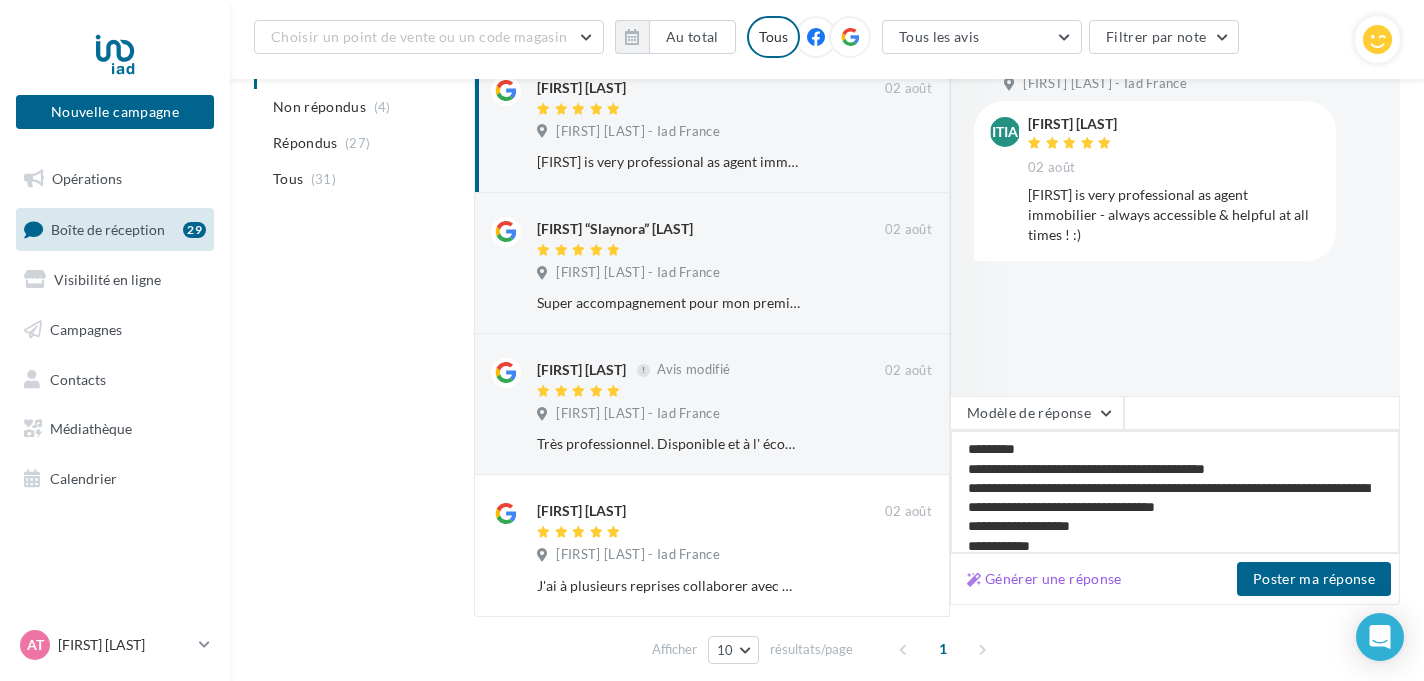 type on "**********" 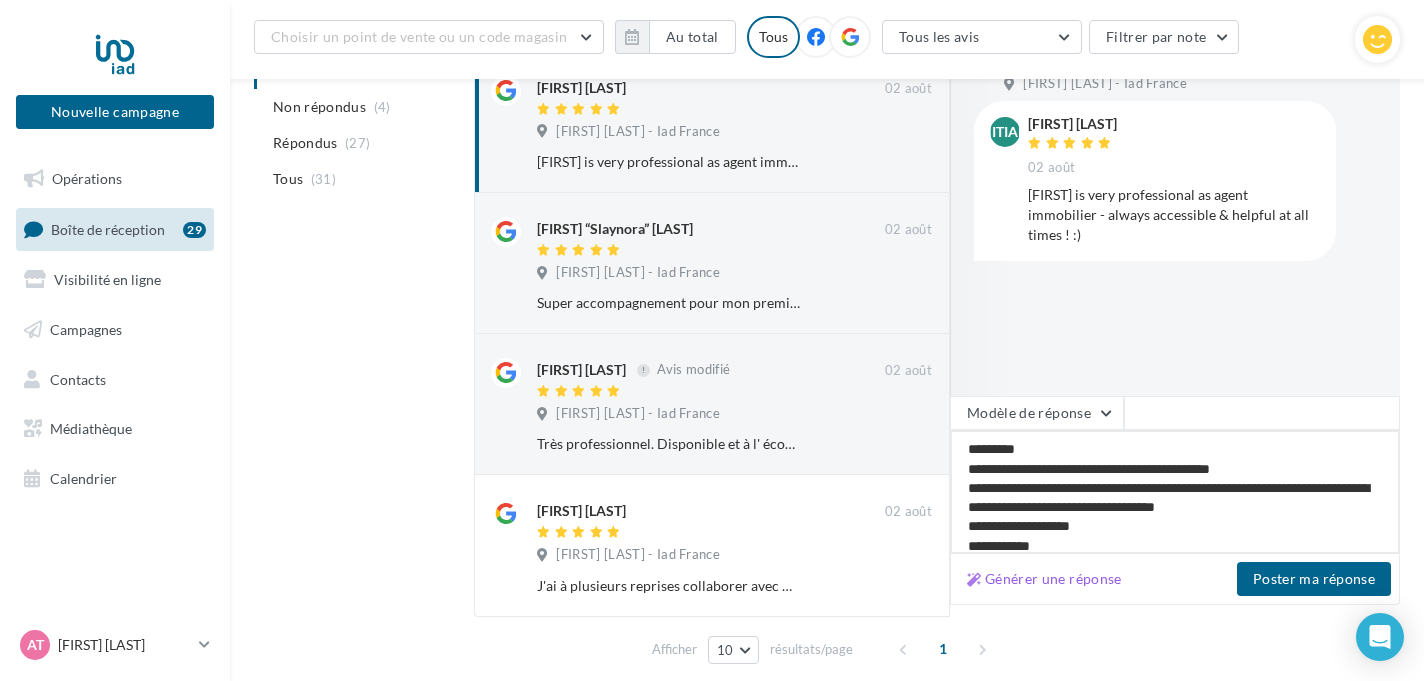 type on "**********" 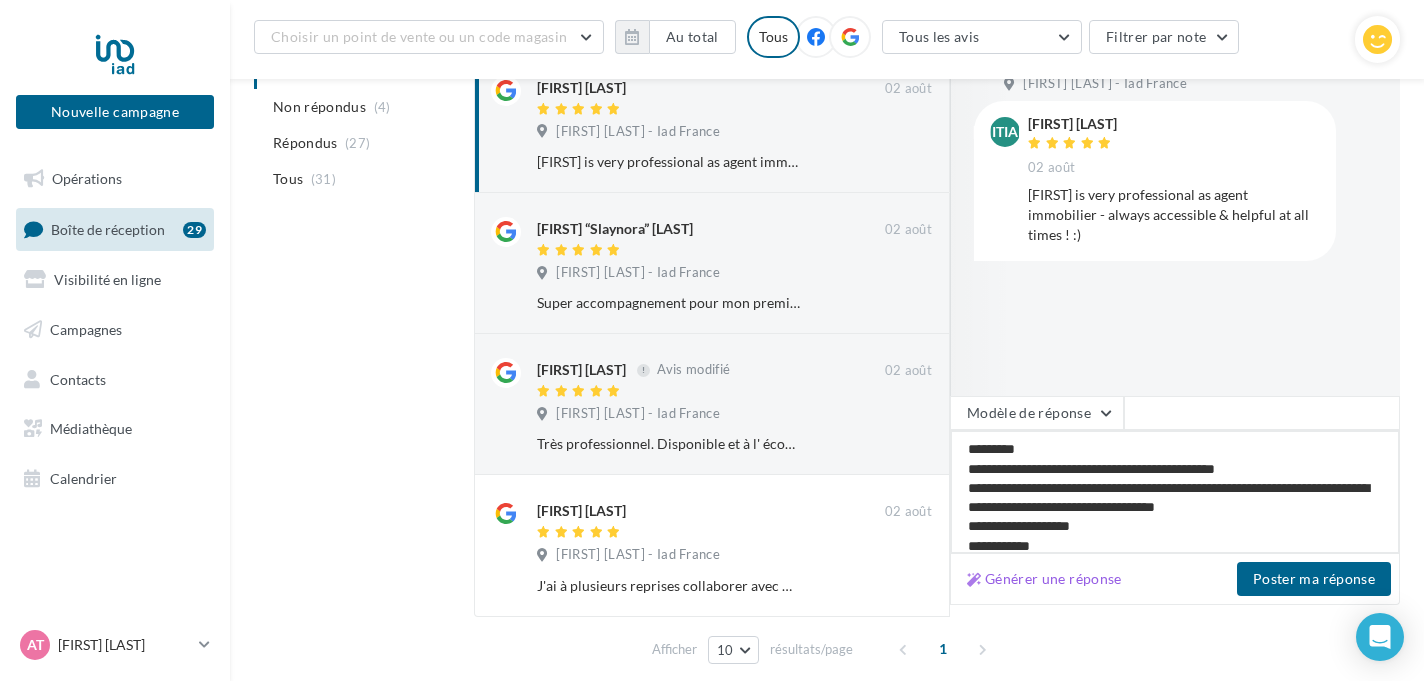 type on "**********" 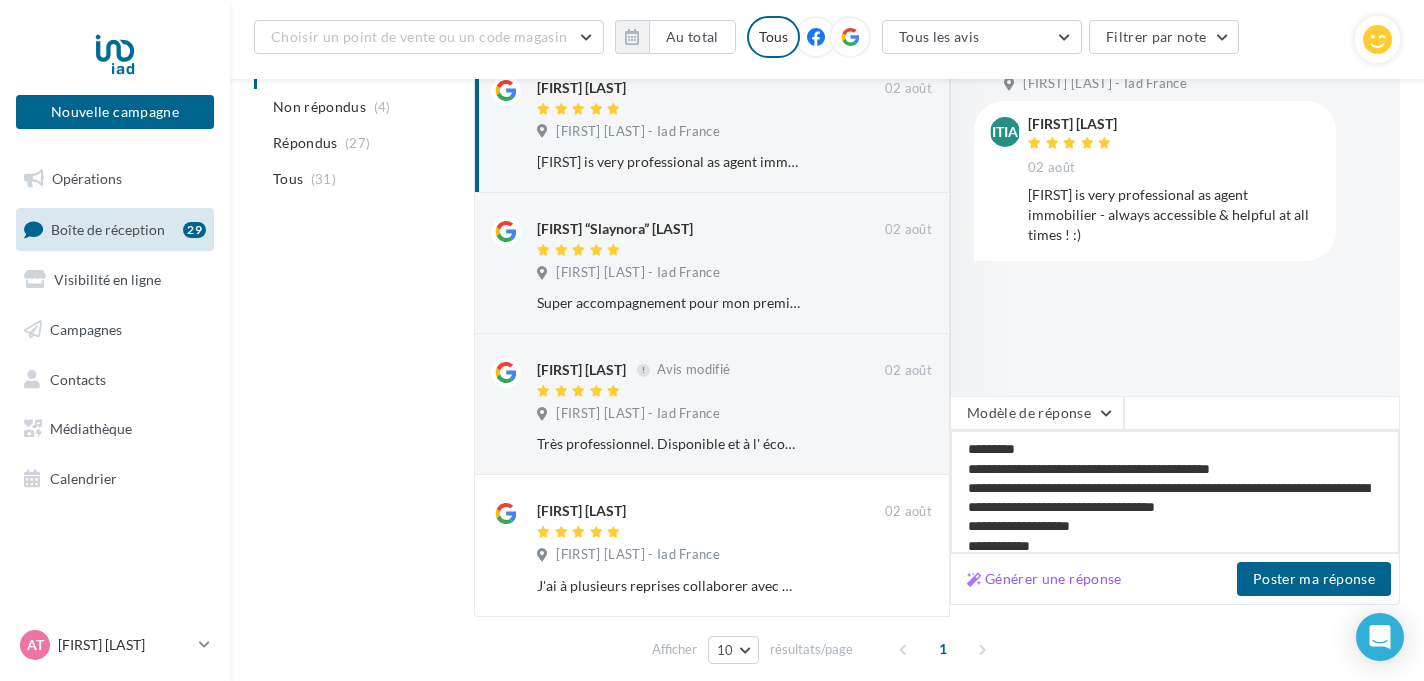 type on "**********" 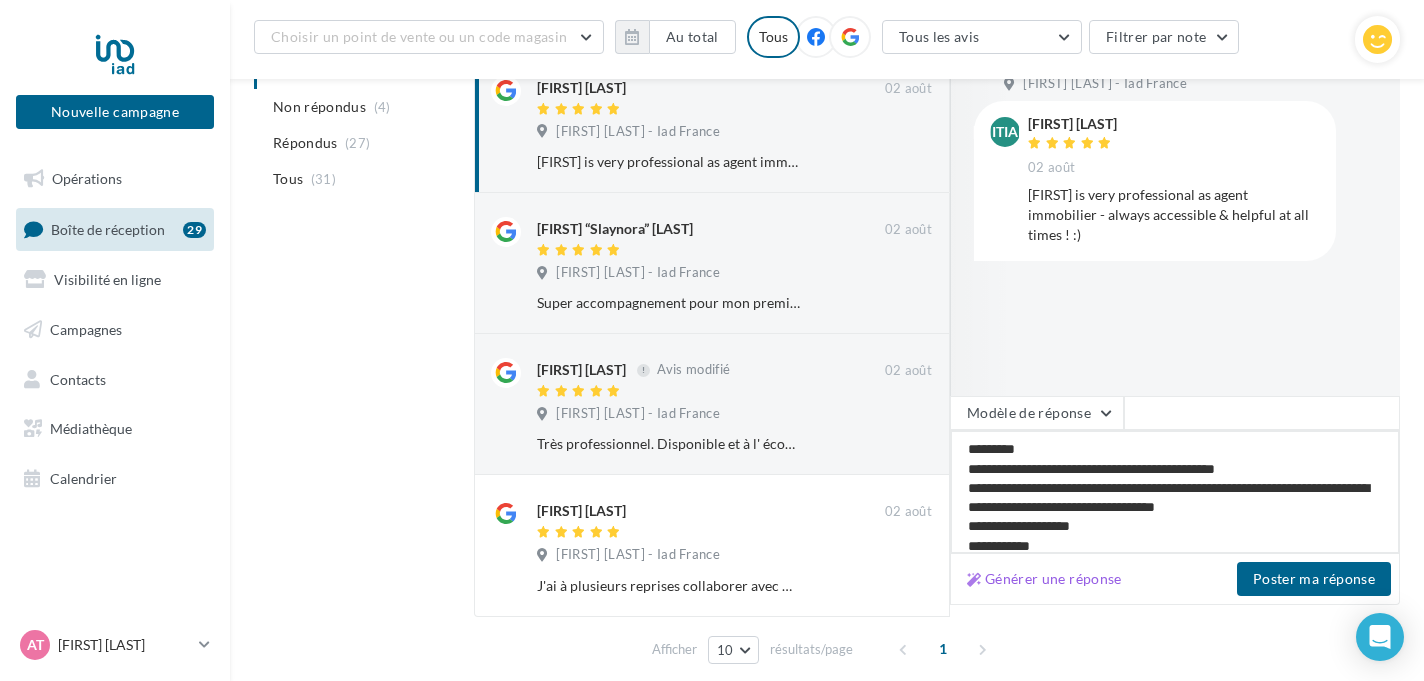 type on "**********" 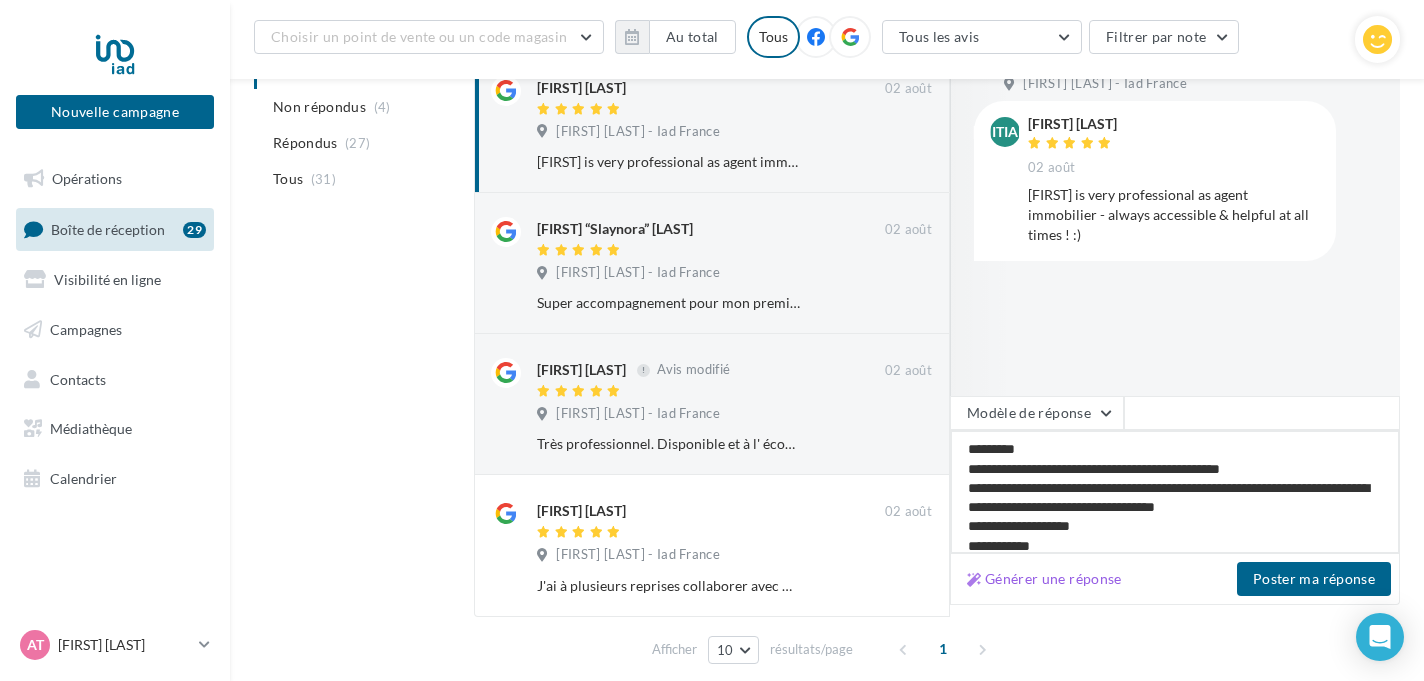 drag, startPoint x: 1188, startPoint y: 474, endPoint x: 1244, endPoint y: 478, distance: 56.142673 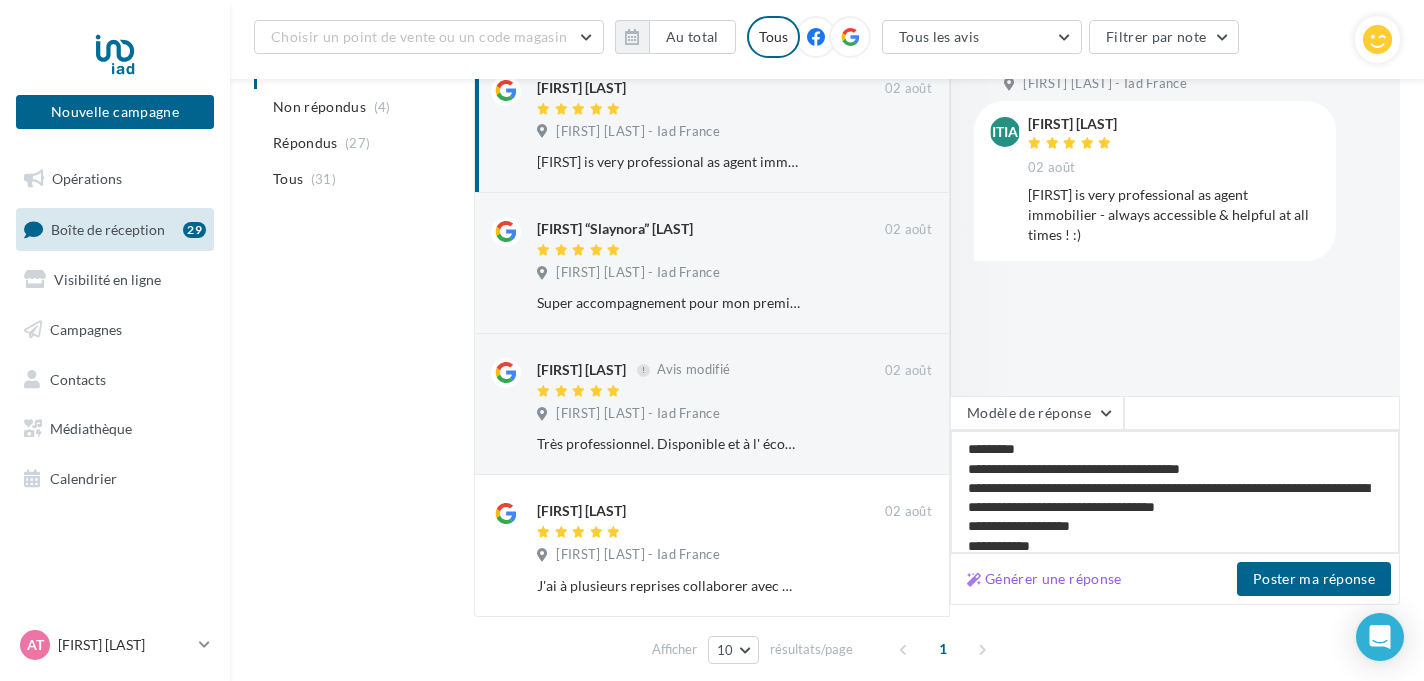 type on "**********" 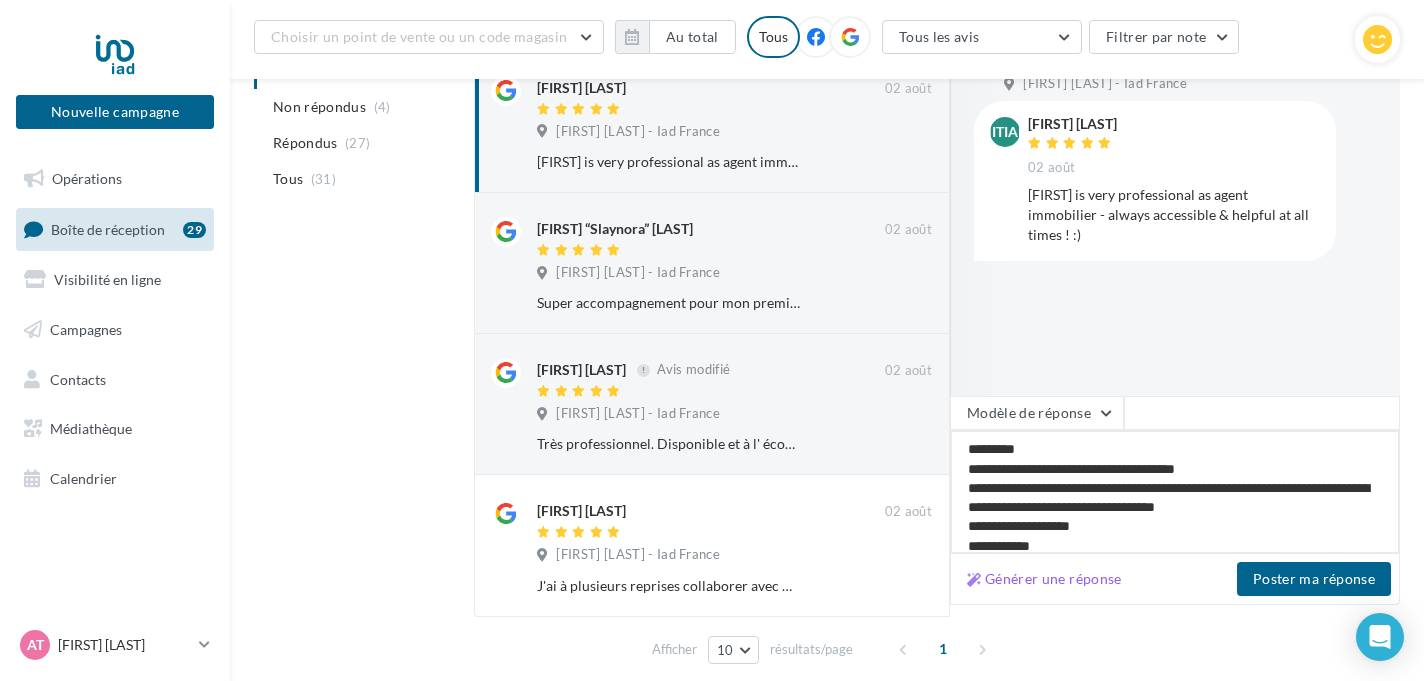 type on "**********" 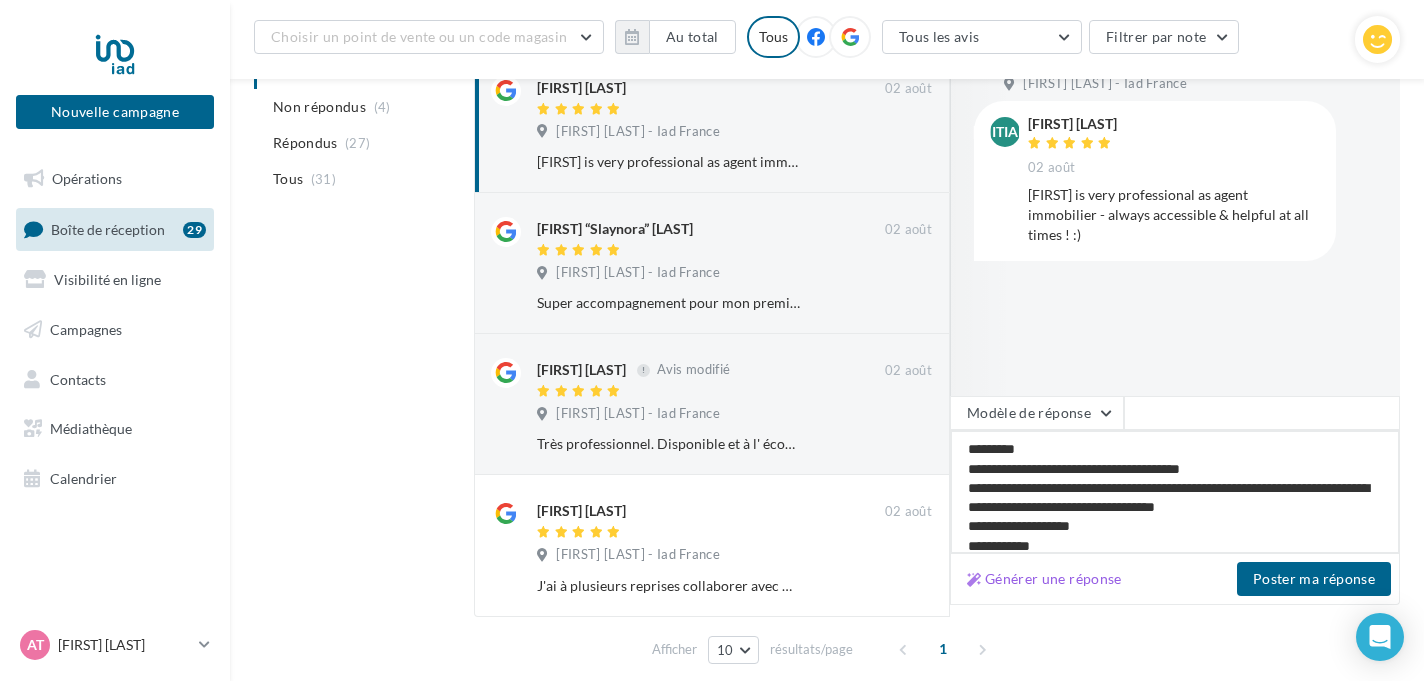 type on "**********" 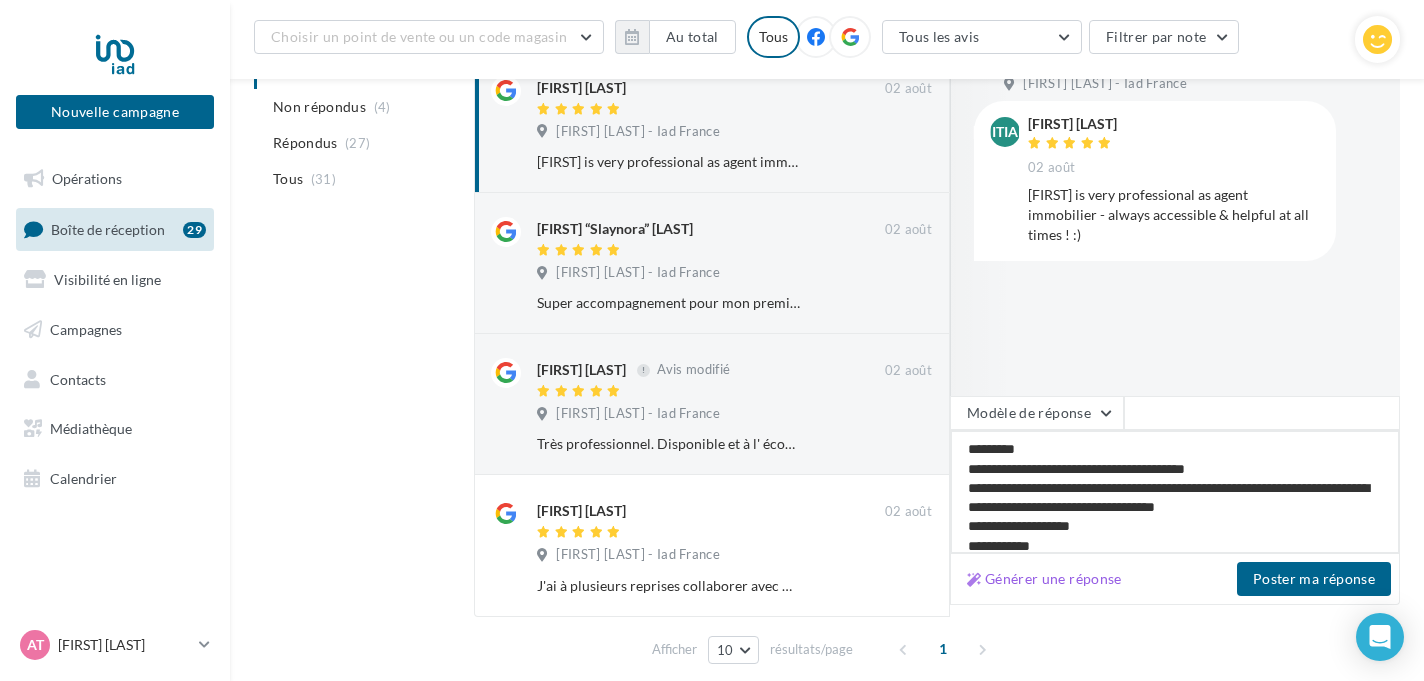 type on "**********" 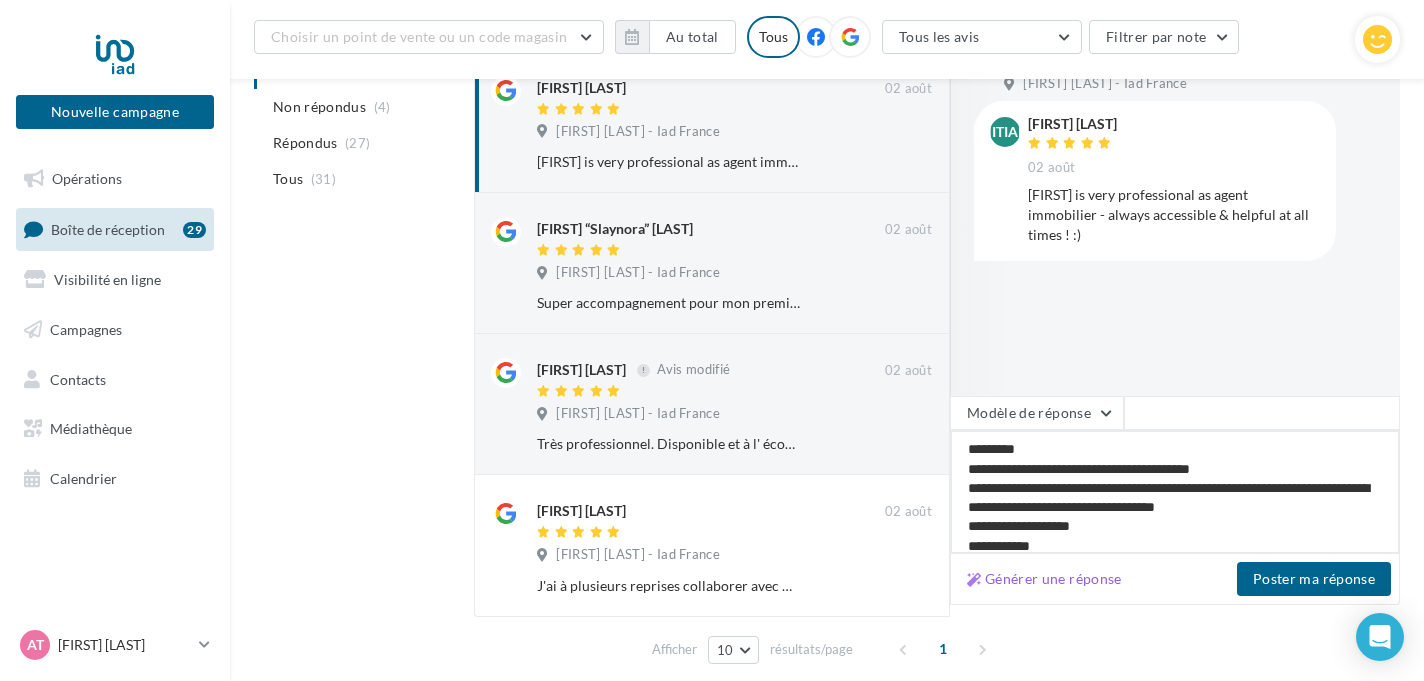 type on "**********" 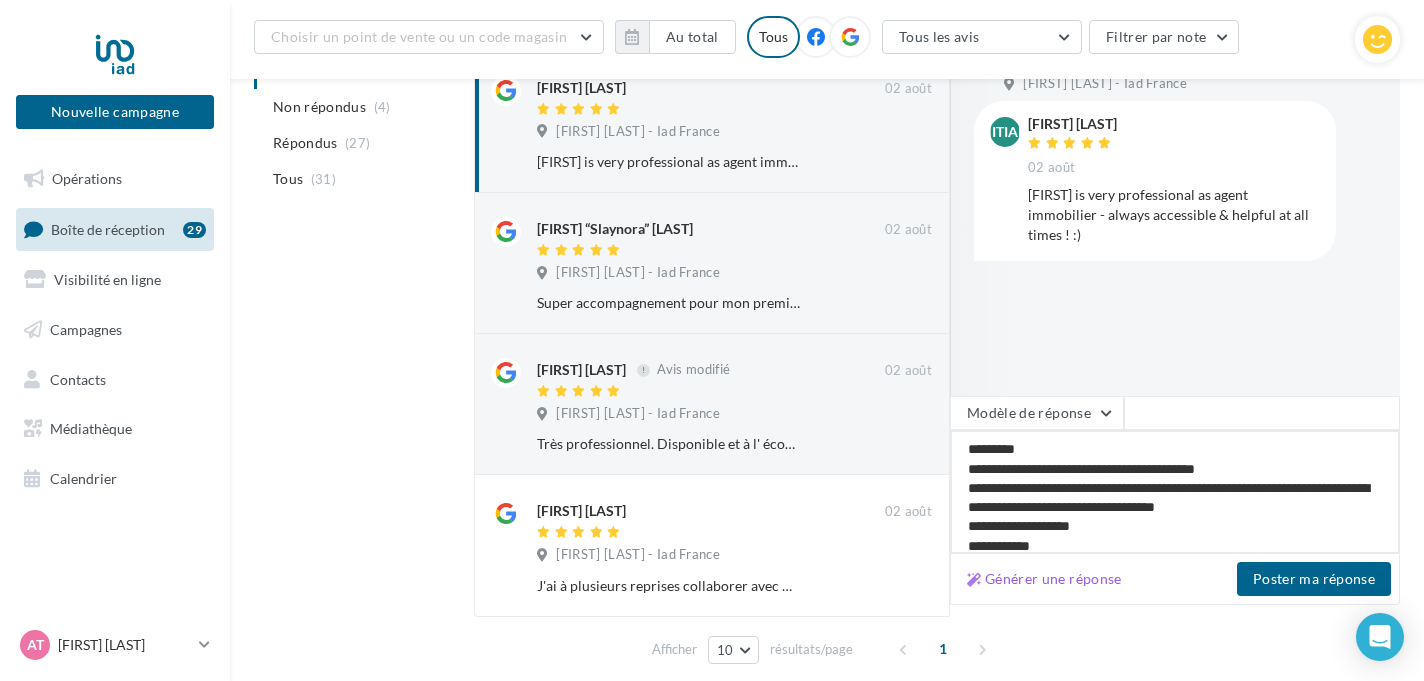 type on "**********" 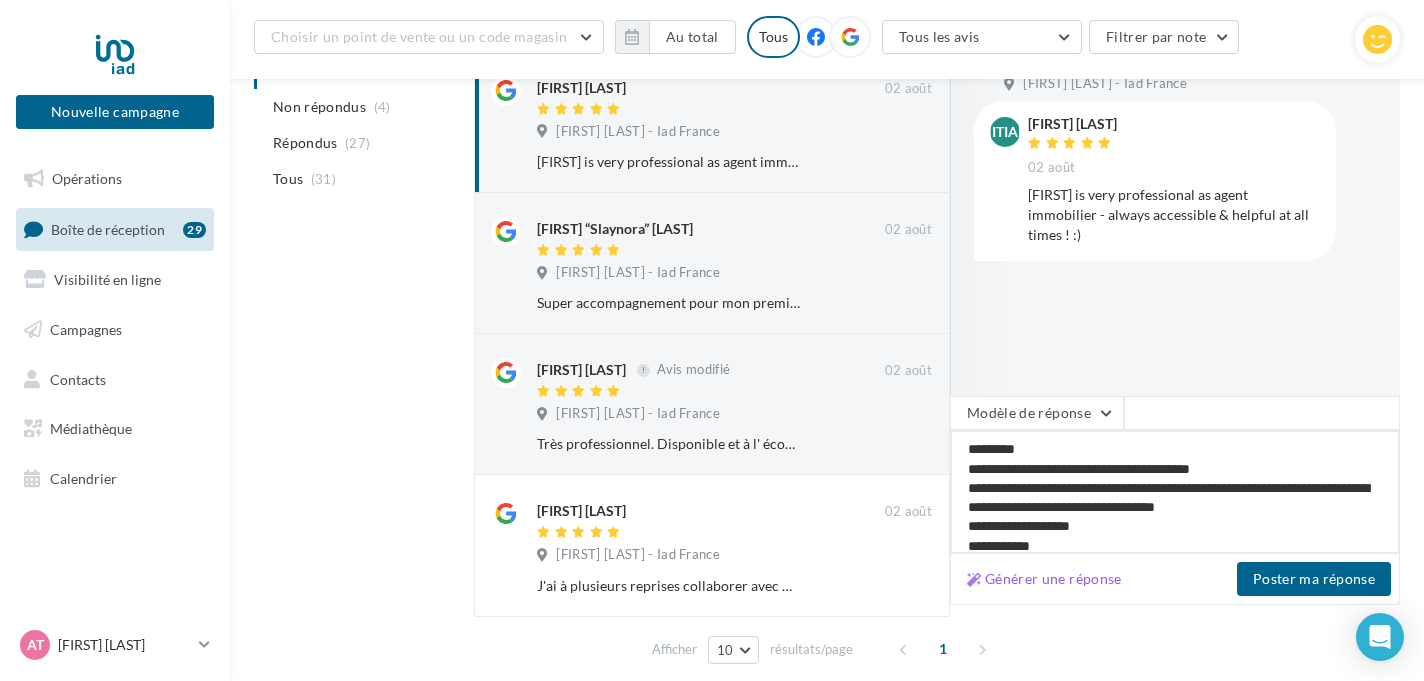 type on "**********" 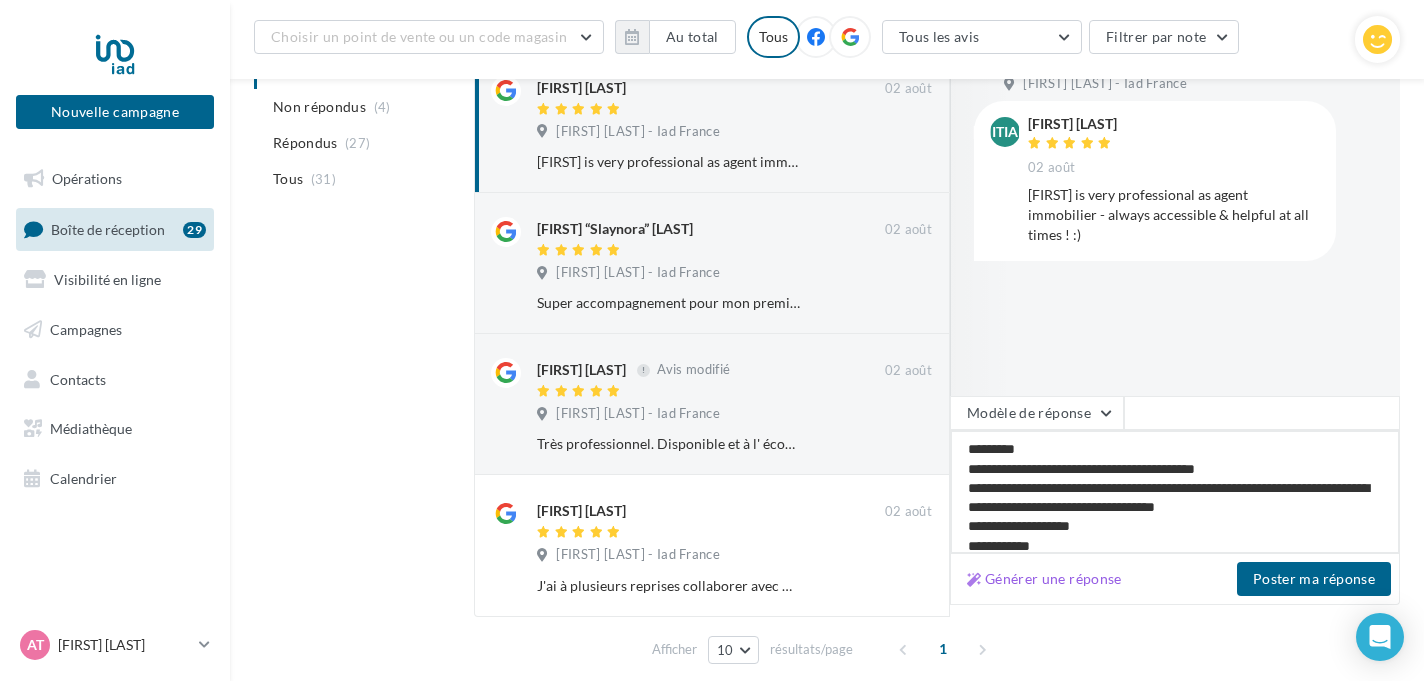 type on "**********" 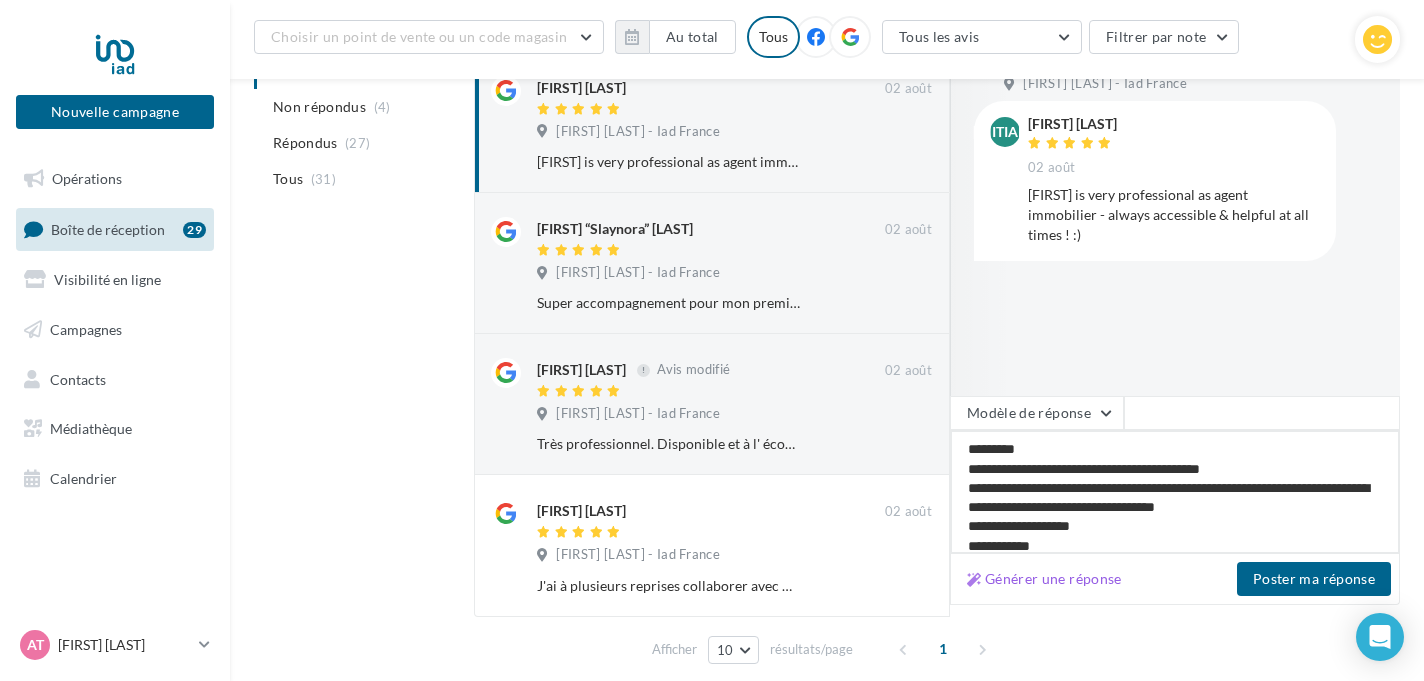 type on "**********" 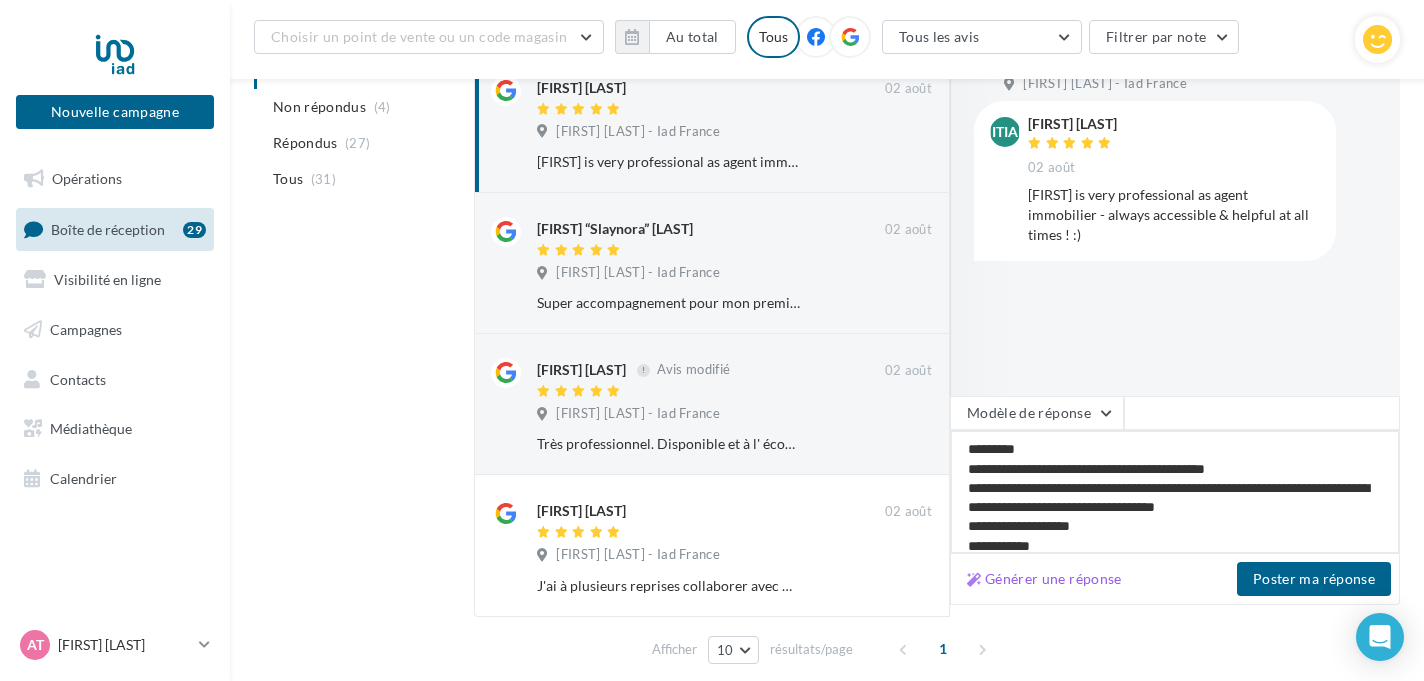 type on "**********" 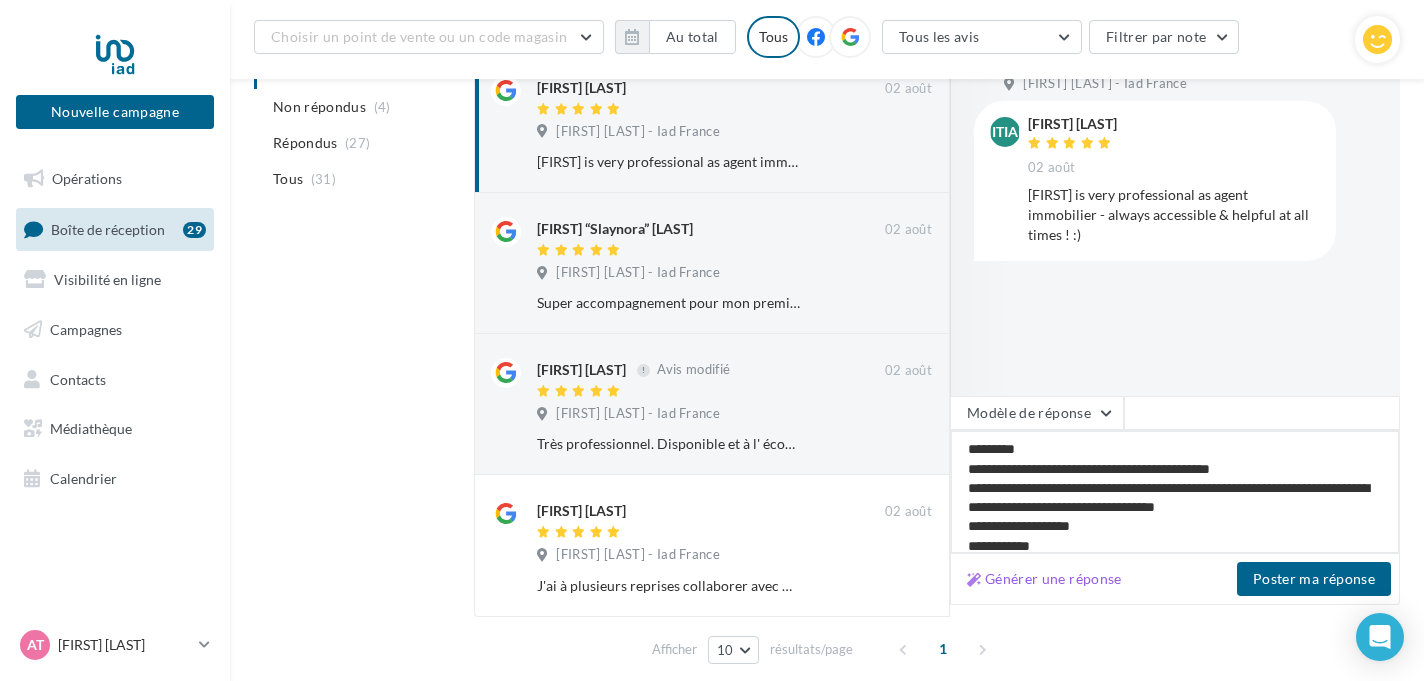 type on "**********" 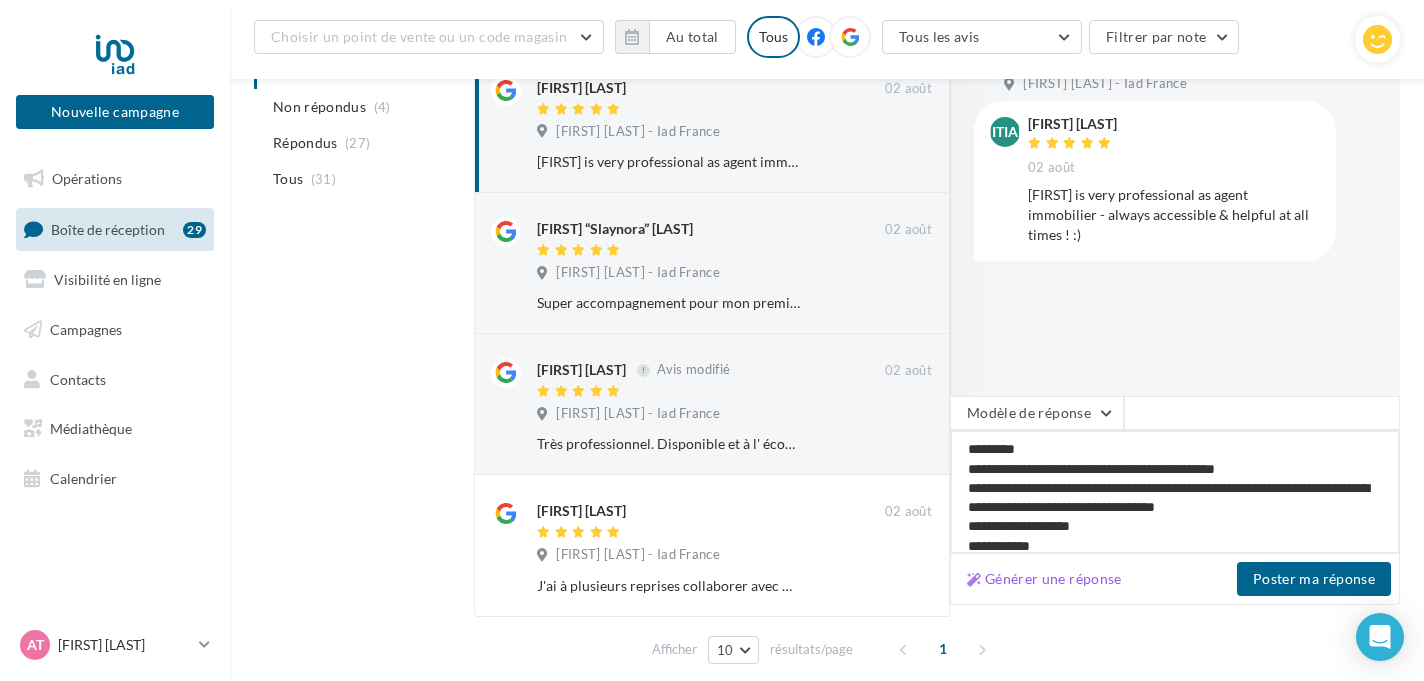 type on "**********" 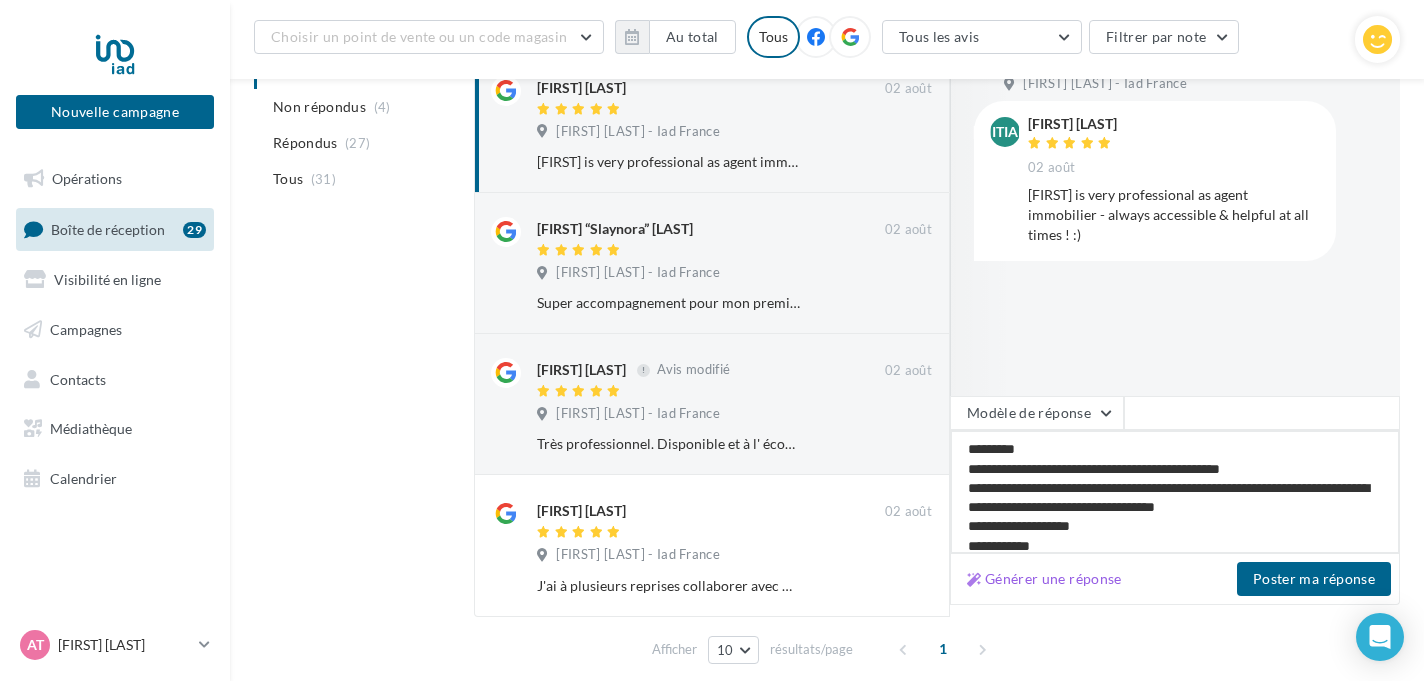 type on "**********" 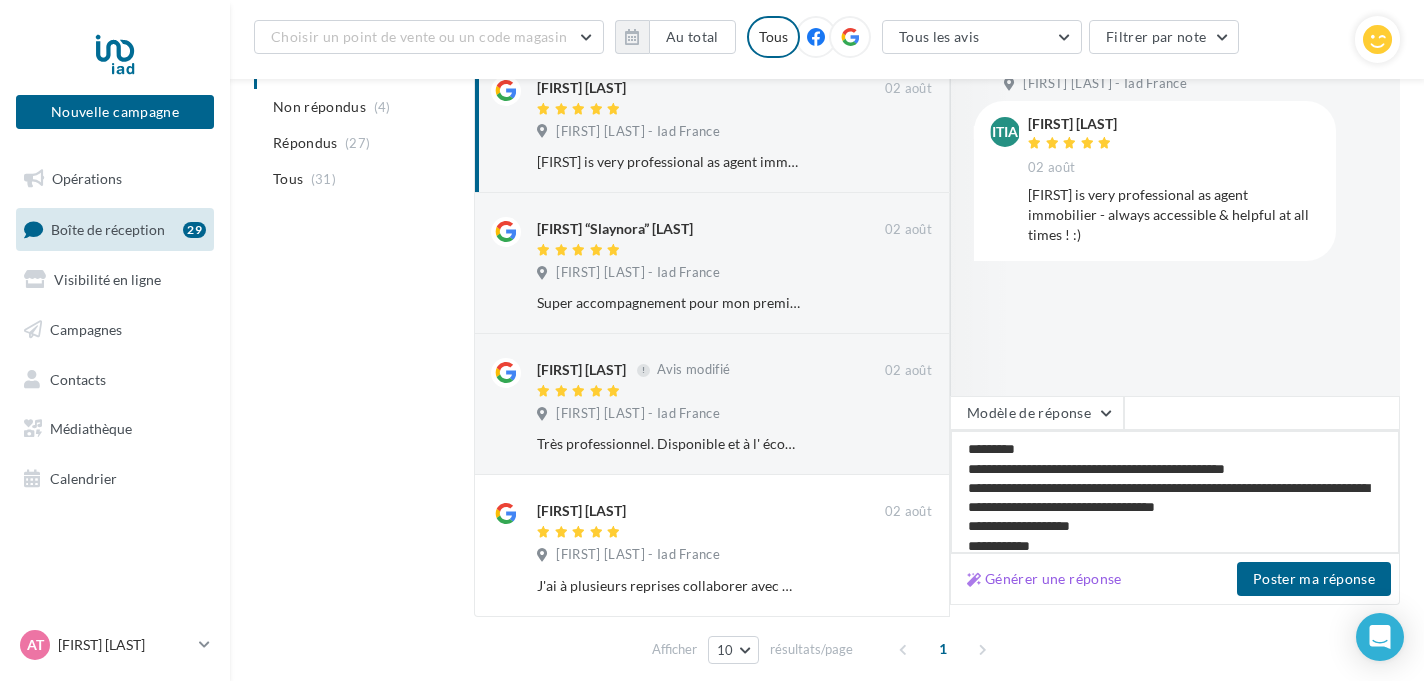 type on "**********" 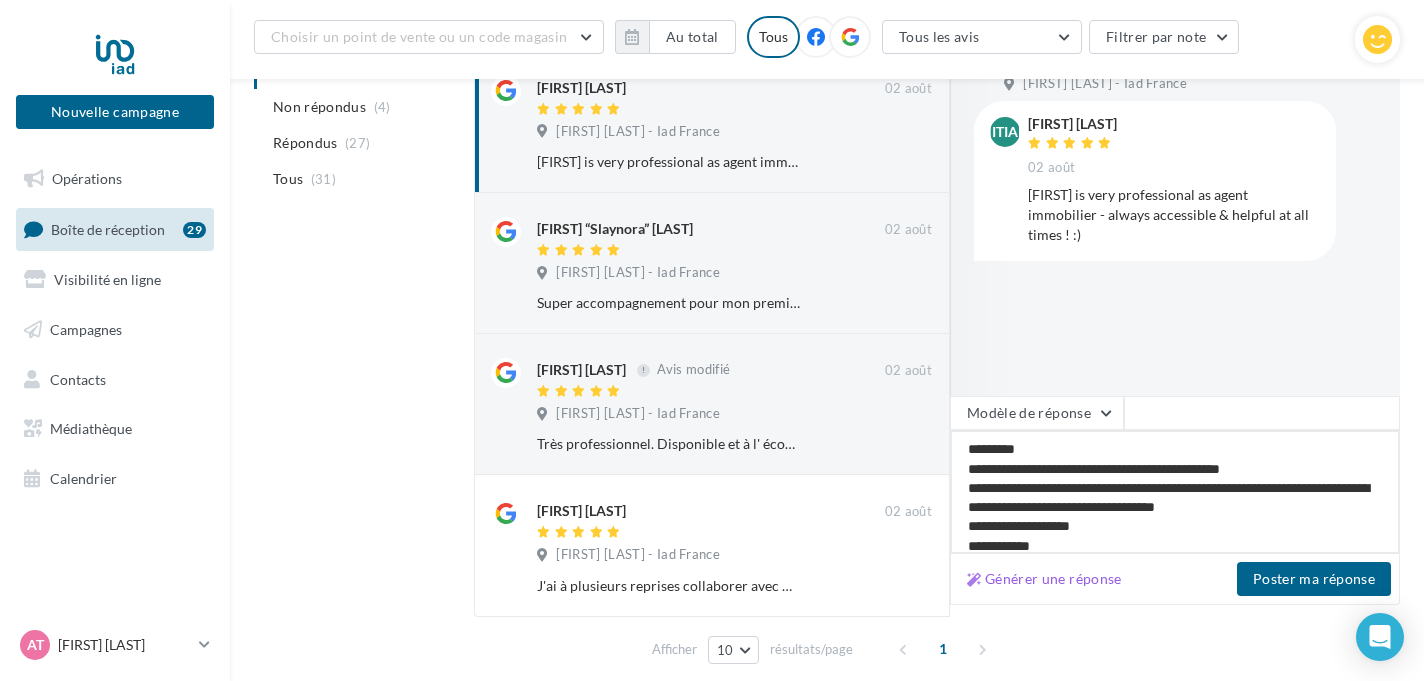 type on "**********" 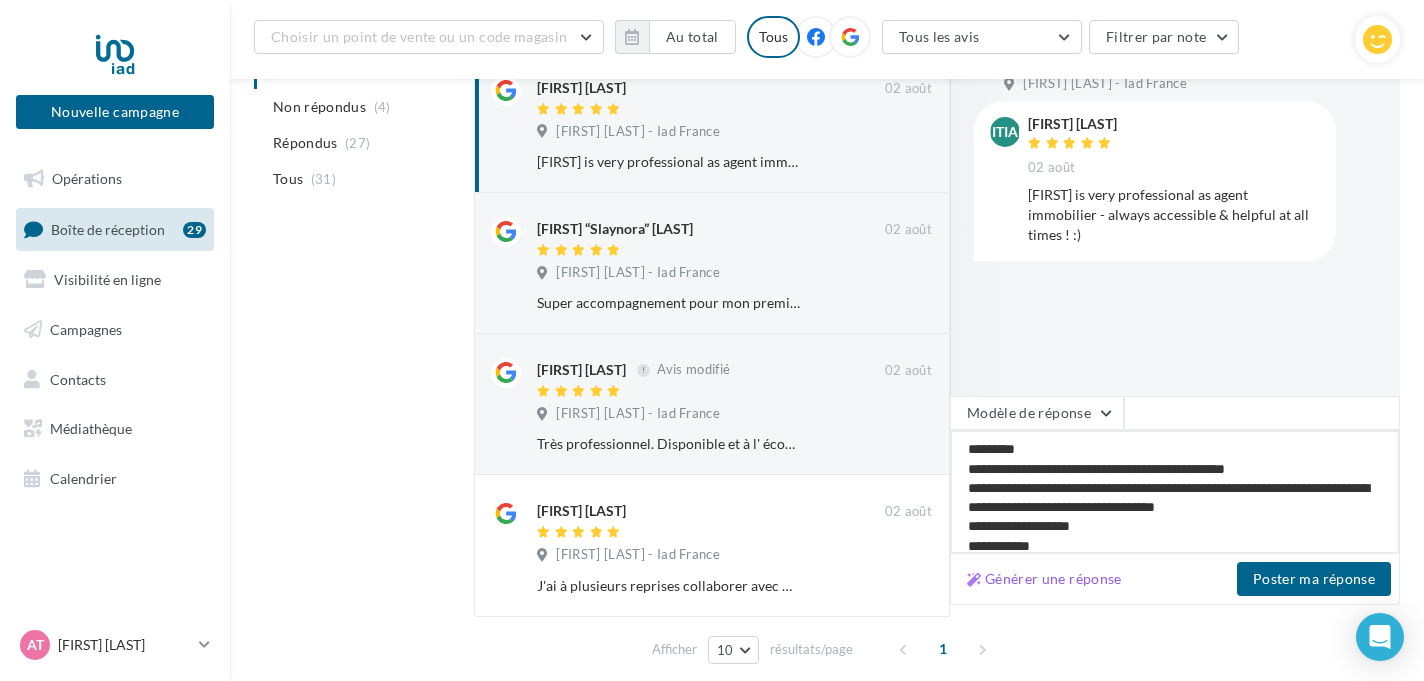 click on "**********" at bounding box center [1175, 492] 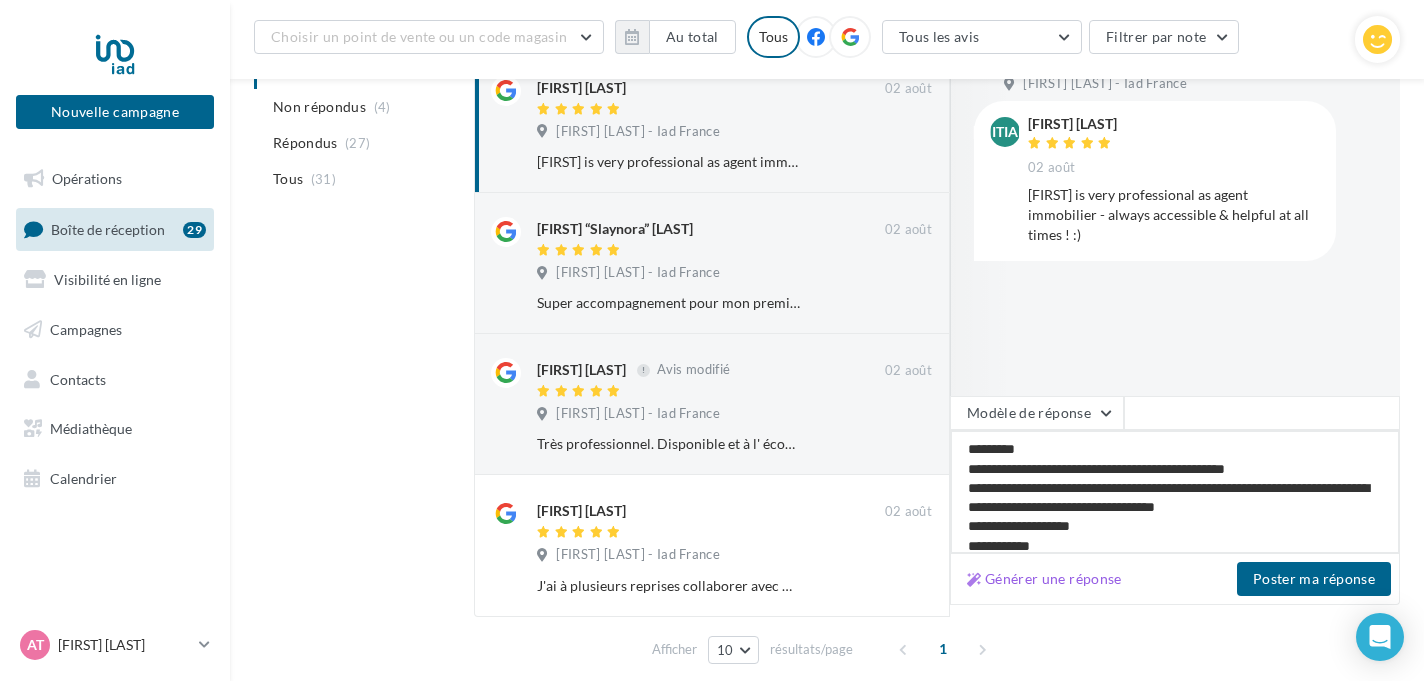 type on "**********" 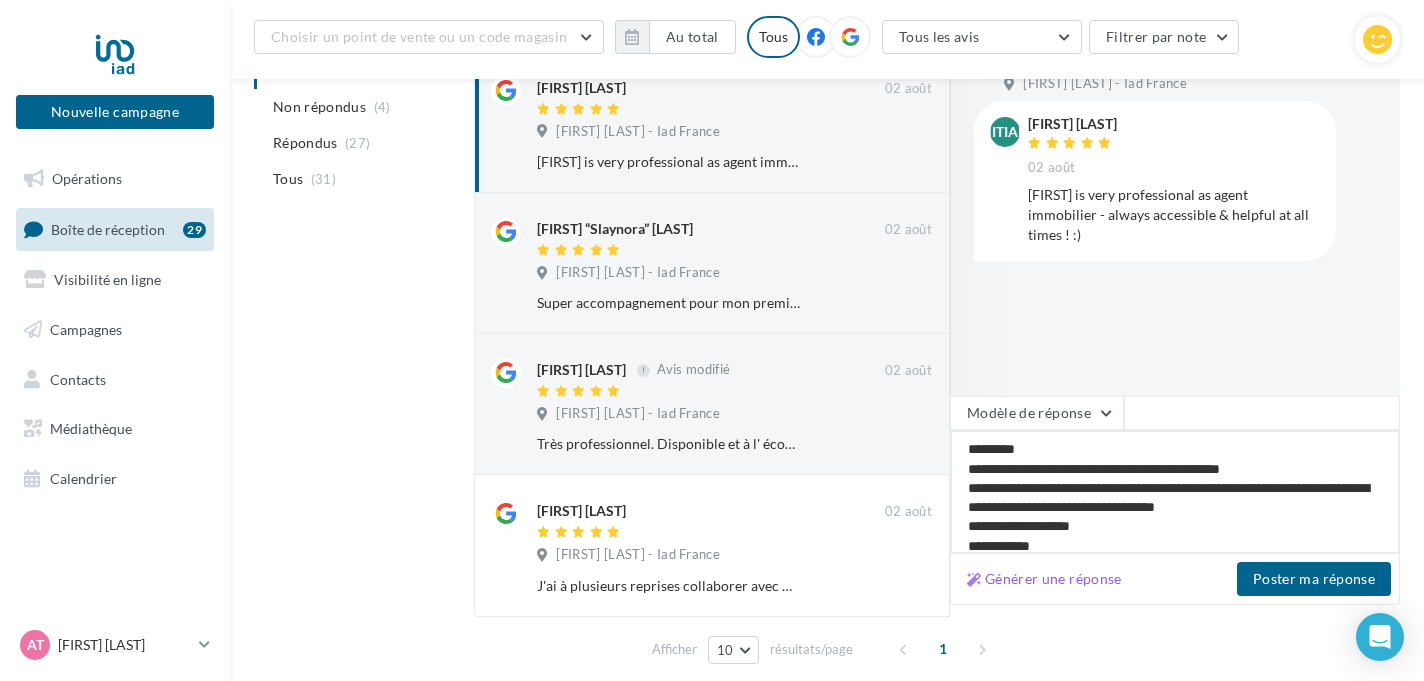type on "**********" 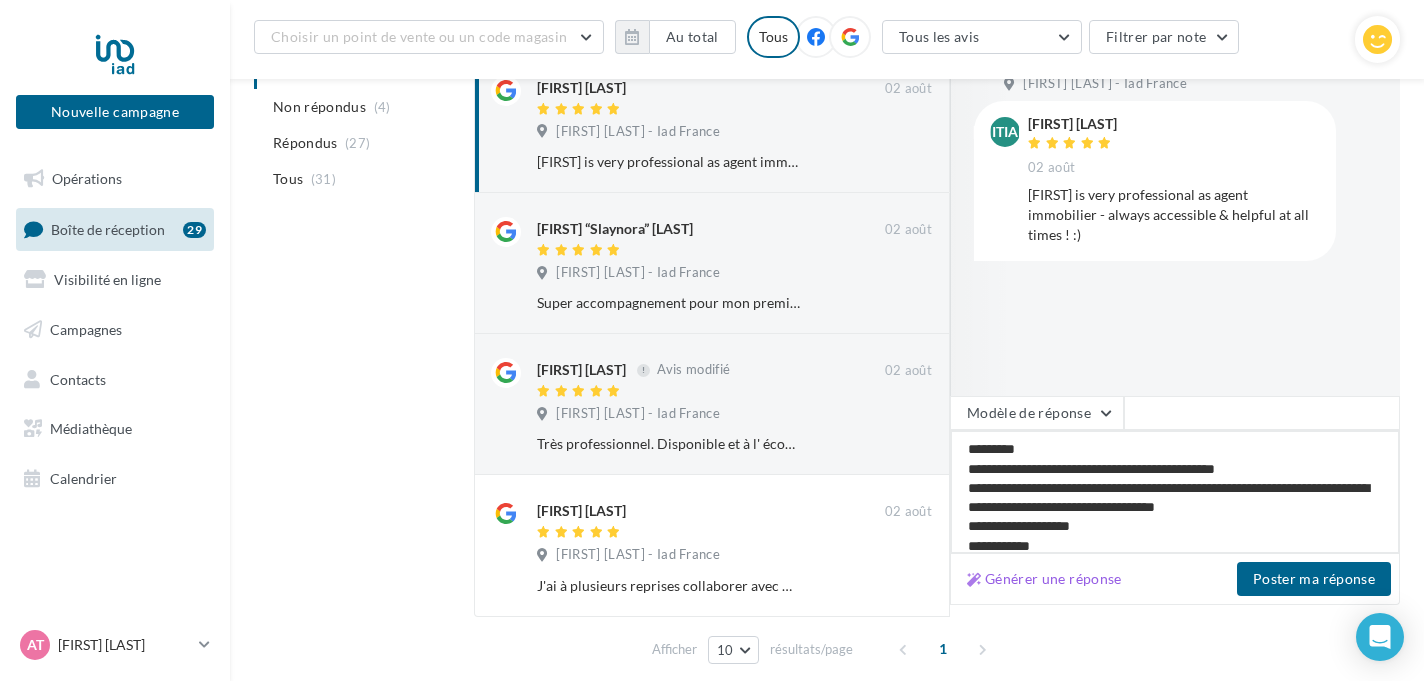 type on "**********" 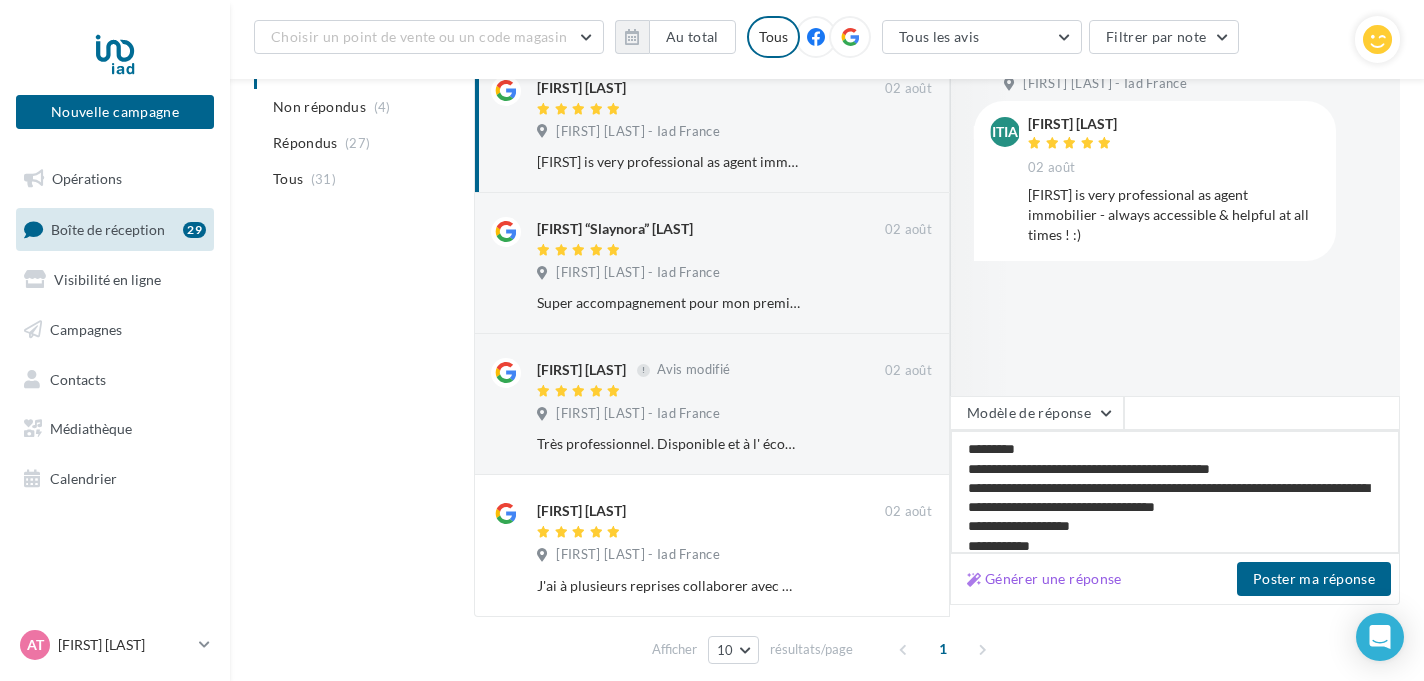 click on "**********" at bounding box center (1175, 492) 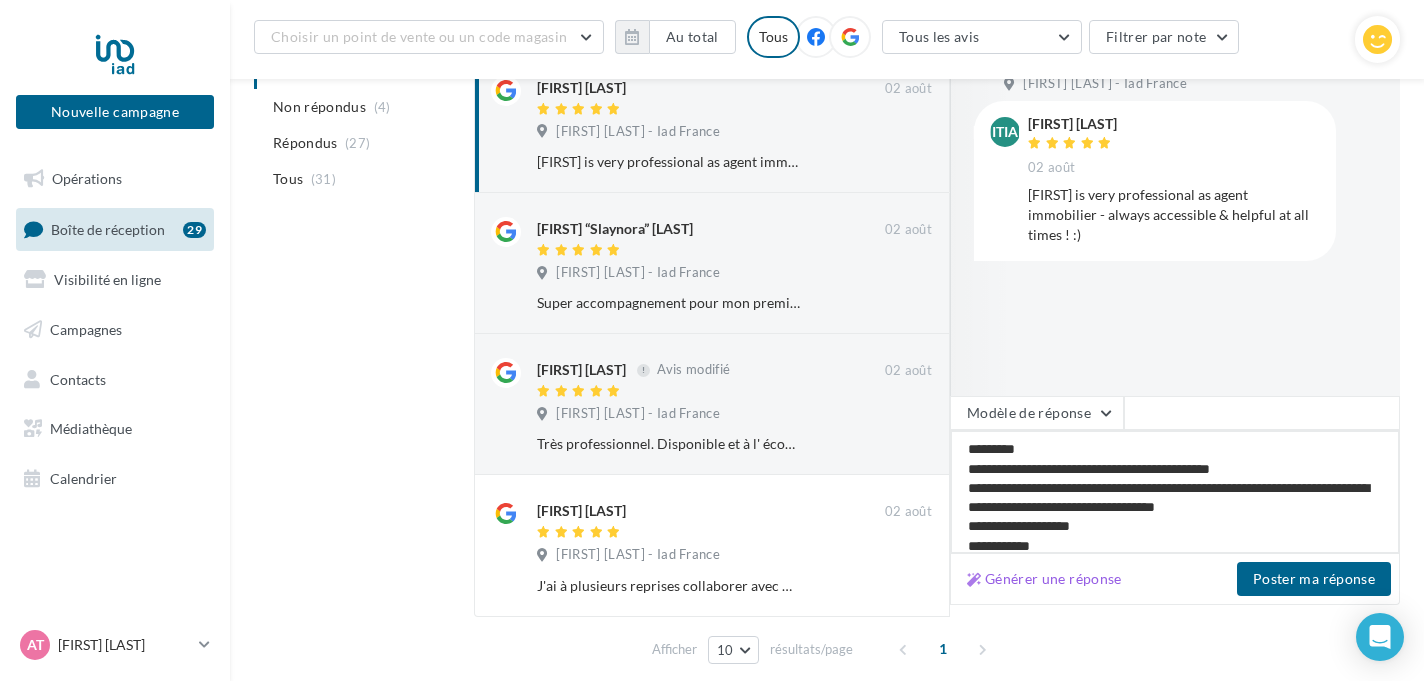 type on "**********" 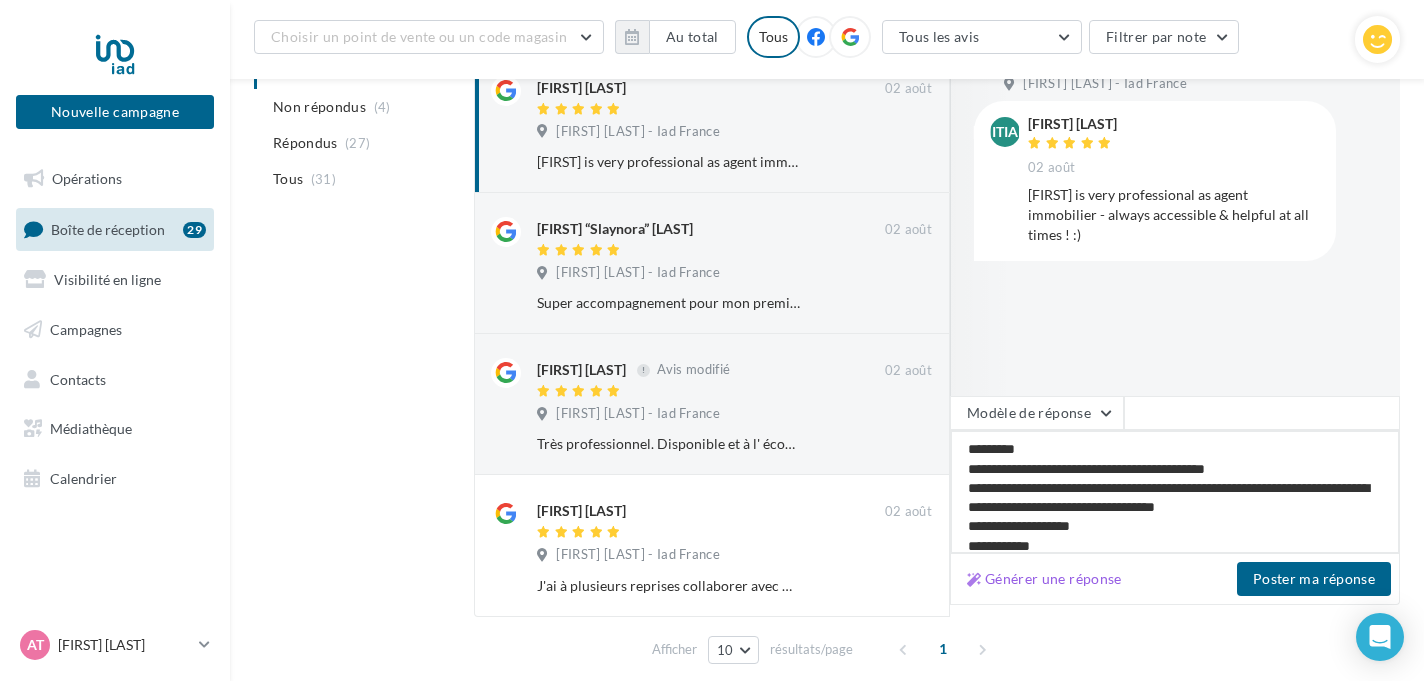 type on "**********" 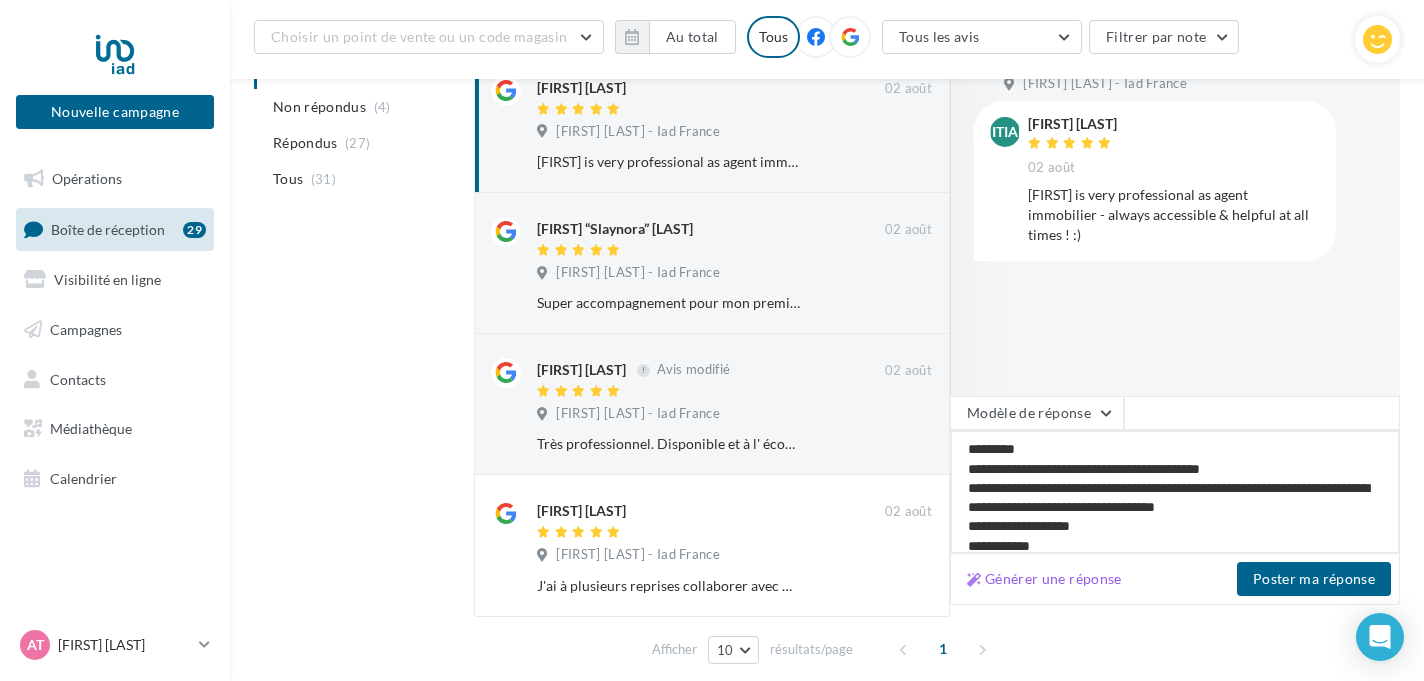type on "**********" 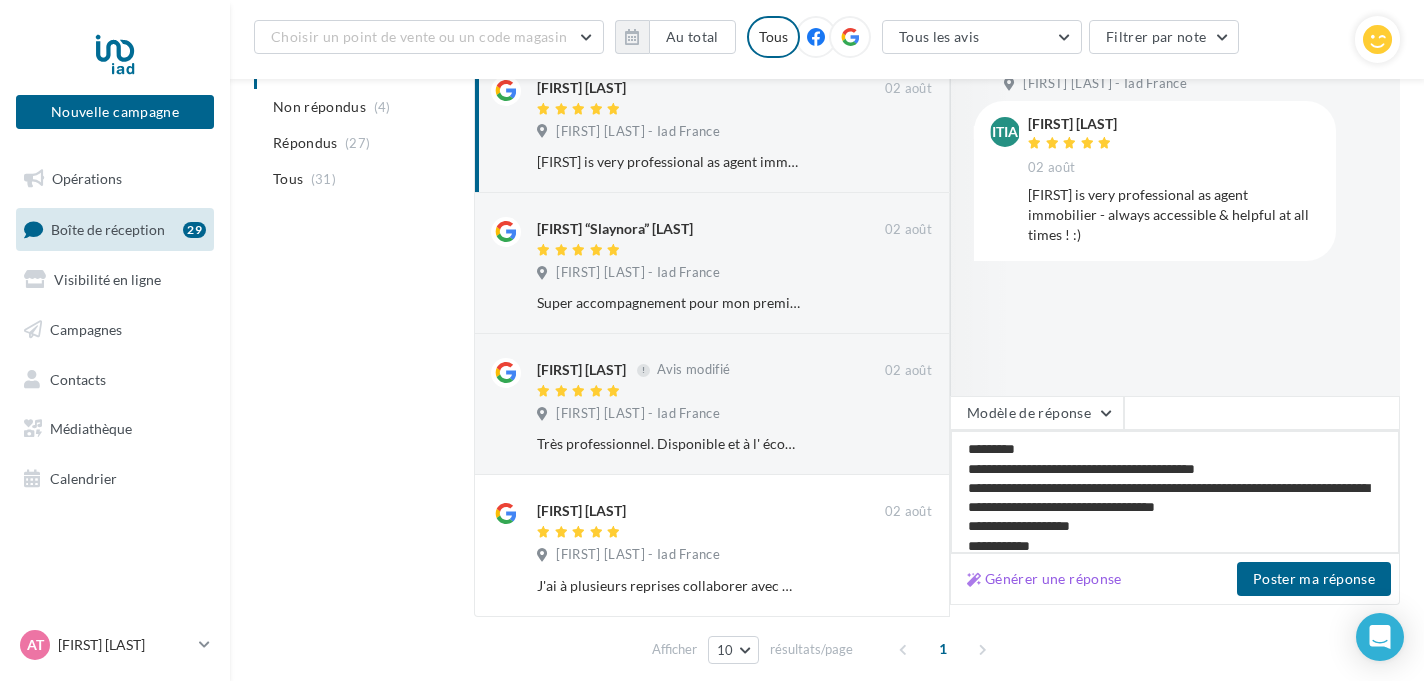 type on "**********" 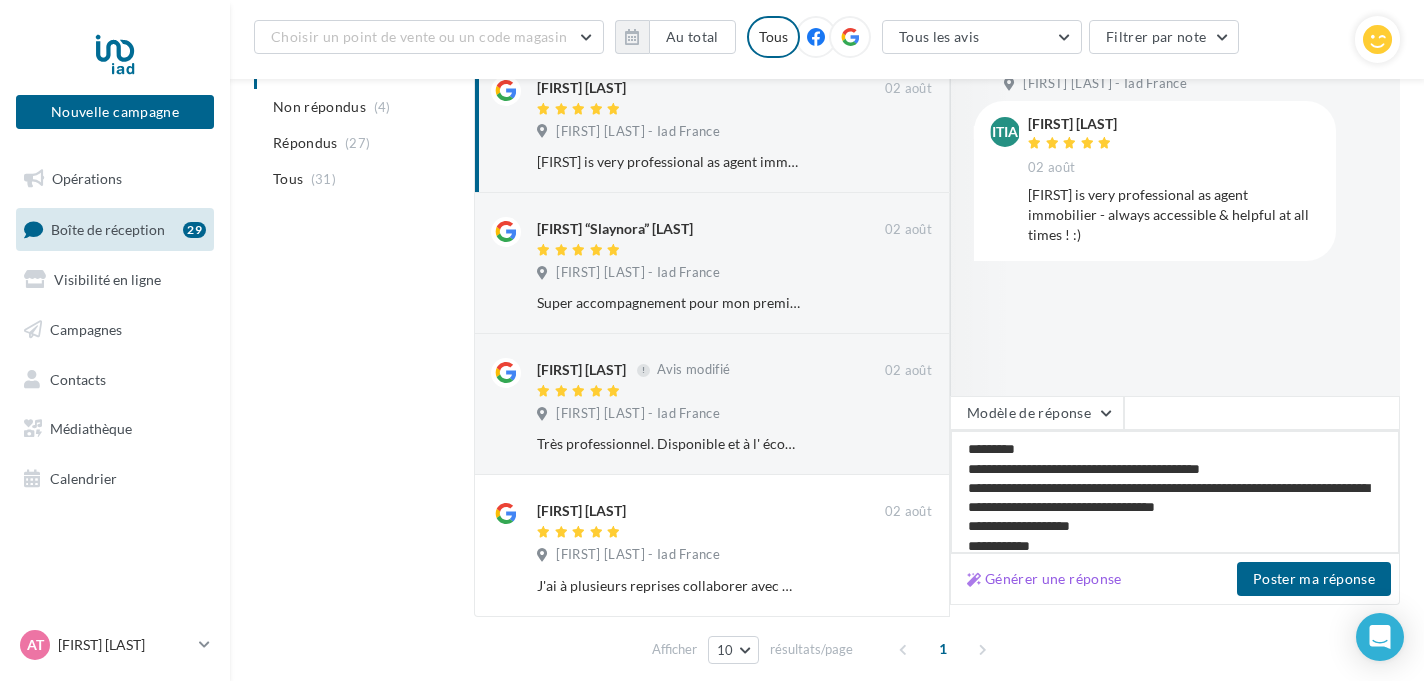 type on "**********" 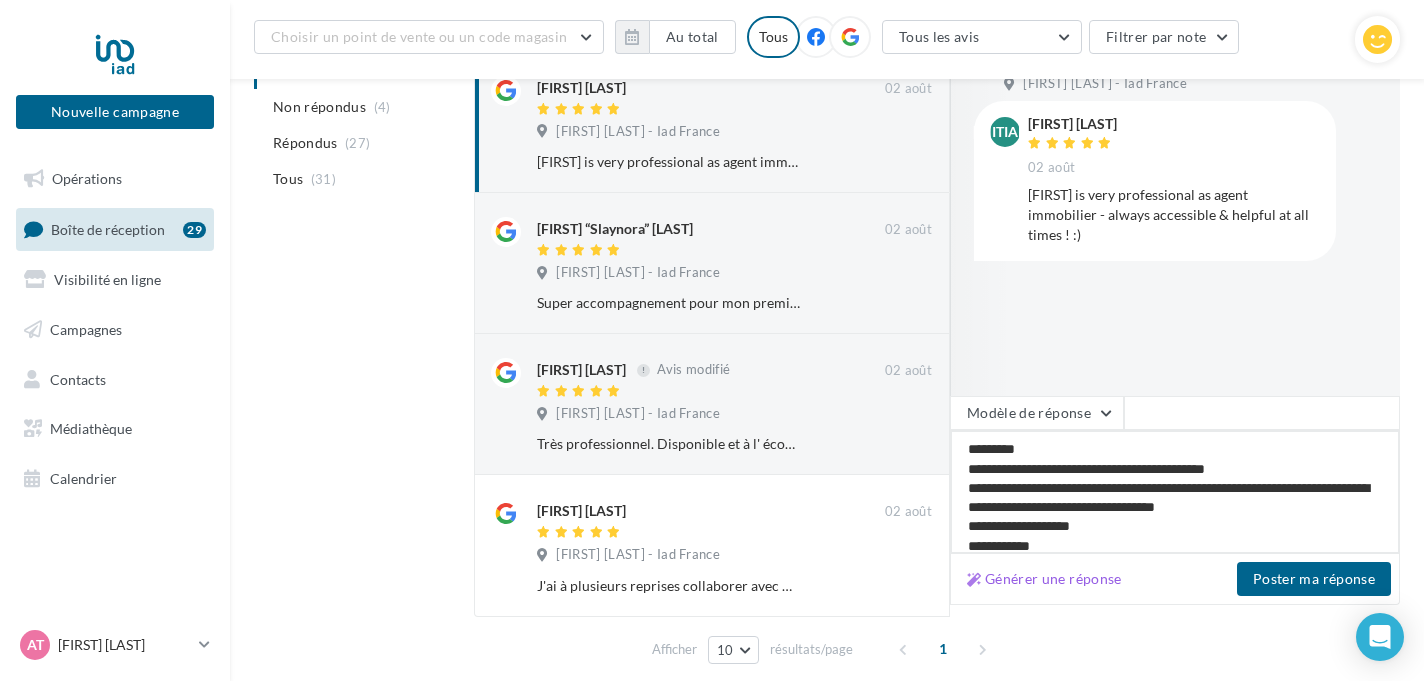 type on "**********" 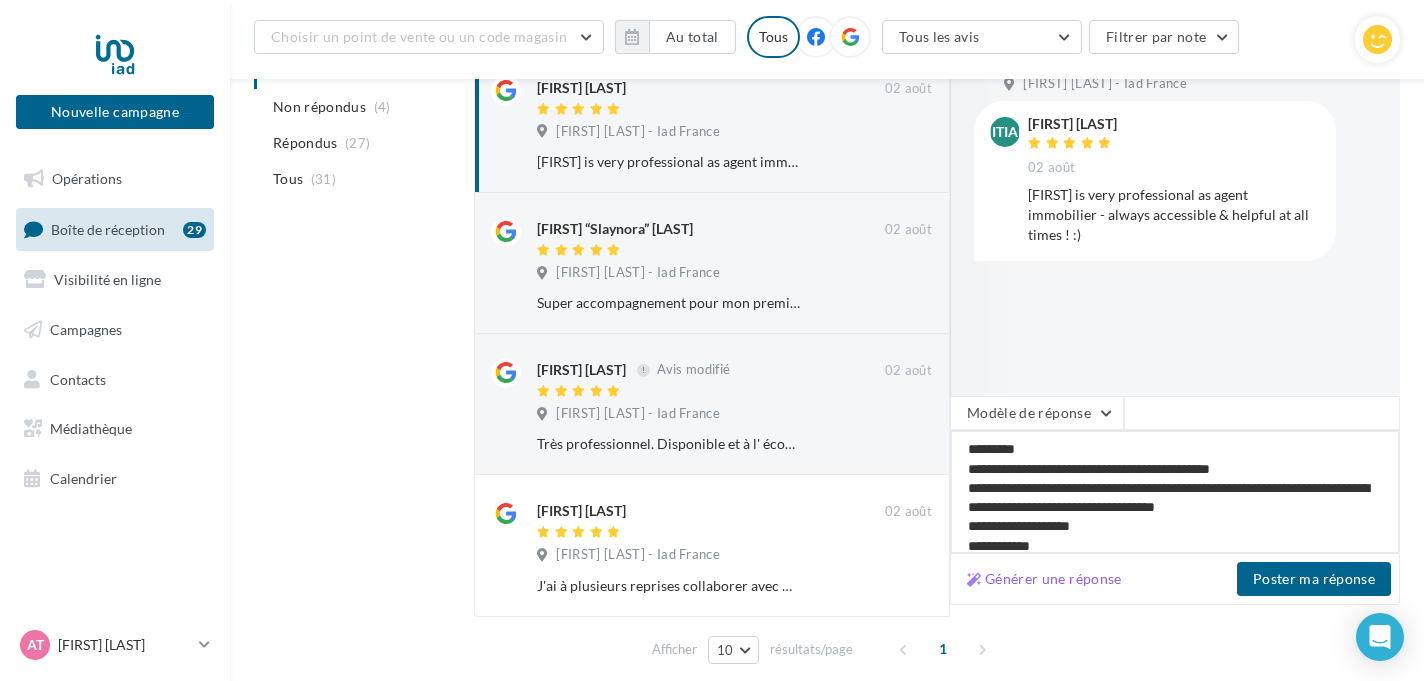 type on "**********" 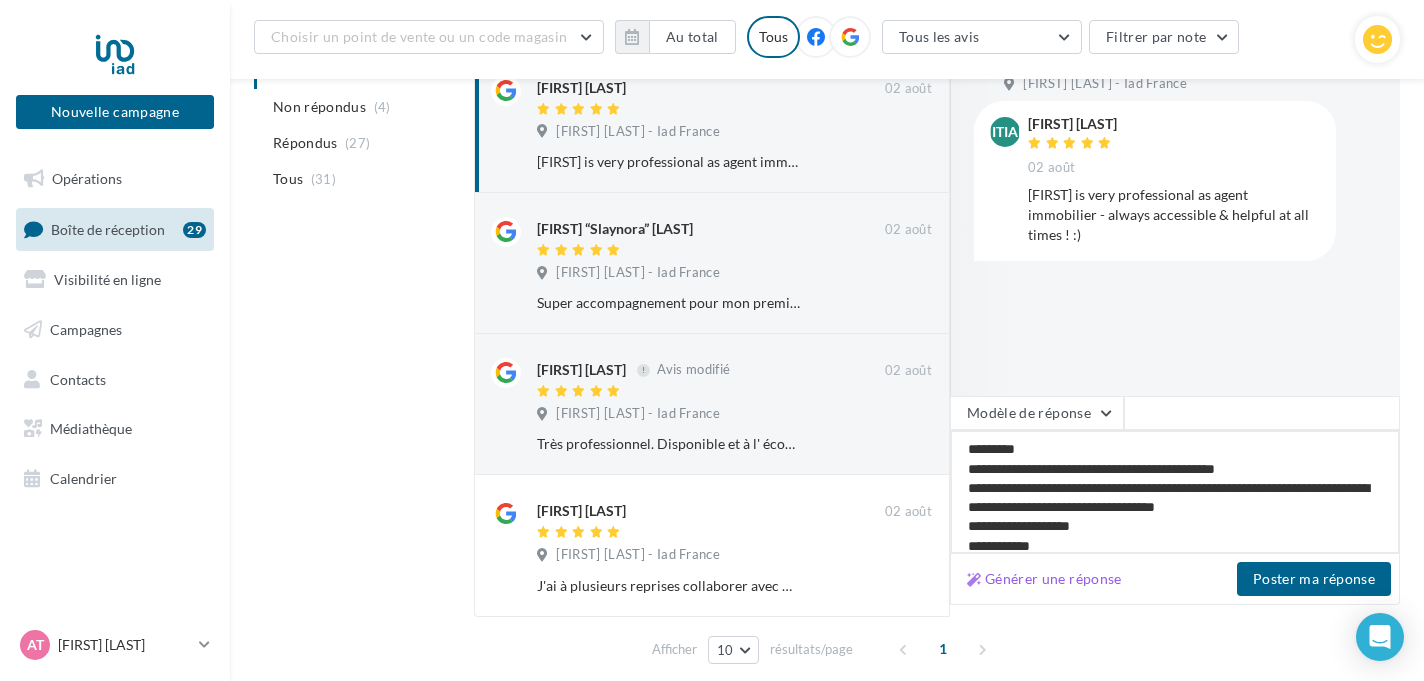 type on "**********" 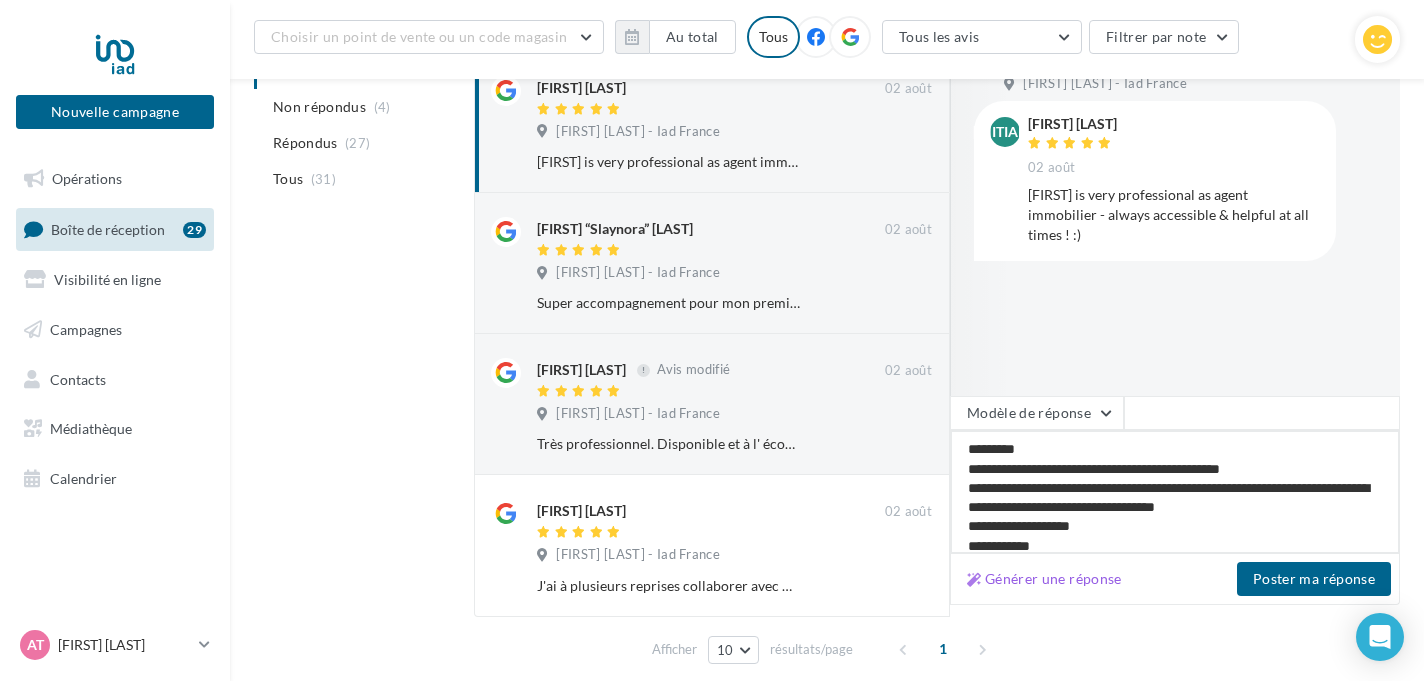 type on "**********" 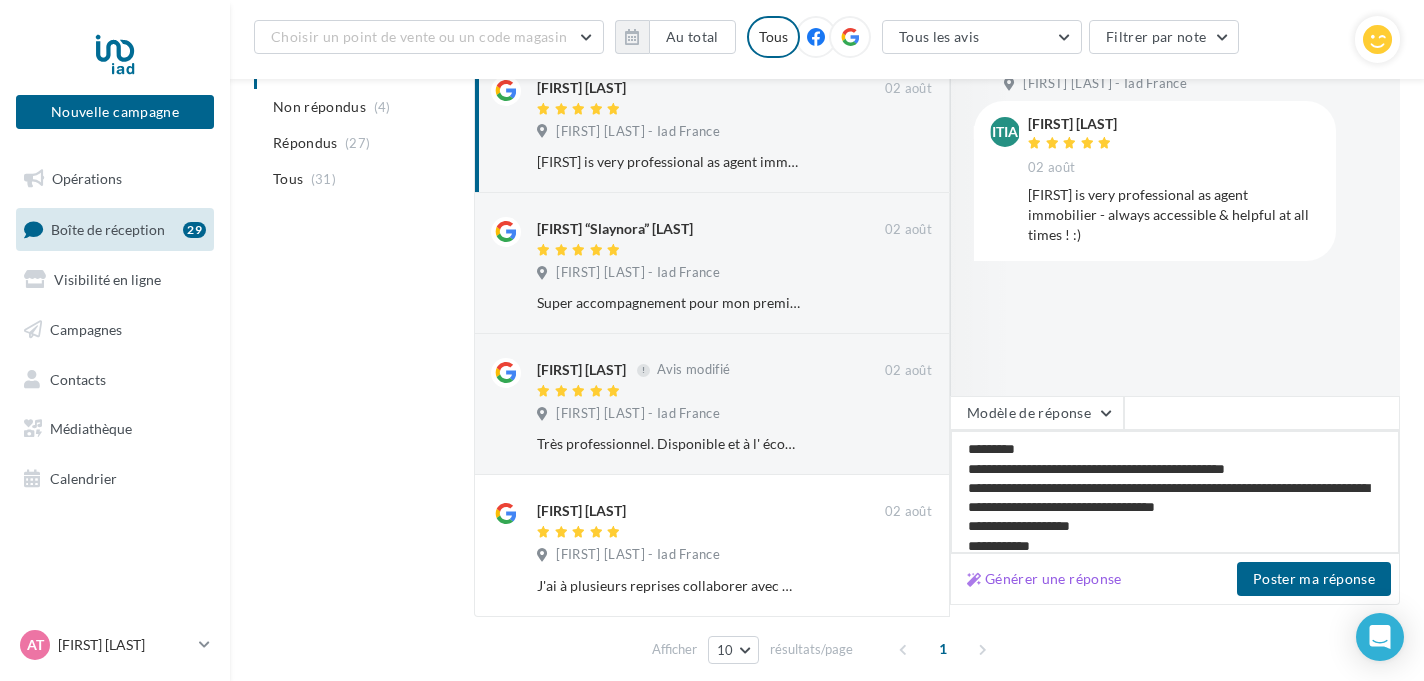 scroll, scrollTop: 11, scrollLeft: 0, axis: vertical 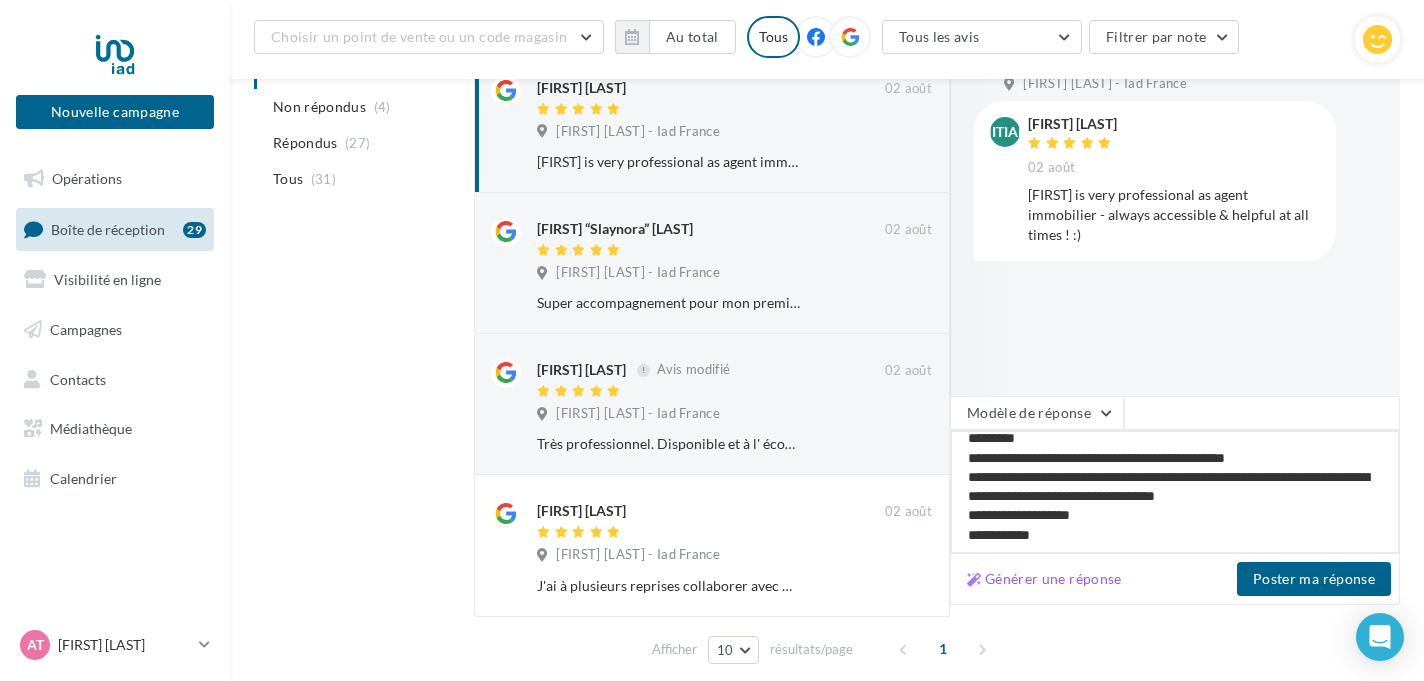 click on "**********" at bounding box center [1175, 492] 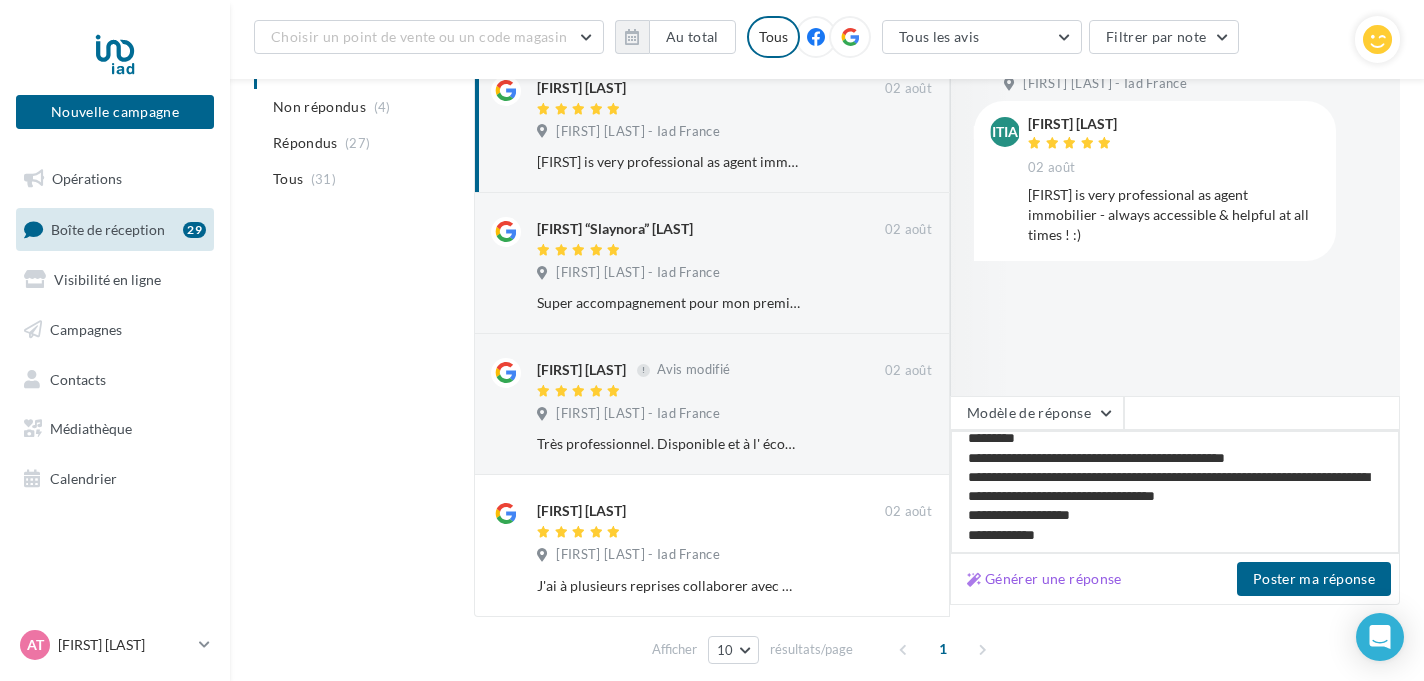 scroll, scrollTop: 21, scrollLeft: 0, axis: vertical 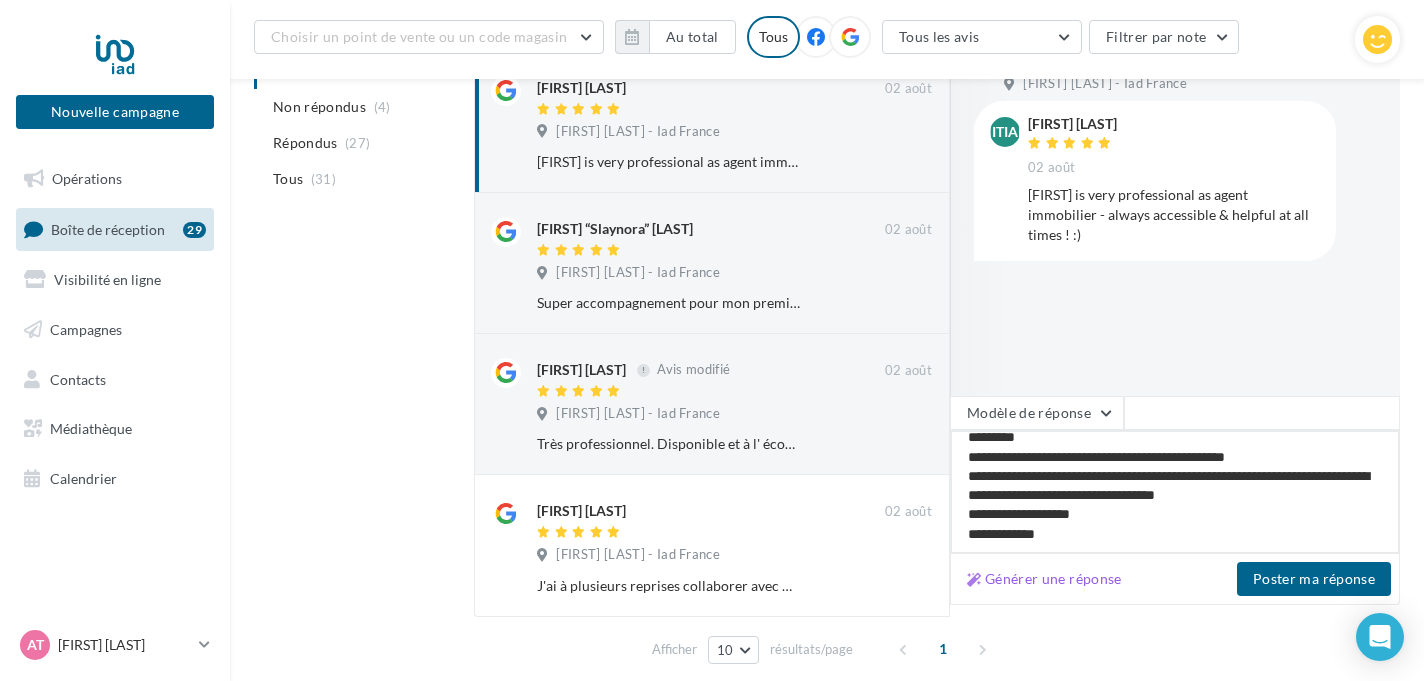 type on "**********" 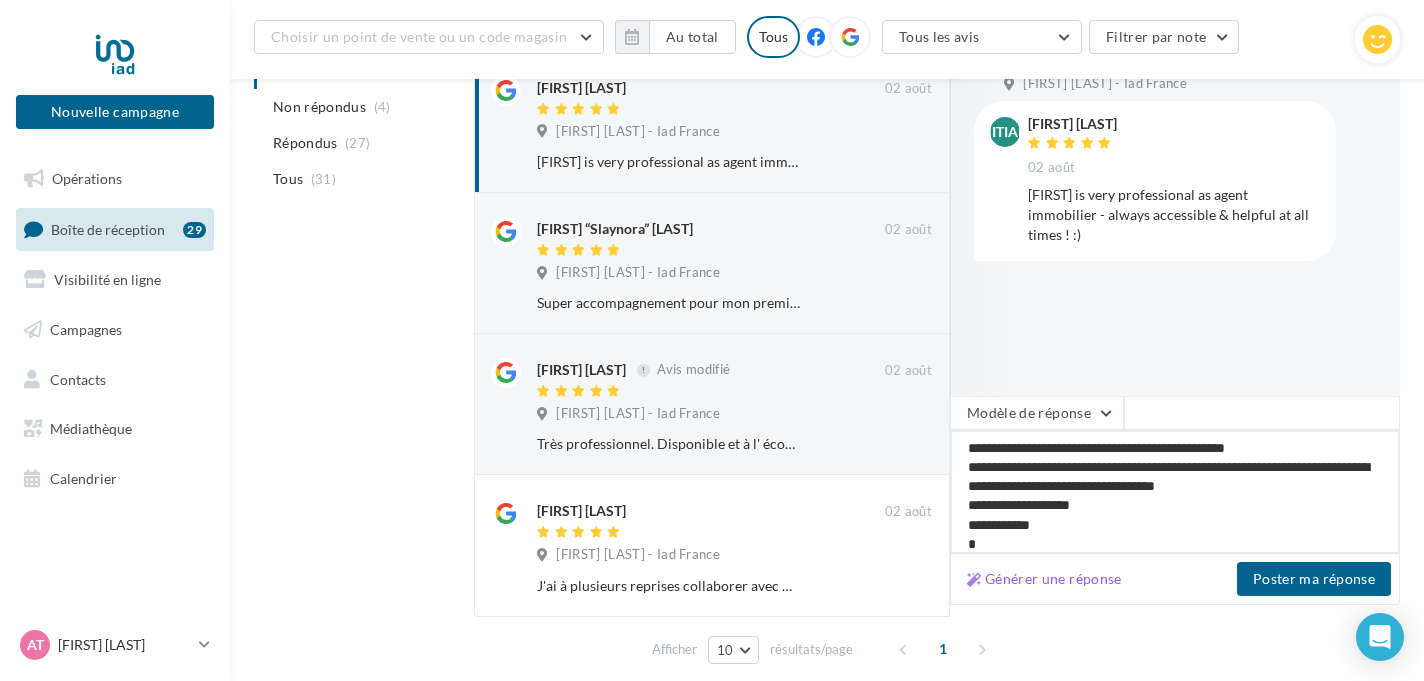 type on "**********" 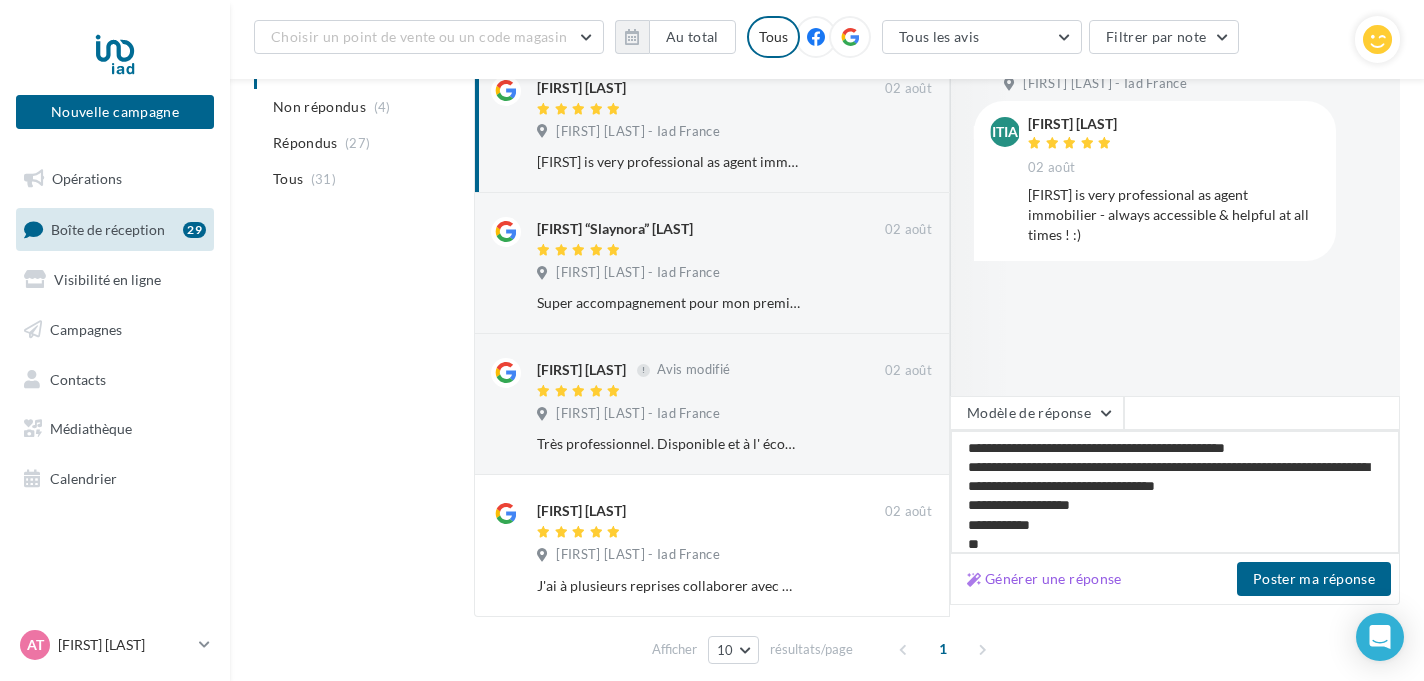 type on "**********" 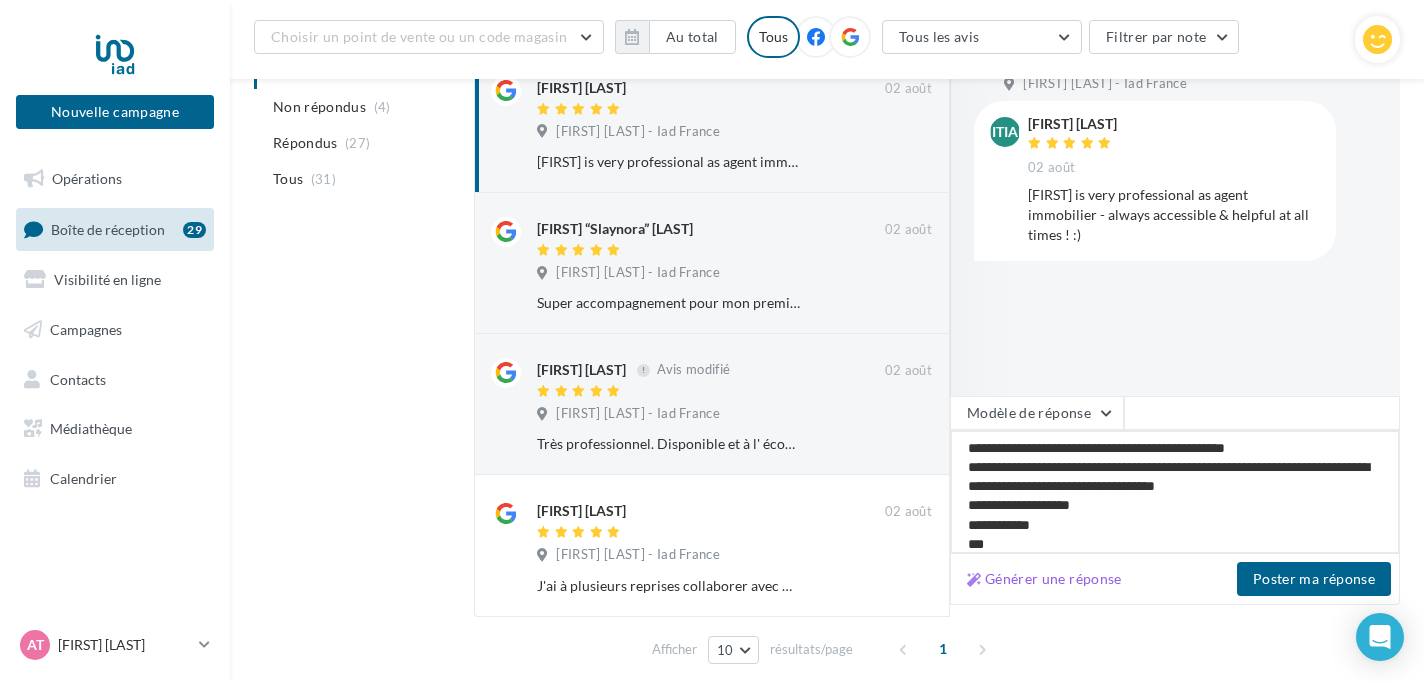 type on "**********" 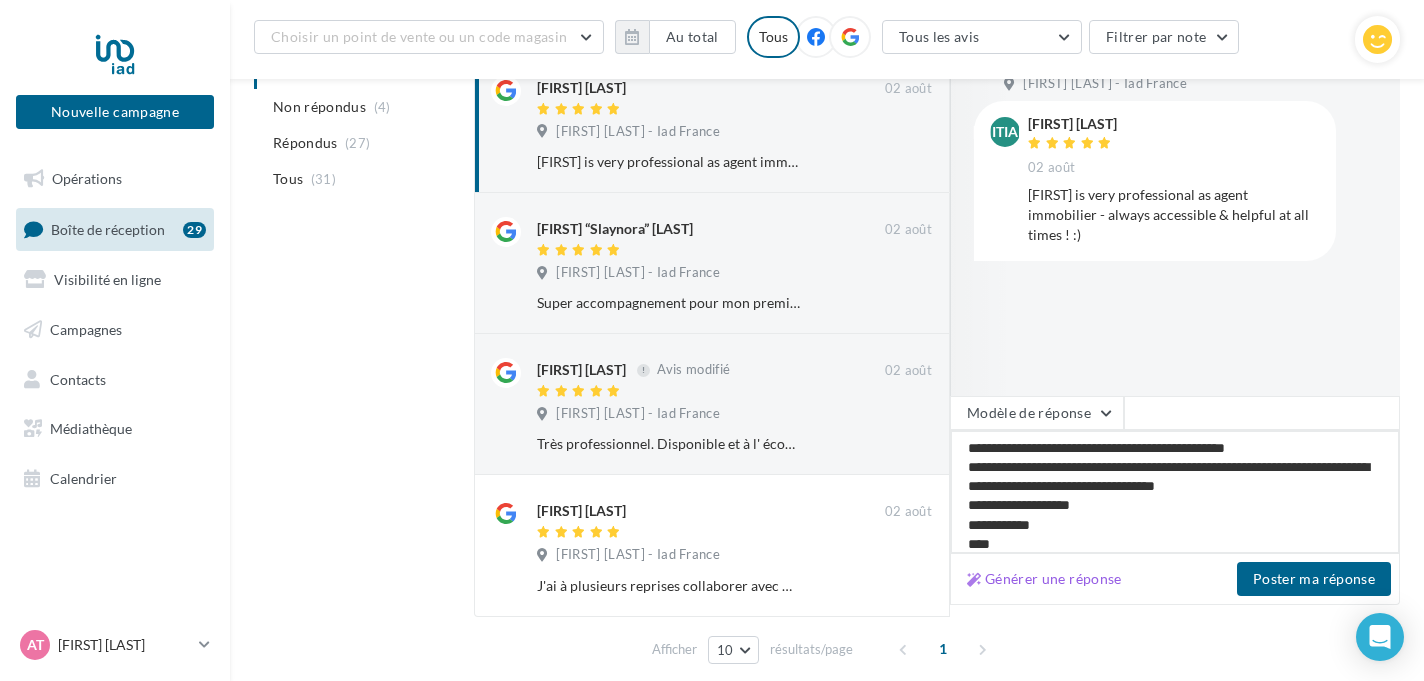 type on "**********" 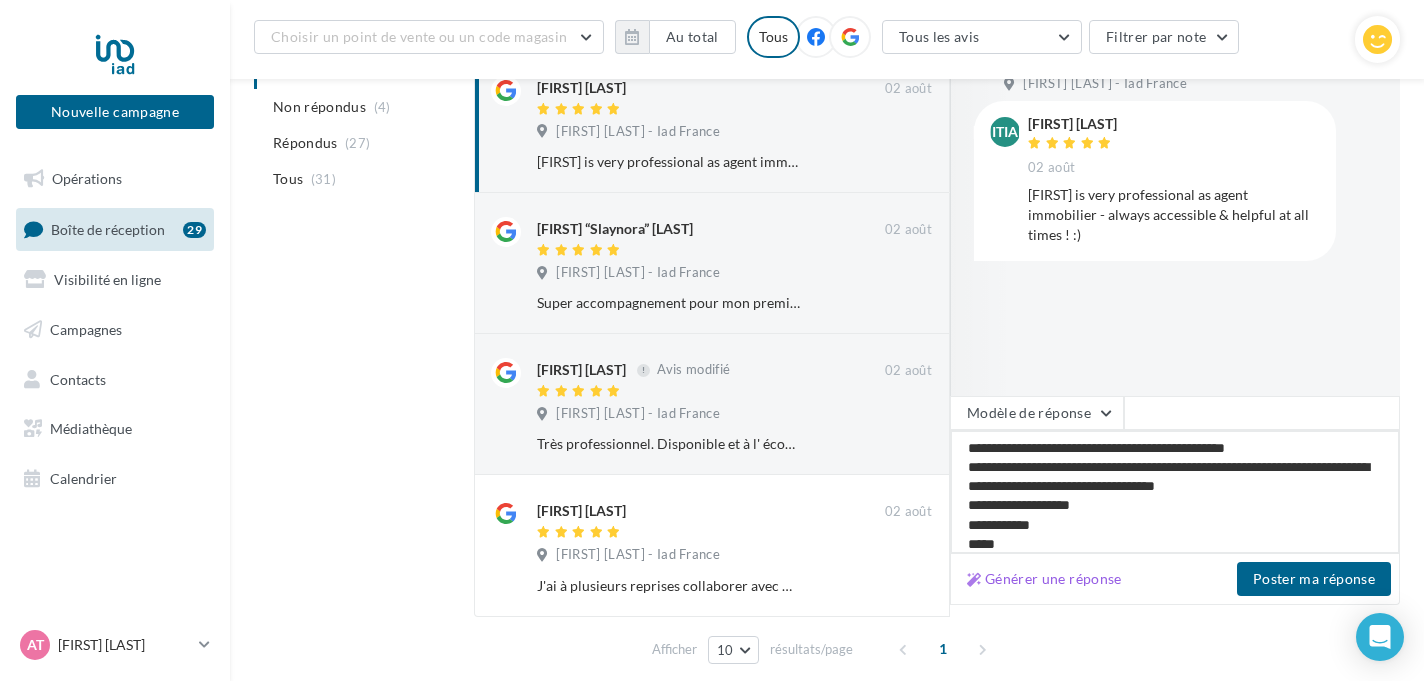 type on "**********" 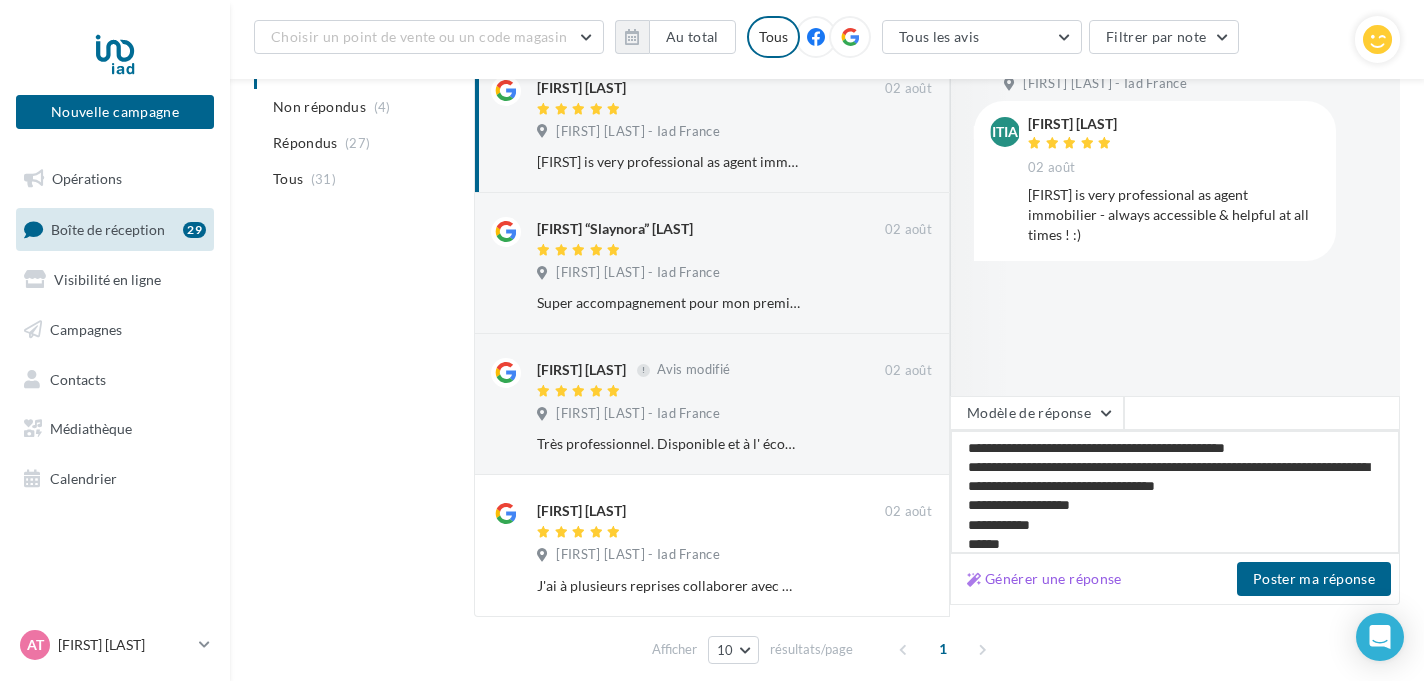 type on "**********" 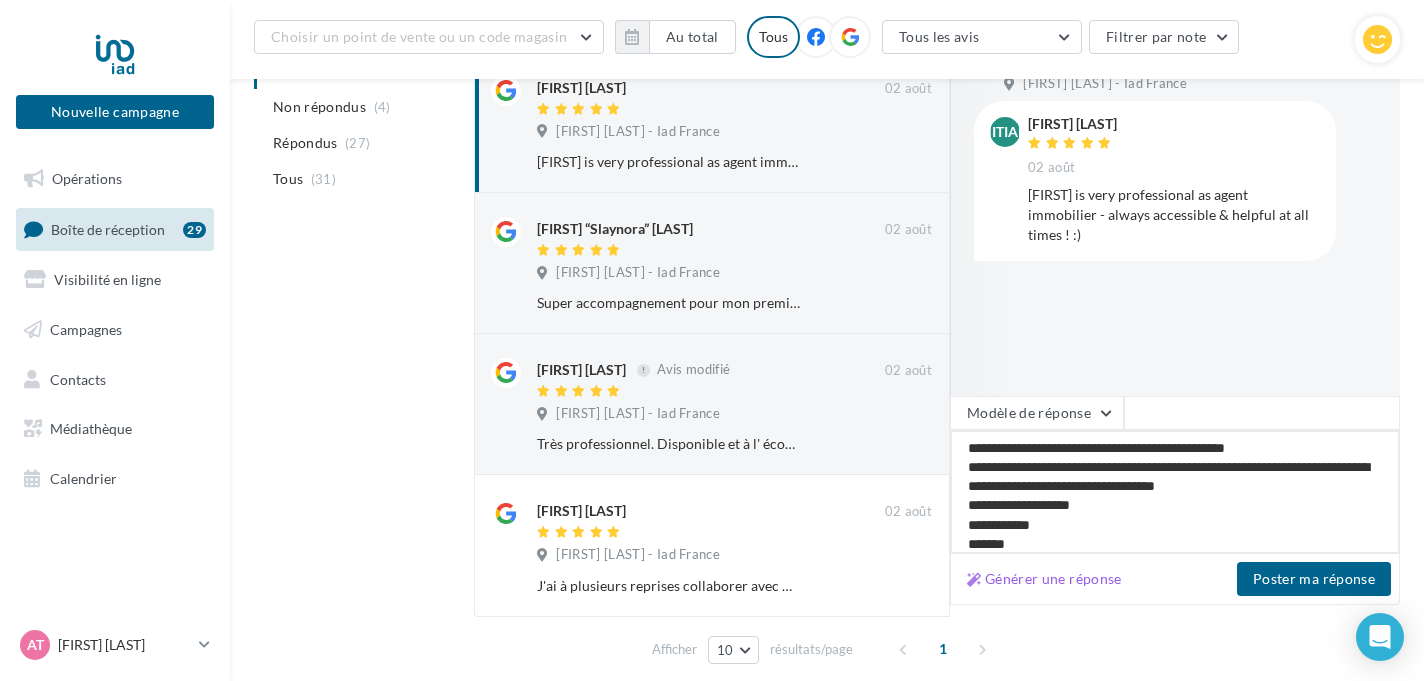 type on "**********" 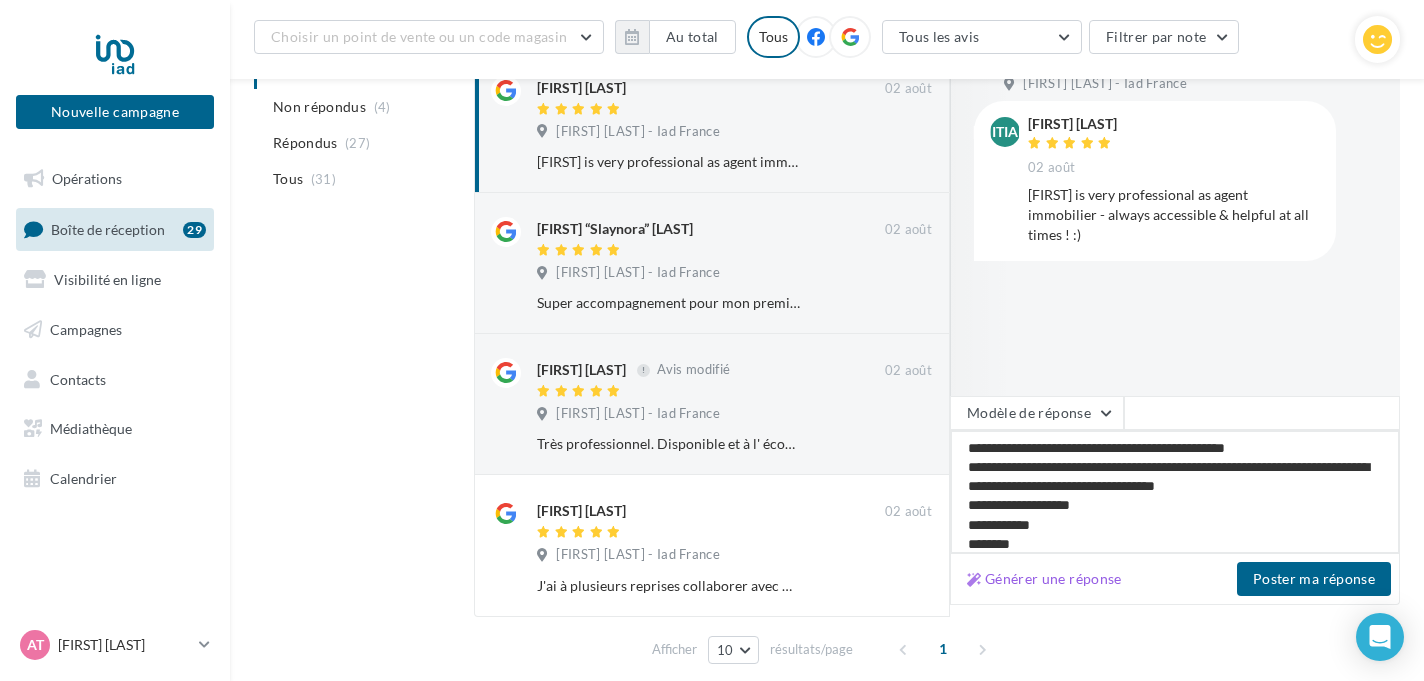 type on "**********" 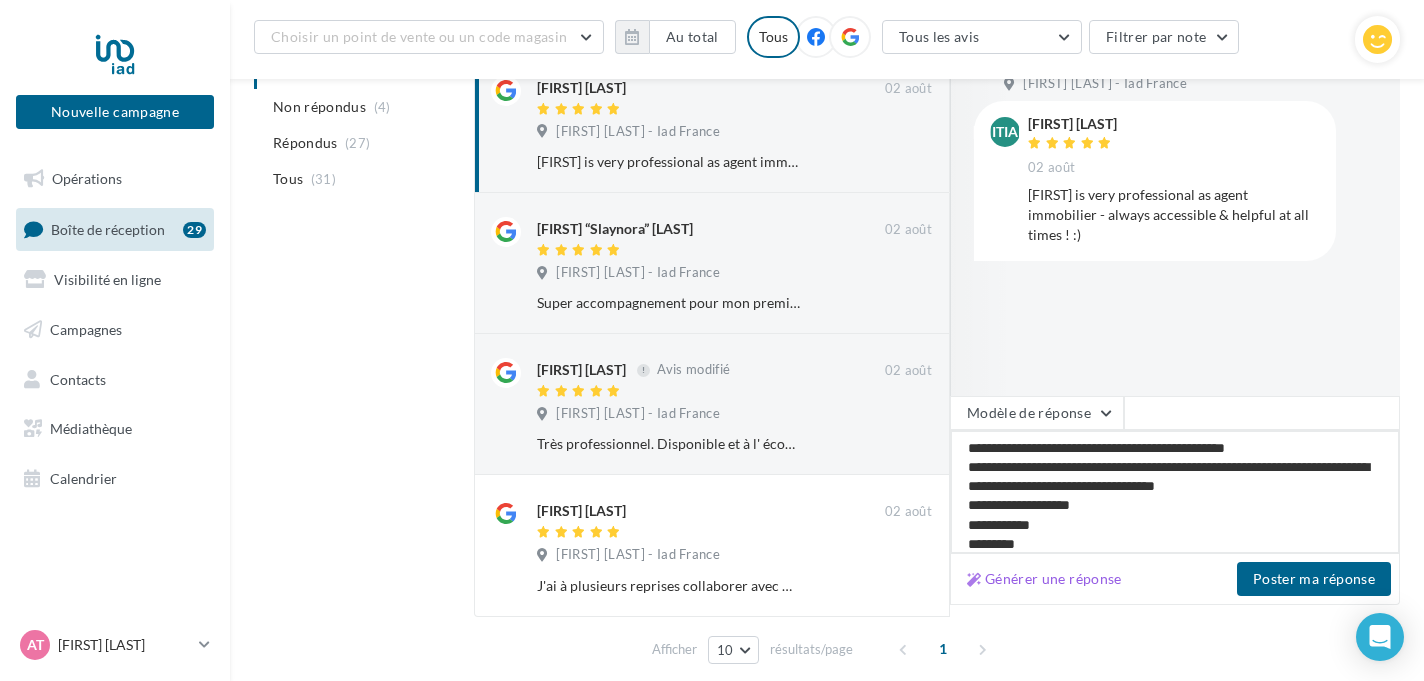 type on "**********" 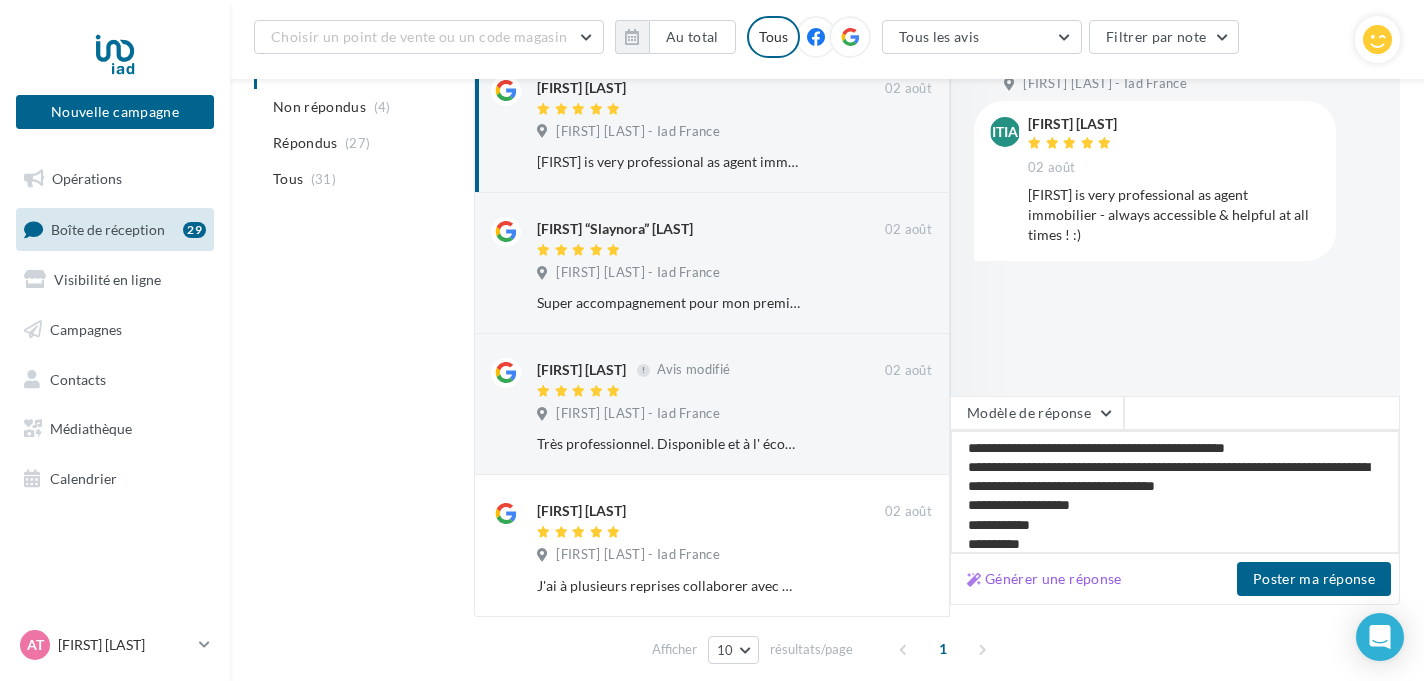 type on "**********" 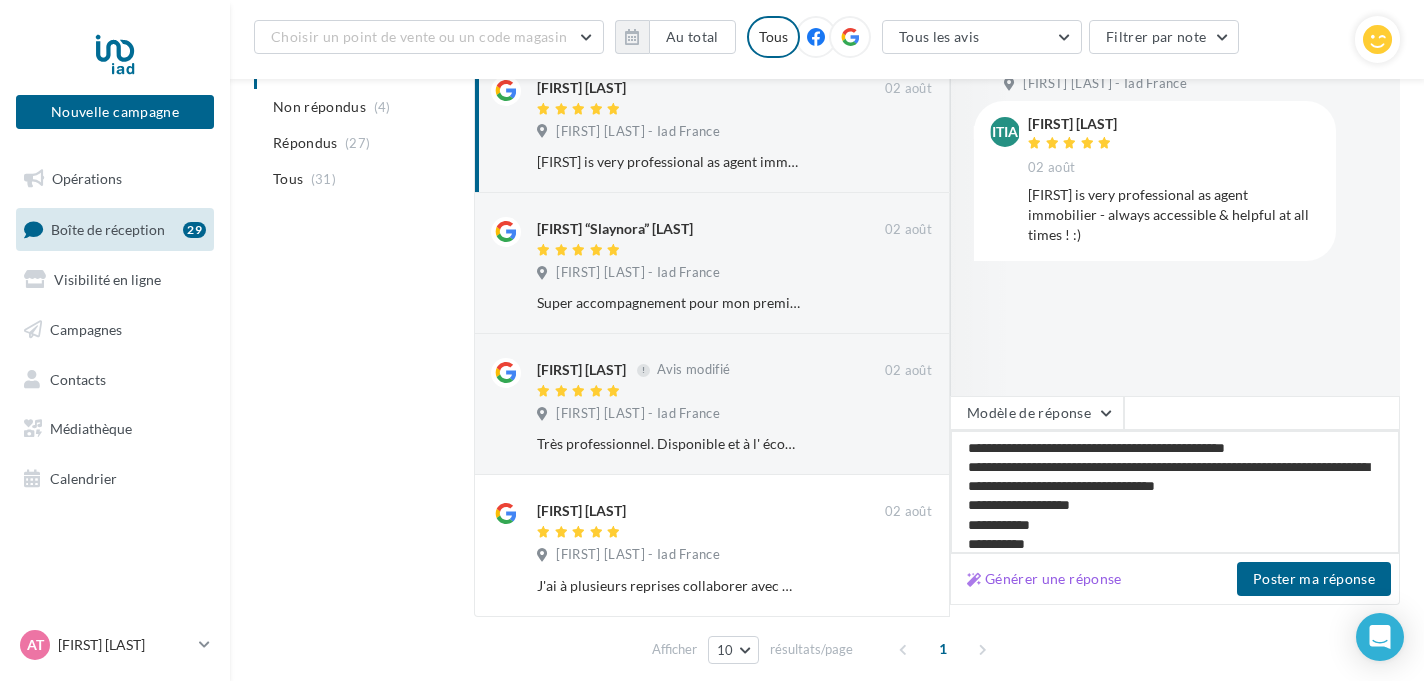 type on "**********" 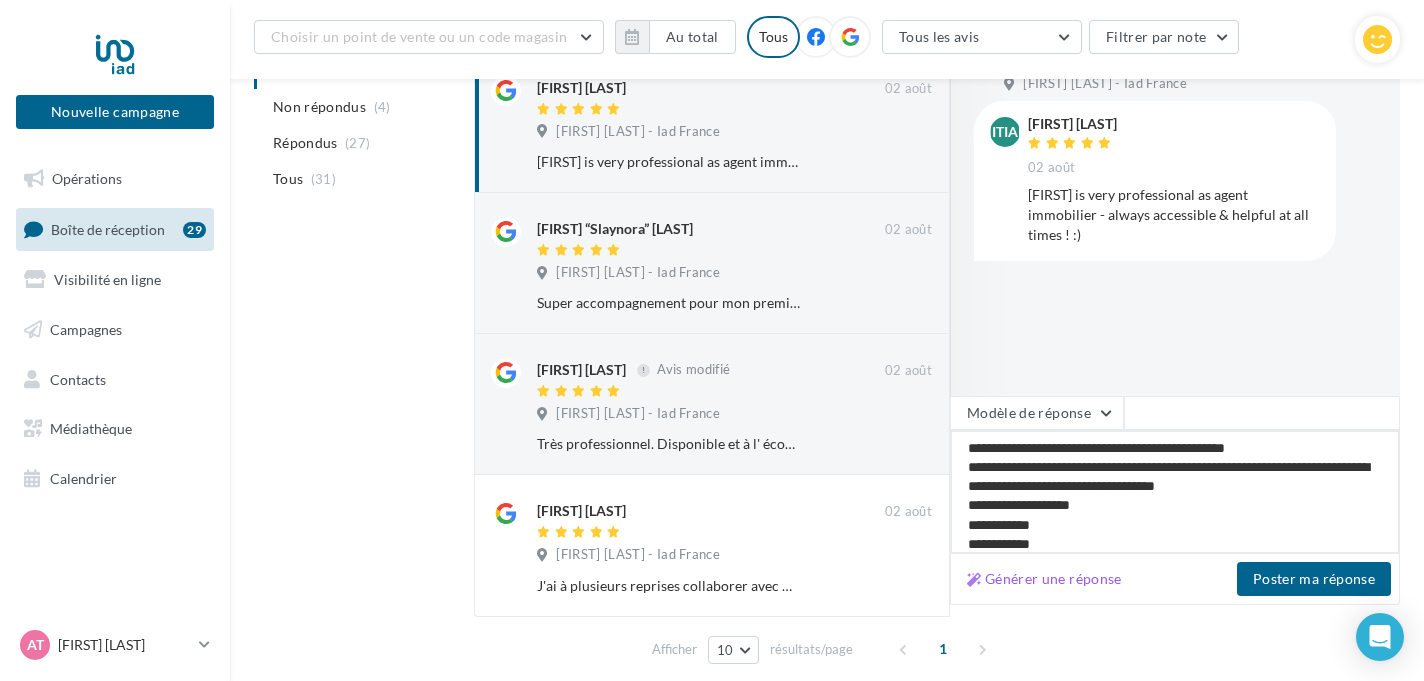 type on "**********" 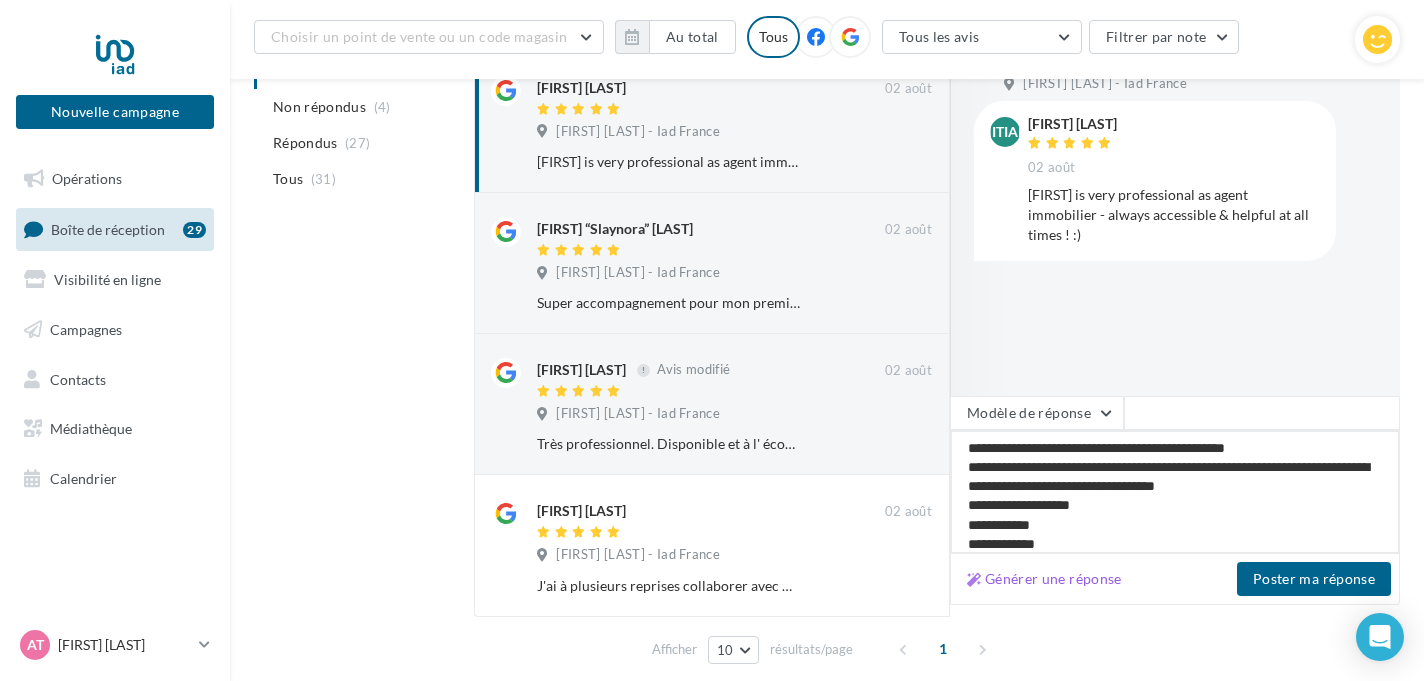 type on "**********" 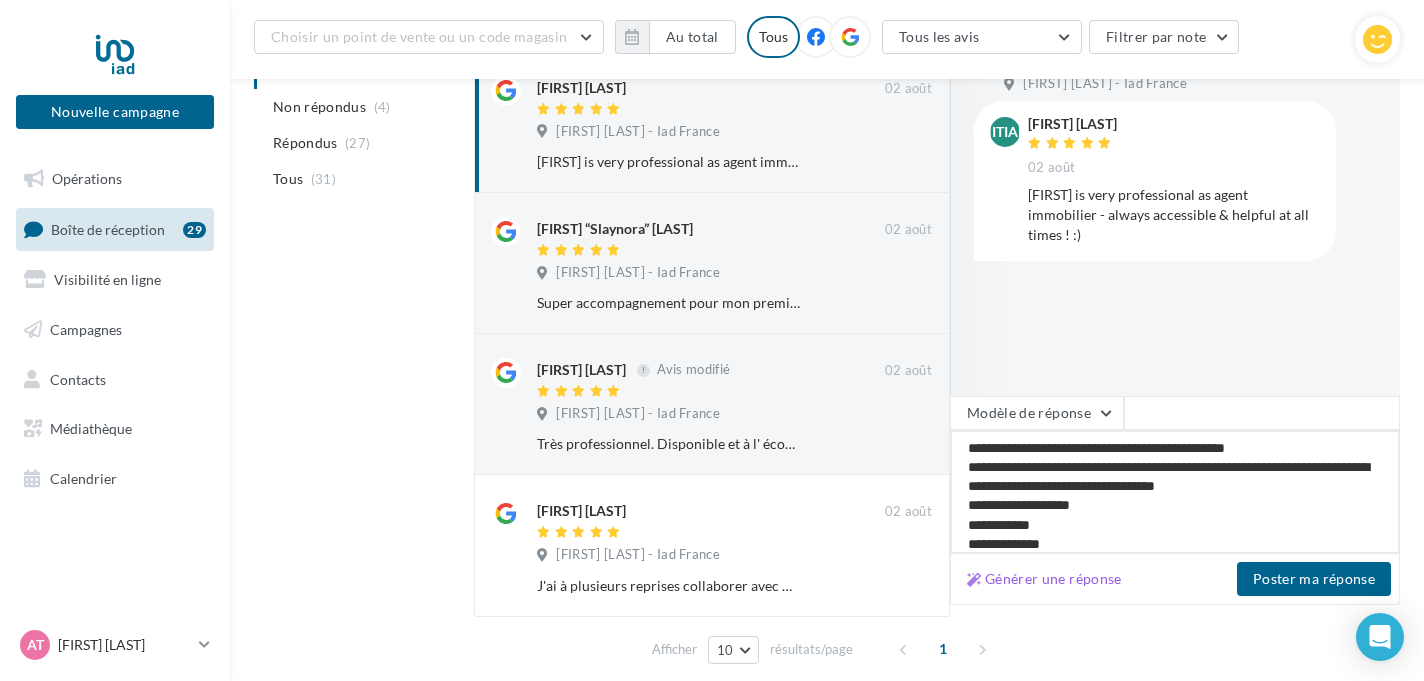 type on "**********" 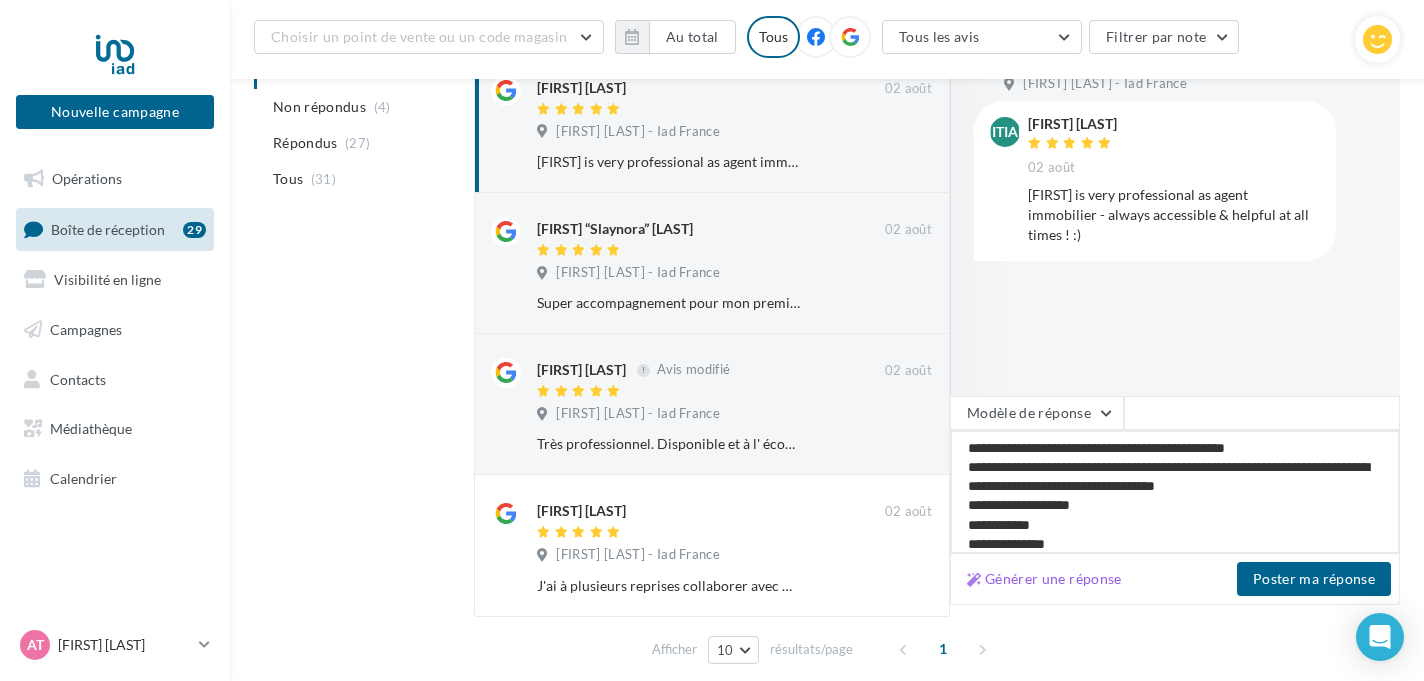 type on "**********" 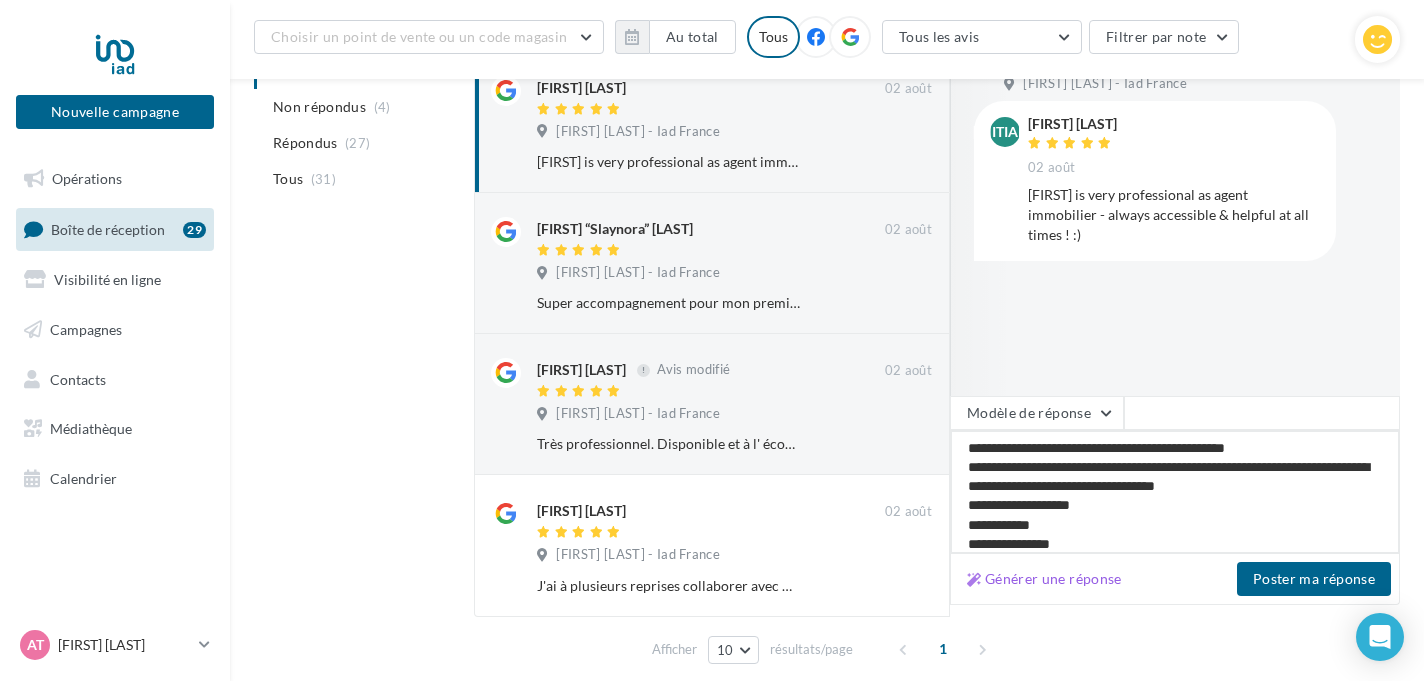 type on "**********" 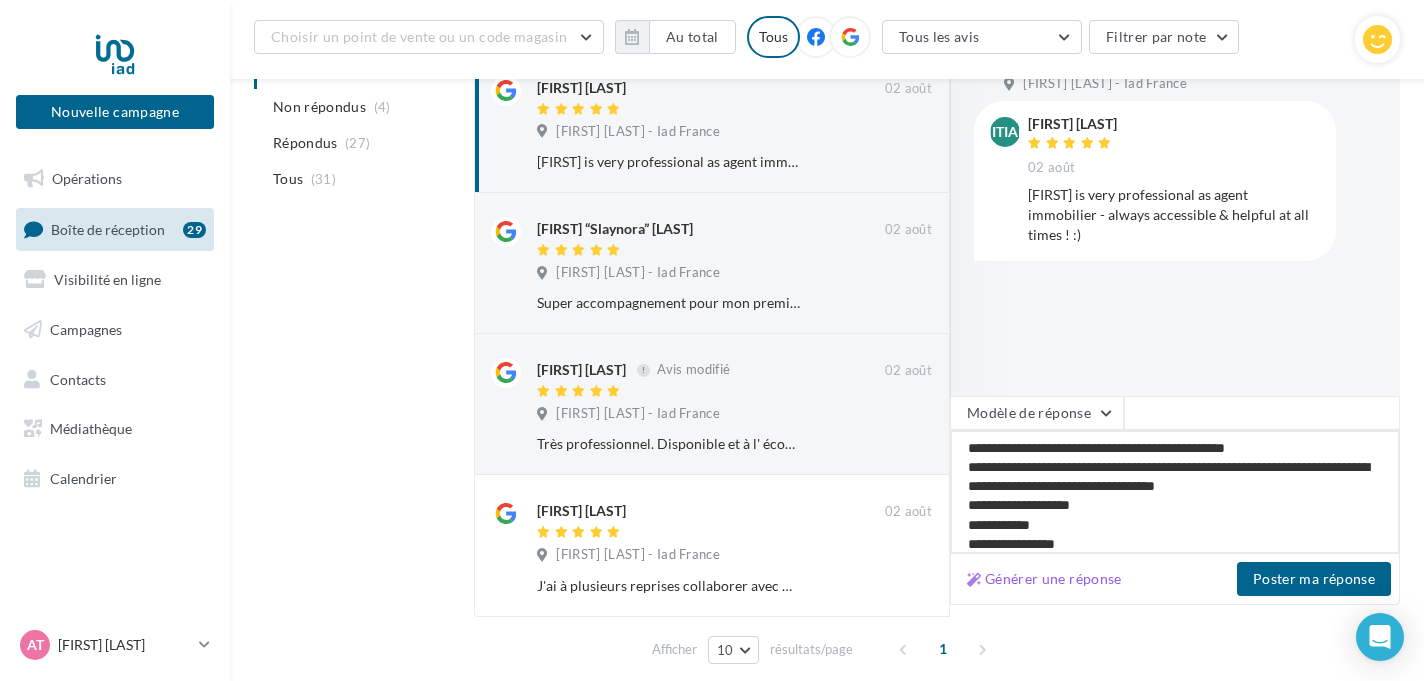 type on "**********" 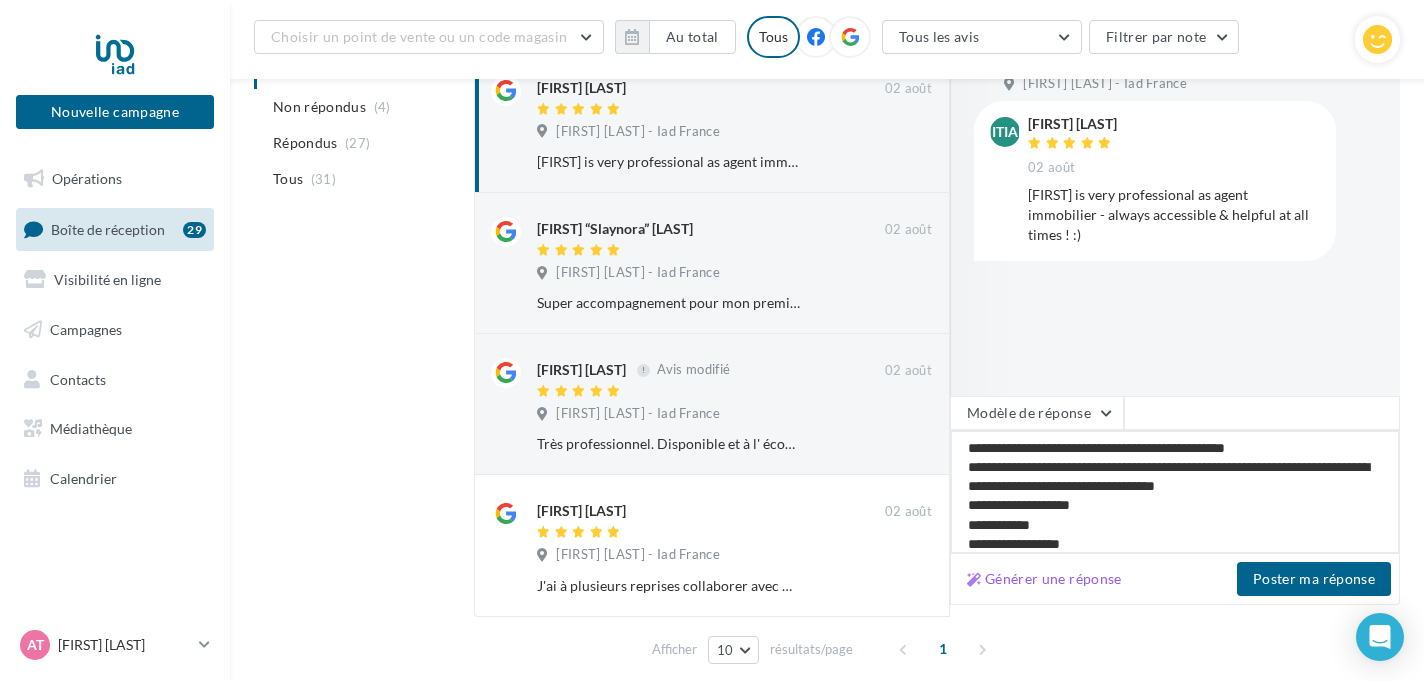 scroll, scrollTop: 41, scrollLeft: 0, axis: vertical 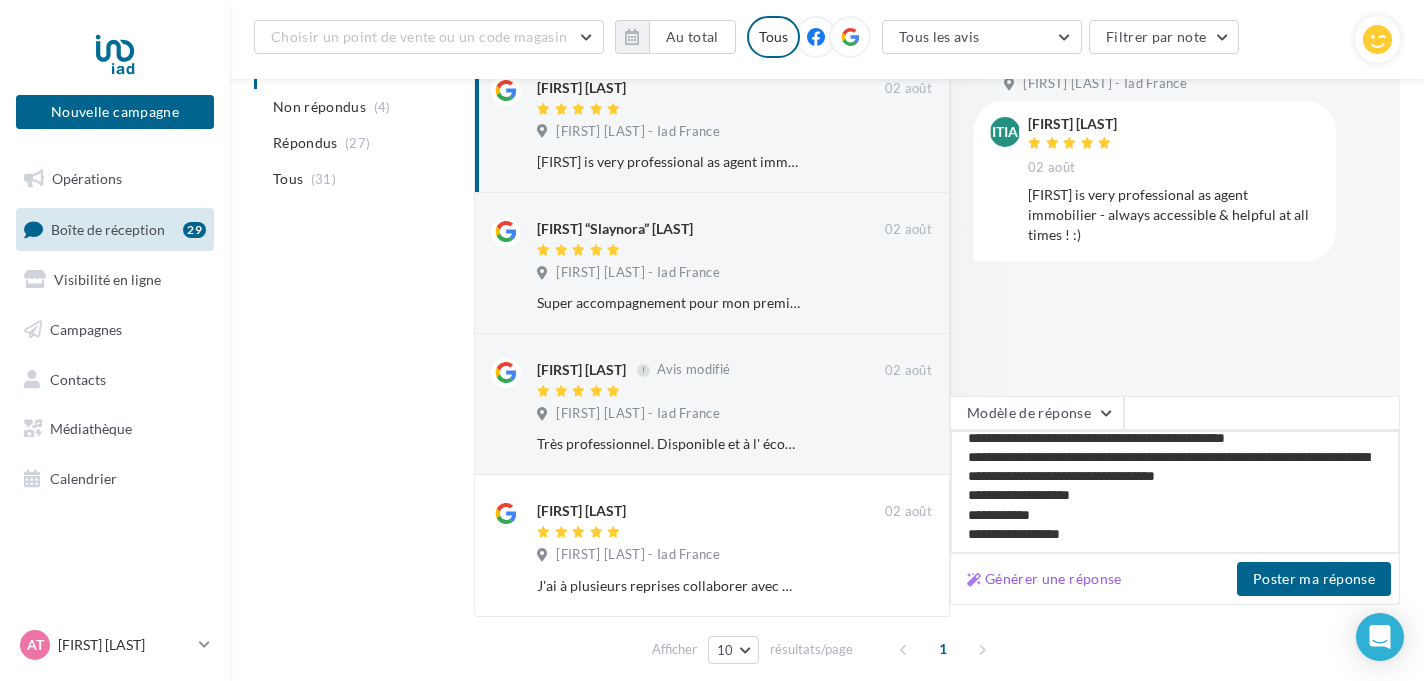 type on "**********" 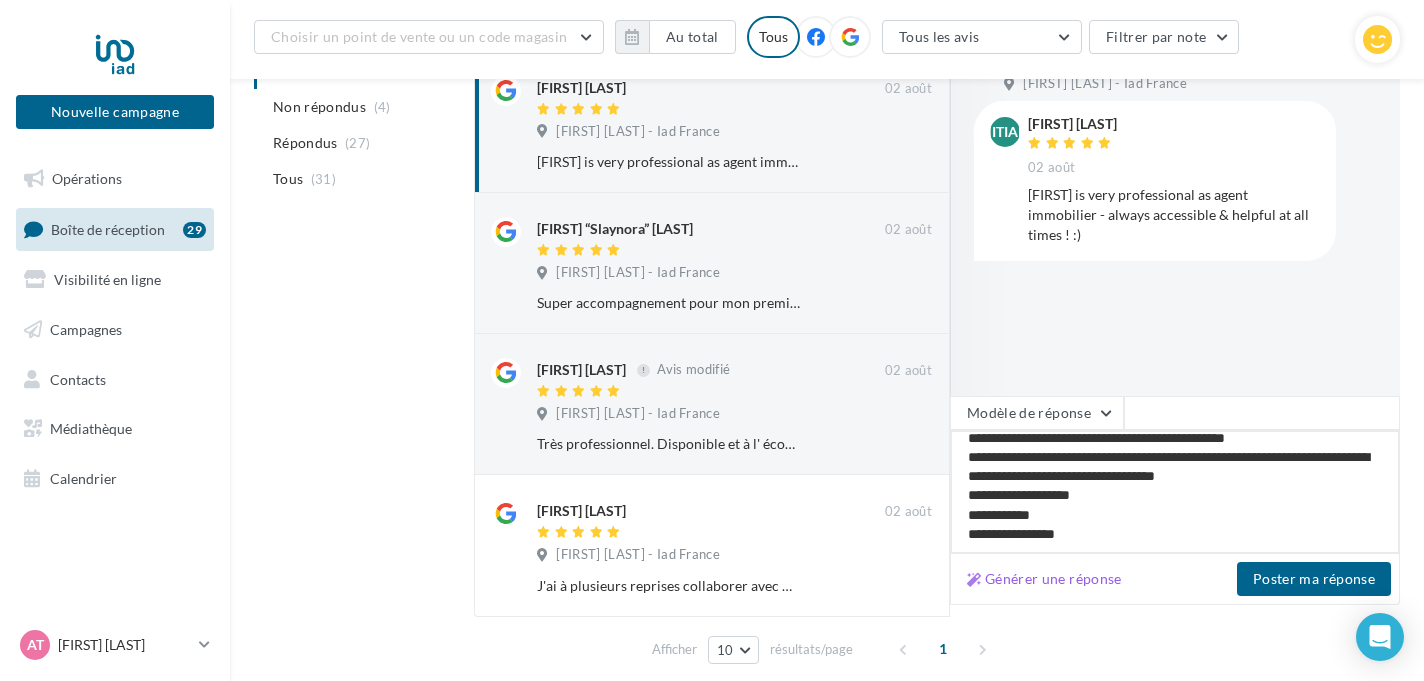 scroll, scrollTop: 31, scrollLeft: 0, axis: vertical 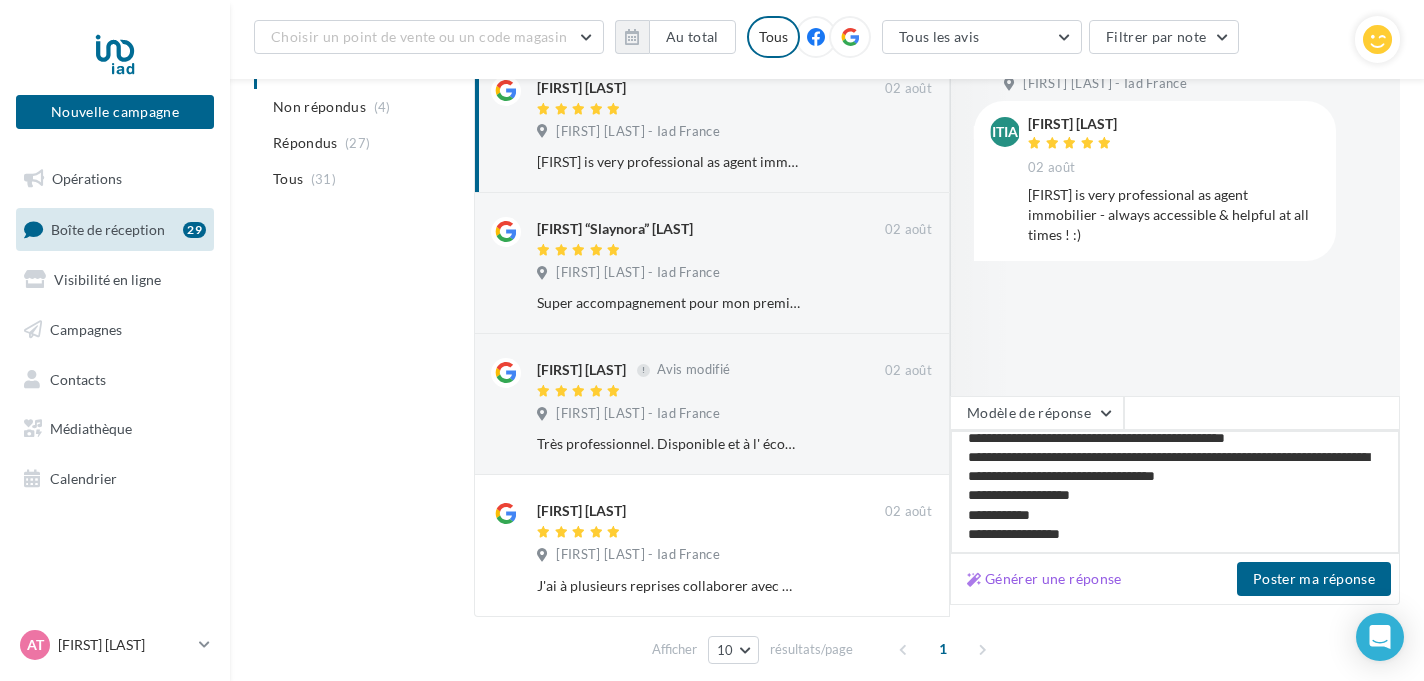 type on "**********" 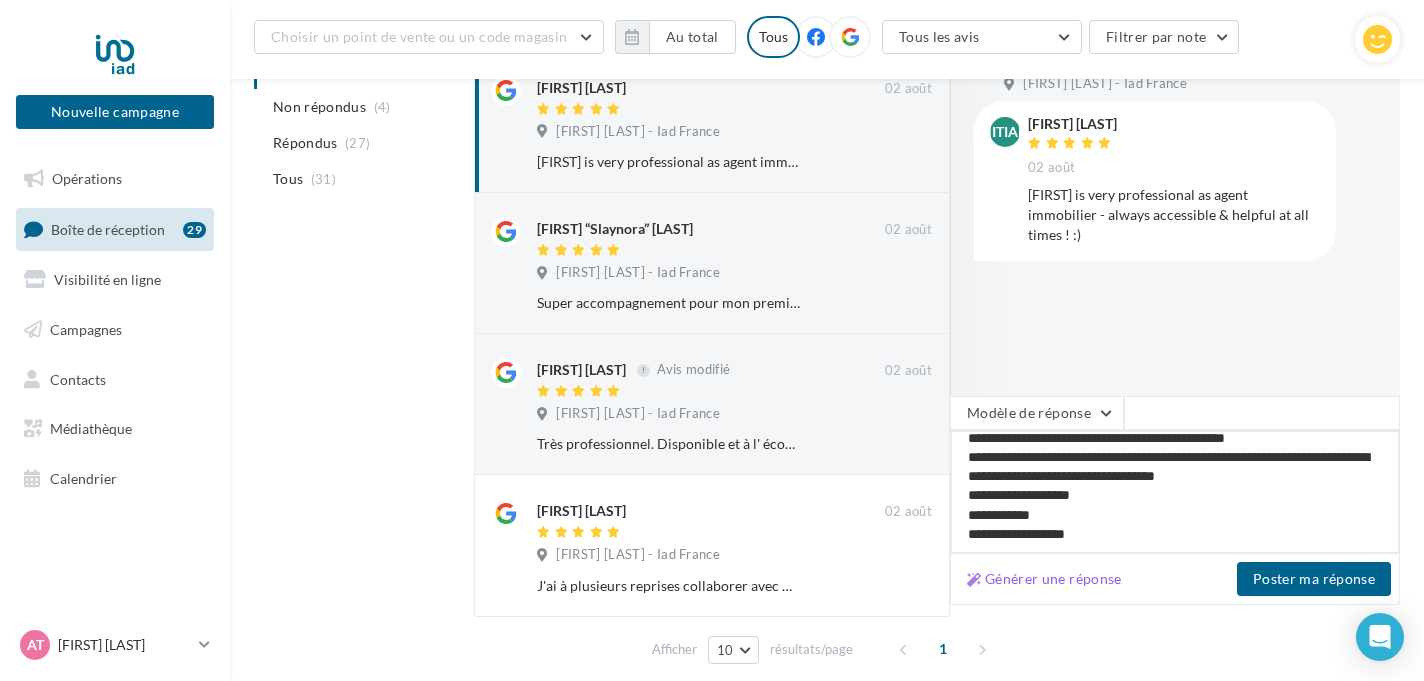 type on "**********" 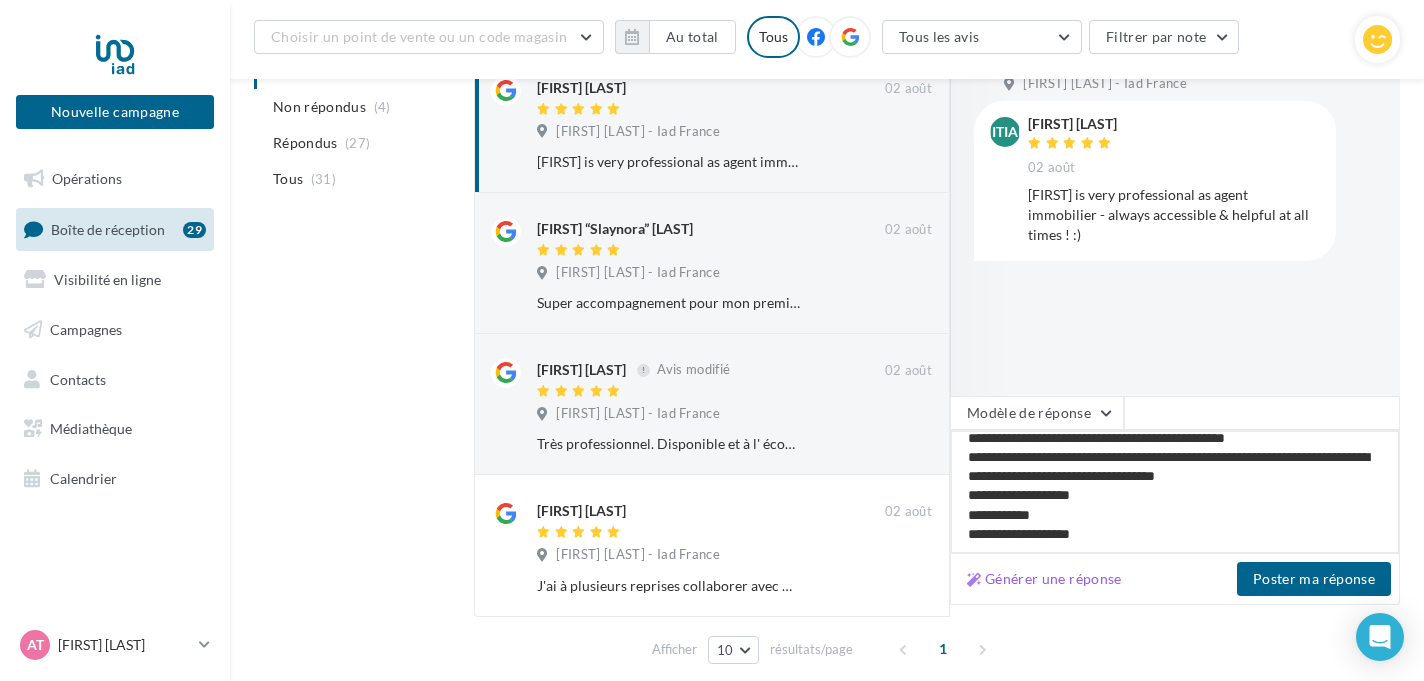 type on "**********" 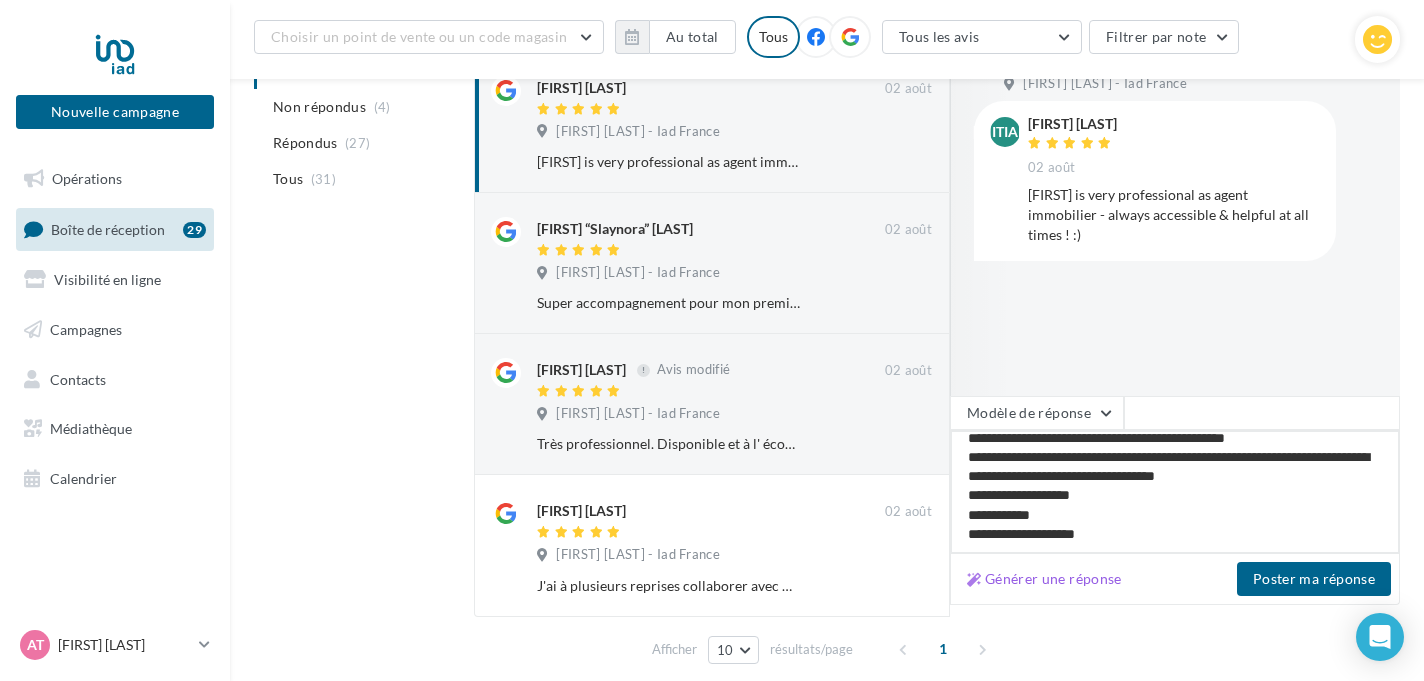 type on "**********" 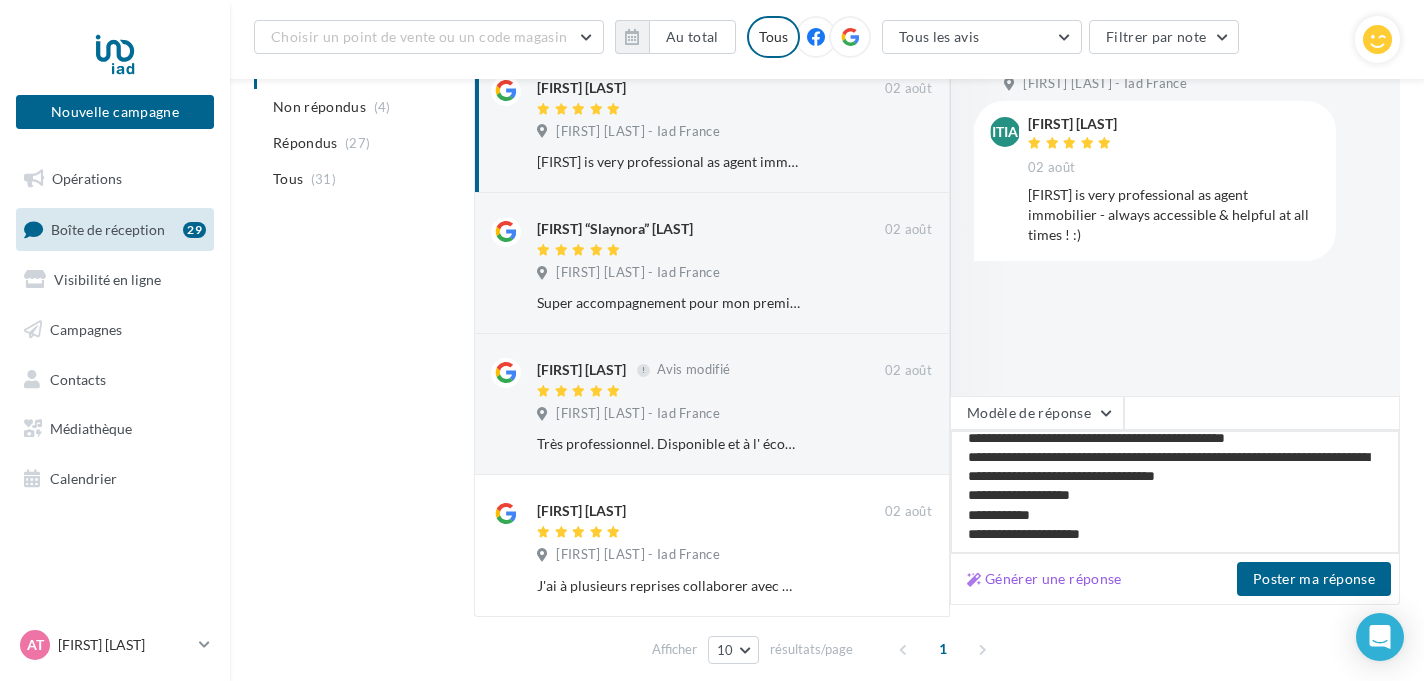type on "**********" 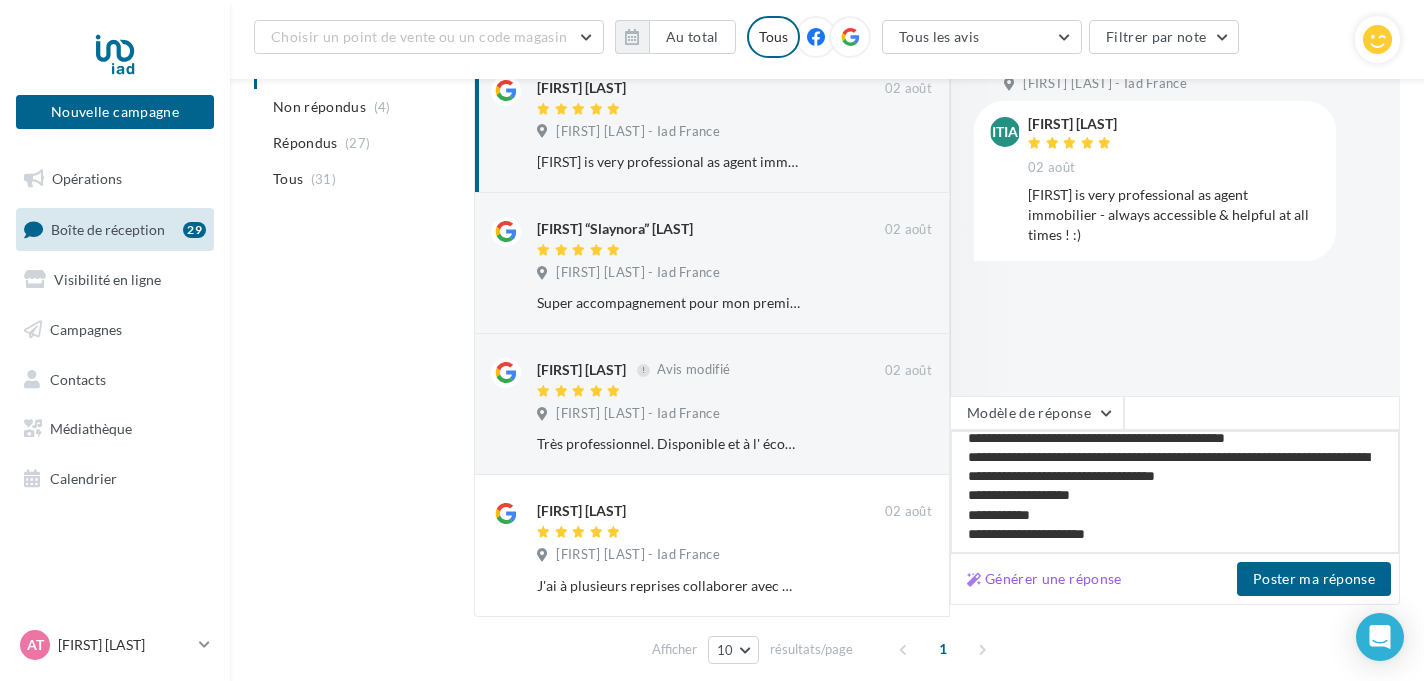 type on "**********" 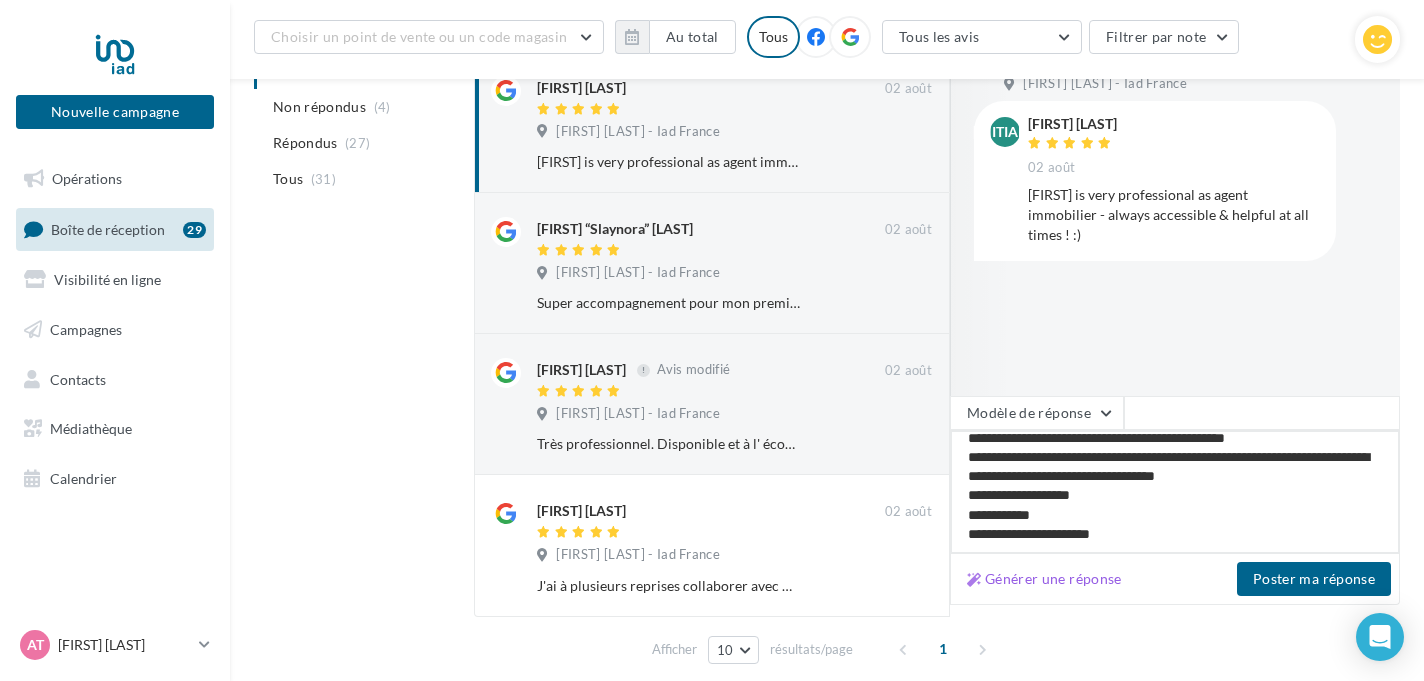 type on "**********" 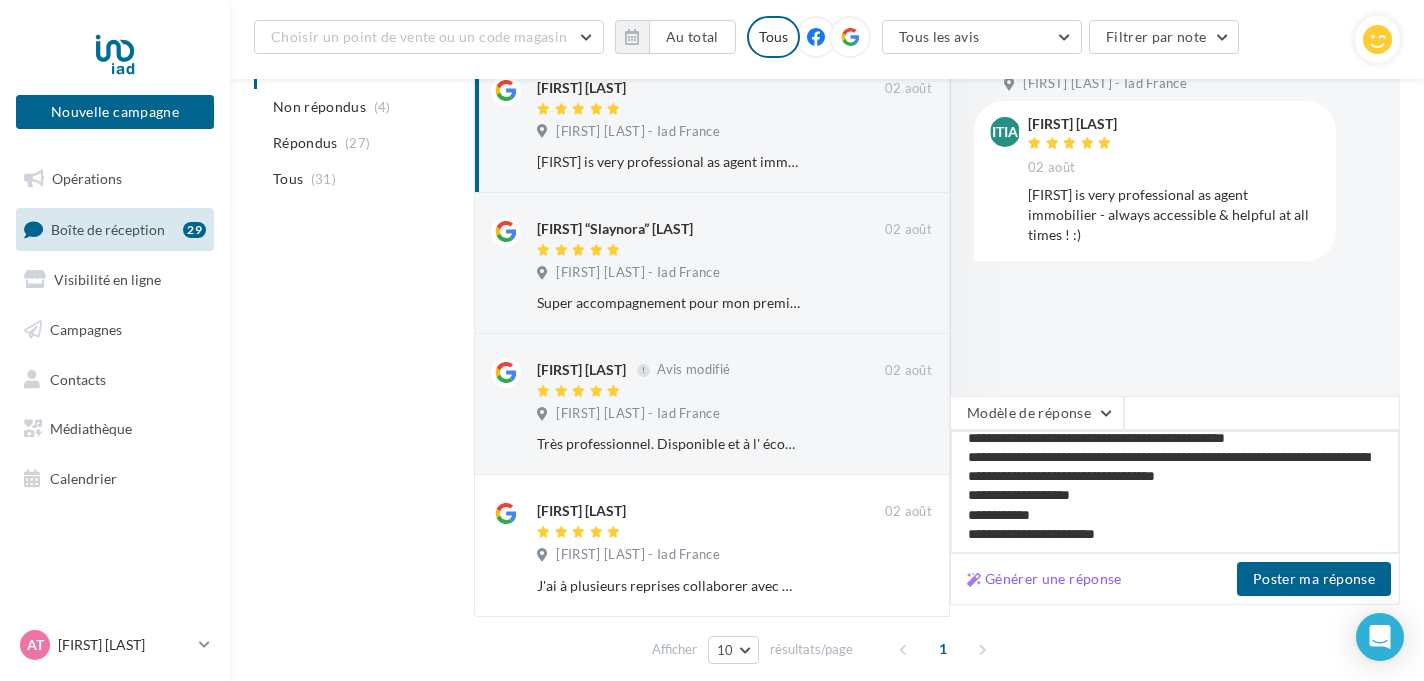 type on "**********" 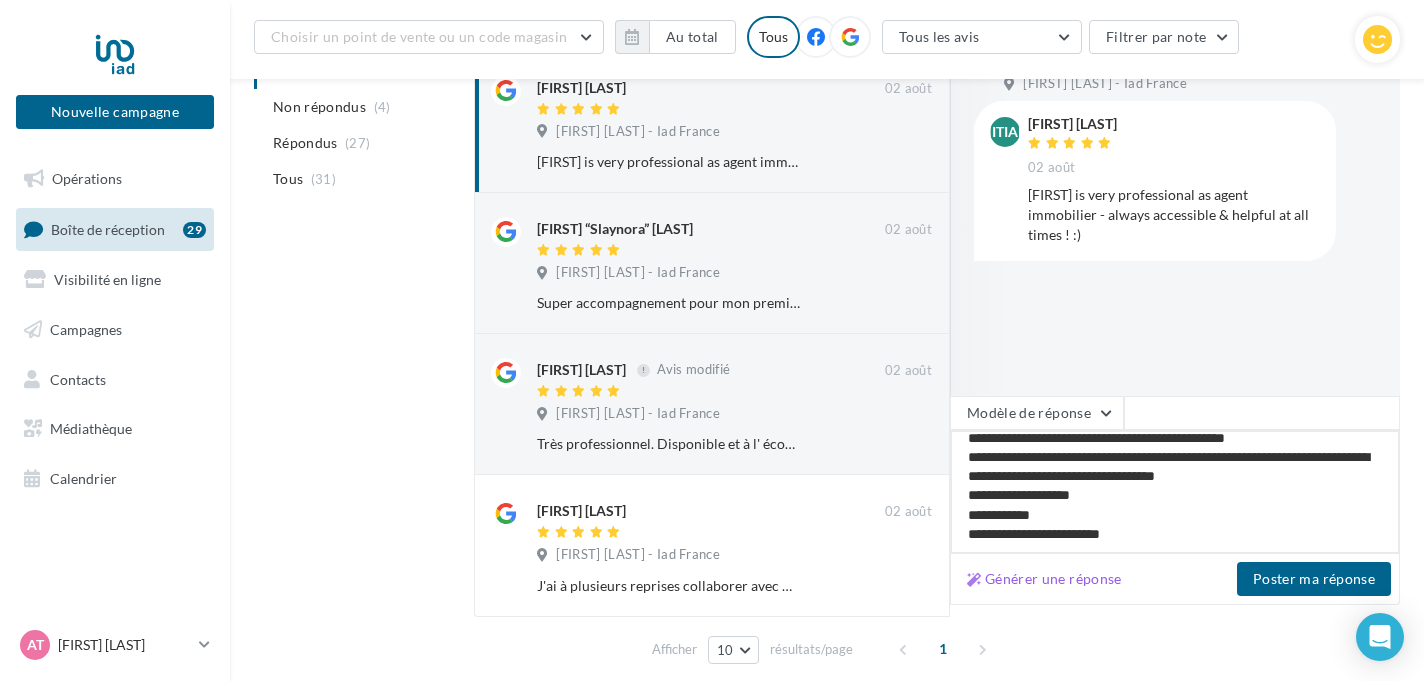 type on "**********" 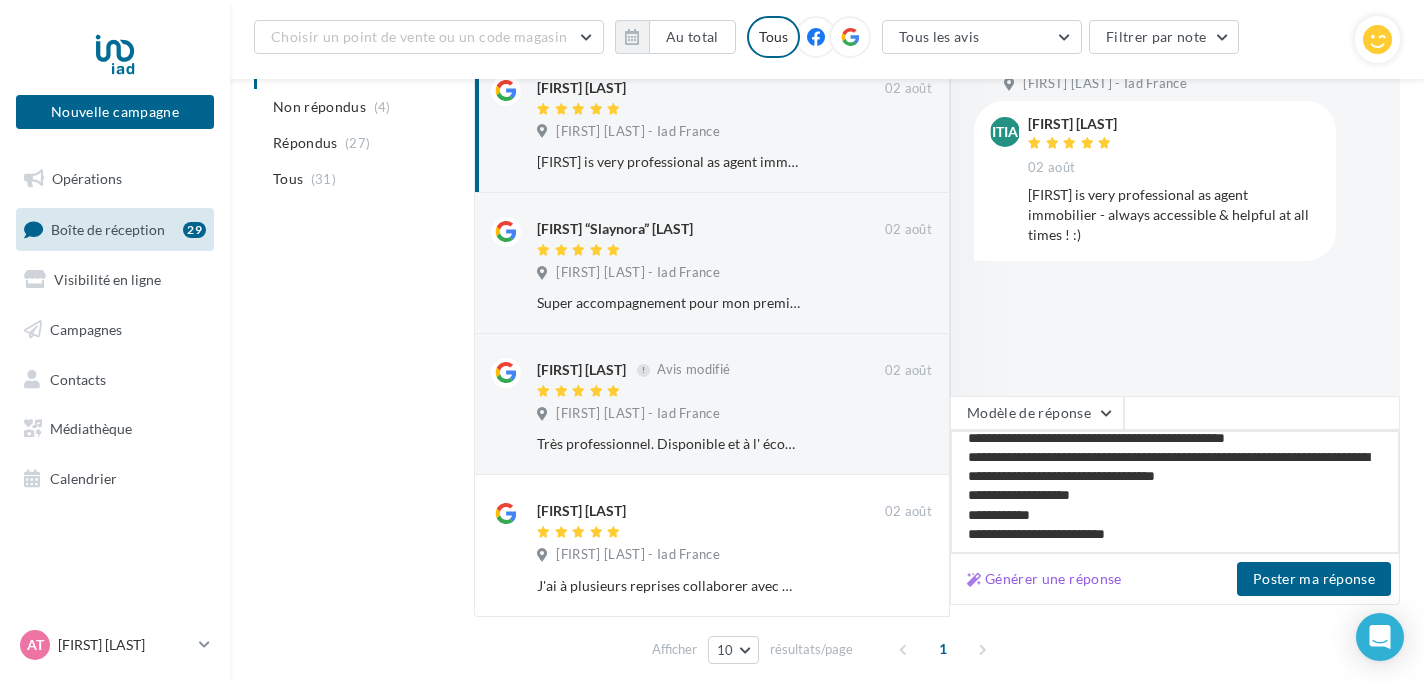 type on "**********" 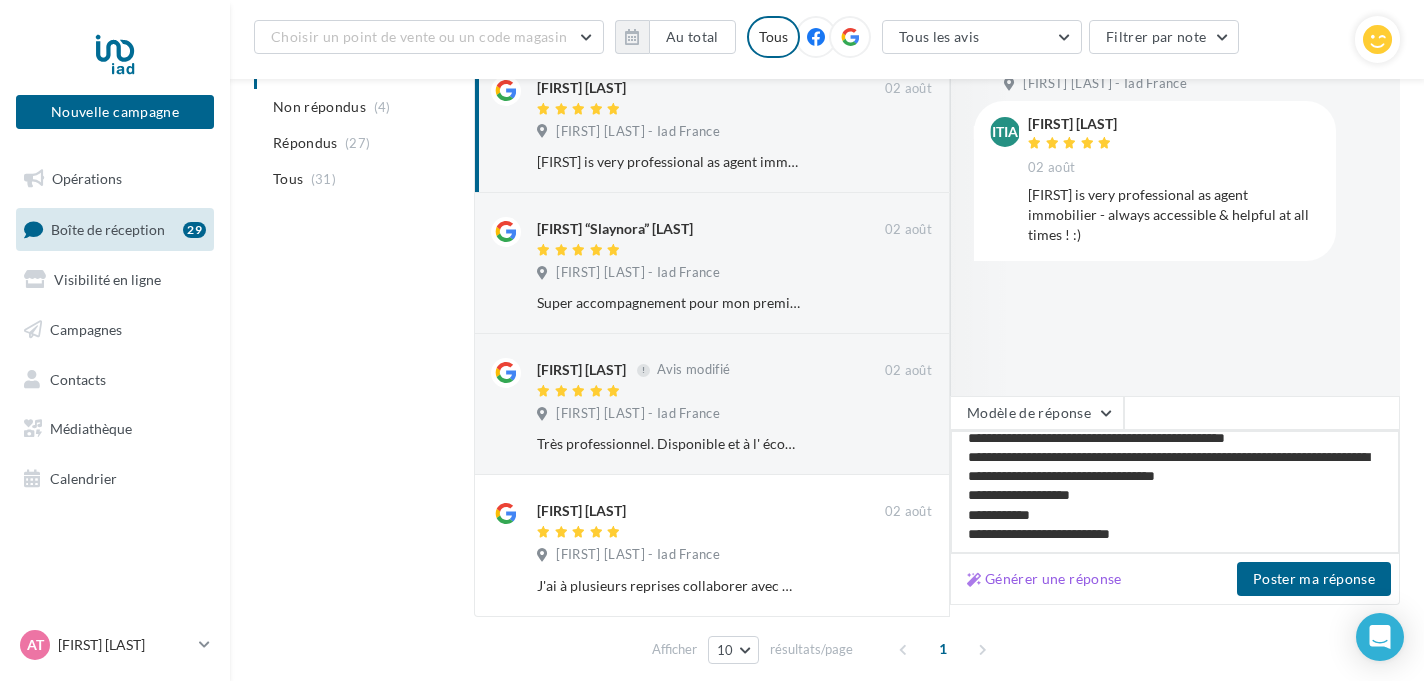 type on "**********" 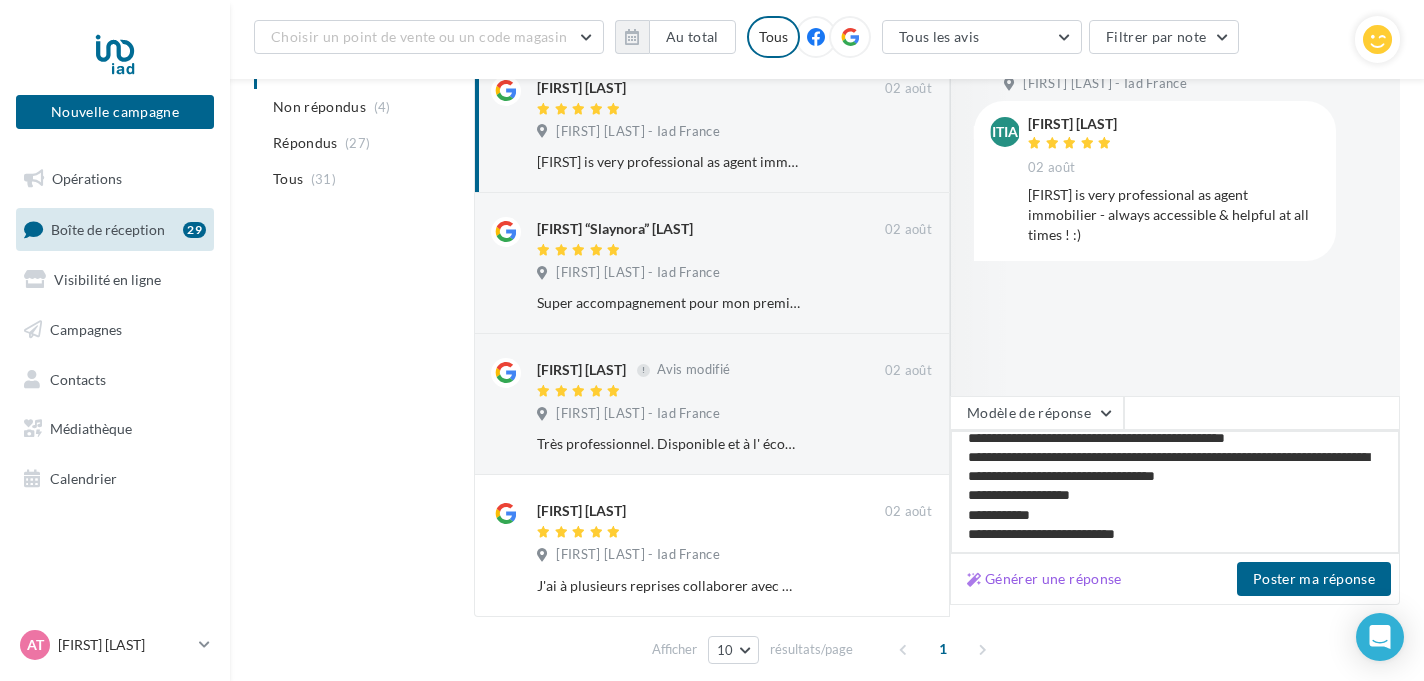 type on "**********" 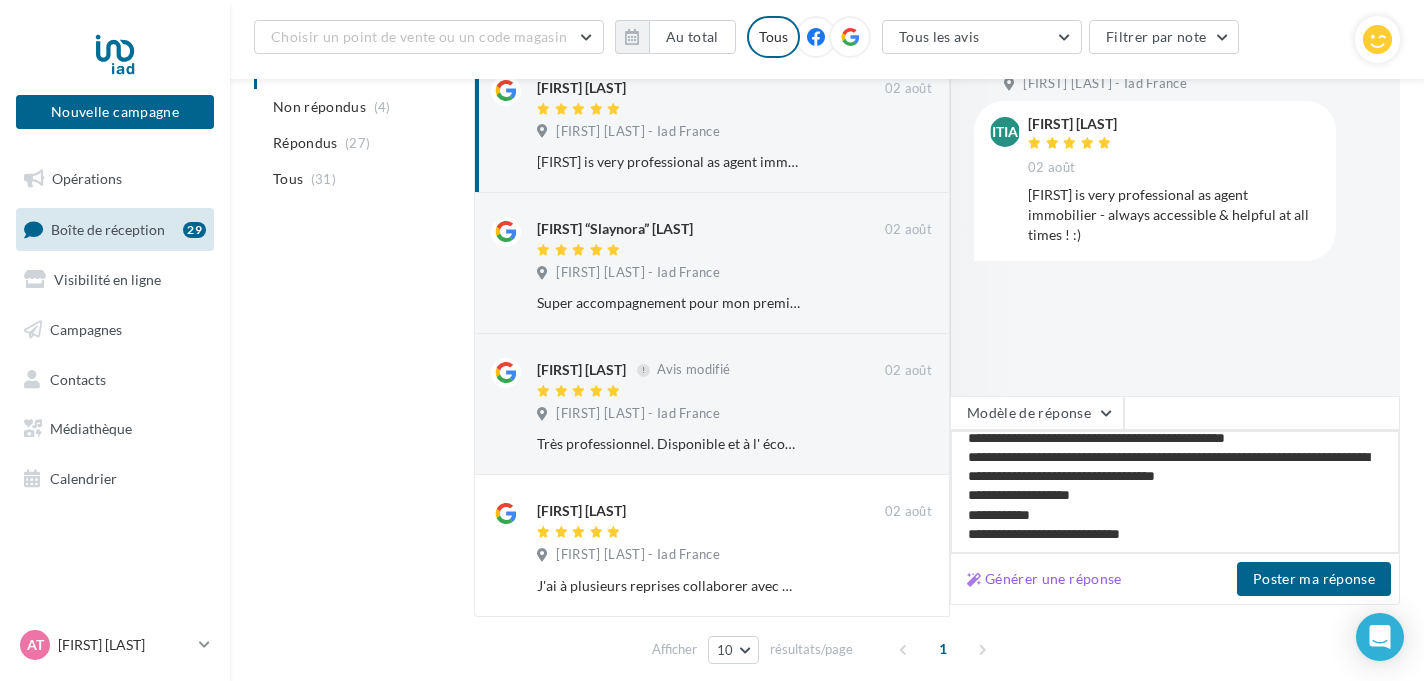 scroll, scrollTop: 41, scrollLeft: 0, axis: vertical 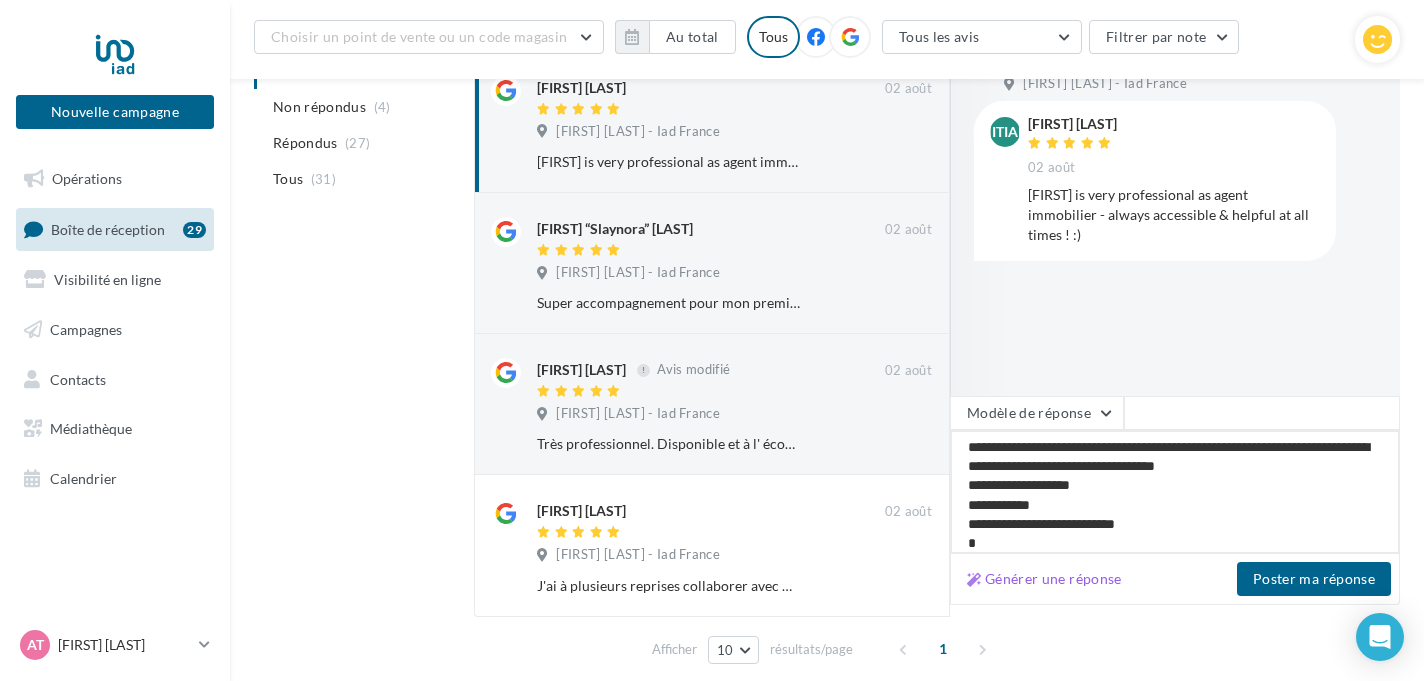 type on "**********" 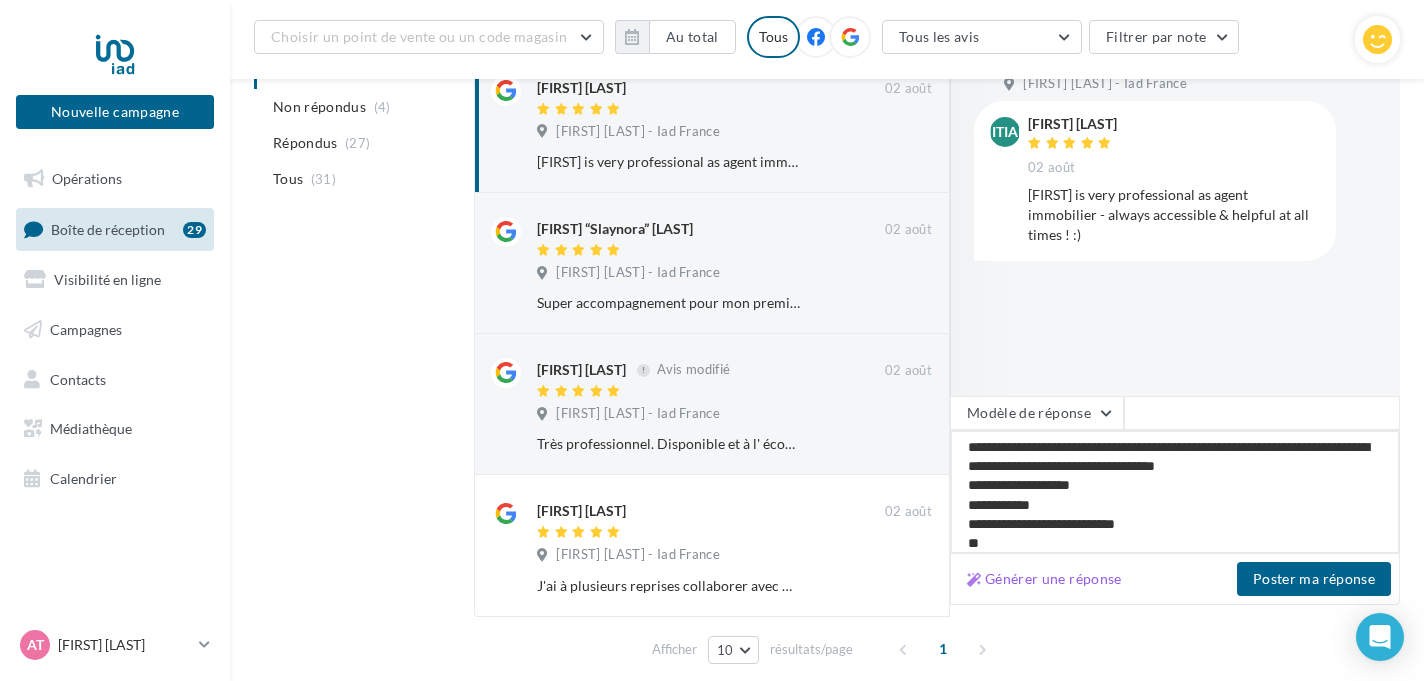 type on "**********" 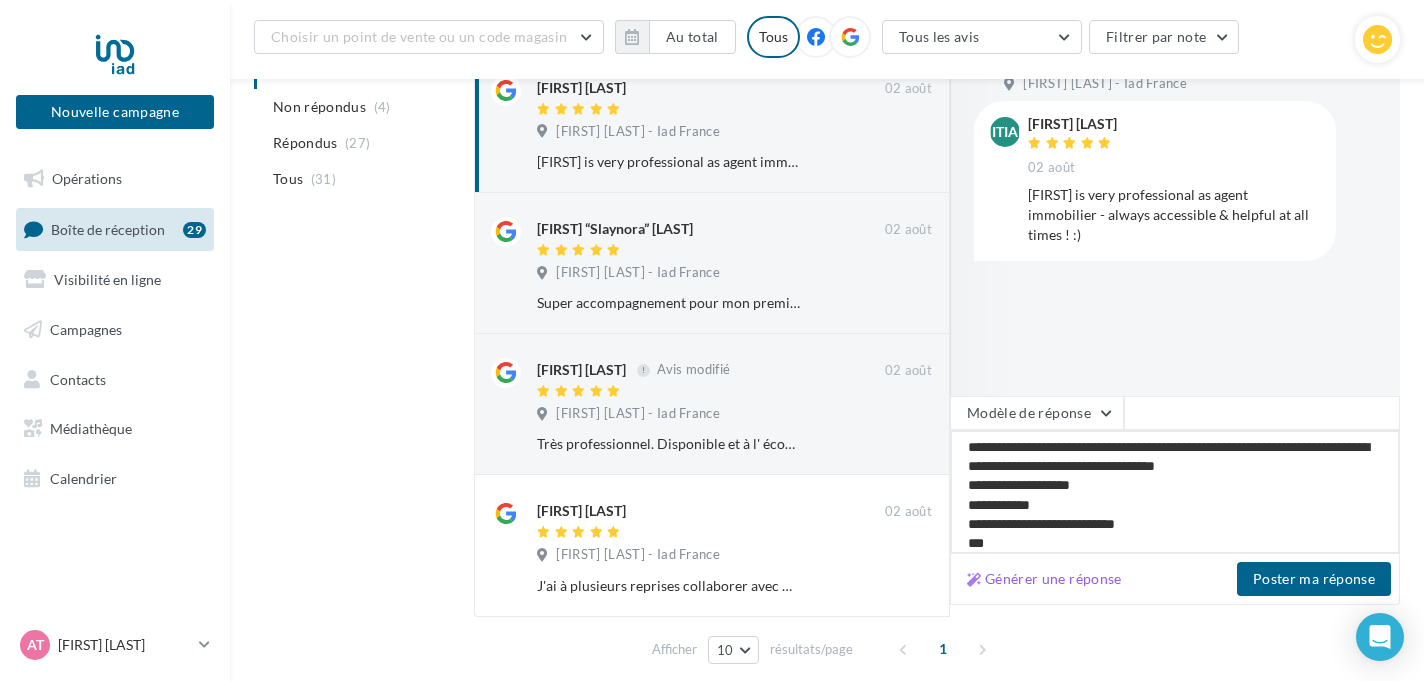 type on "**********" 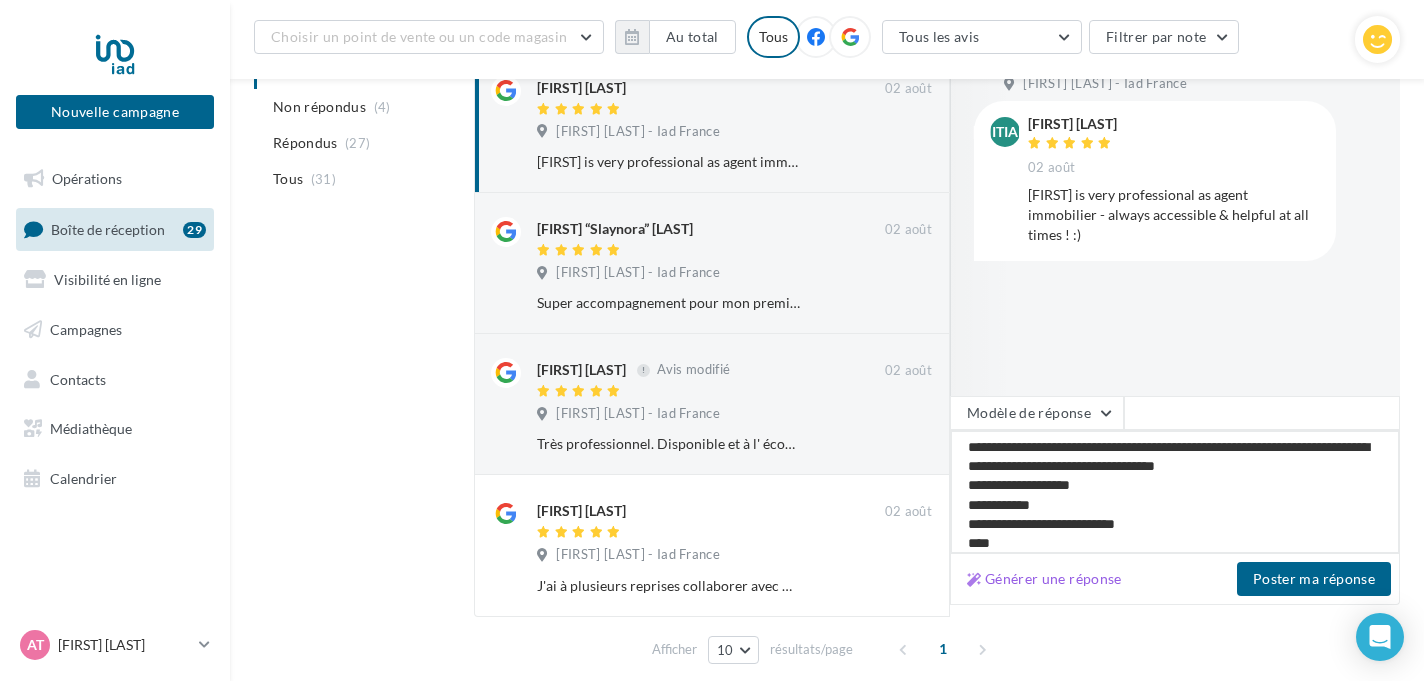 type on "**********" 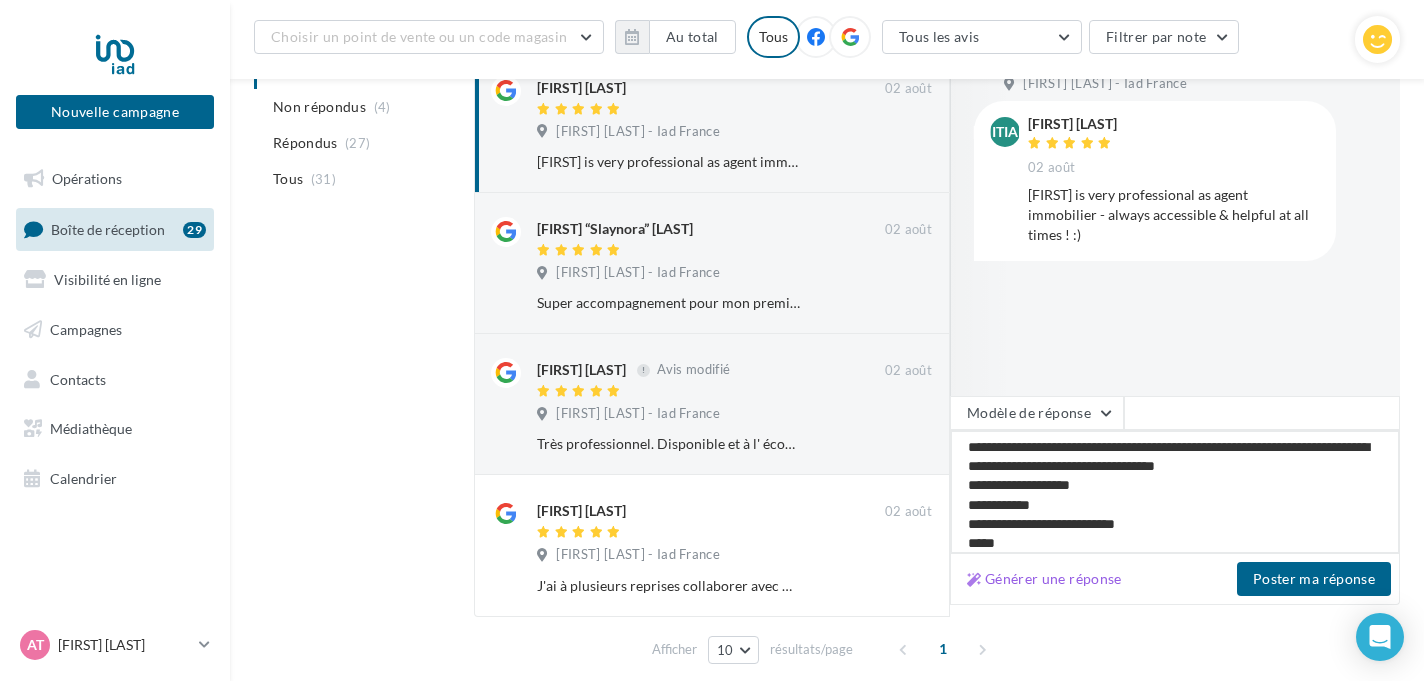 type on "**********" 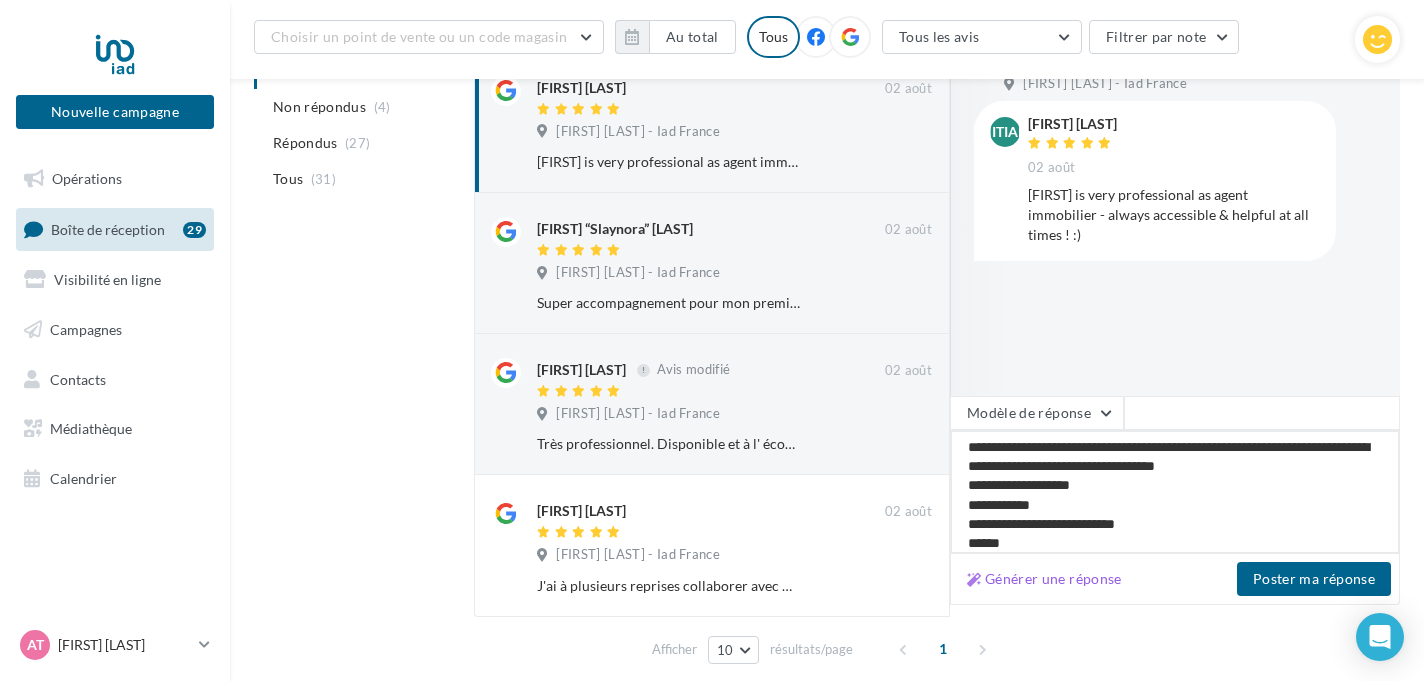type on "**********" 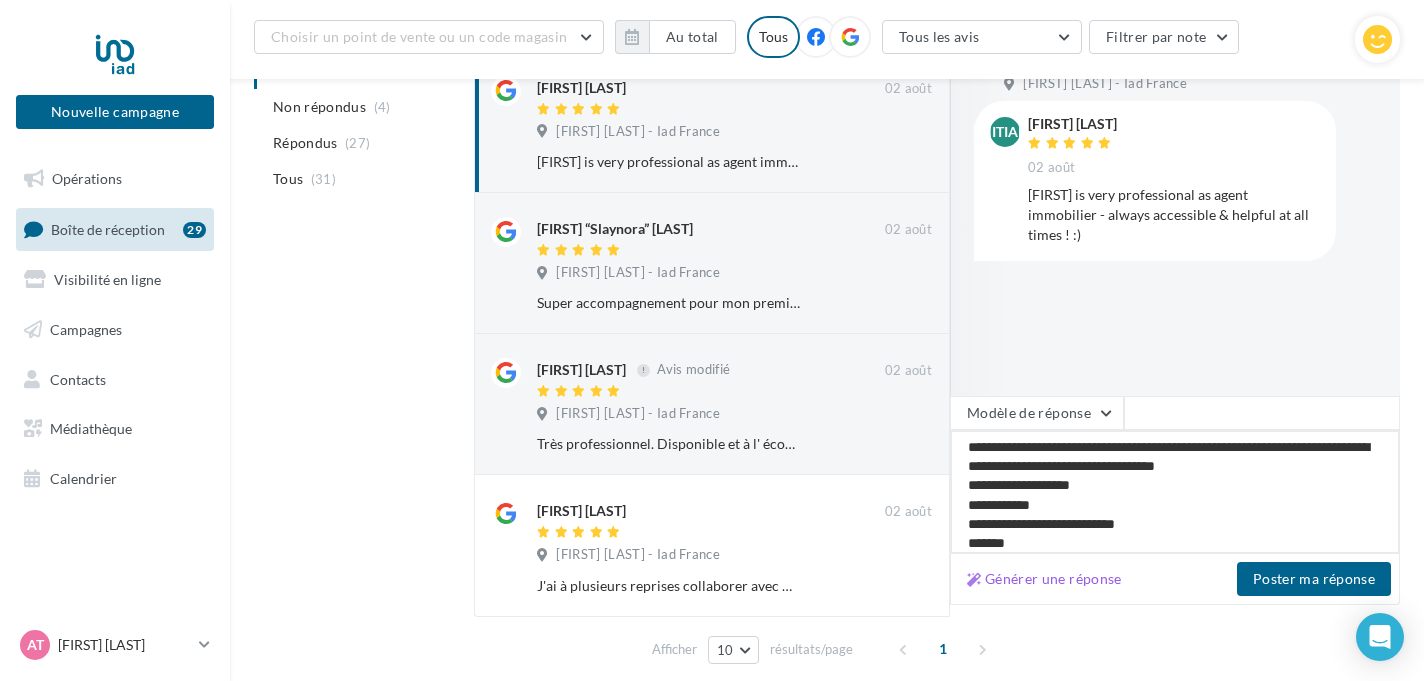 type on "**********" 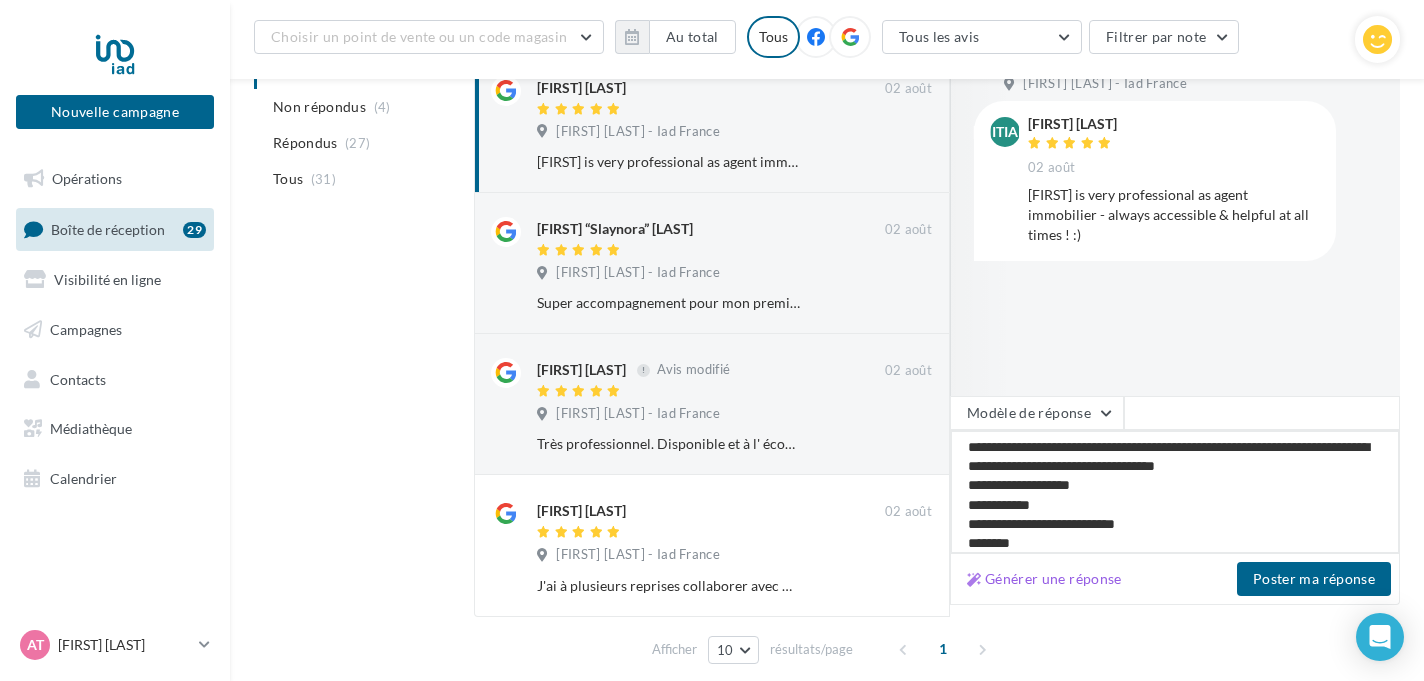 type on "**********" 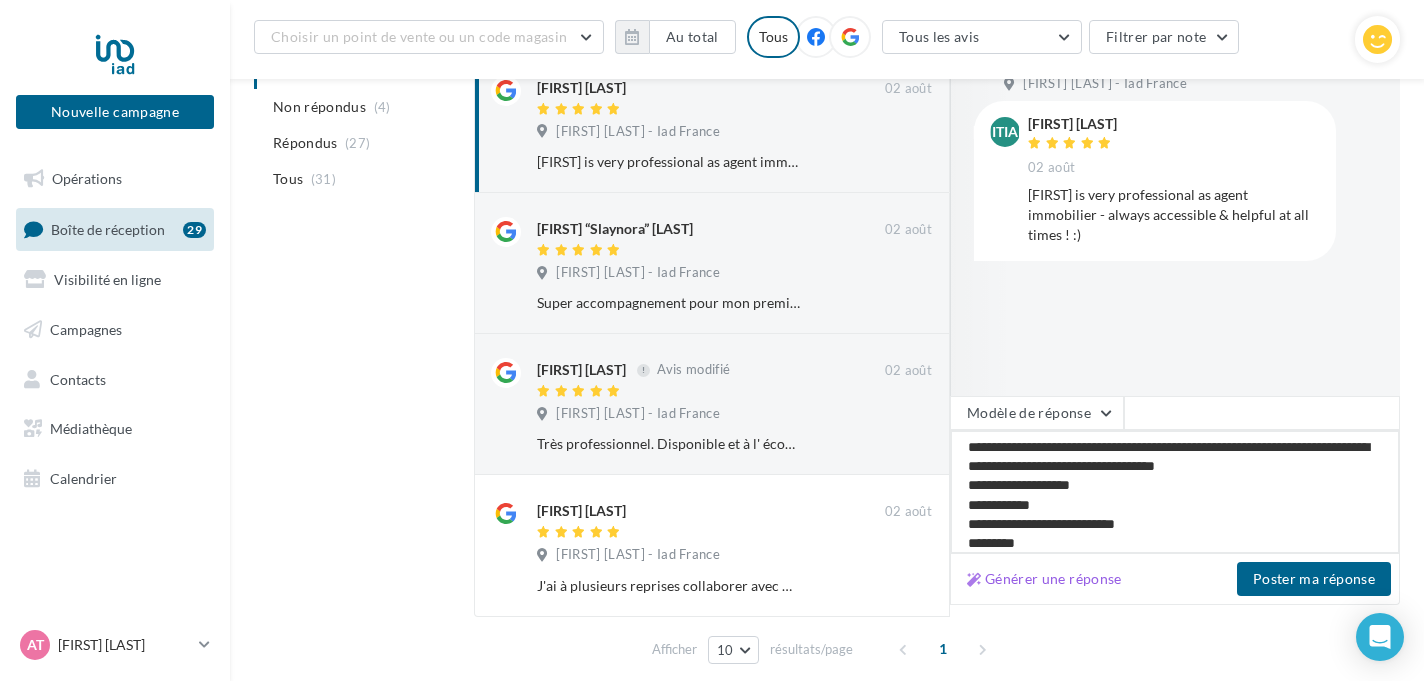 type on "**********" 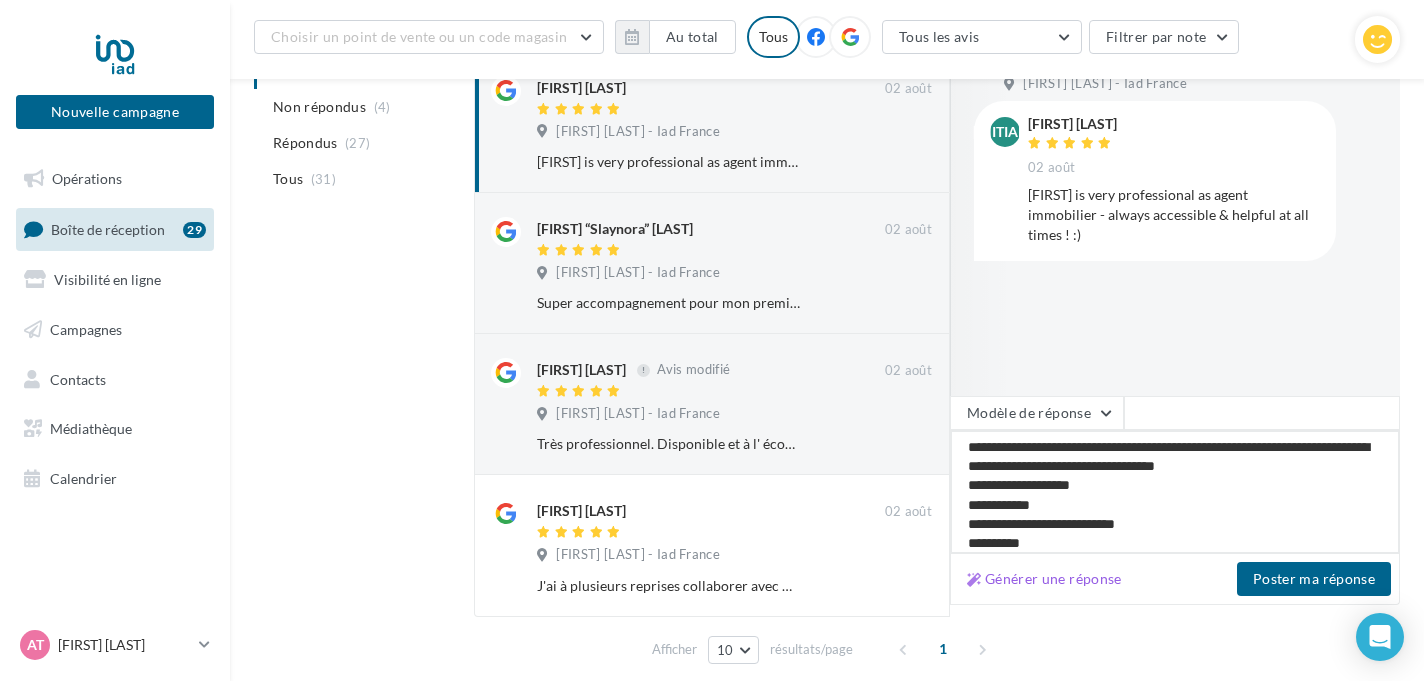 type on "**********" 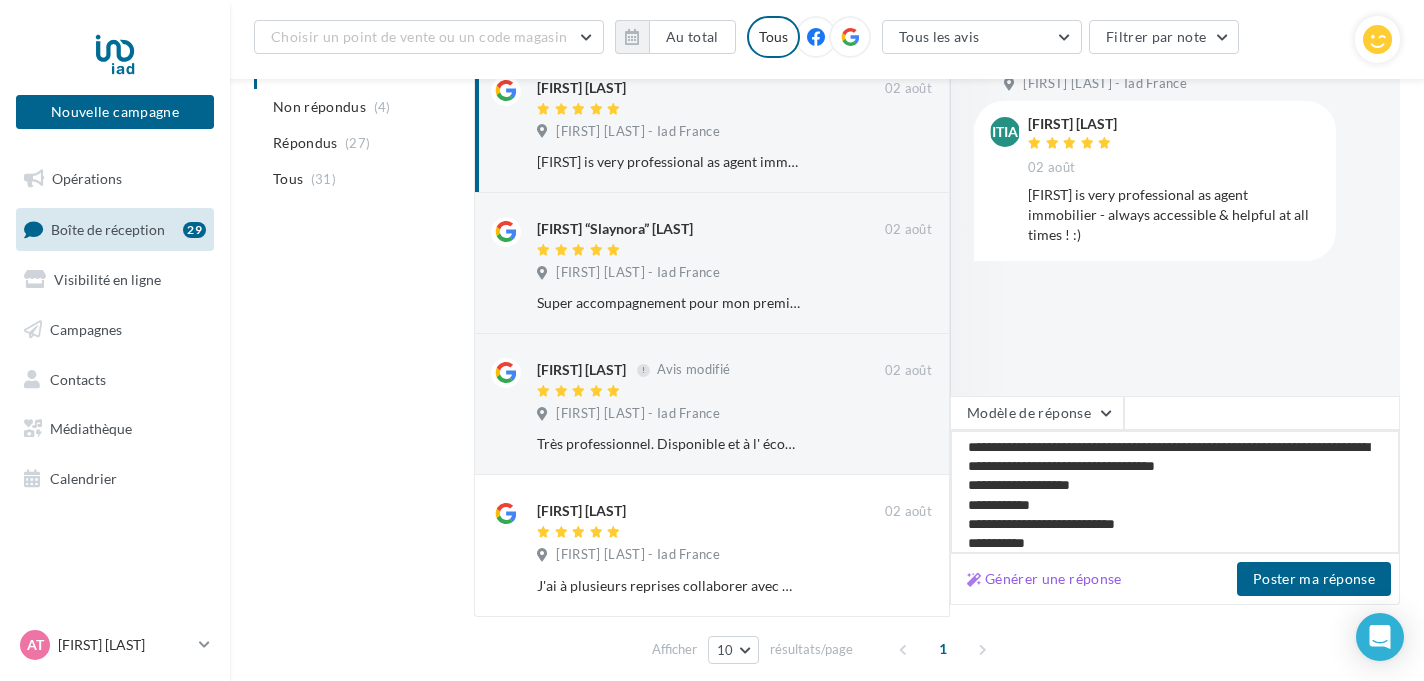 type on "**********" 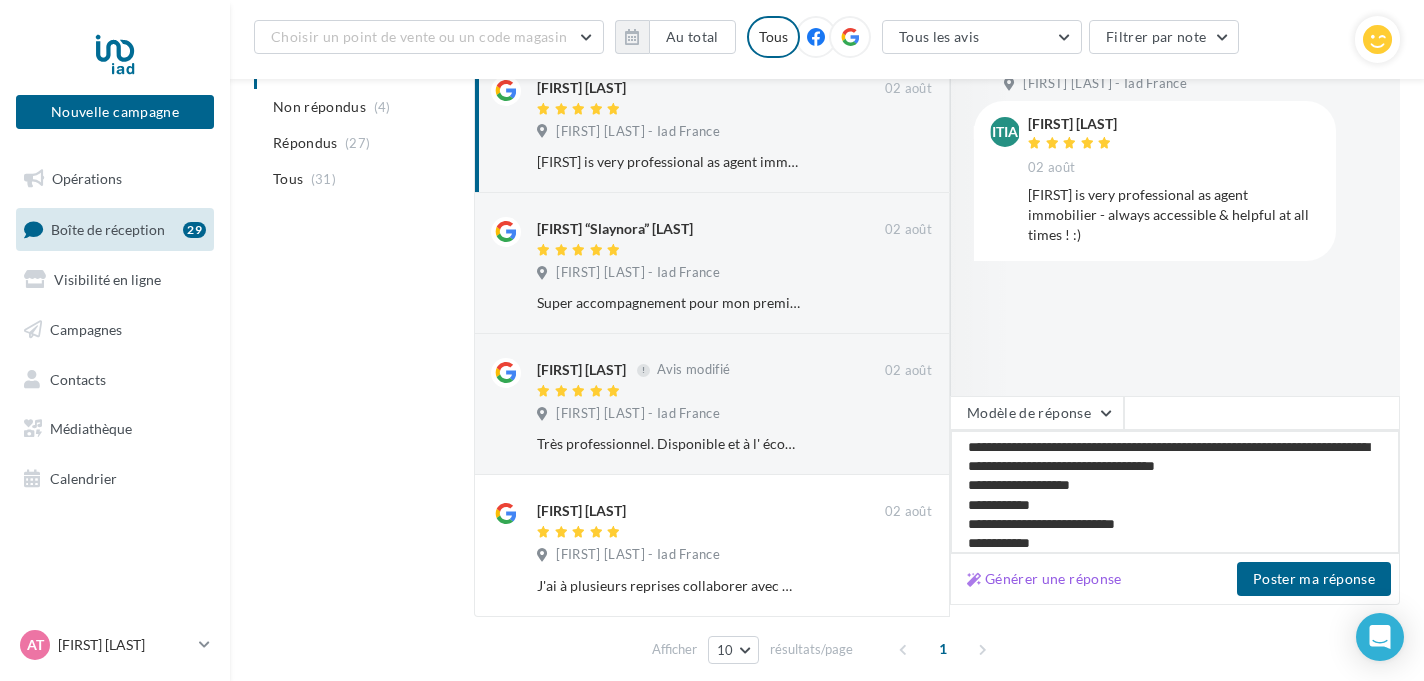 type on "**********" 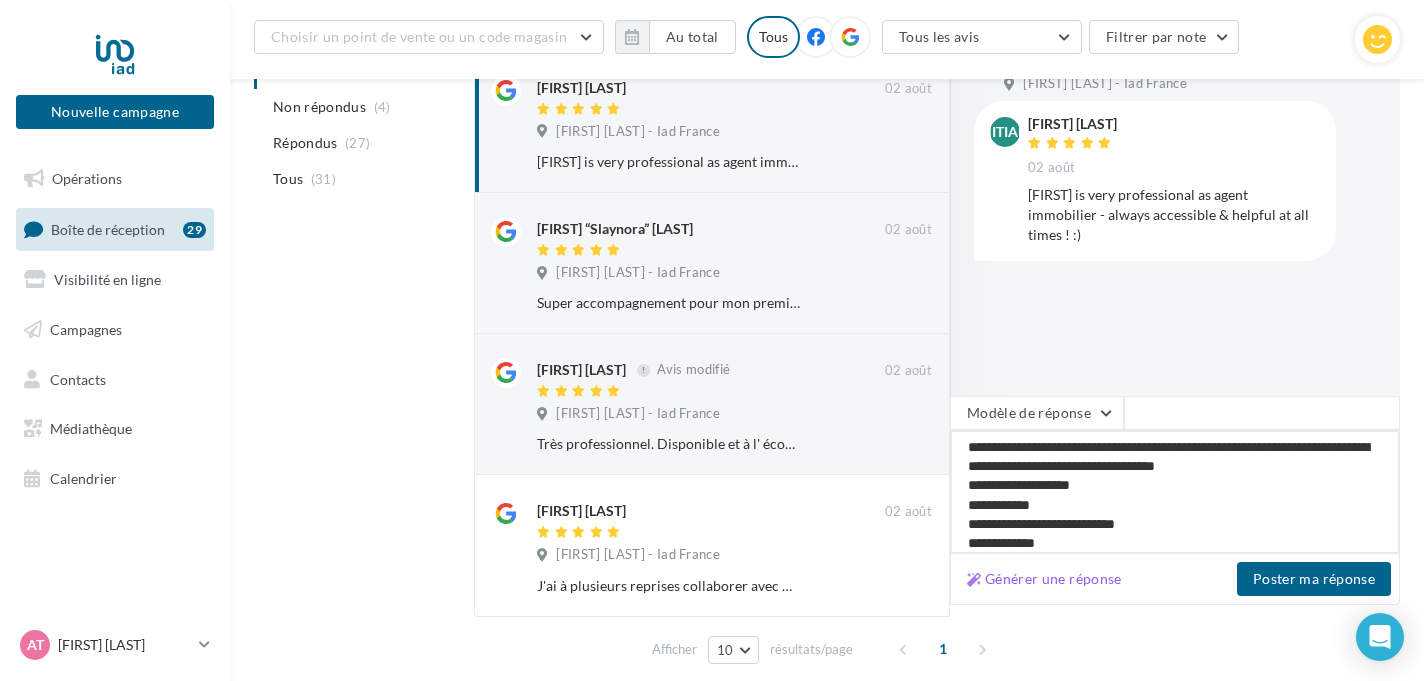 type on "**********" 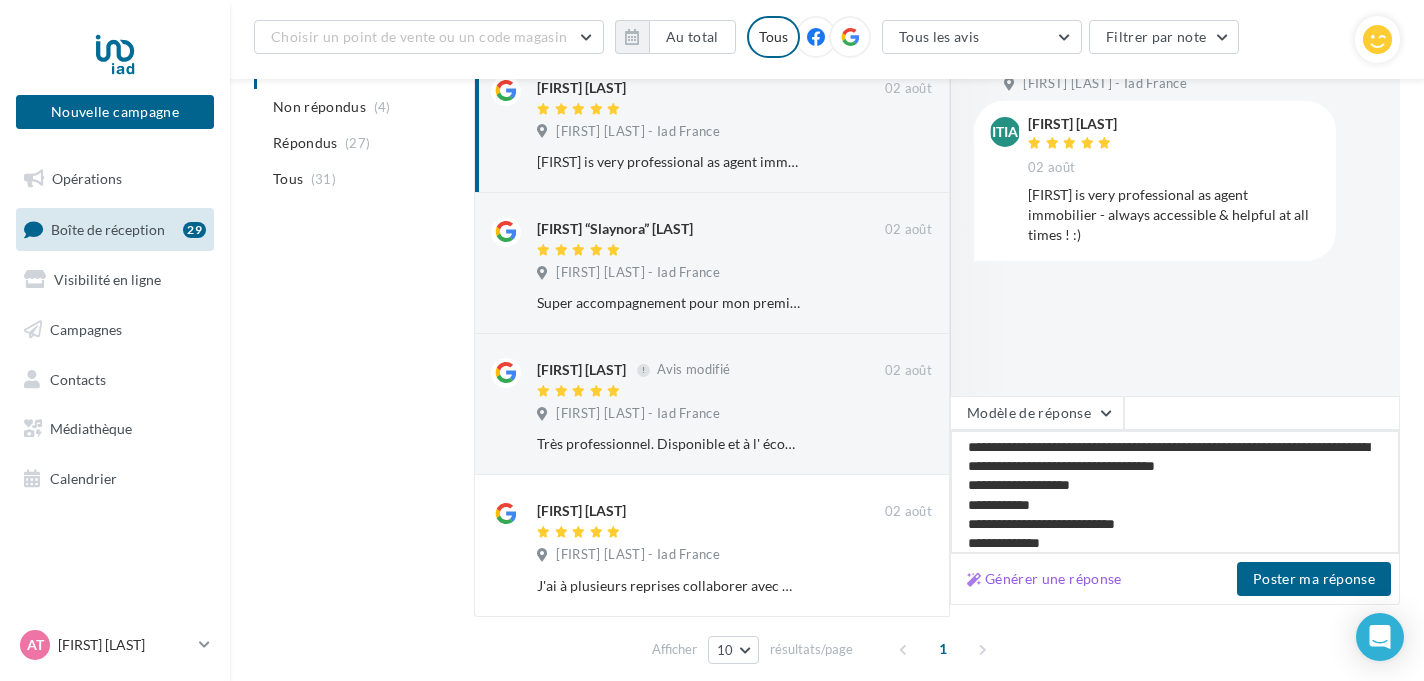 type on "**********" 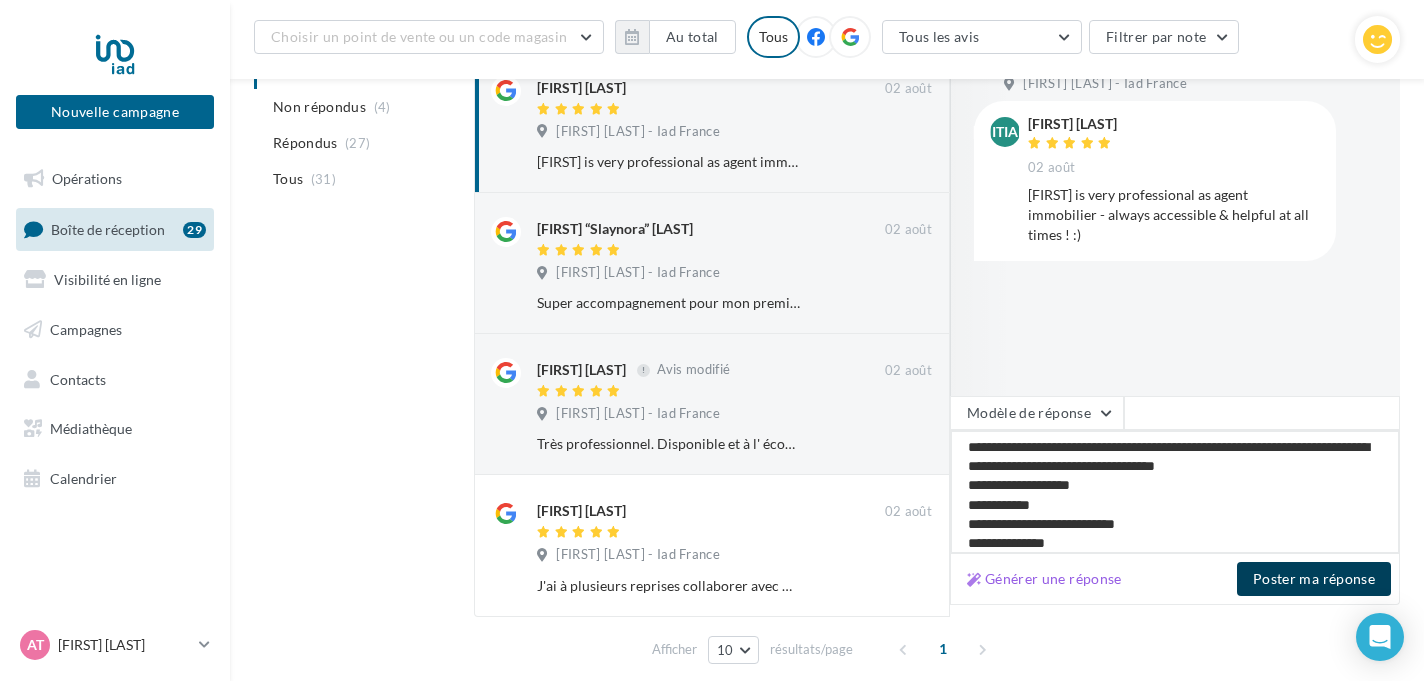 type on "**********" 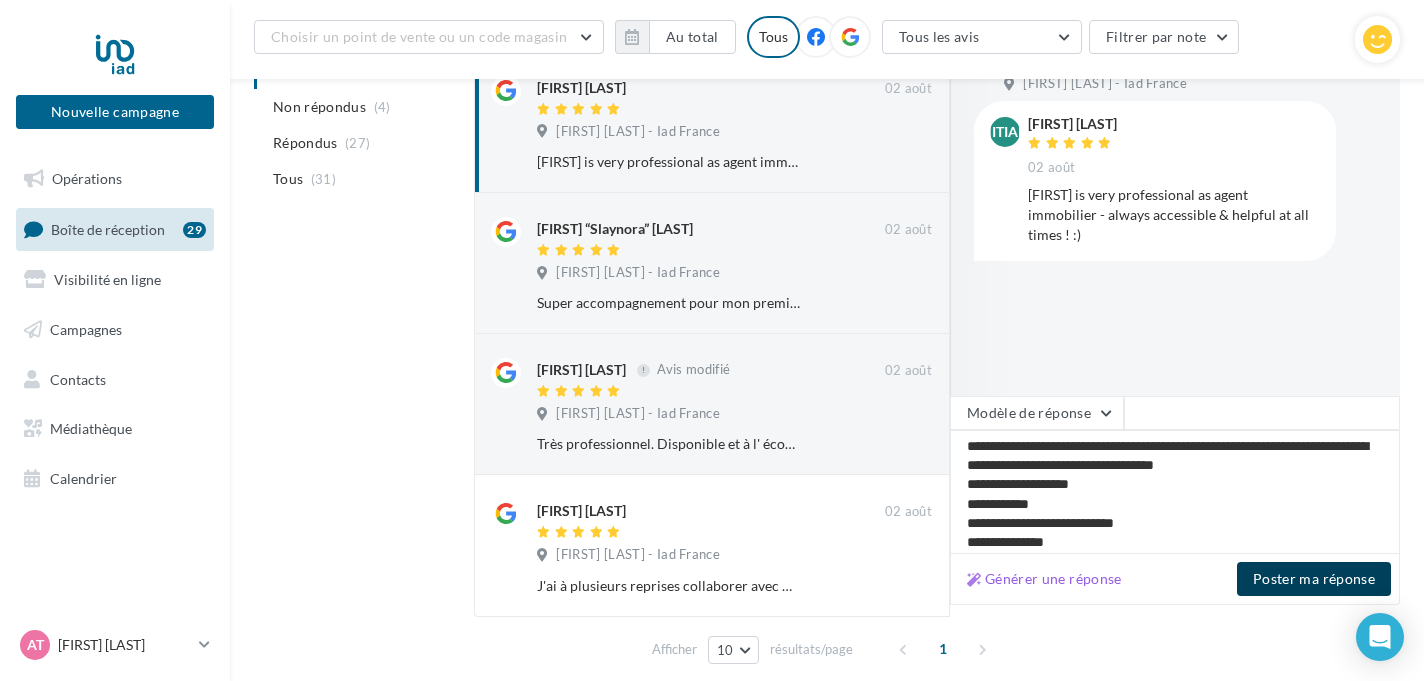scroll, scrollTop: 40, scrollLeft: 0, axis: vertical 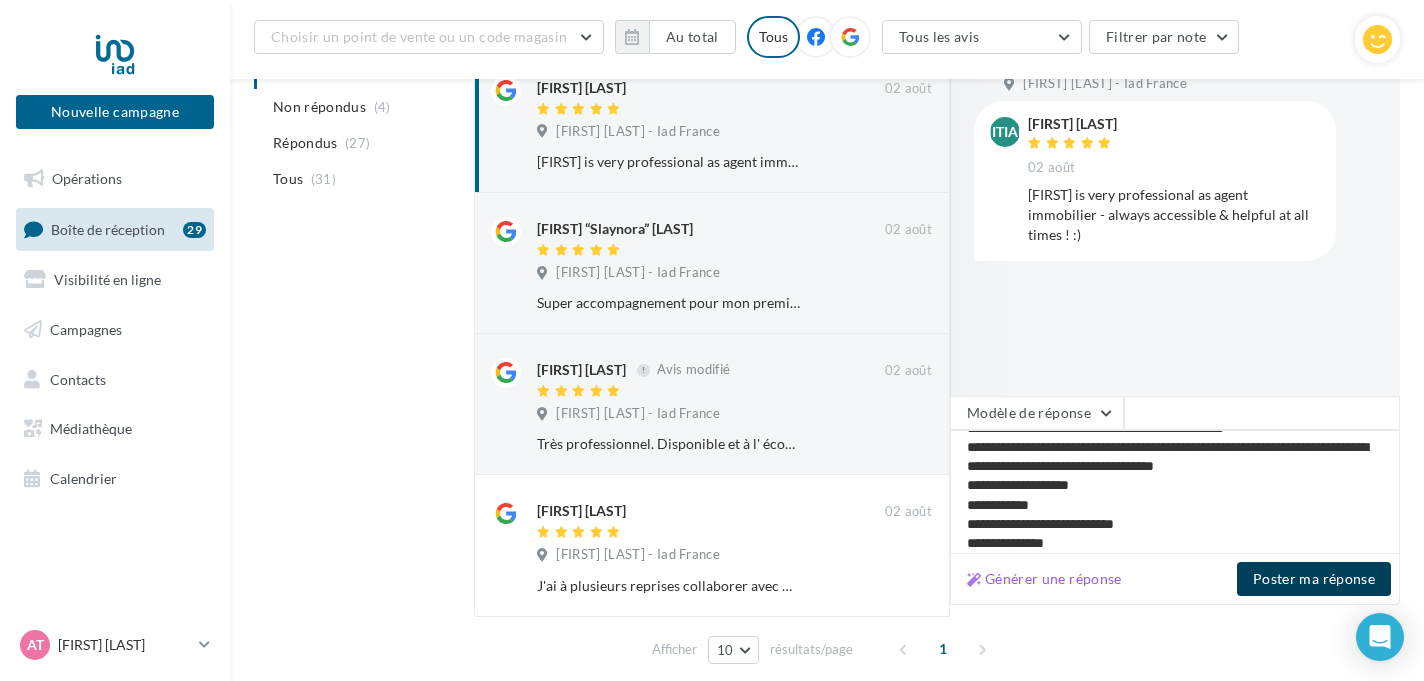click on "Poster ma réponse" at bounding box center (1314, 579) 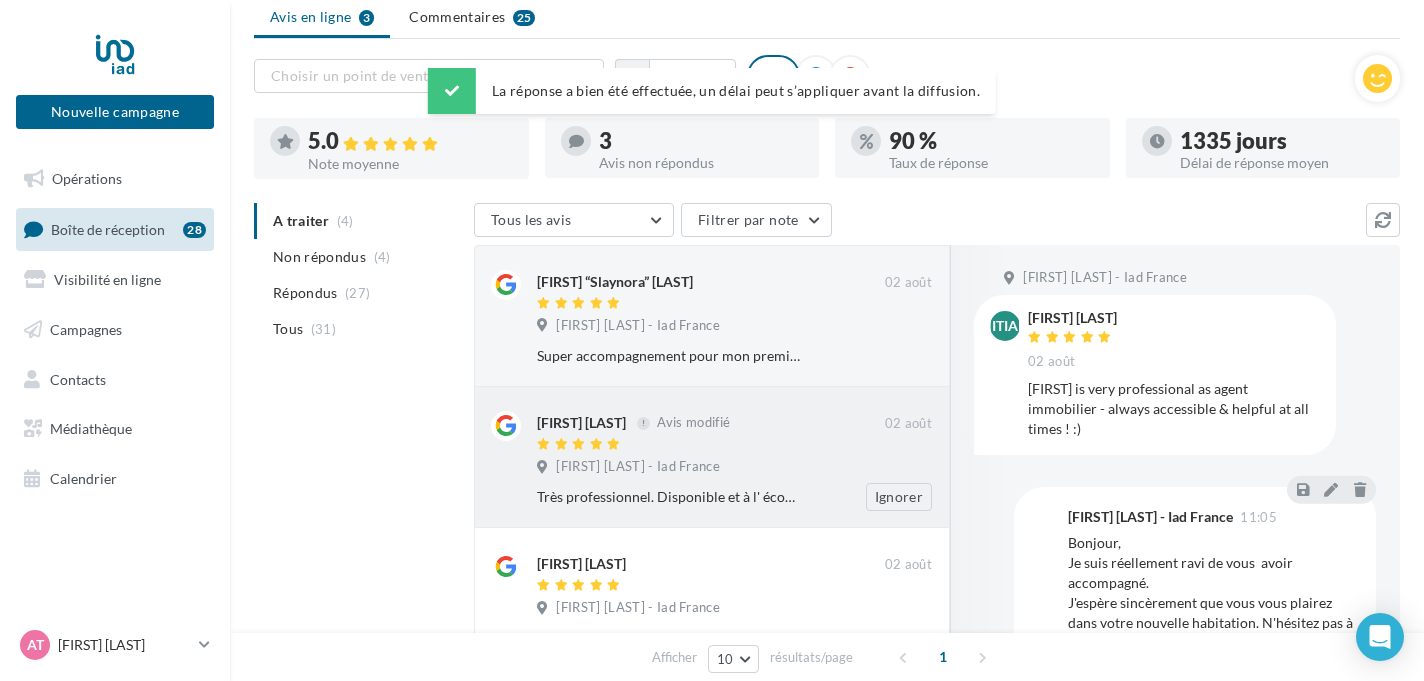 scroll, scrollTop: 67, scrollLeft: 0, axis: vertical 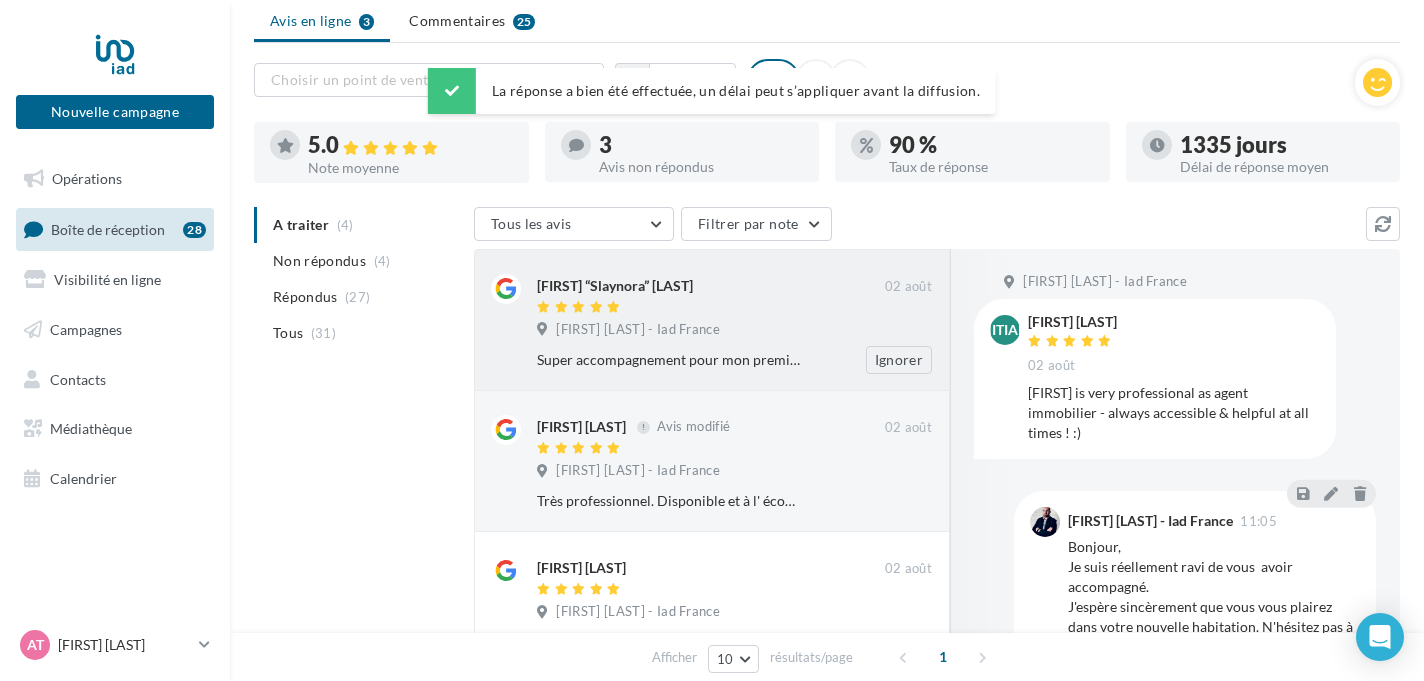 click at bounding box center [711, 308] 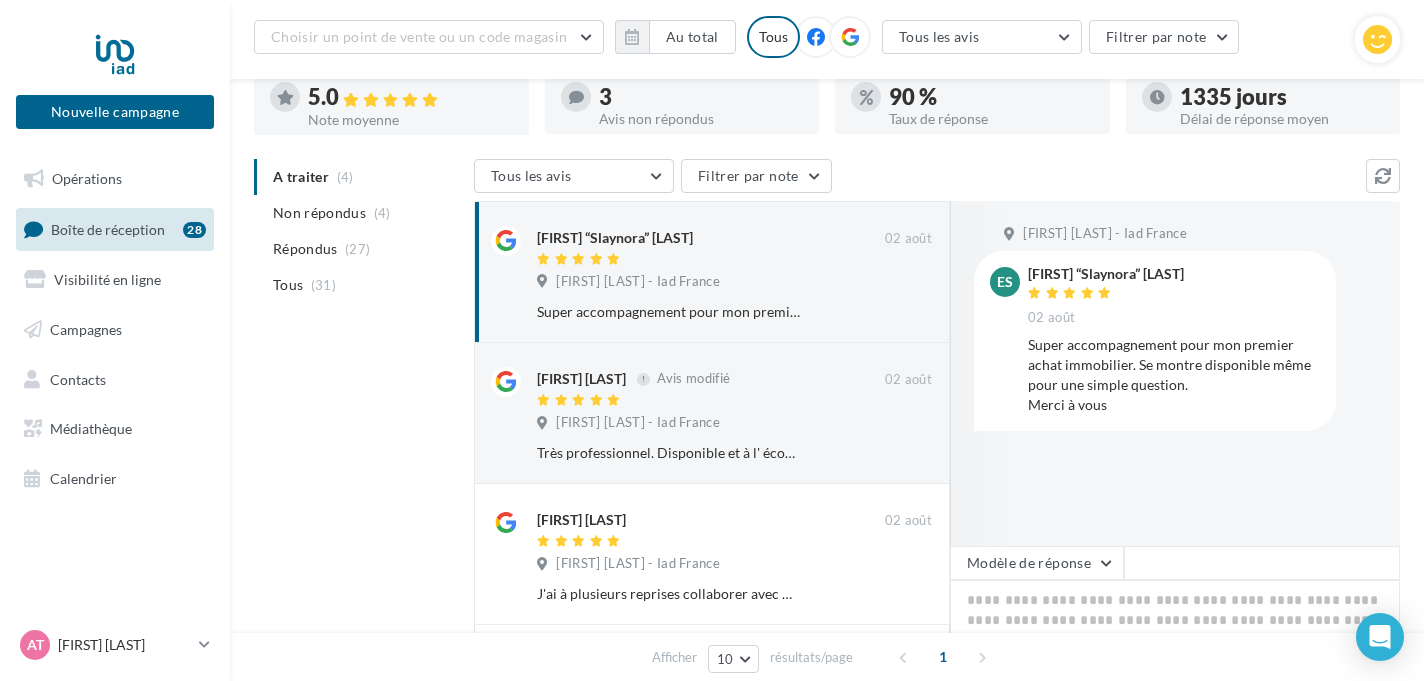 scroll, scrollTop: 152, scrollLeft: 0, axis: vertical 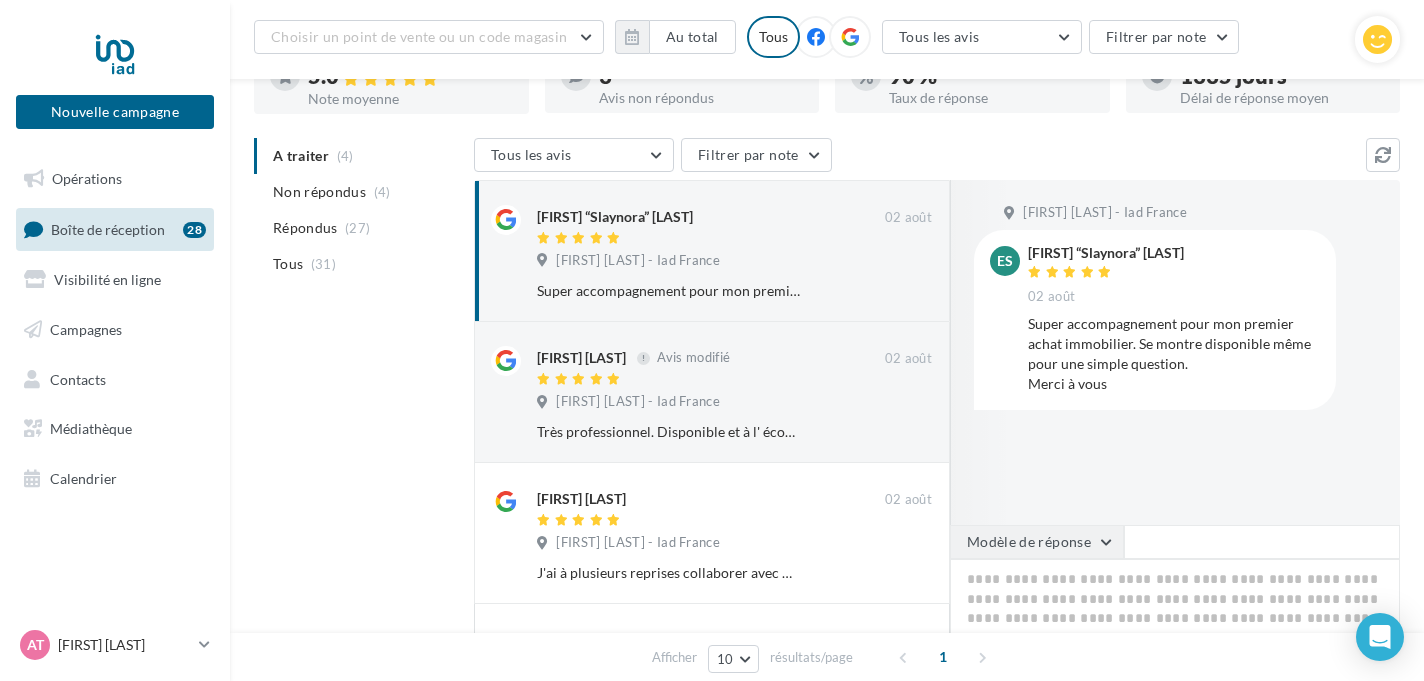 click on "Modèle de réponse" at bounding box center (1037, 542) 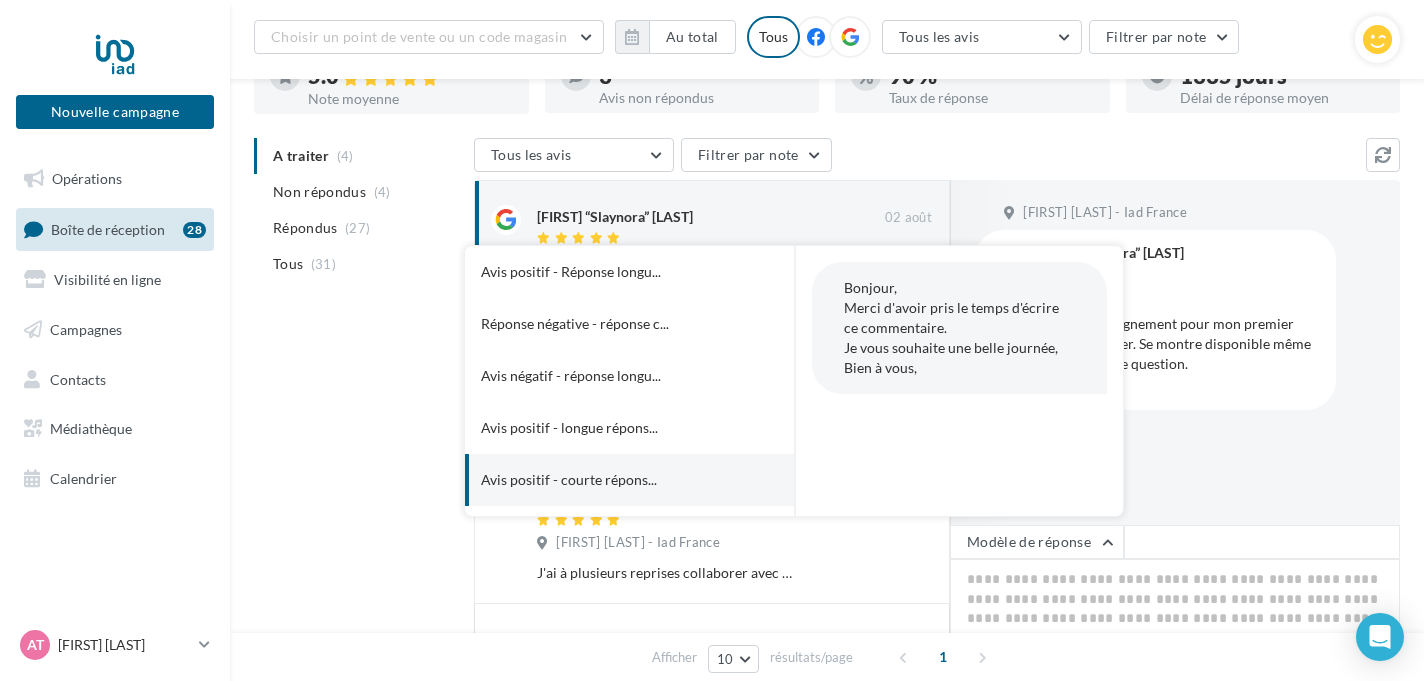 click on "Avis positif - courte répons..." at bounding box center [602, 480] 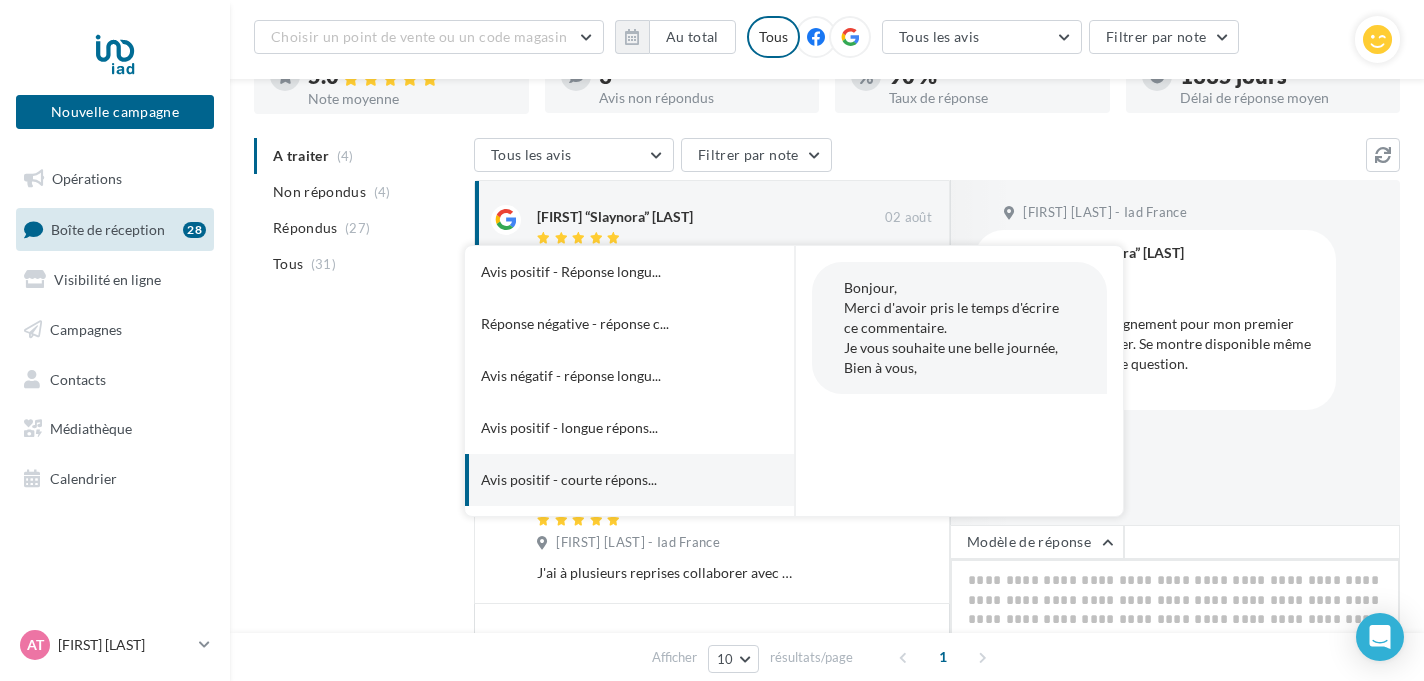 type on "**********" 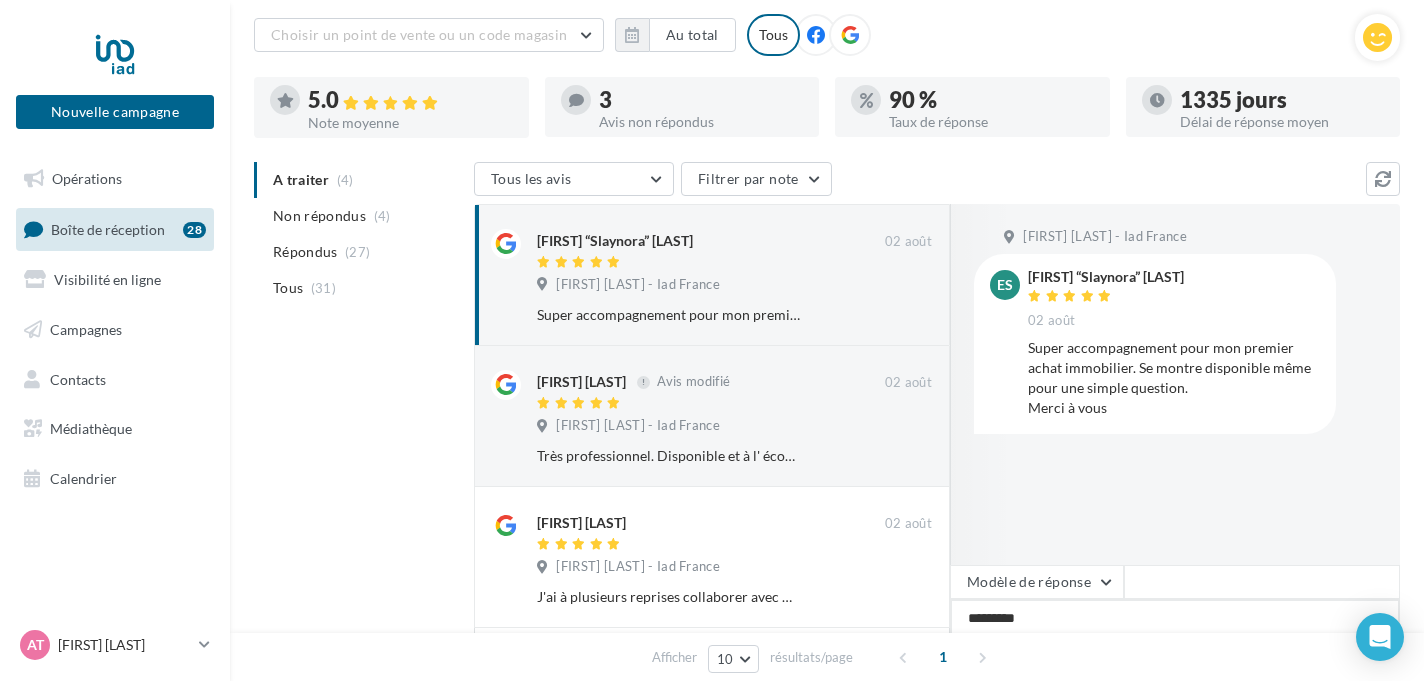 scroll, scrollTop: 149, scrollLeft: 0, axis: vertical 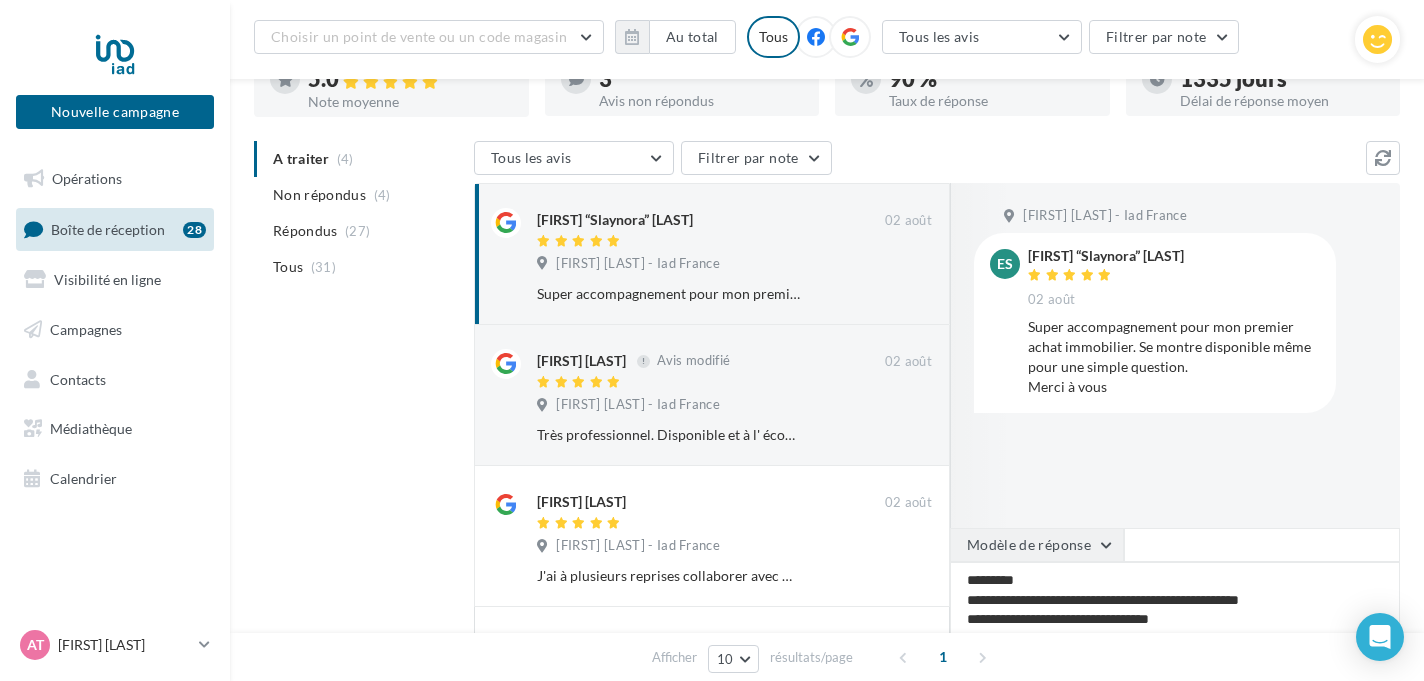 click on "Modèle de réponse" at bounding box center [1037, 545] 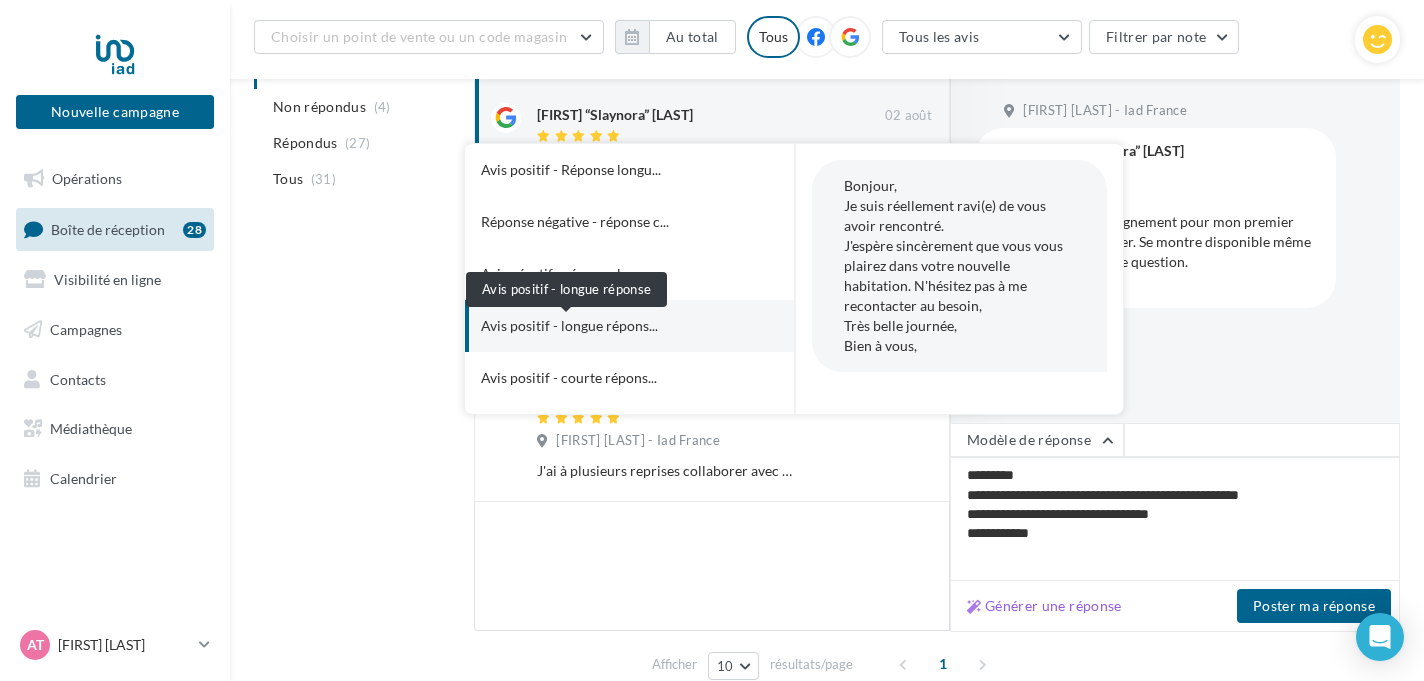 scroll, scrollTop: 266, scrollLeft: 0, axis: vertical 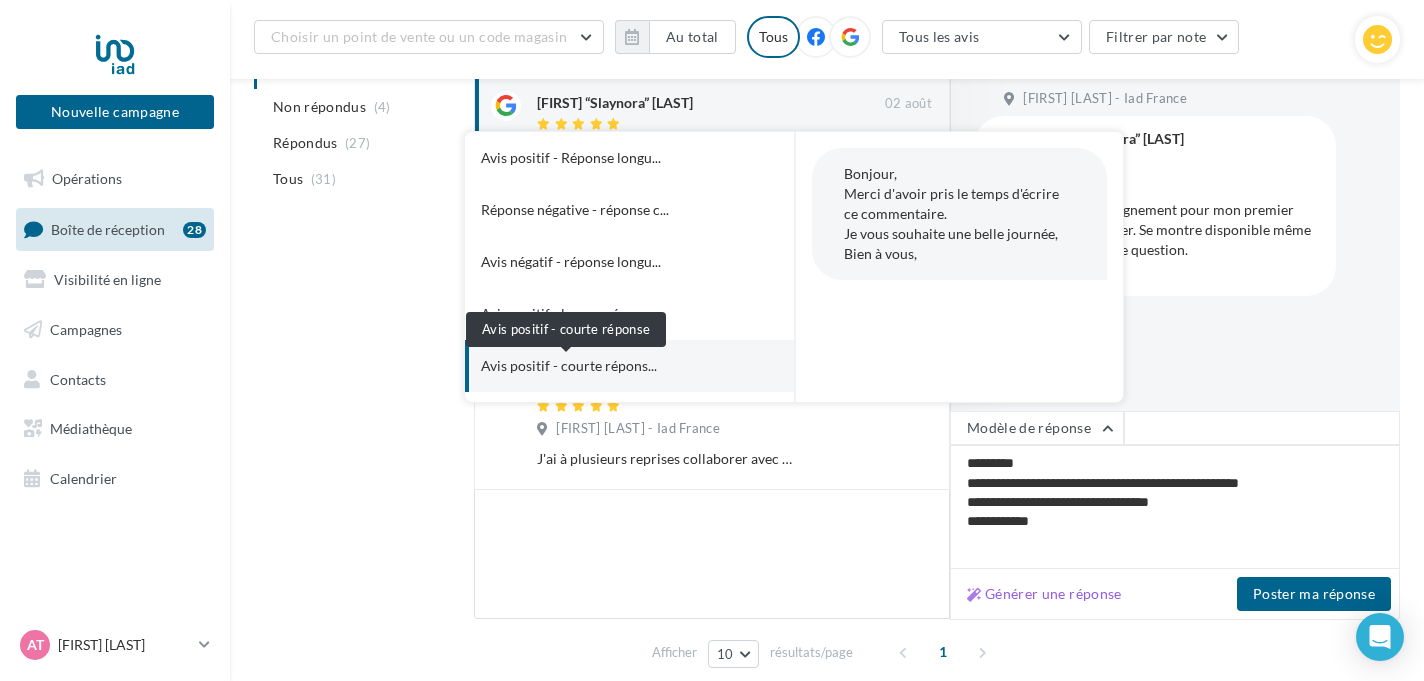 click on "Avis positif - courte répons..." at bounding box center (569, 366) 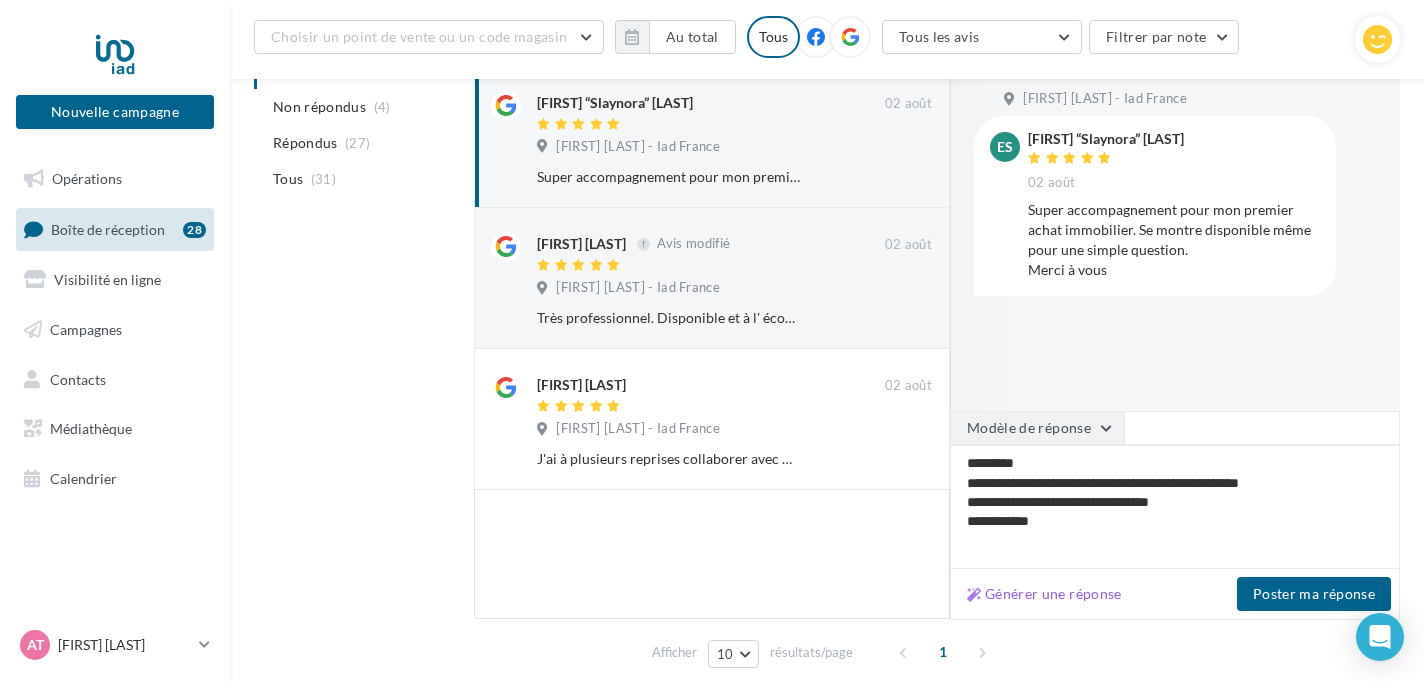 click on "Modèle de réponse" at bounding box center (1037, 428) 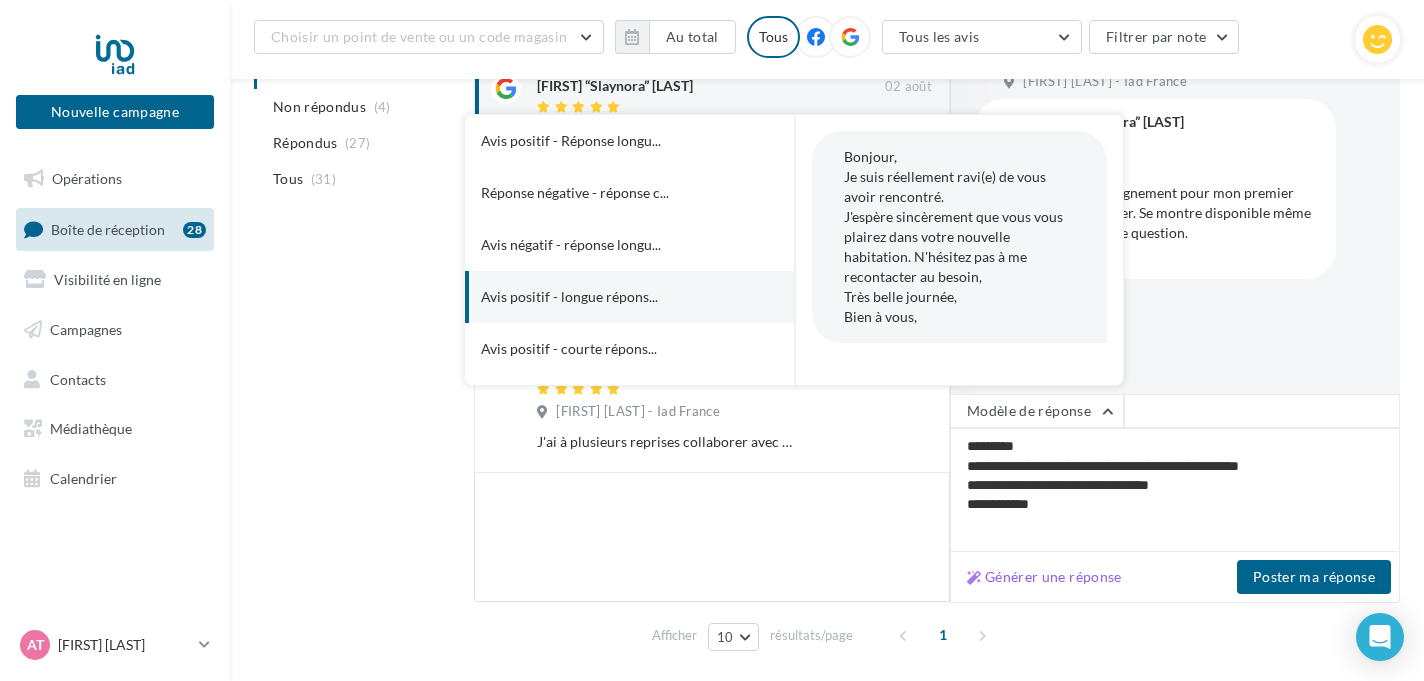 scroll, scrollTop: 279, scrollLeft: 0, axis: vertical 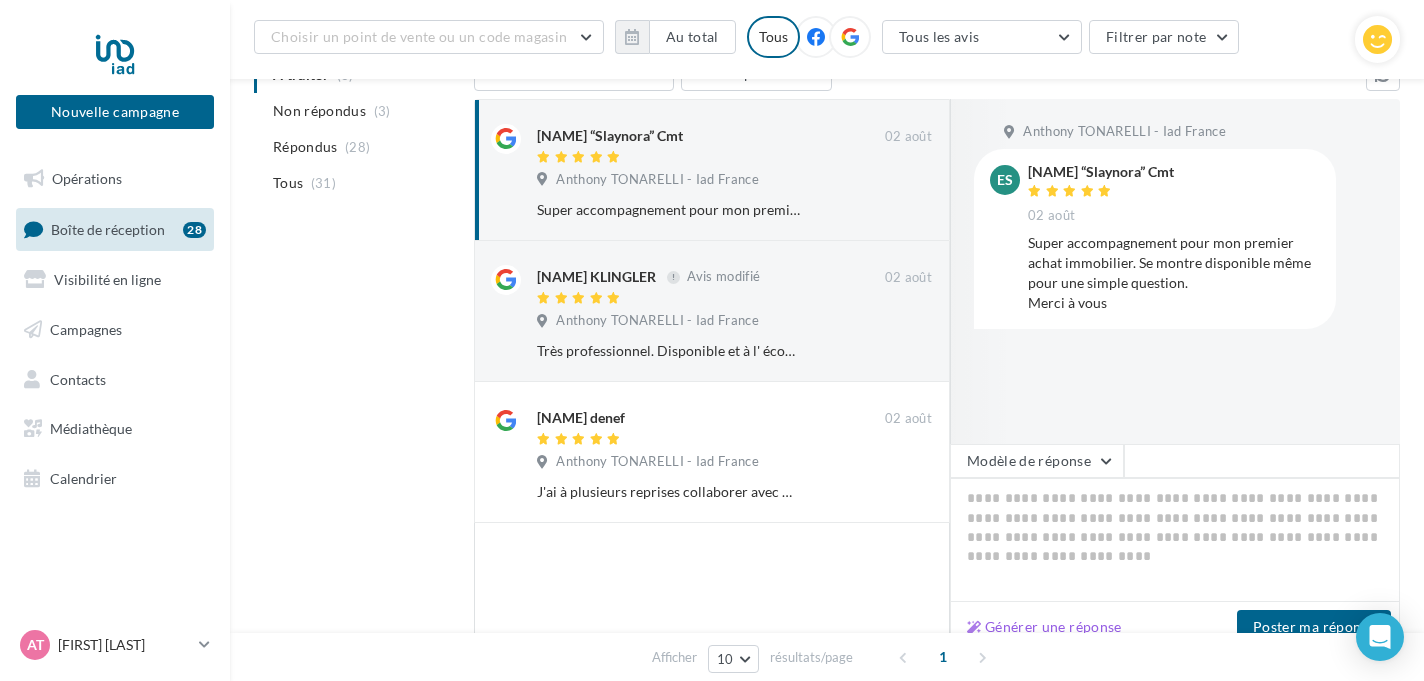 click at bounding box center (1262, 461) 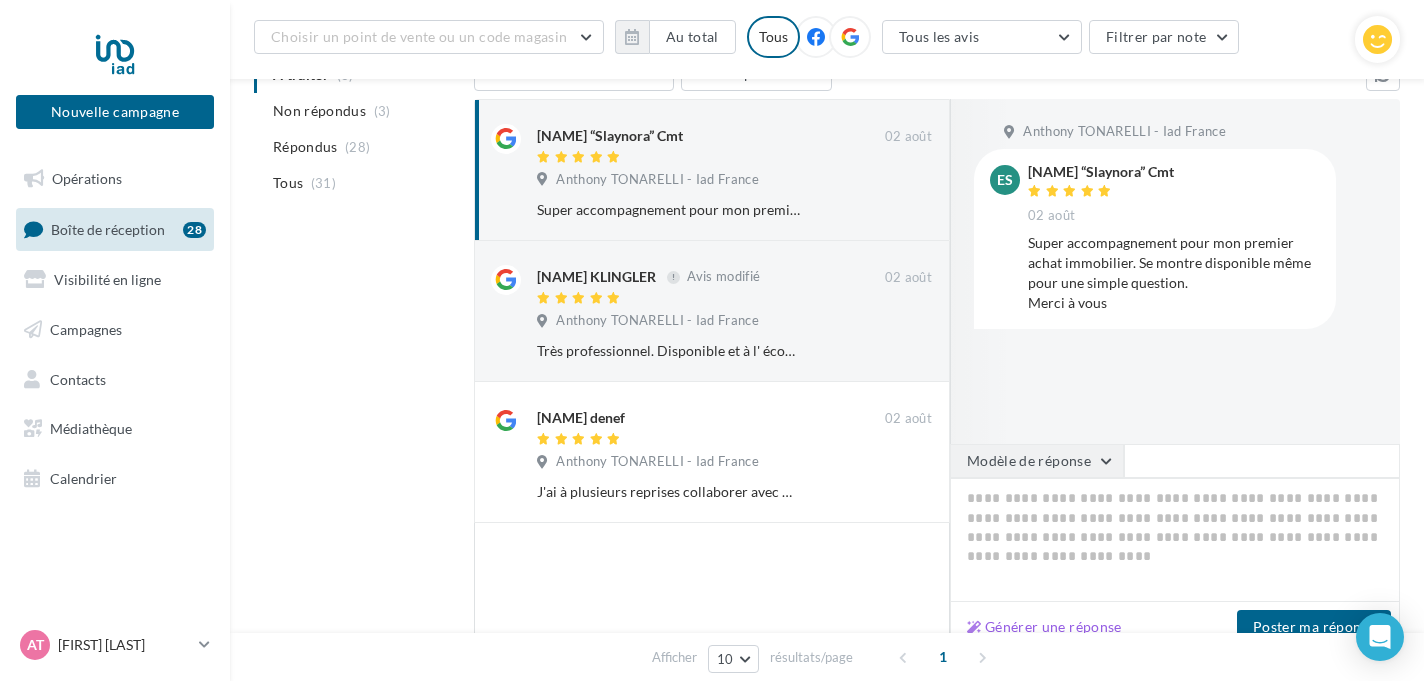 click on "Modèle de réponse" at bounding box center [1037, 461] 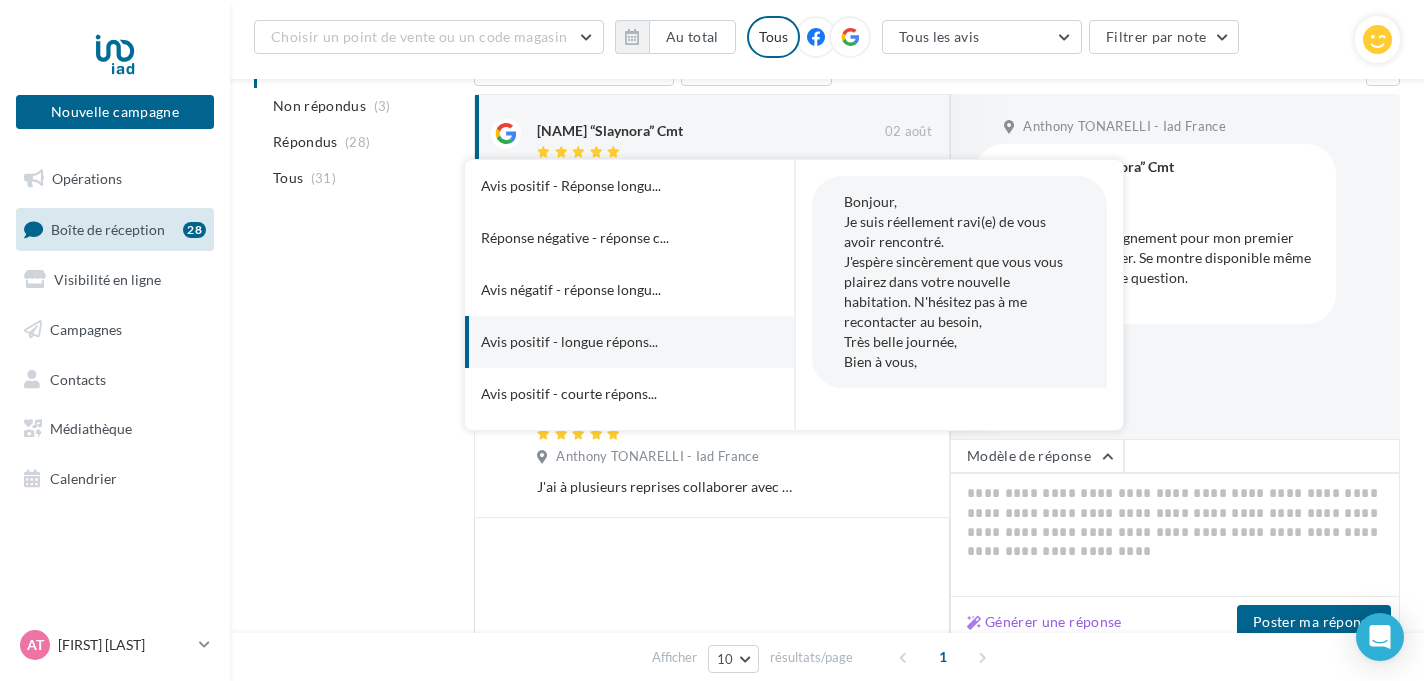 scroll, scrollTop: 233, scrollLeft: 0, axis: vertical 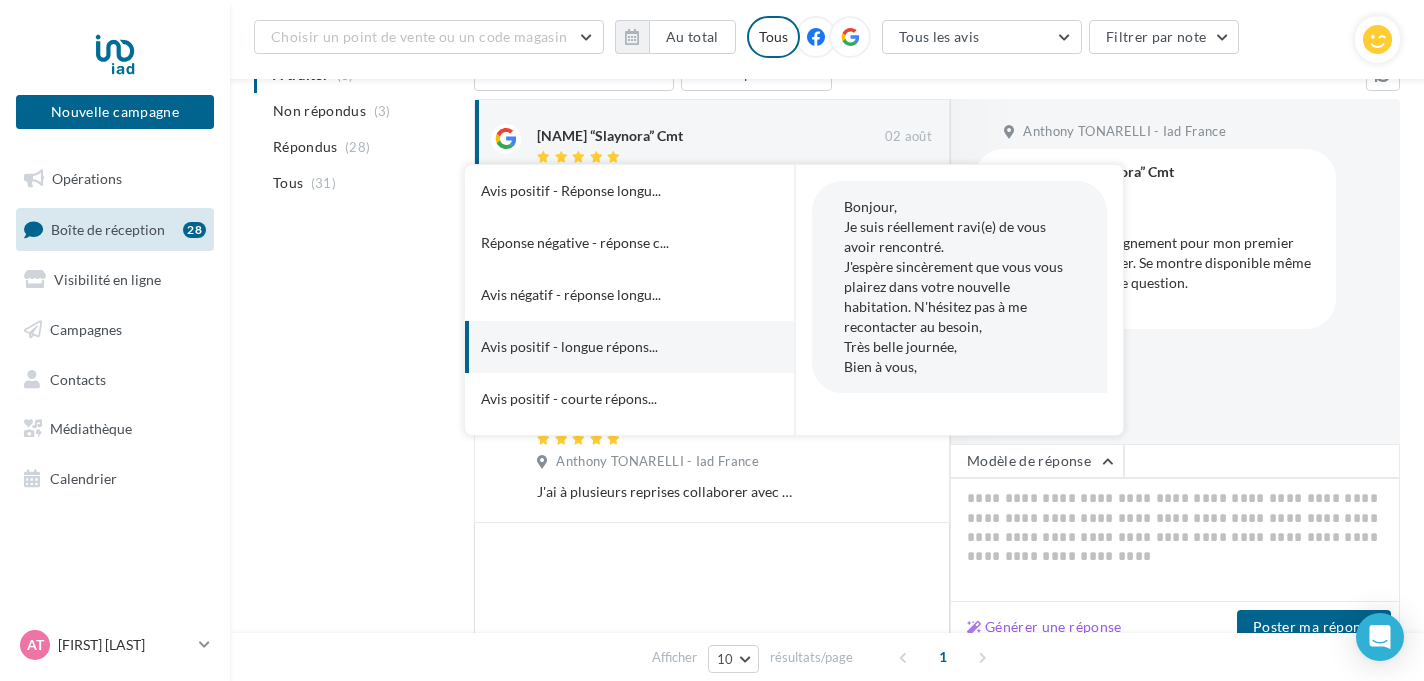 click on "Avis positif - longue répons..." at bounding box center (602, 347) 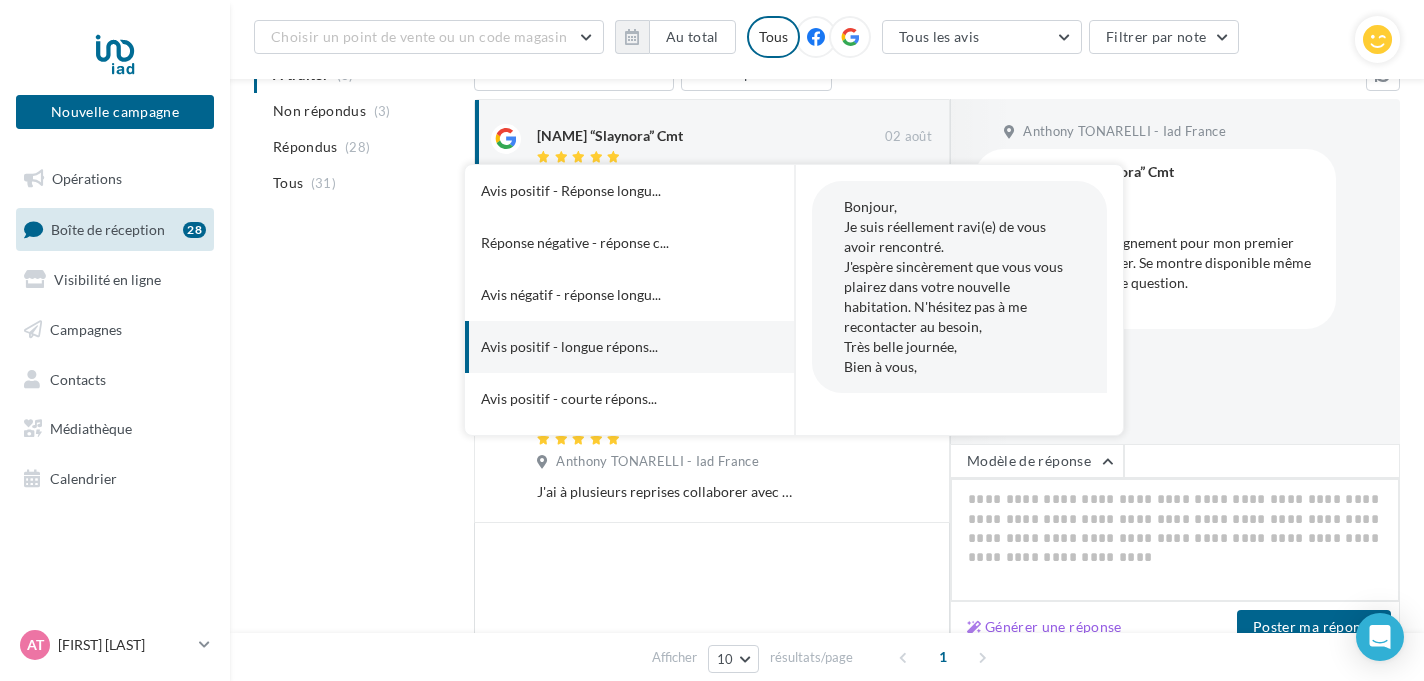 type on "**********" 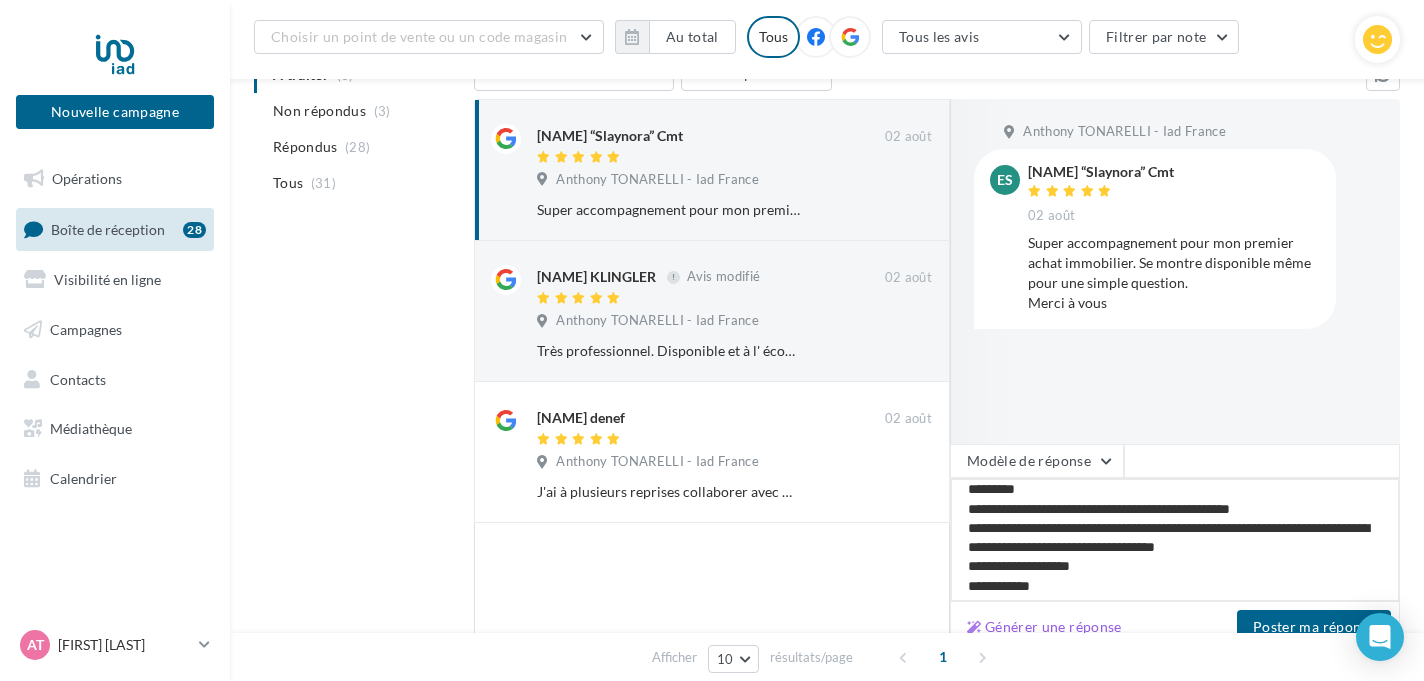 scroll, scrollTop: 11, scrollLeft: 0, axis: vertical 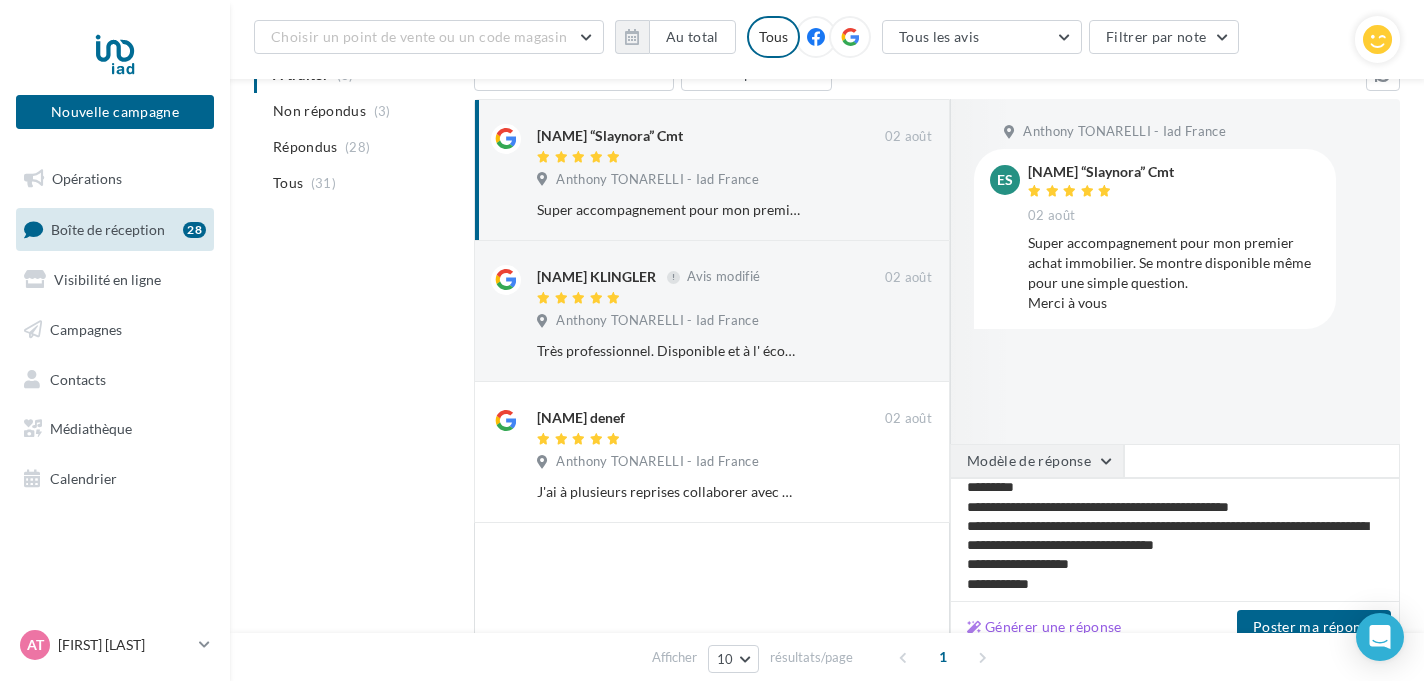 click on "Modèle de réponse" at bounding box center [1037, 461] 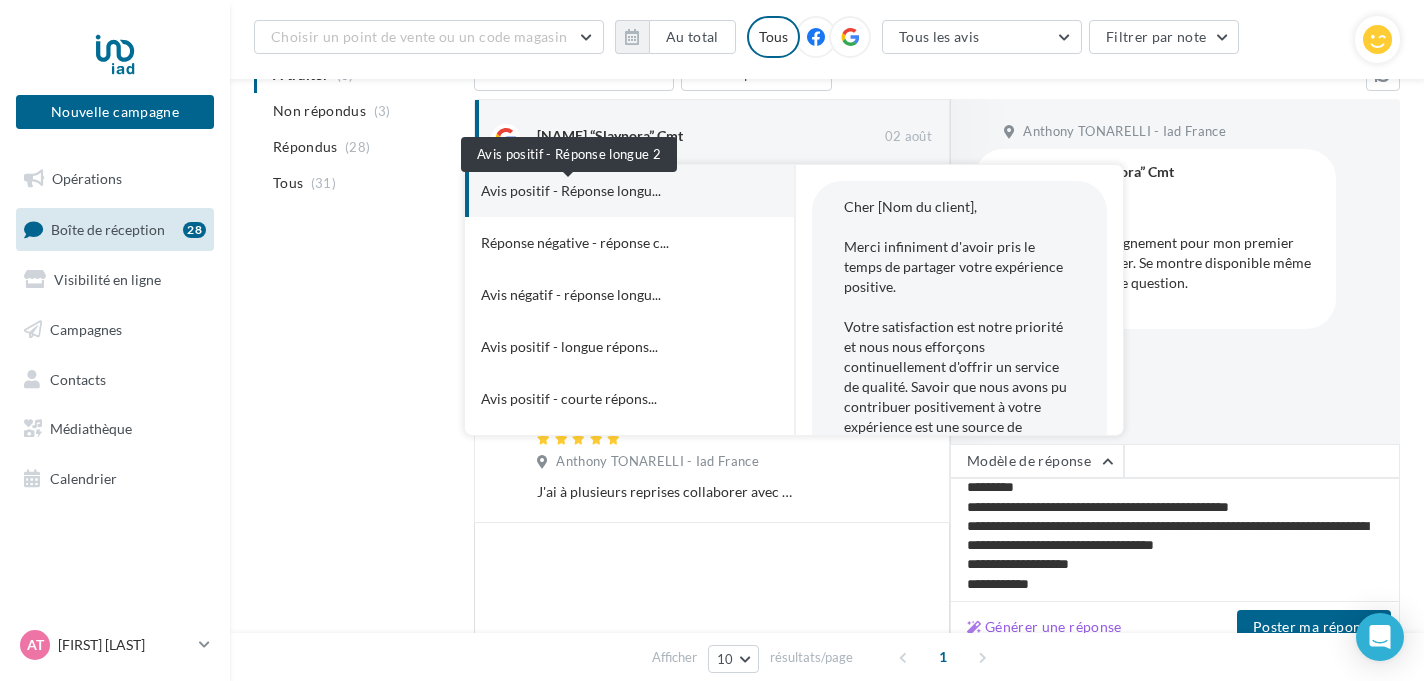click on "Avis positif - Réponse longu..." at bounding box center [571, 191] 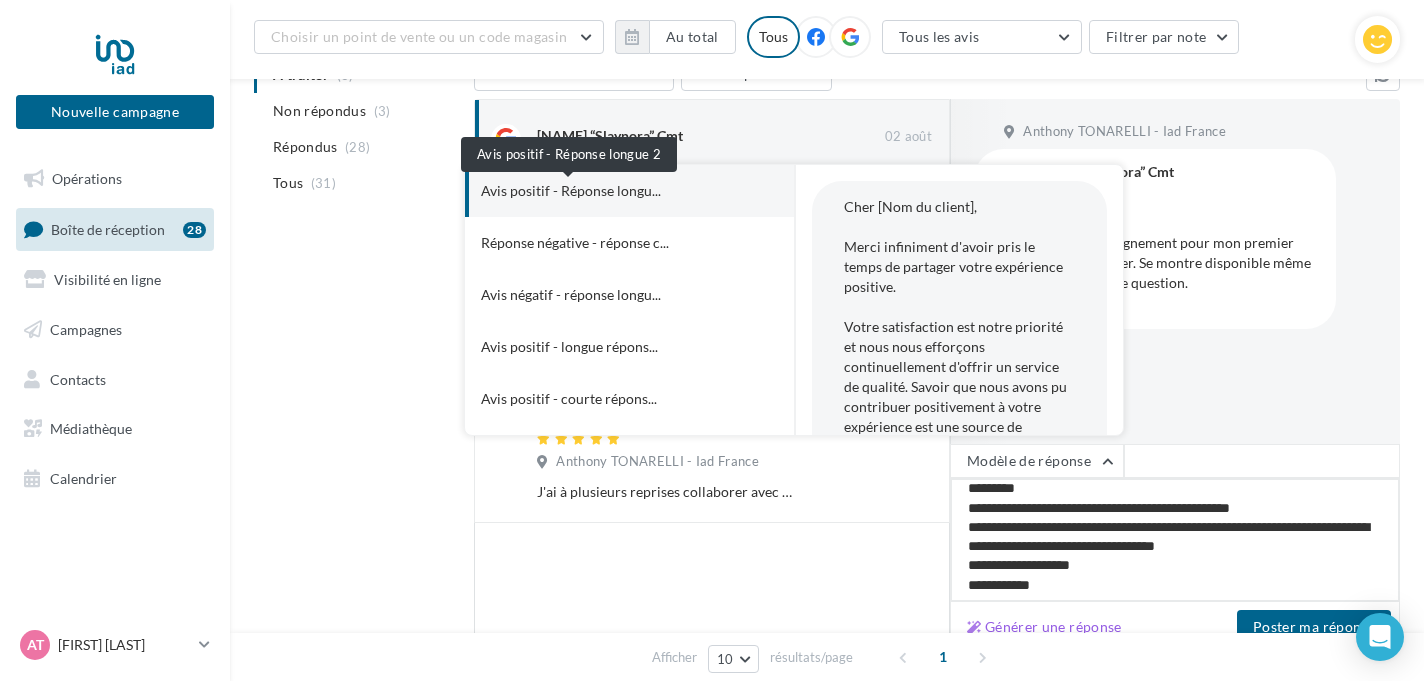 type on "**********" 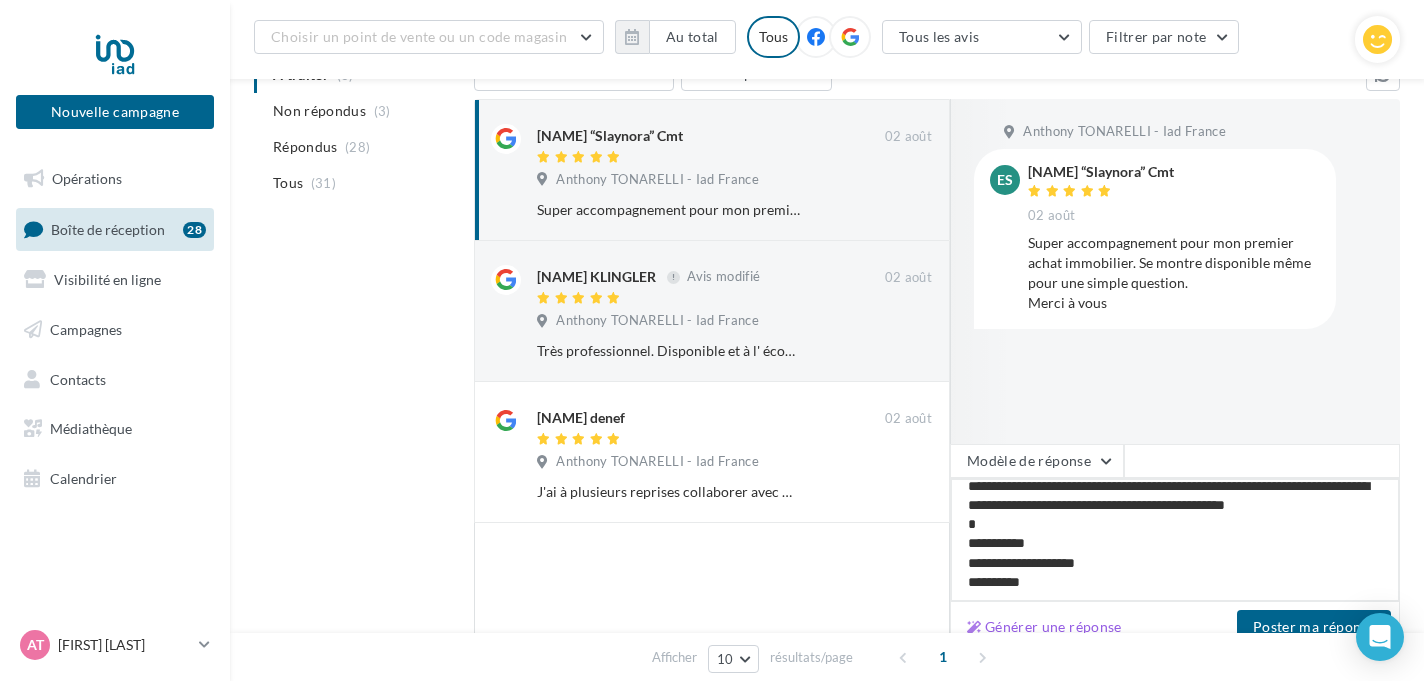 scroll, scrollTop: 300, scrollLeft: 0, axis: vertical 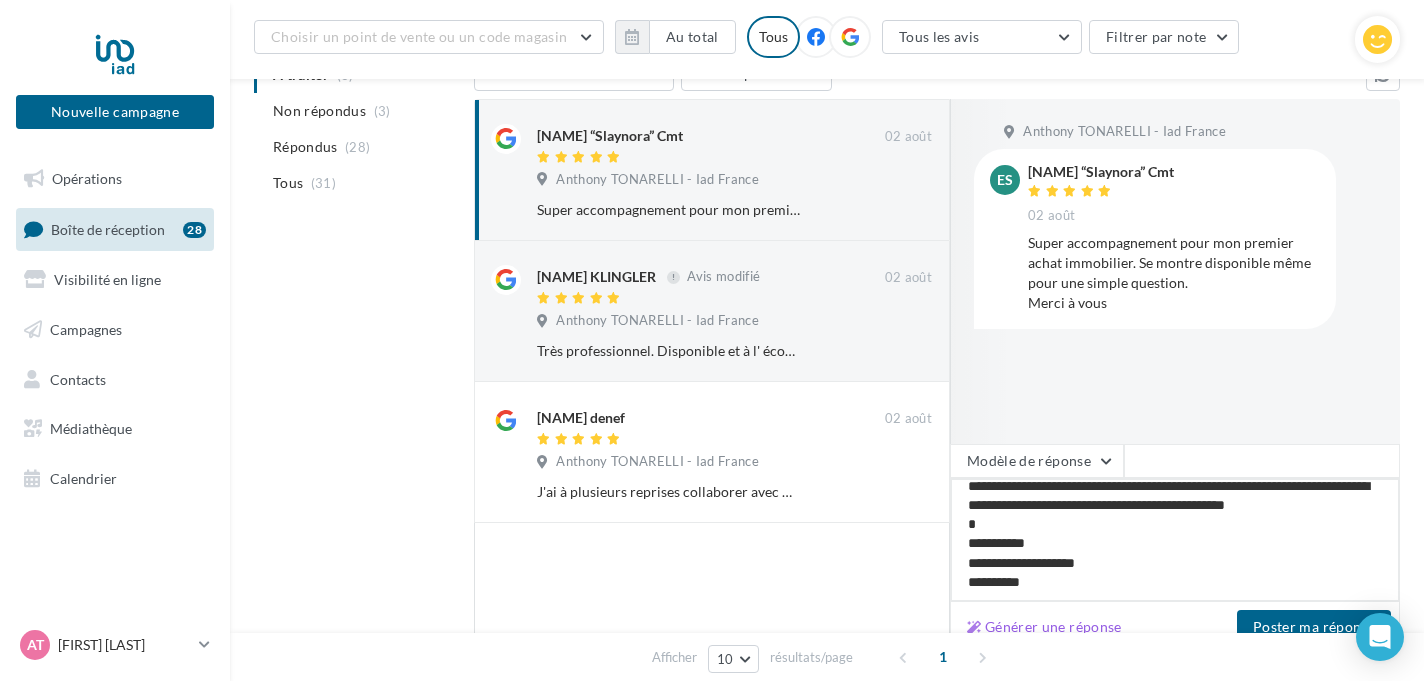 type on "**********" 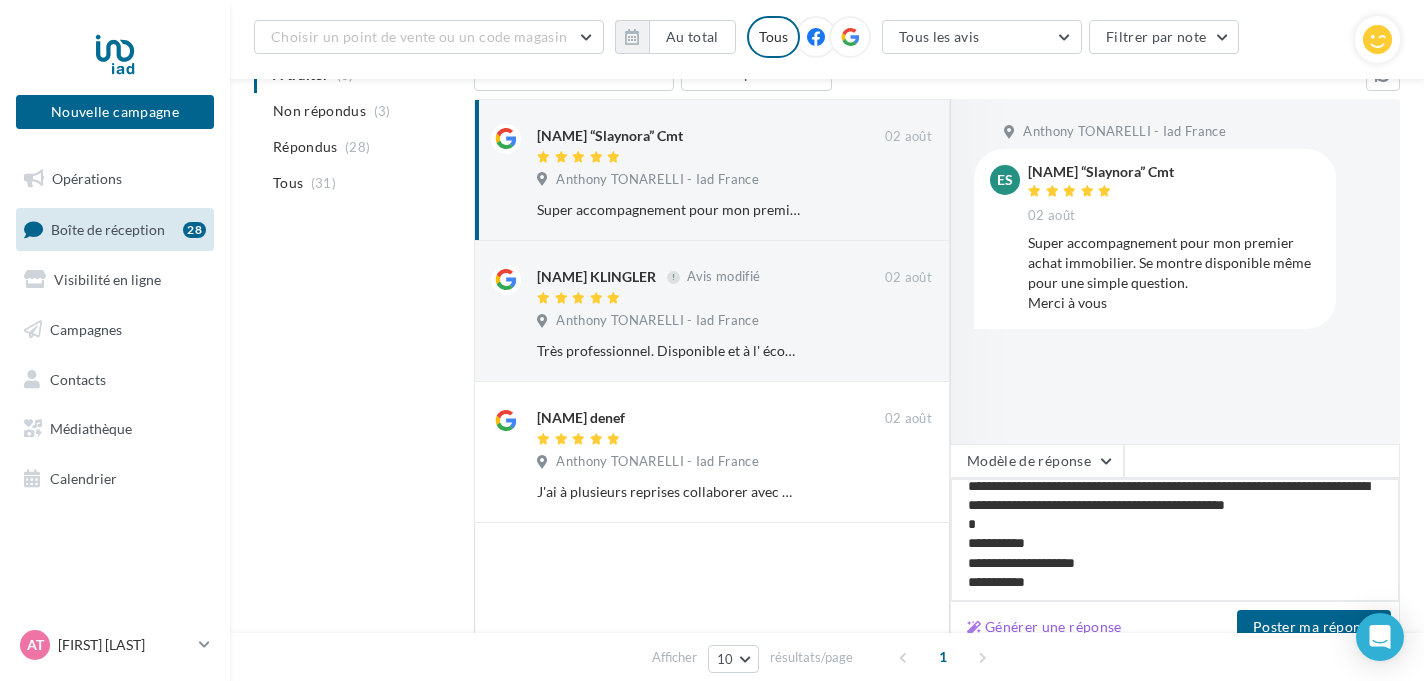 scroll, scrollTop: 310, scrollLeft: 0, axis: vertical 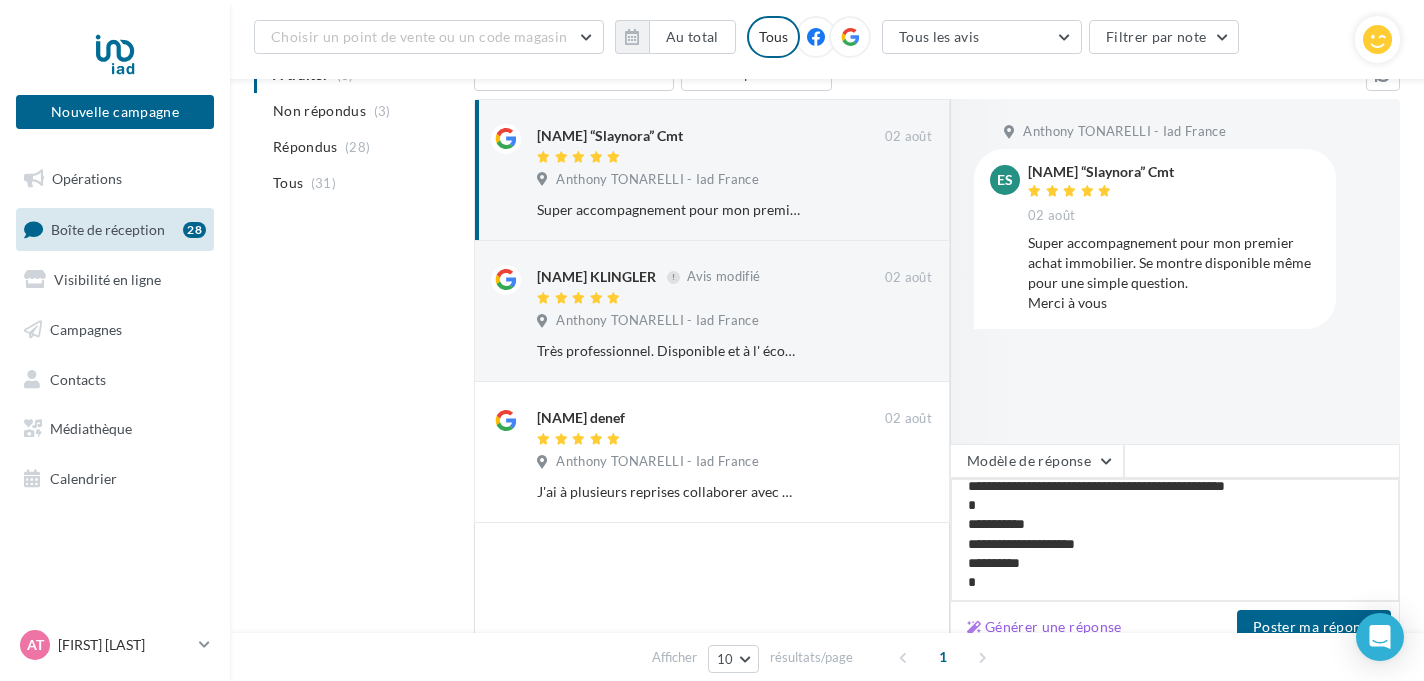 type on "**********" 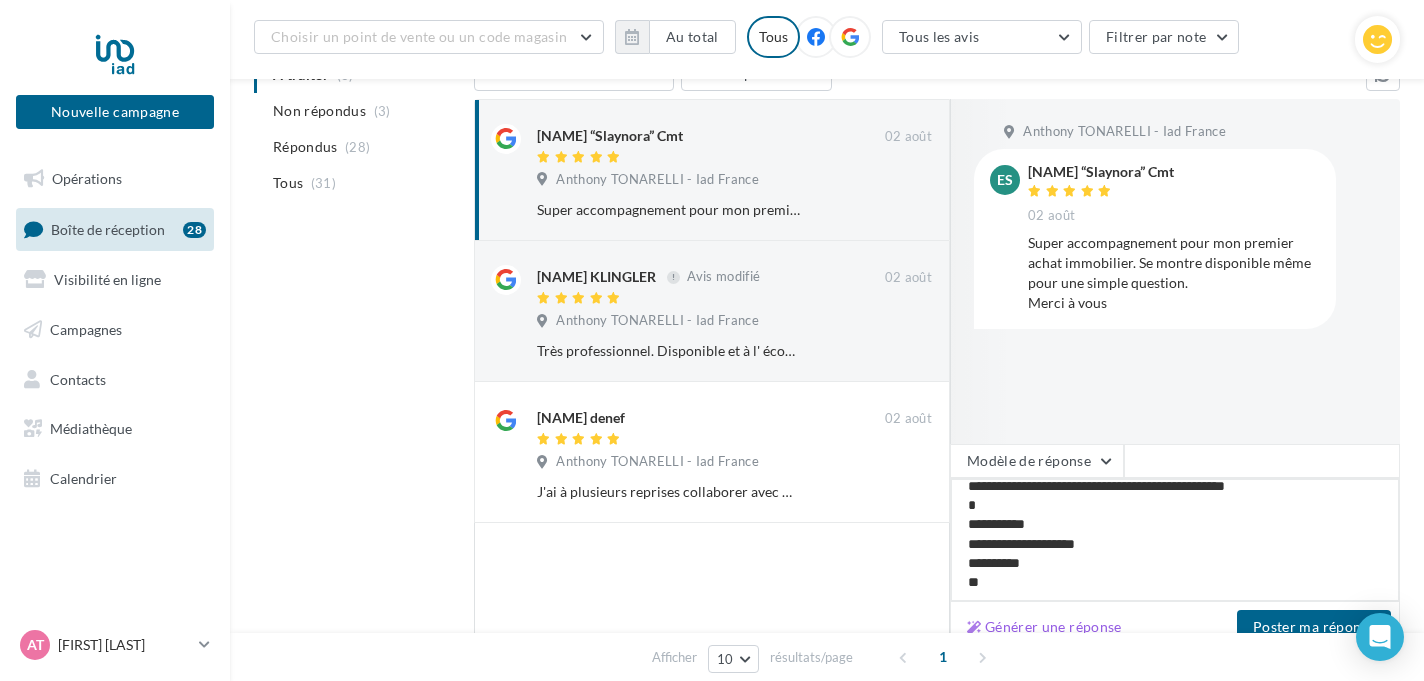 type on "**********" 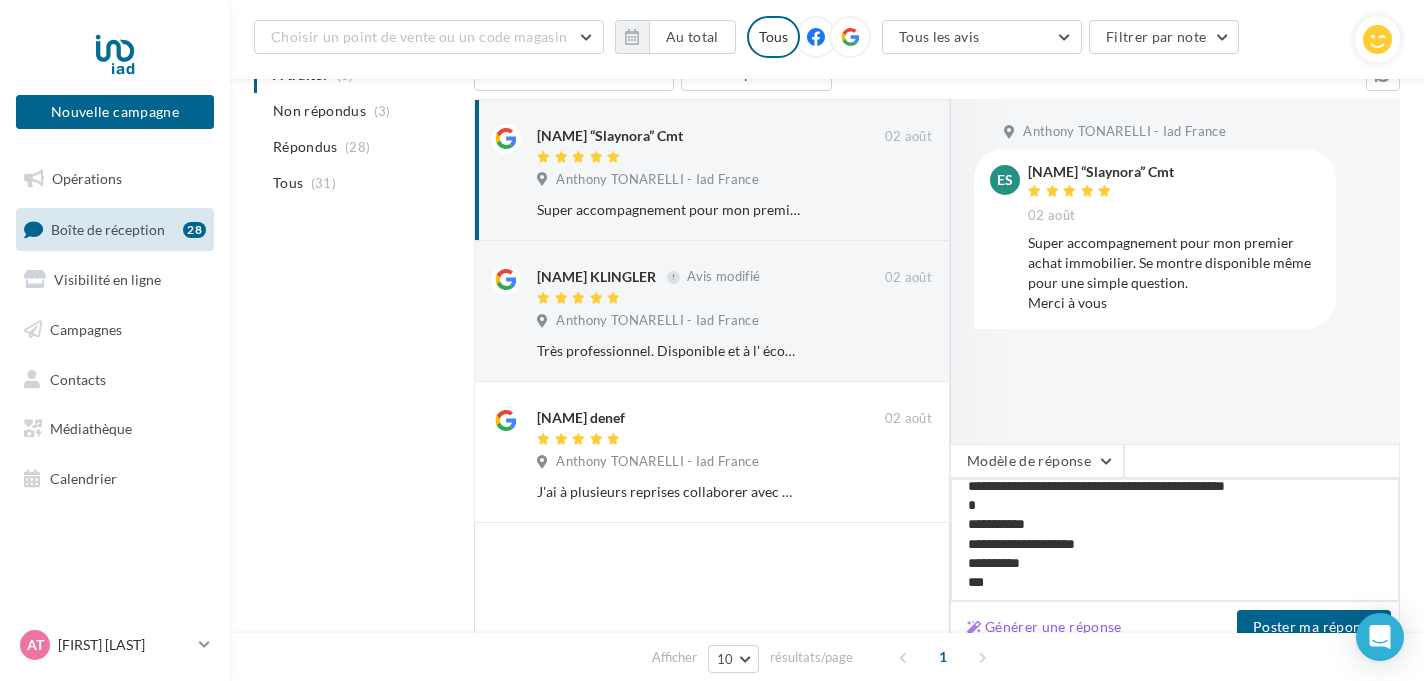 type on "**********" 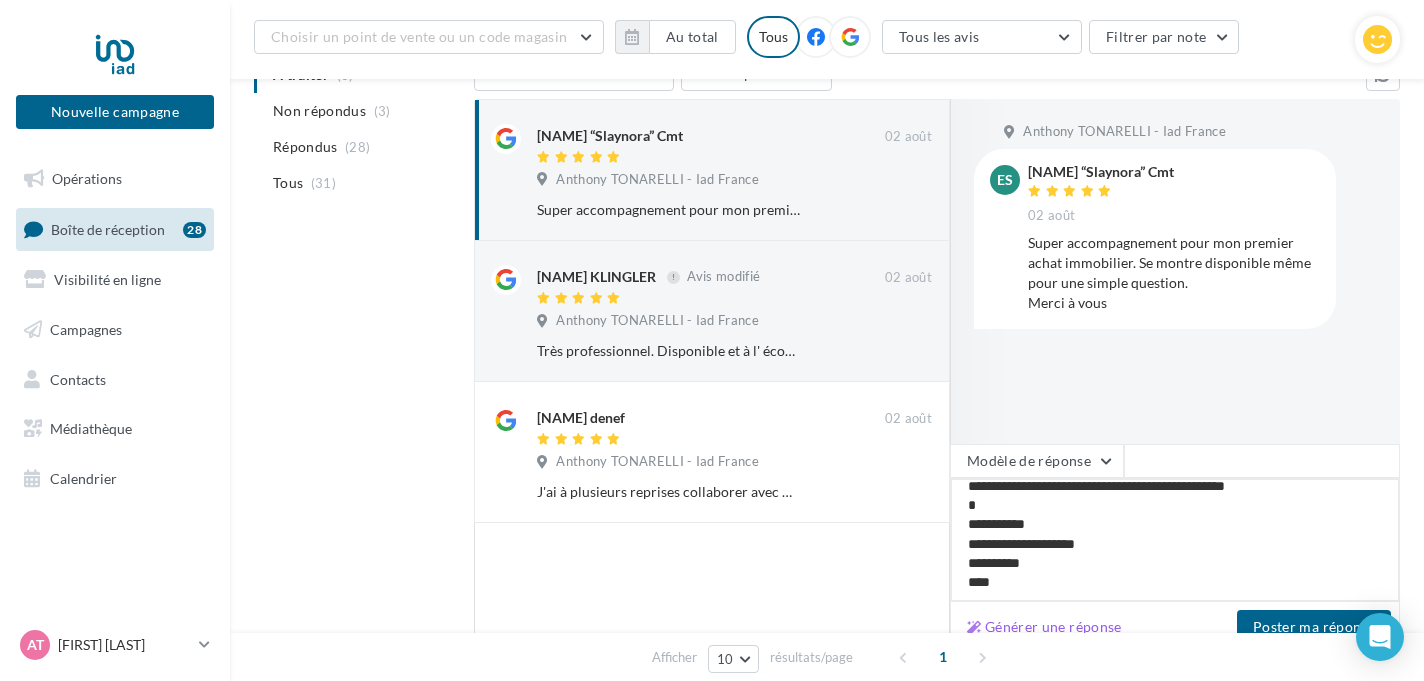 type on "**********" 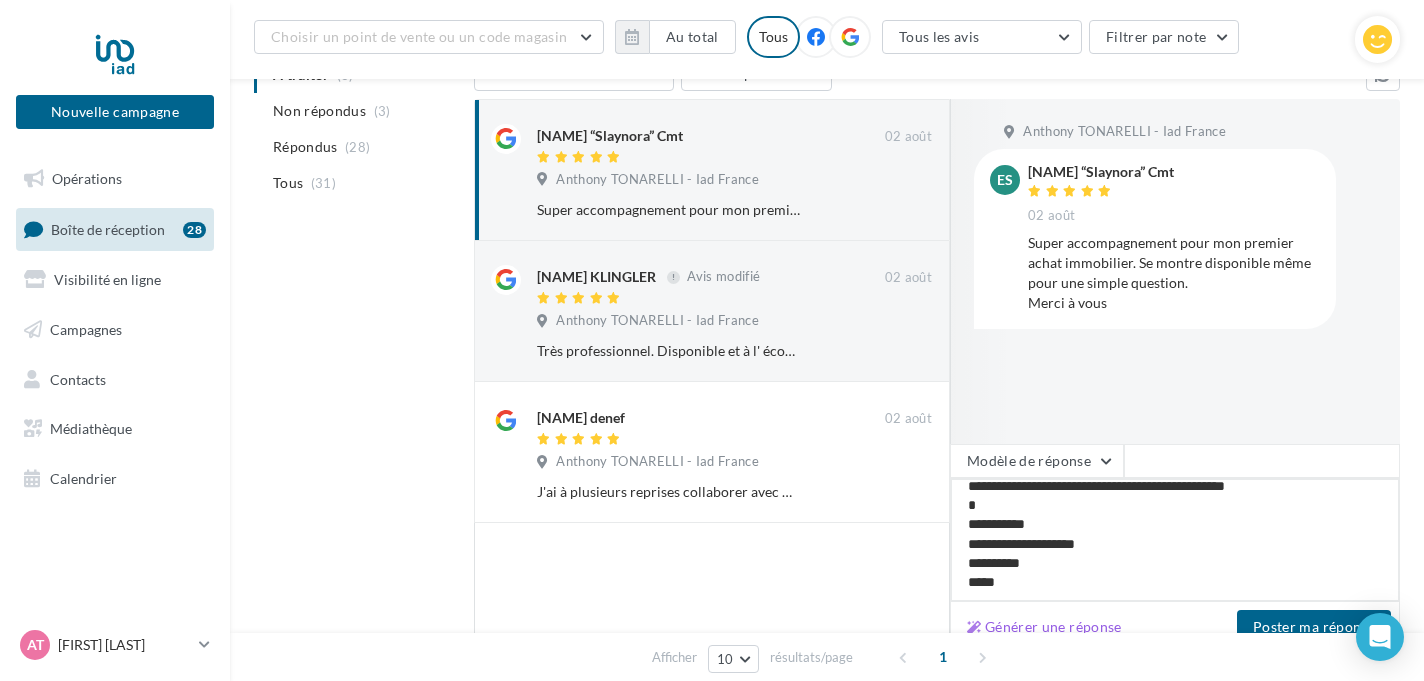 type on "**********" 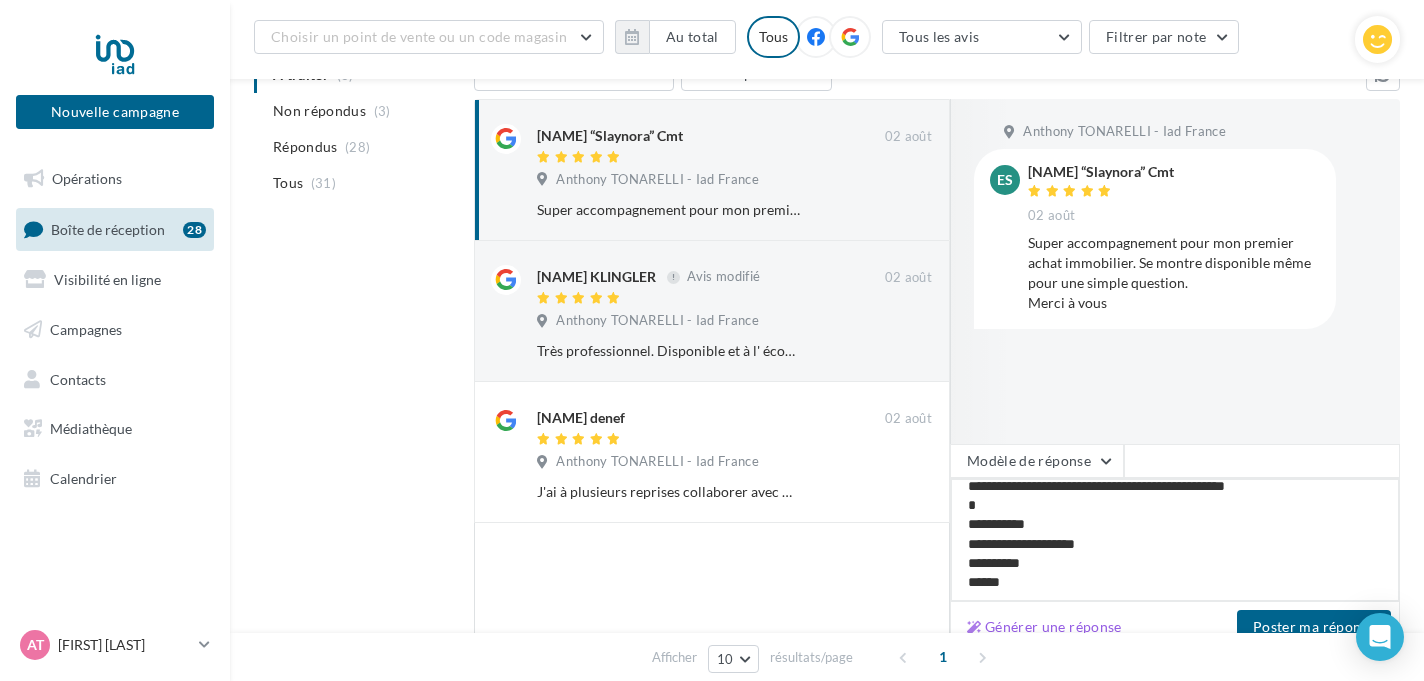 type on "**********" 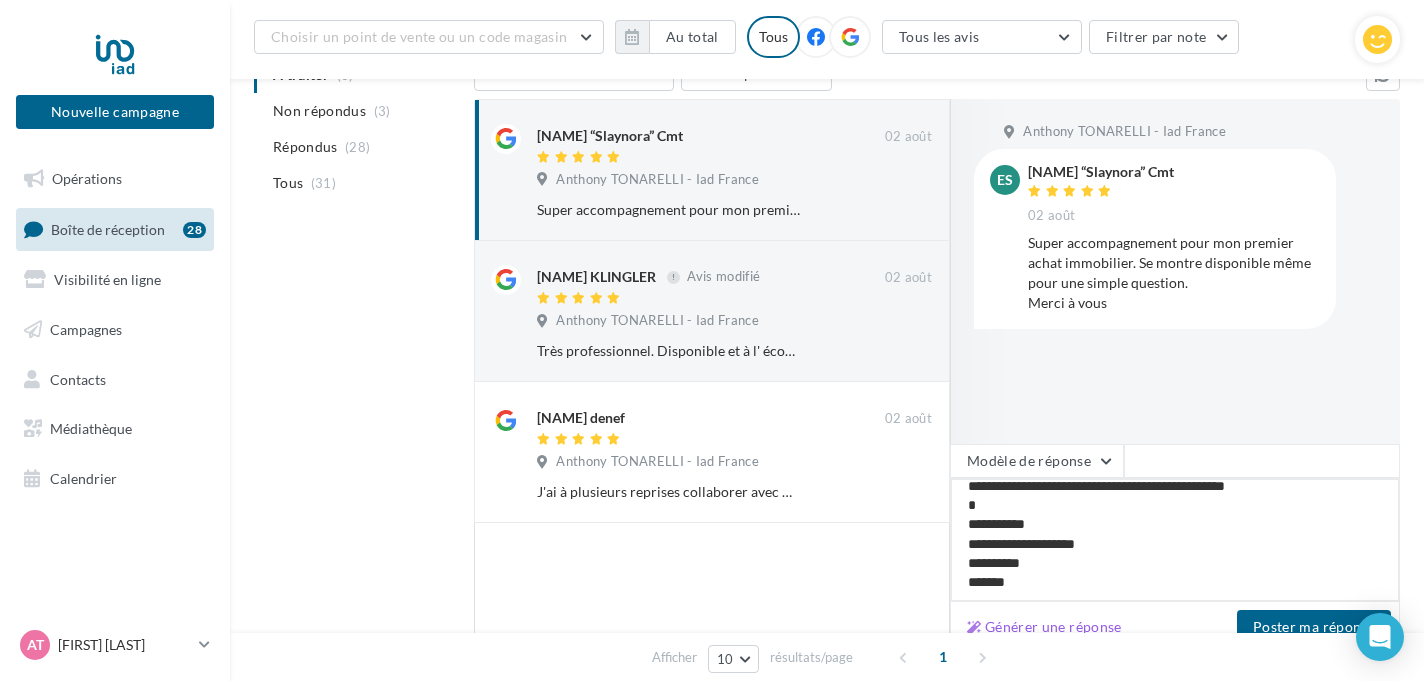 type on "**********" 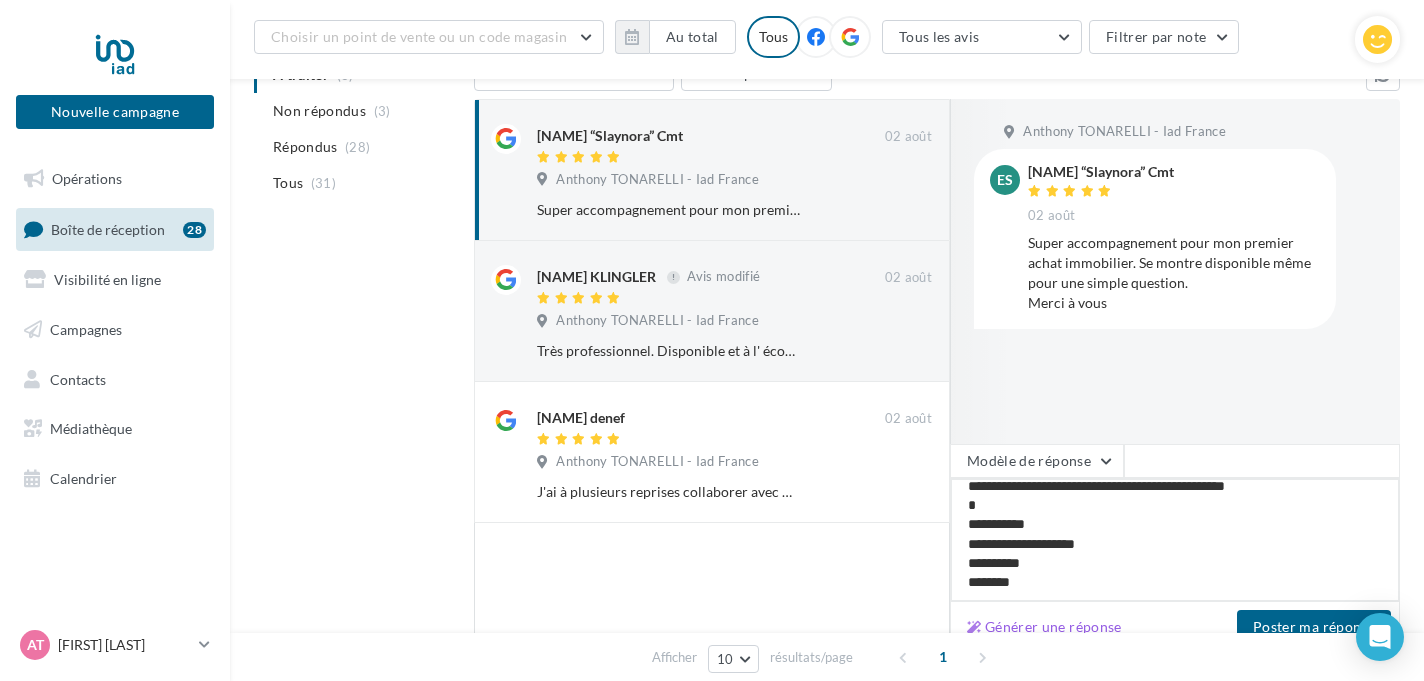 type on "**********" 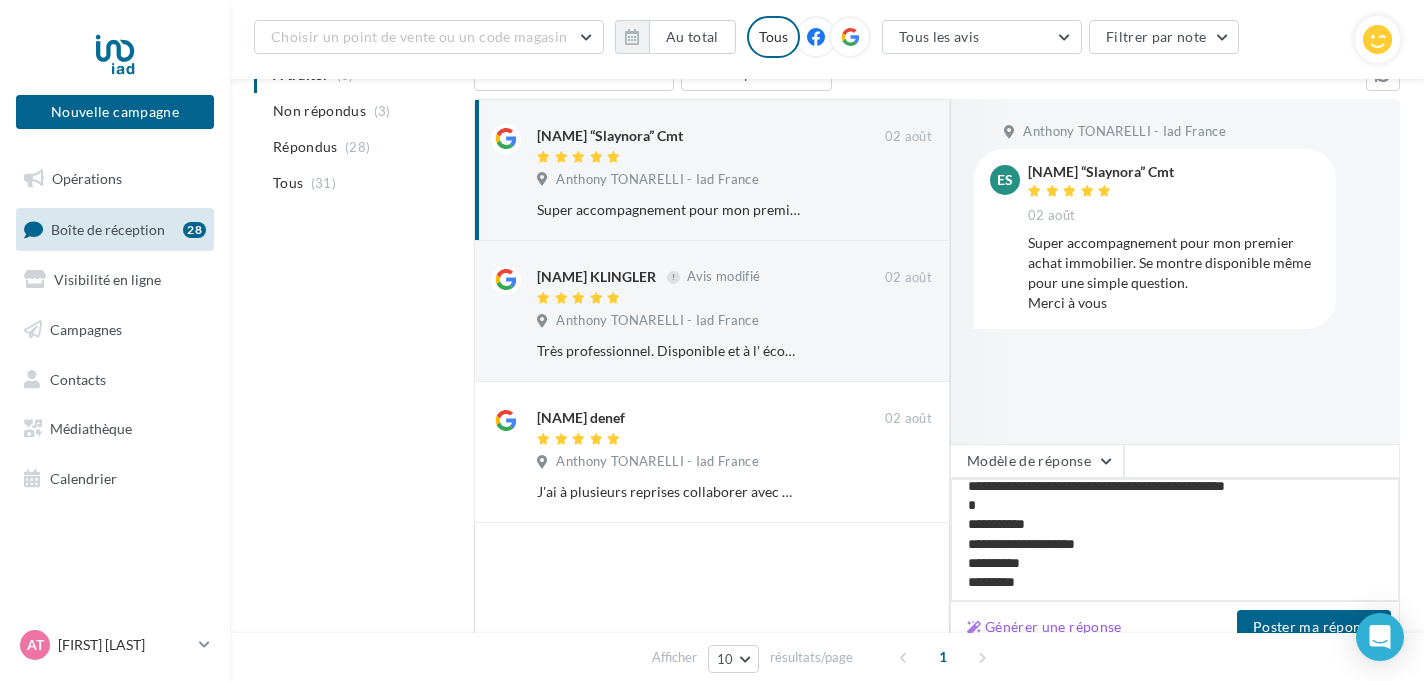 type on "**********" 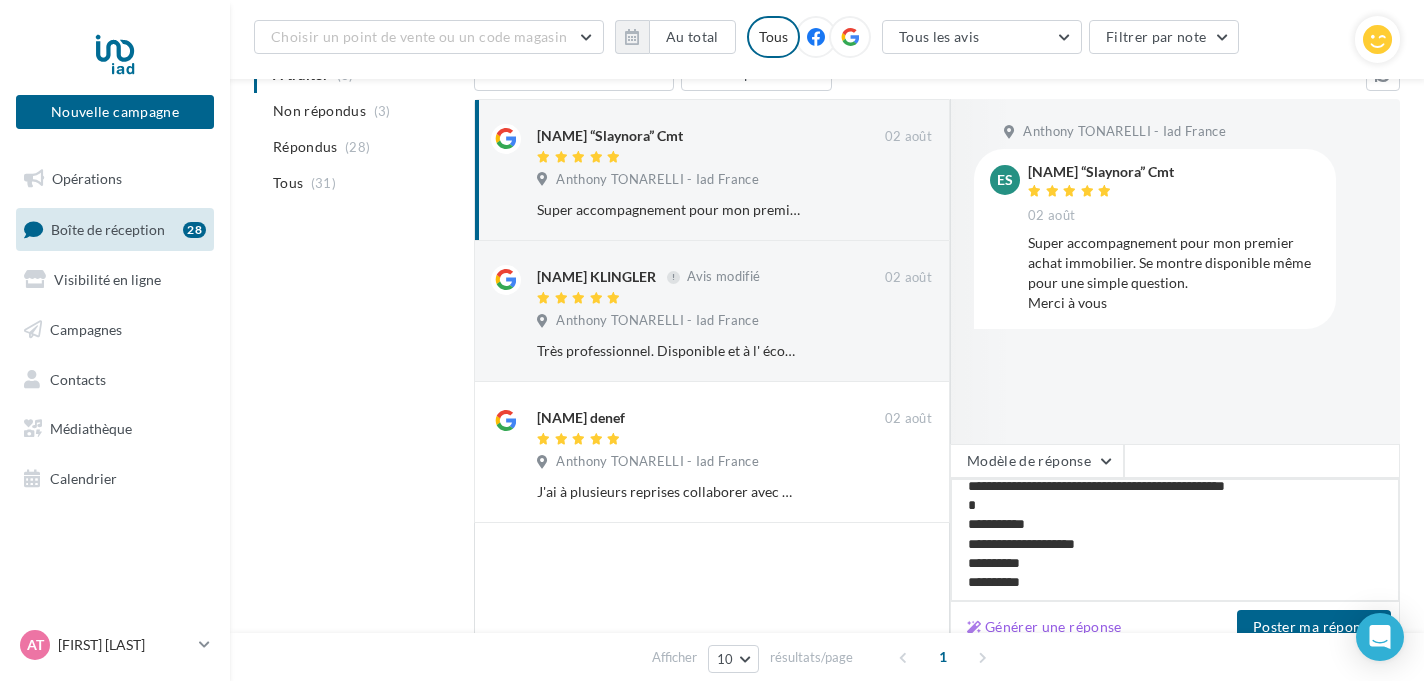 type on "**********" 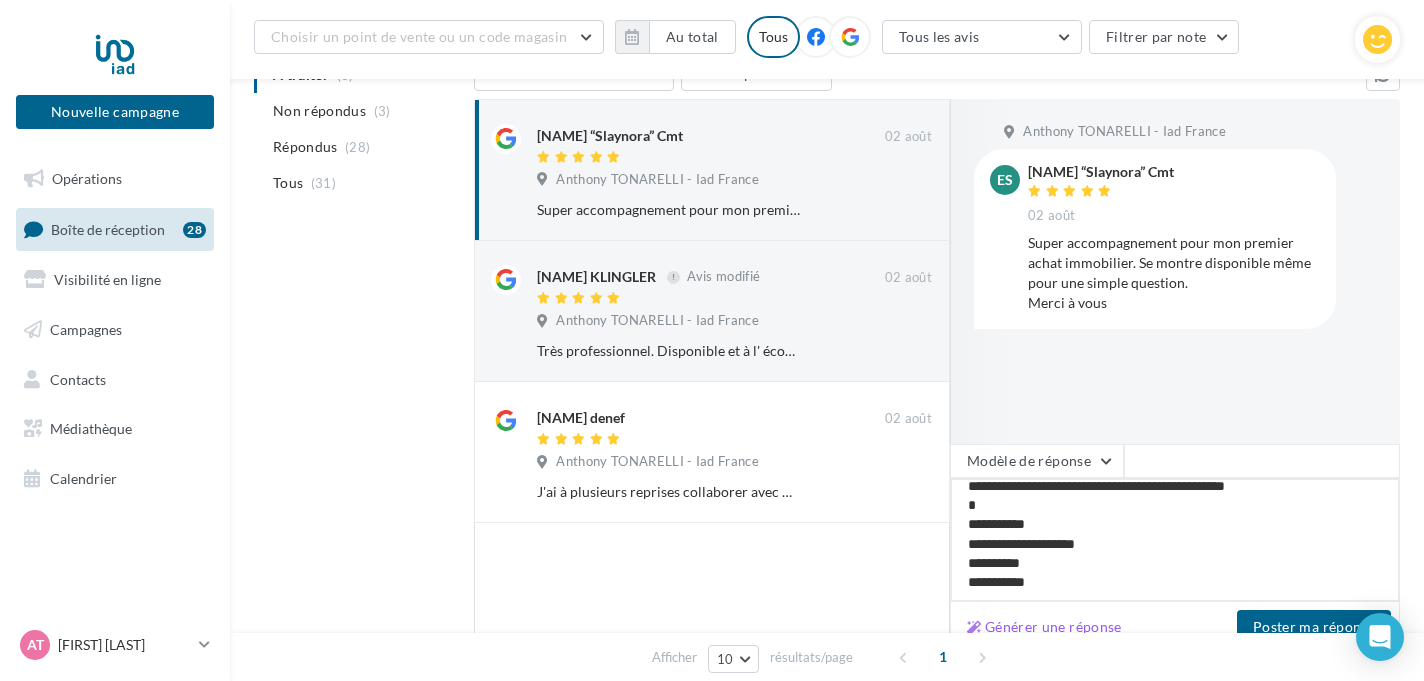 type on "**********" 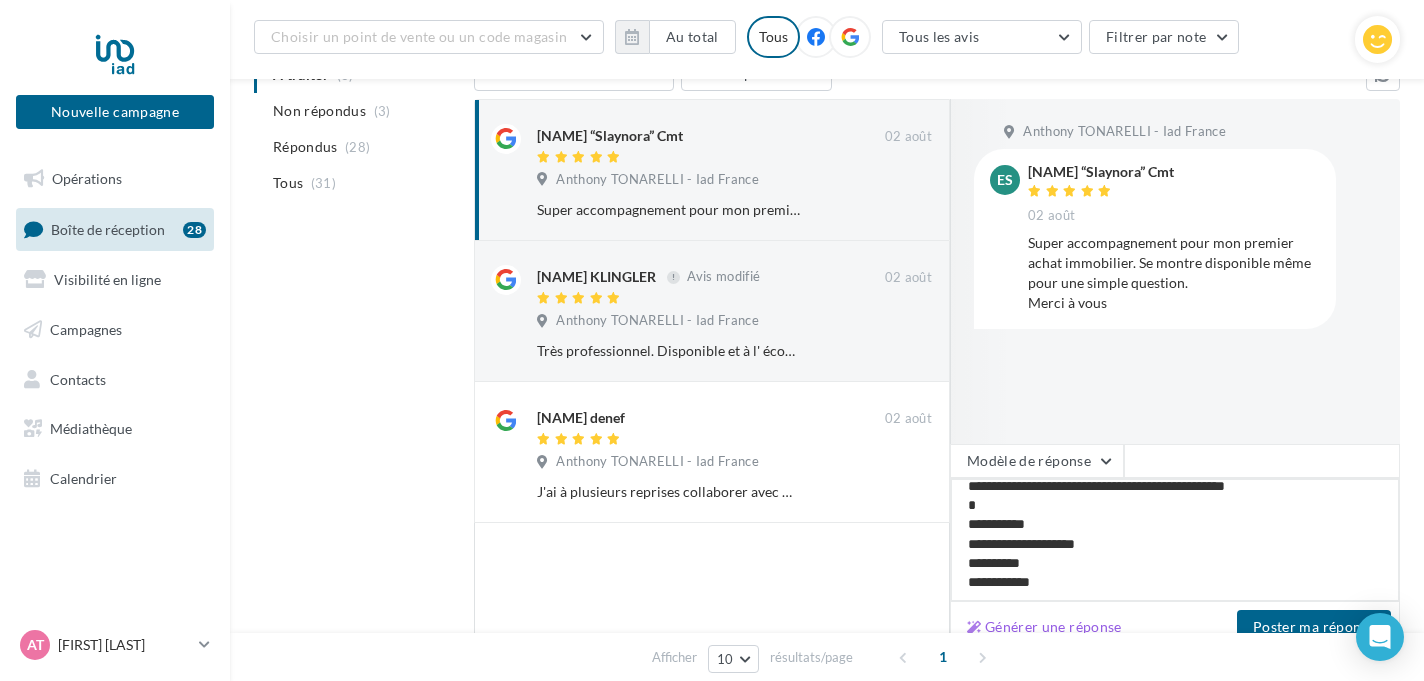 type on "**********" 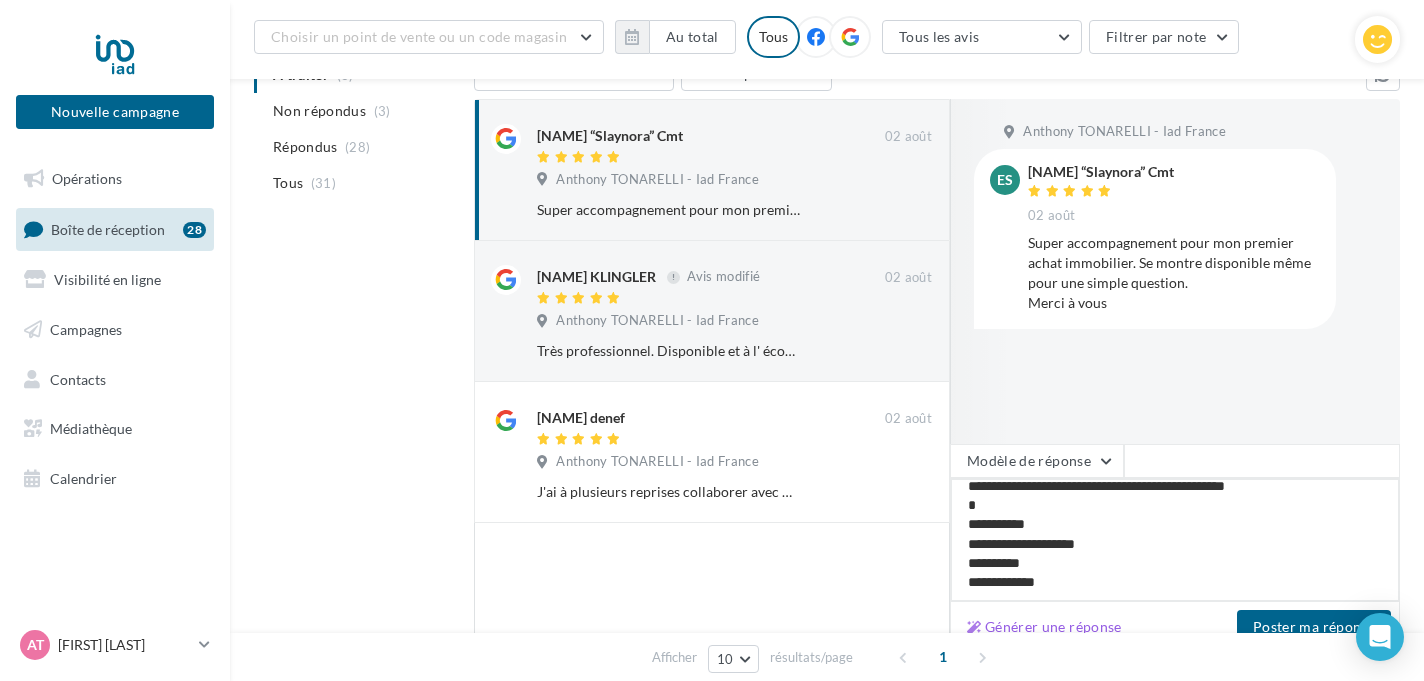 type on "**********" 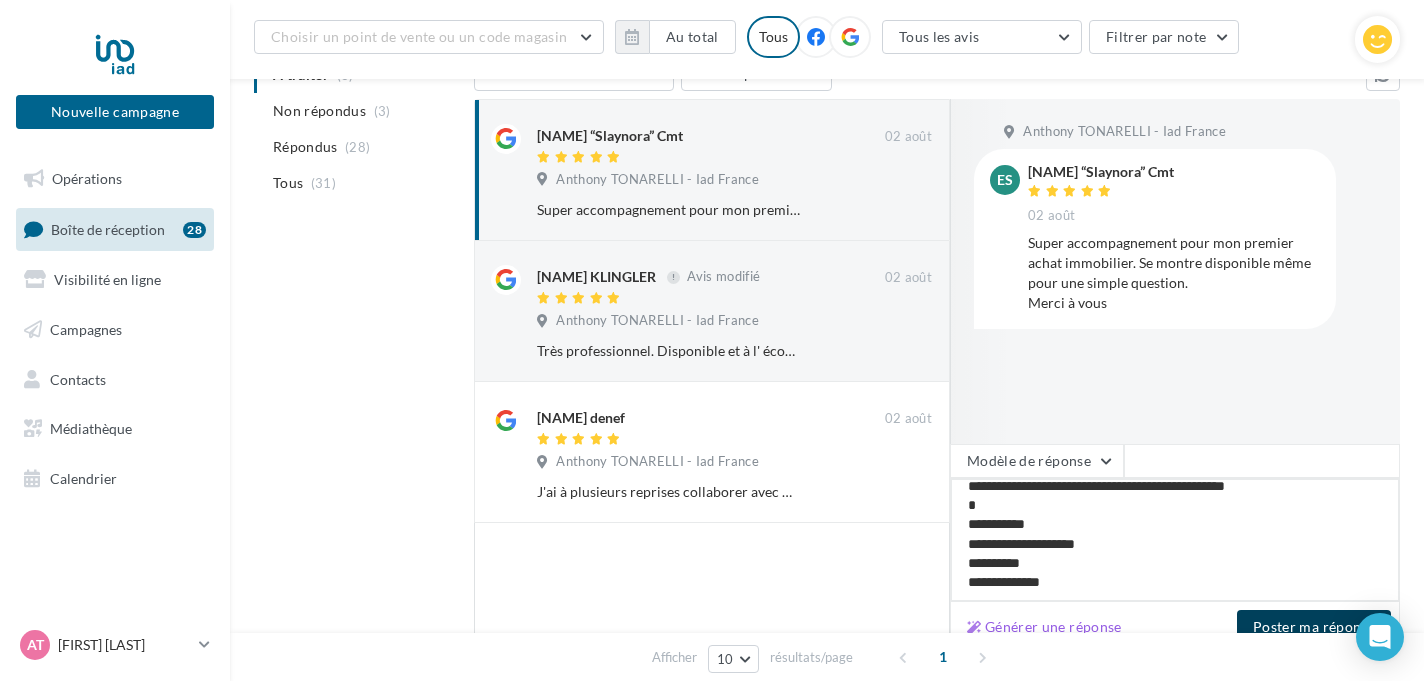 type on "**********" 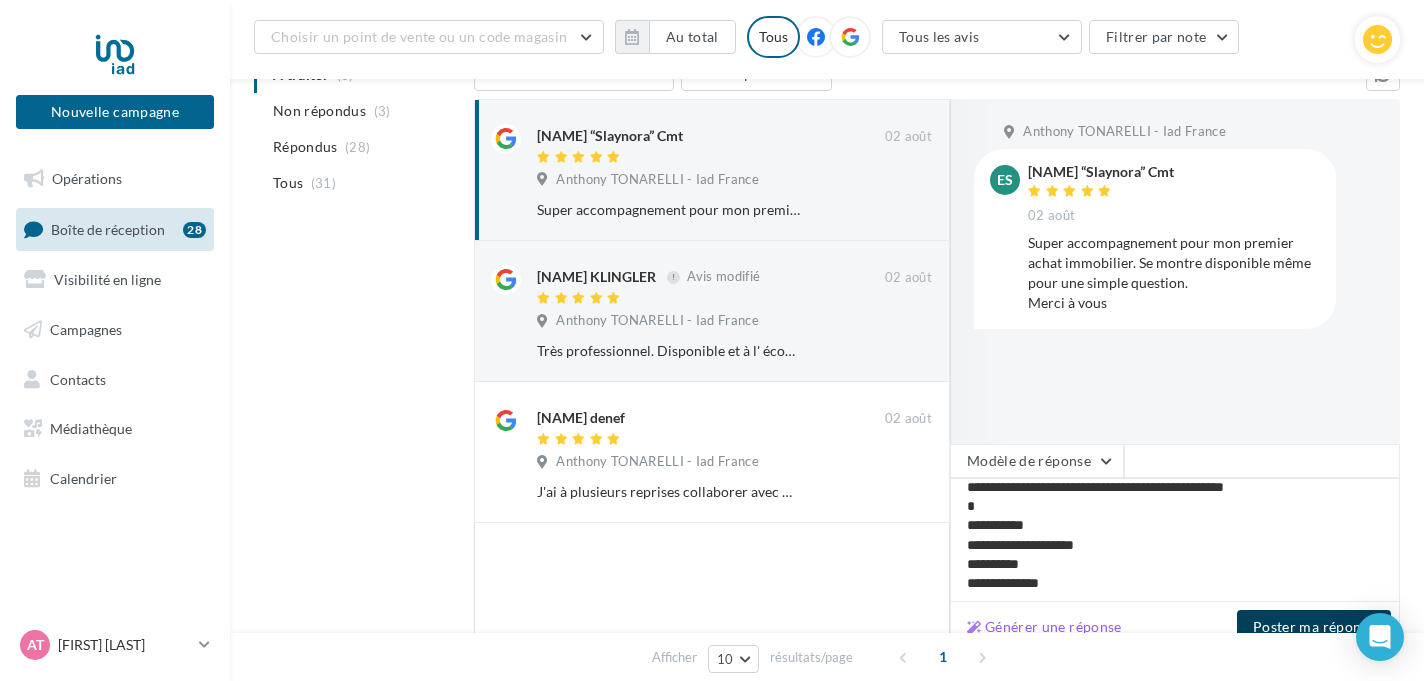 click on "Poster ma réponse" at bounding box center (1314, 627) 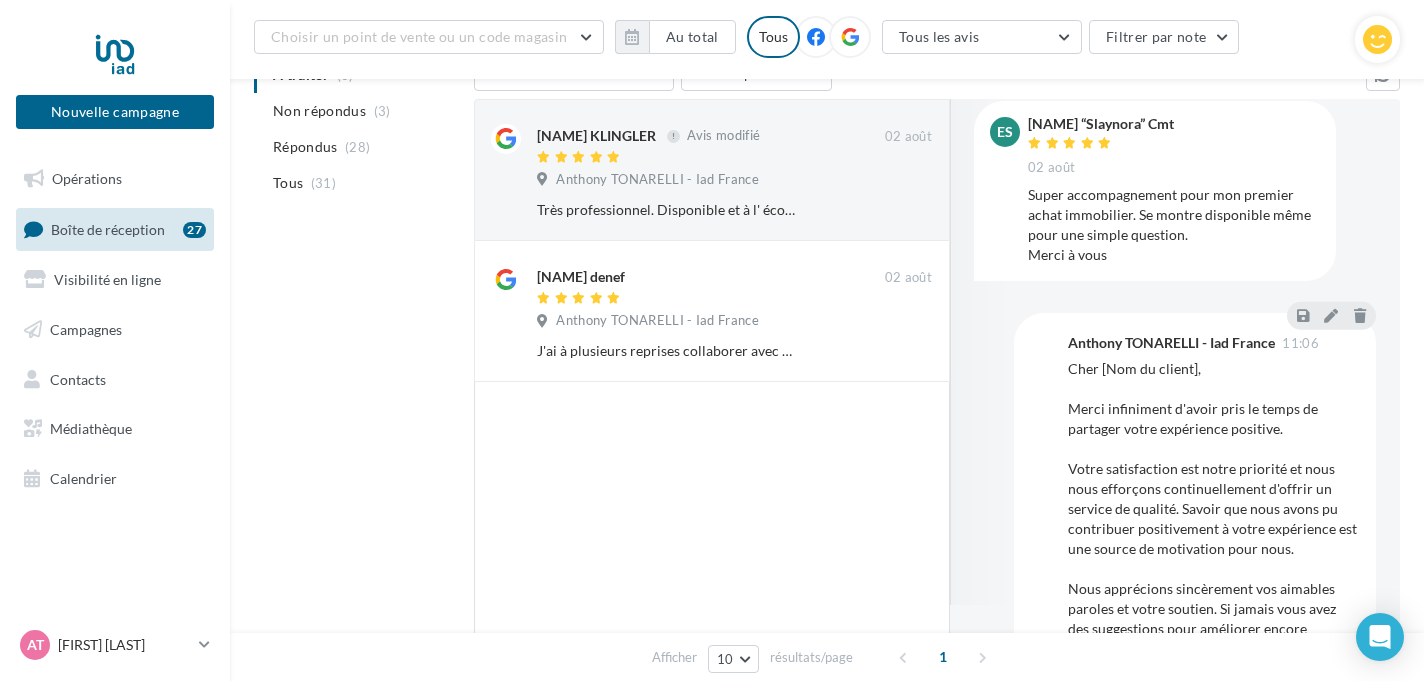 scroll, scrollTop: 0, scrollLeft: 0, axis: both 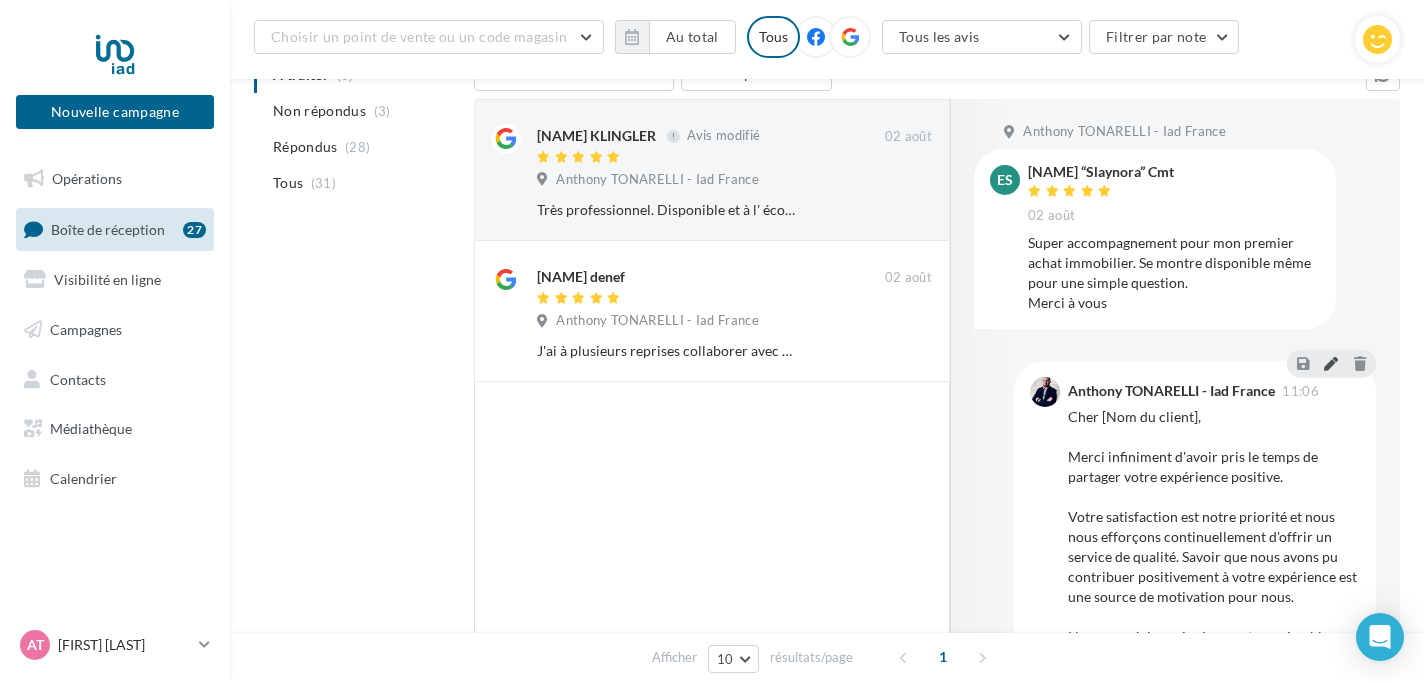 click at bounding box center (1331, 363) 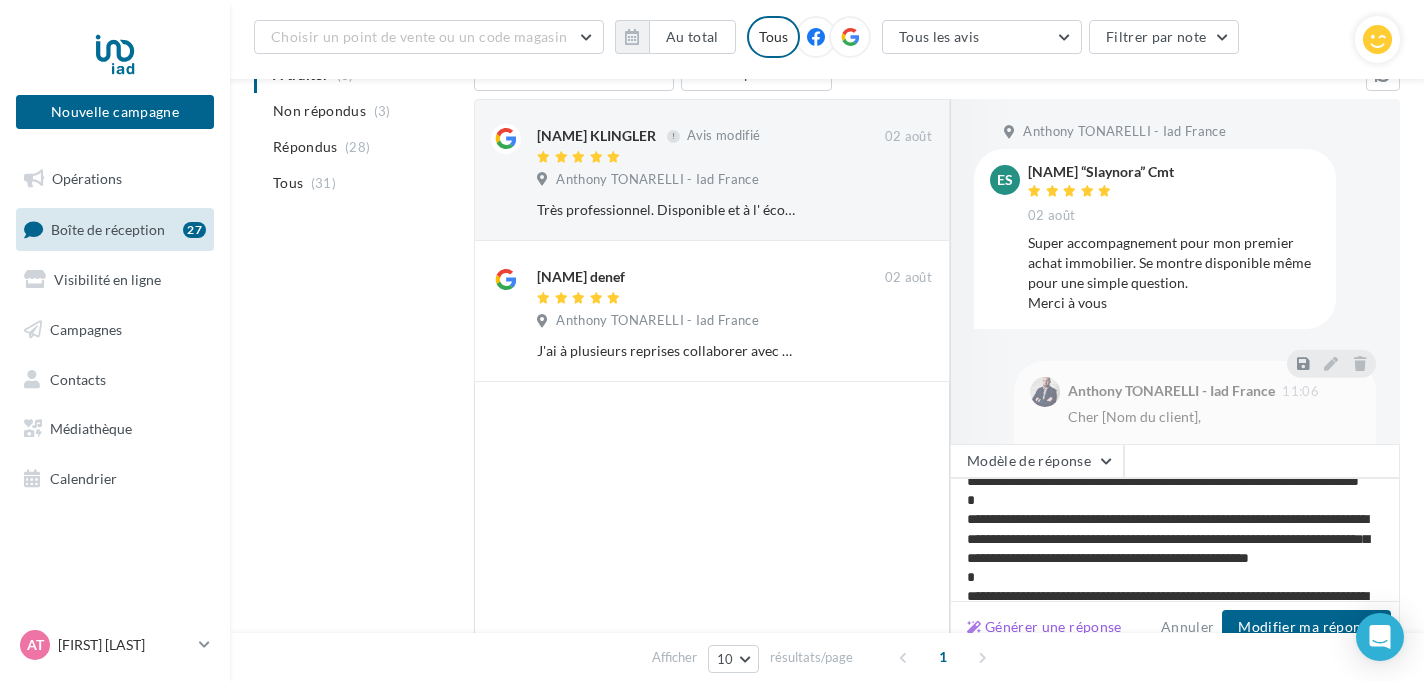 scroll, scrollTop: 0, scrollLeft: 0, axis: both 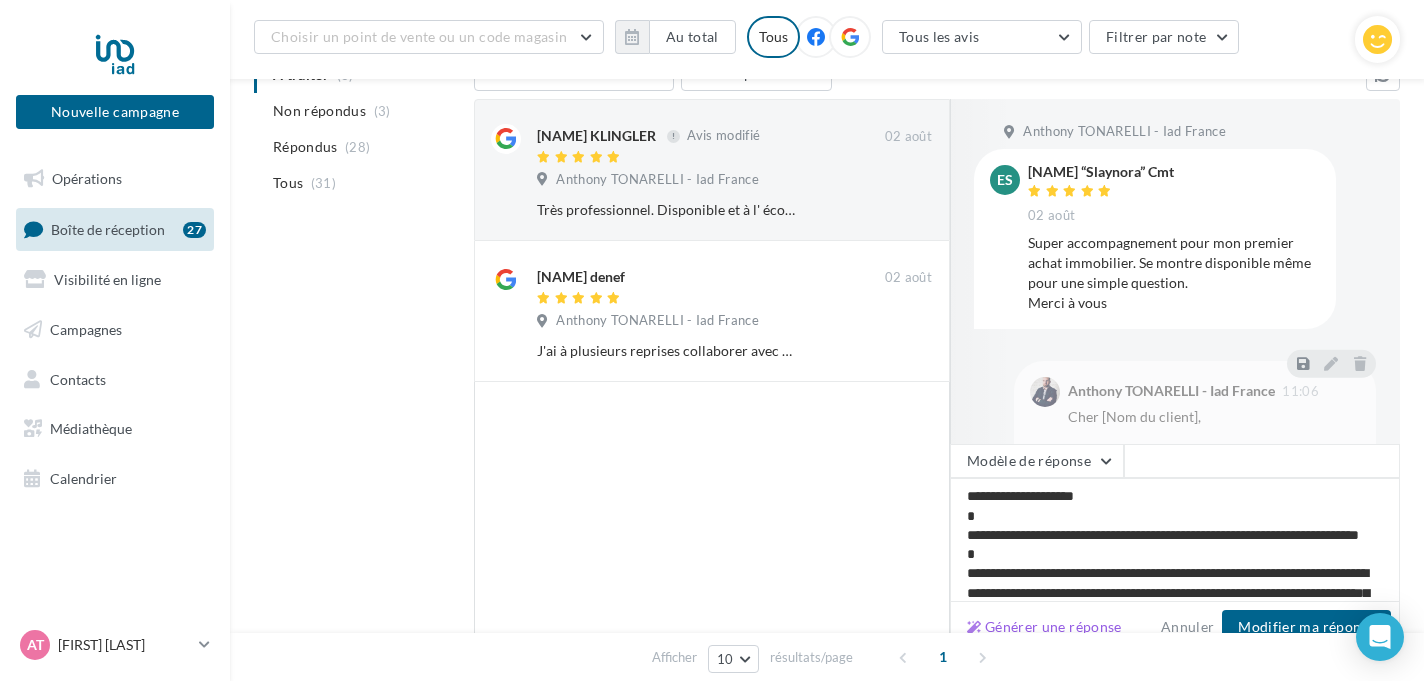 drag, startPoint x: 1001, startPoint y: 499, endPoint x: 1094, endPoint y: 503, distance: 93.08598 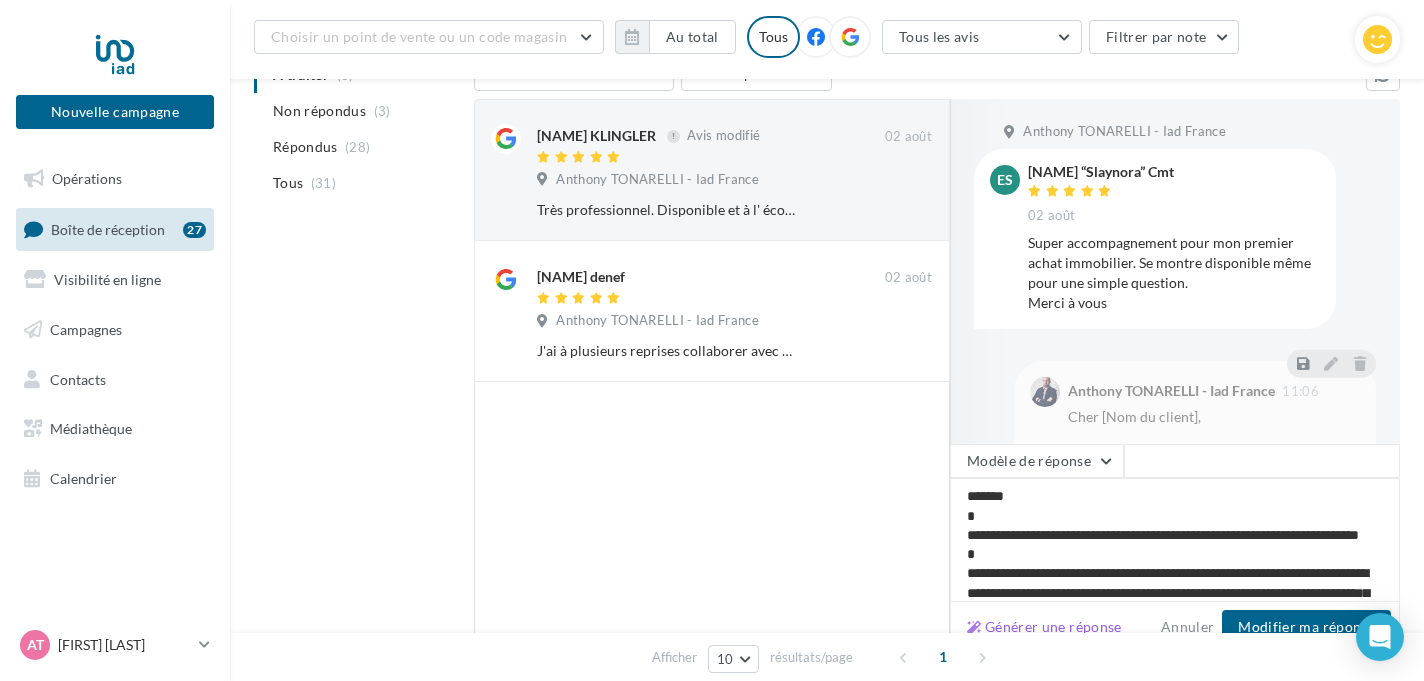 type on "**********" 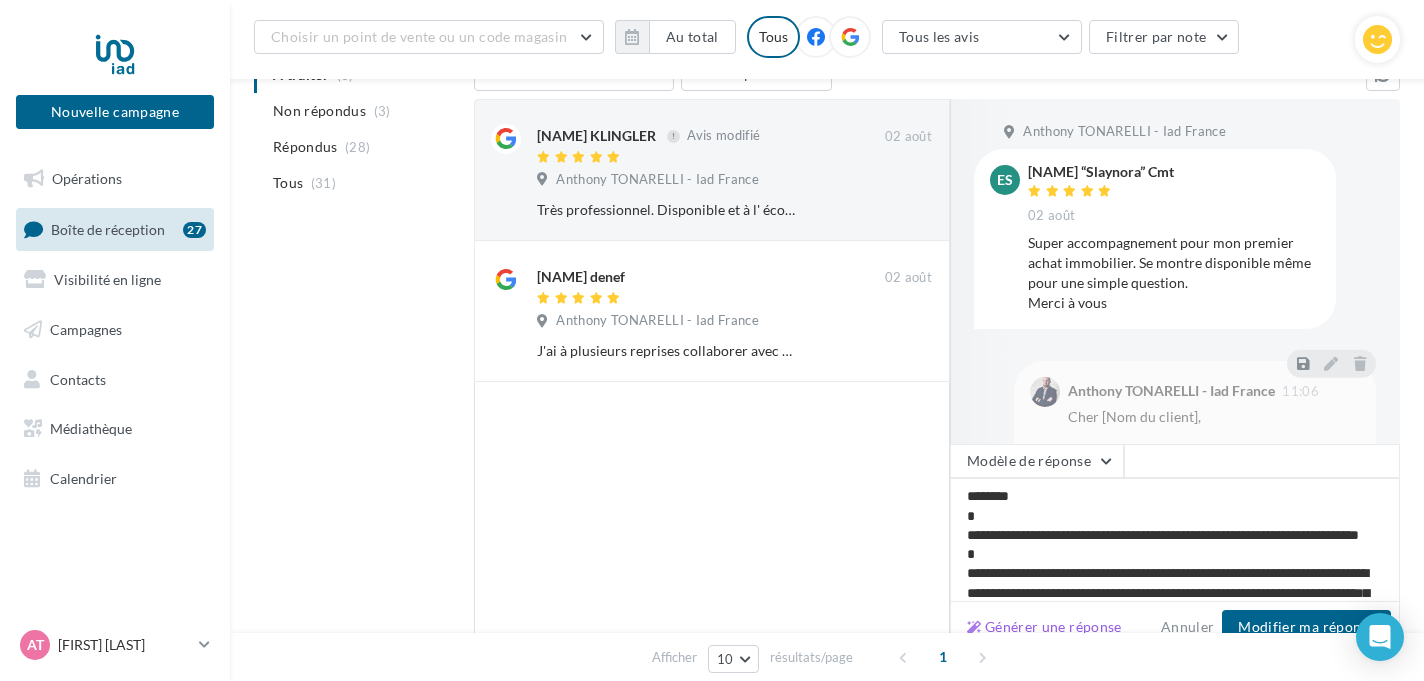 type on "**********" 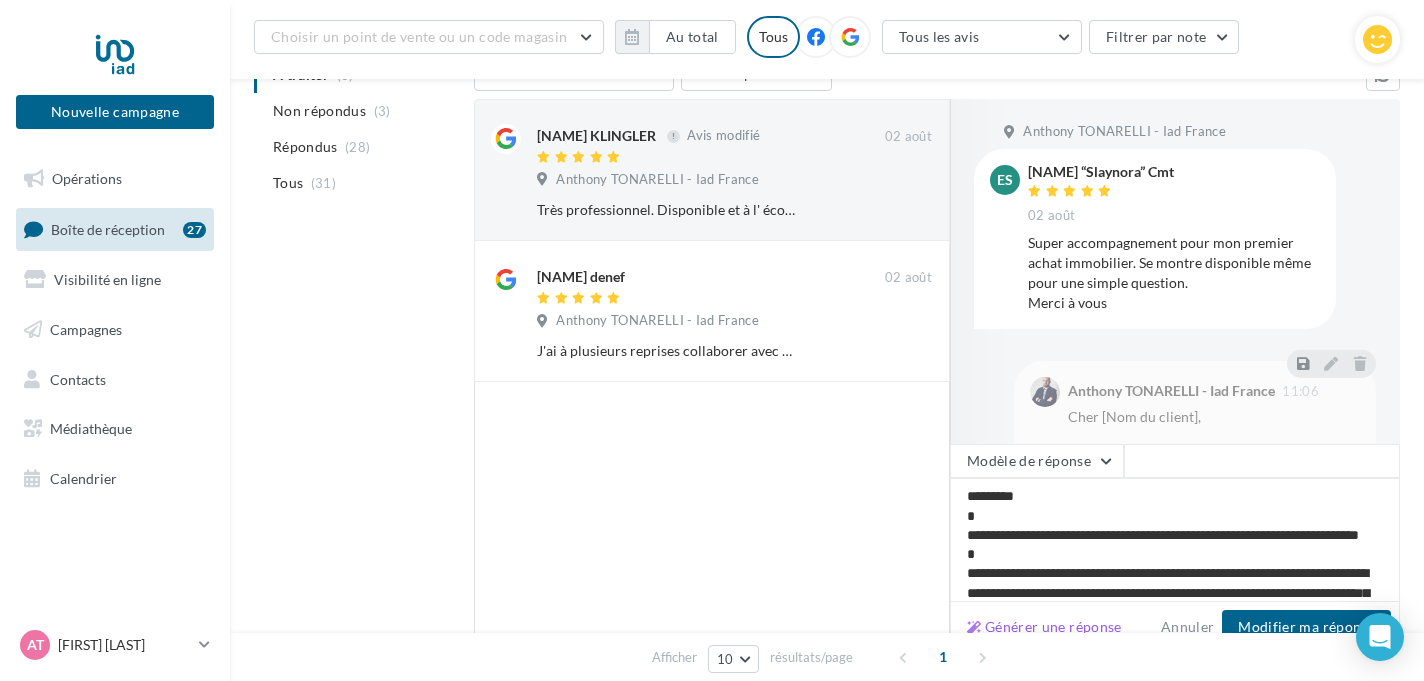 type on "**********" 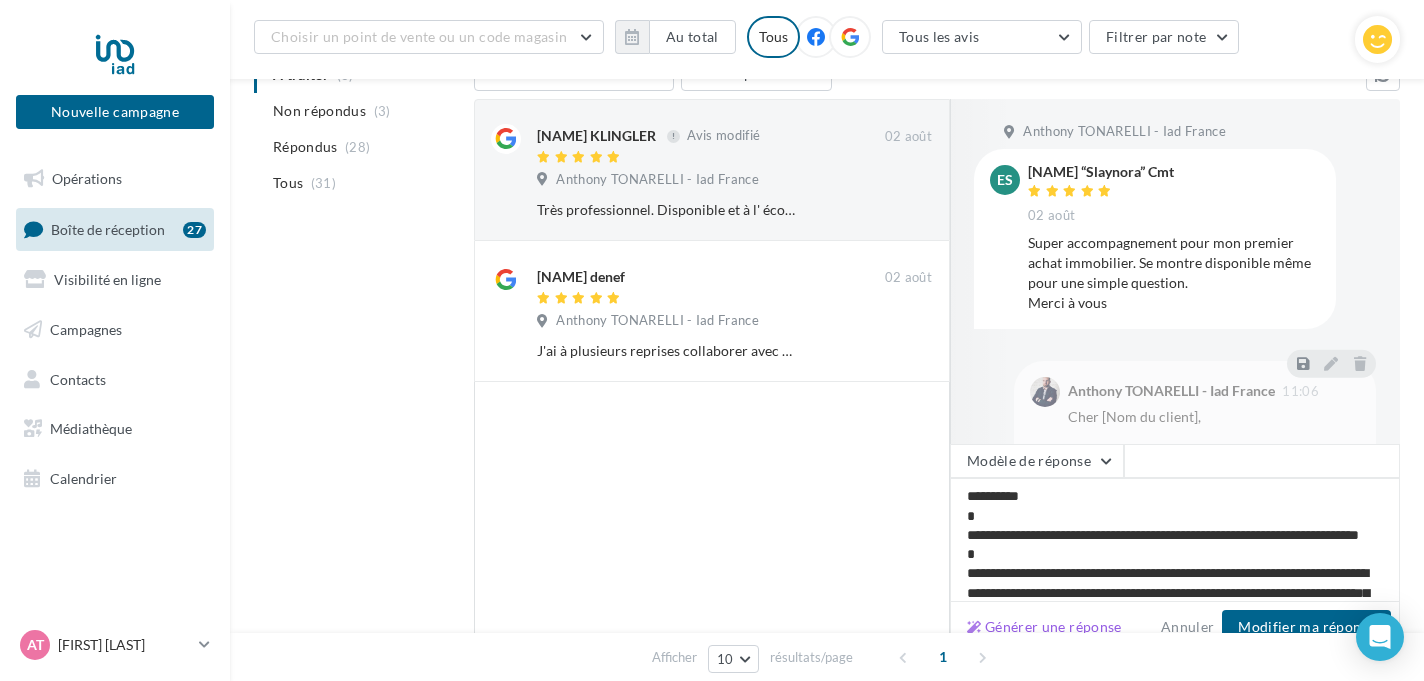 type on "**********" 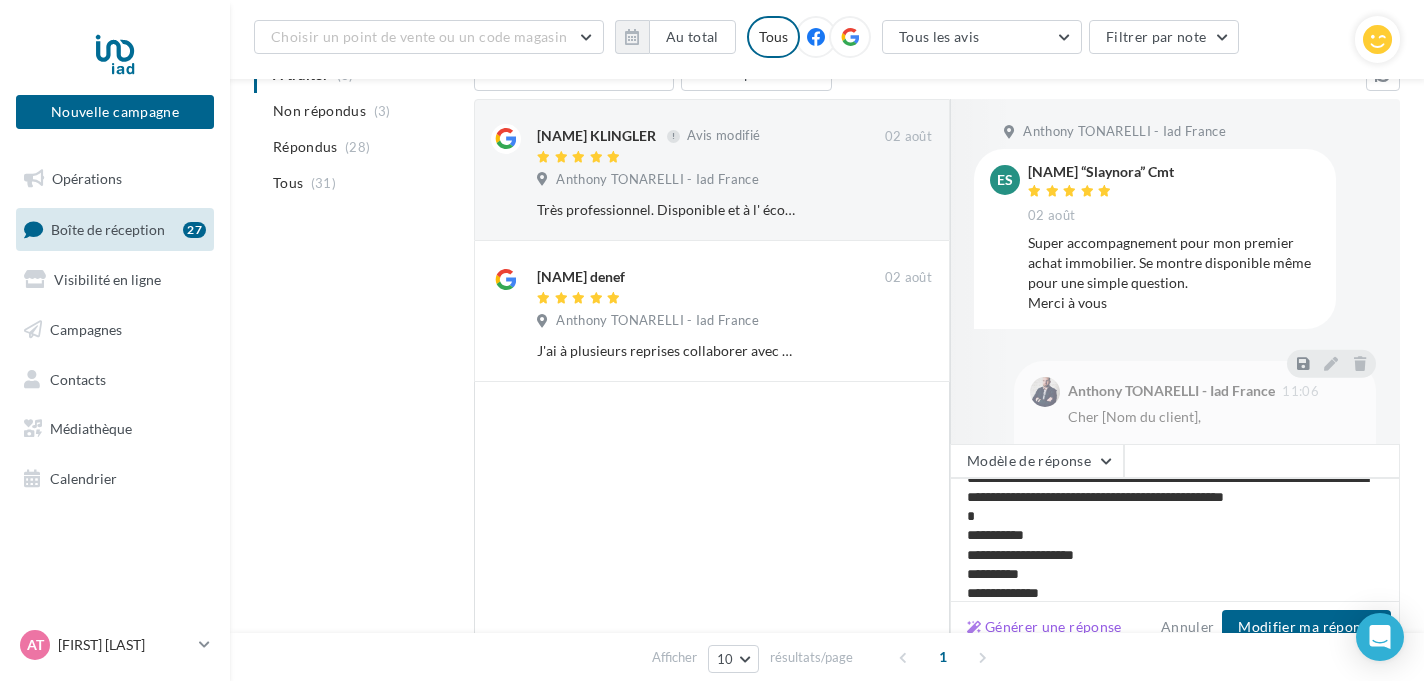 scroll, scrollTop: 319, scrollLeft: 0, axis: vertical 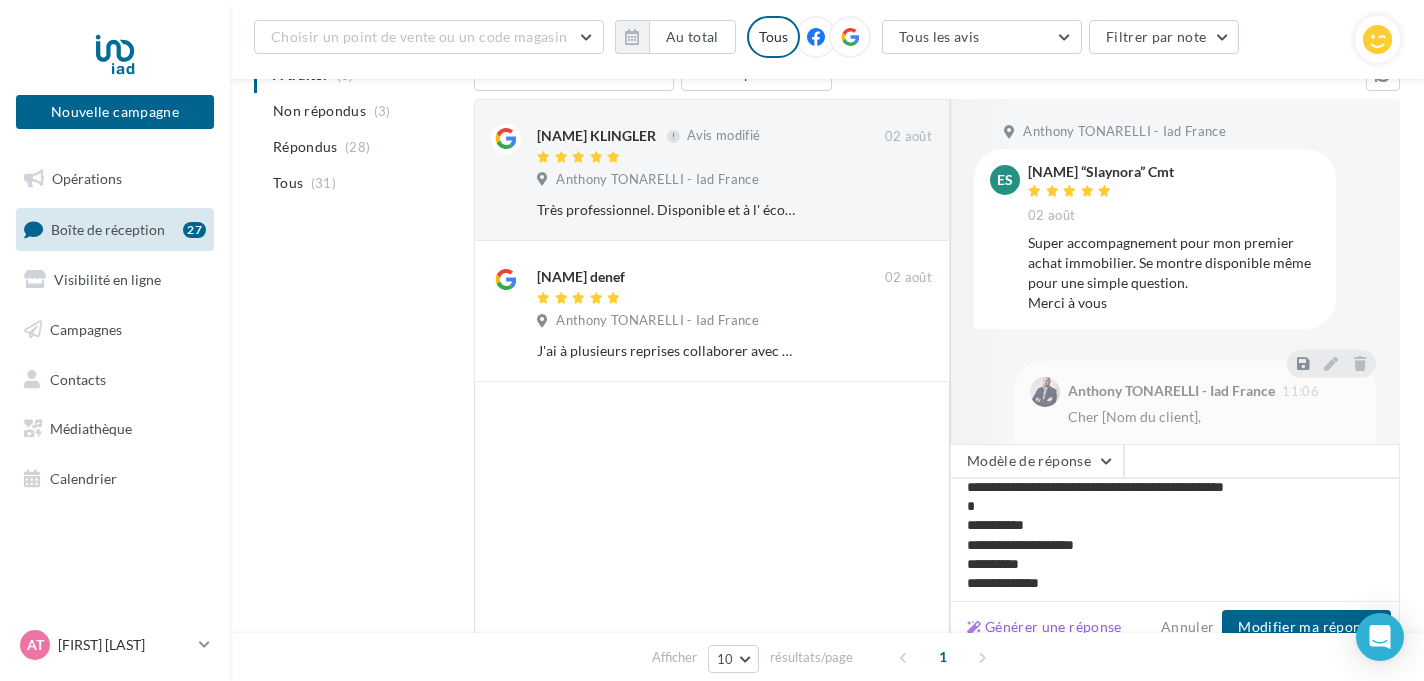 drag, startPoint x: 1048, startPoint y: 526, endPoint x: 882, endPoint y: 524, distance: 166.01205 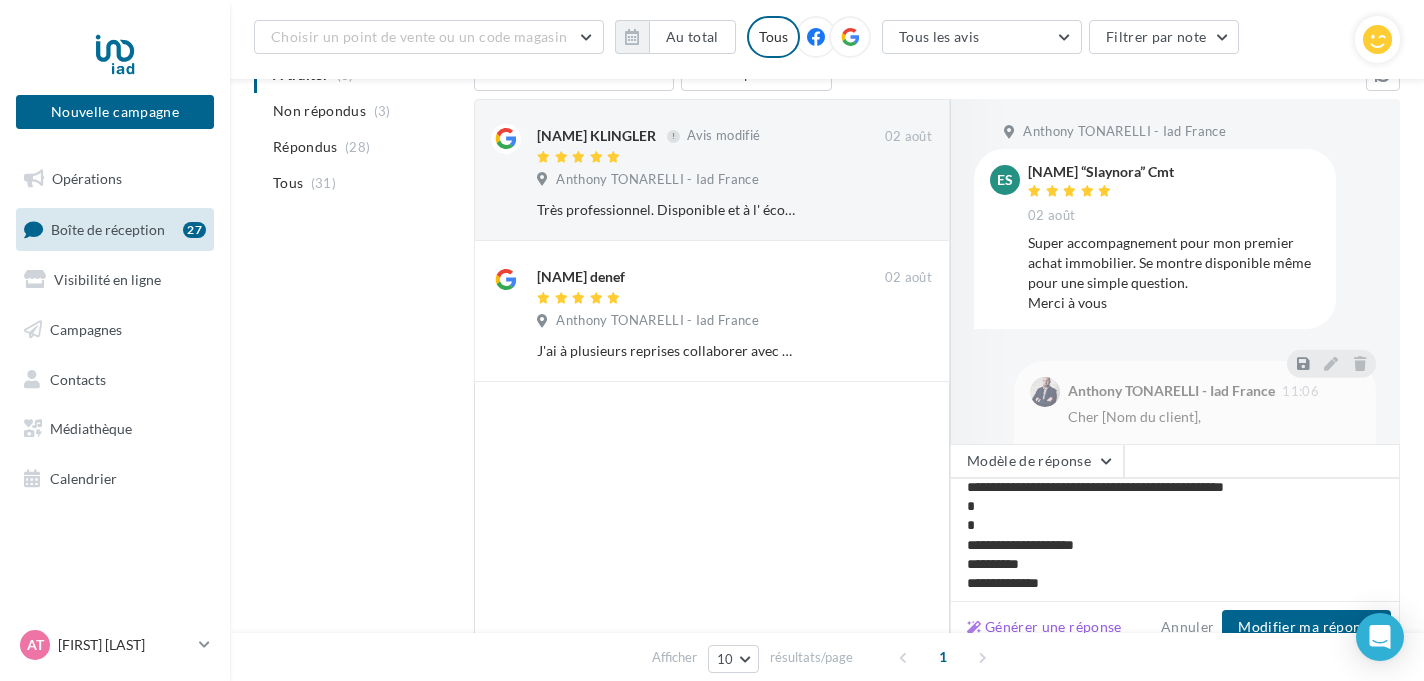 type on "**********" 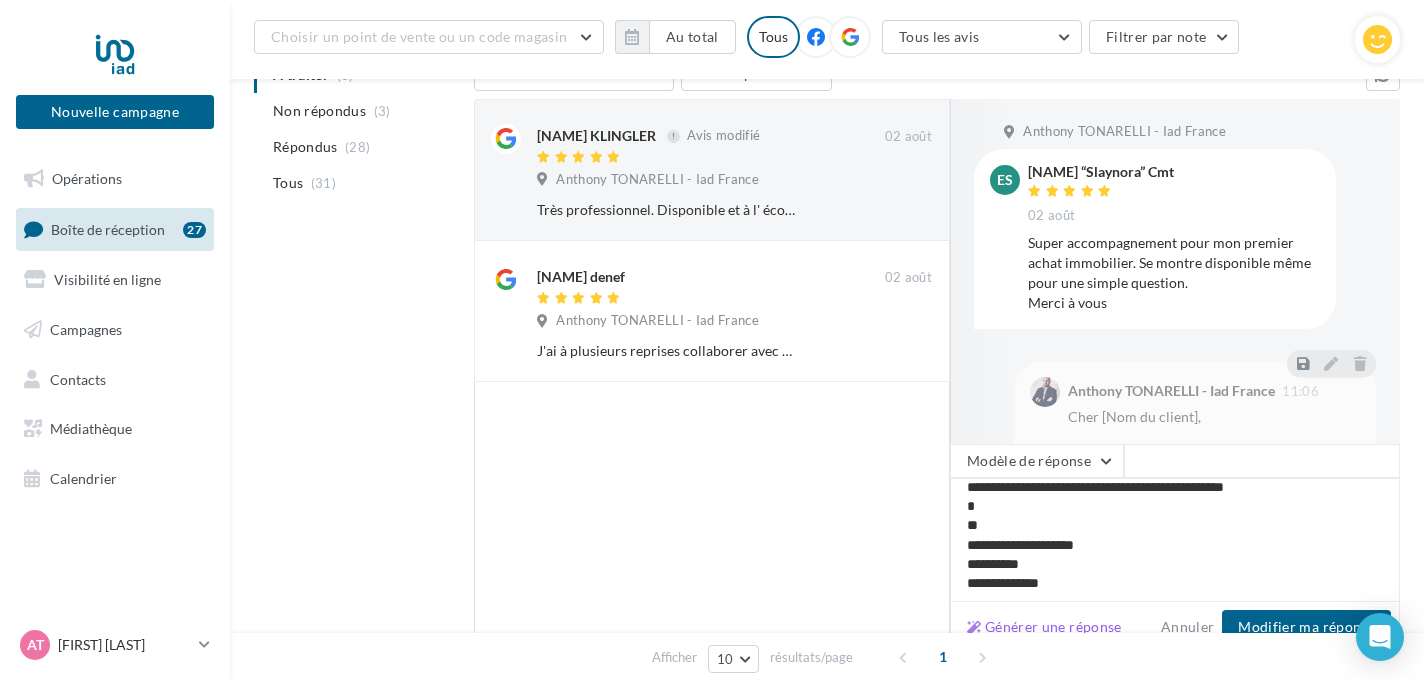 type on "**********" 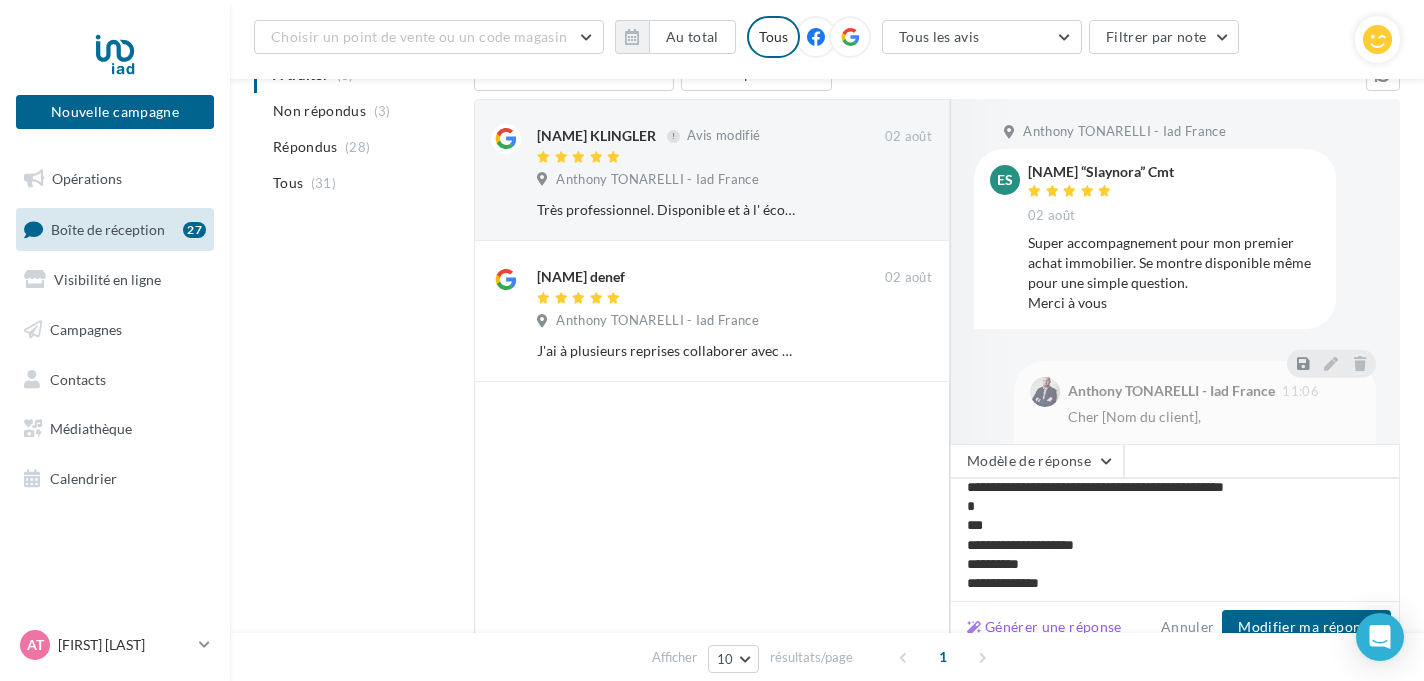 type on "**********" 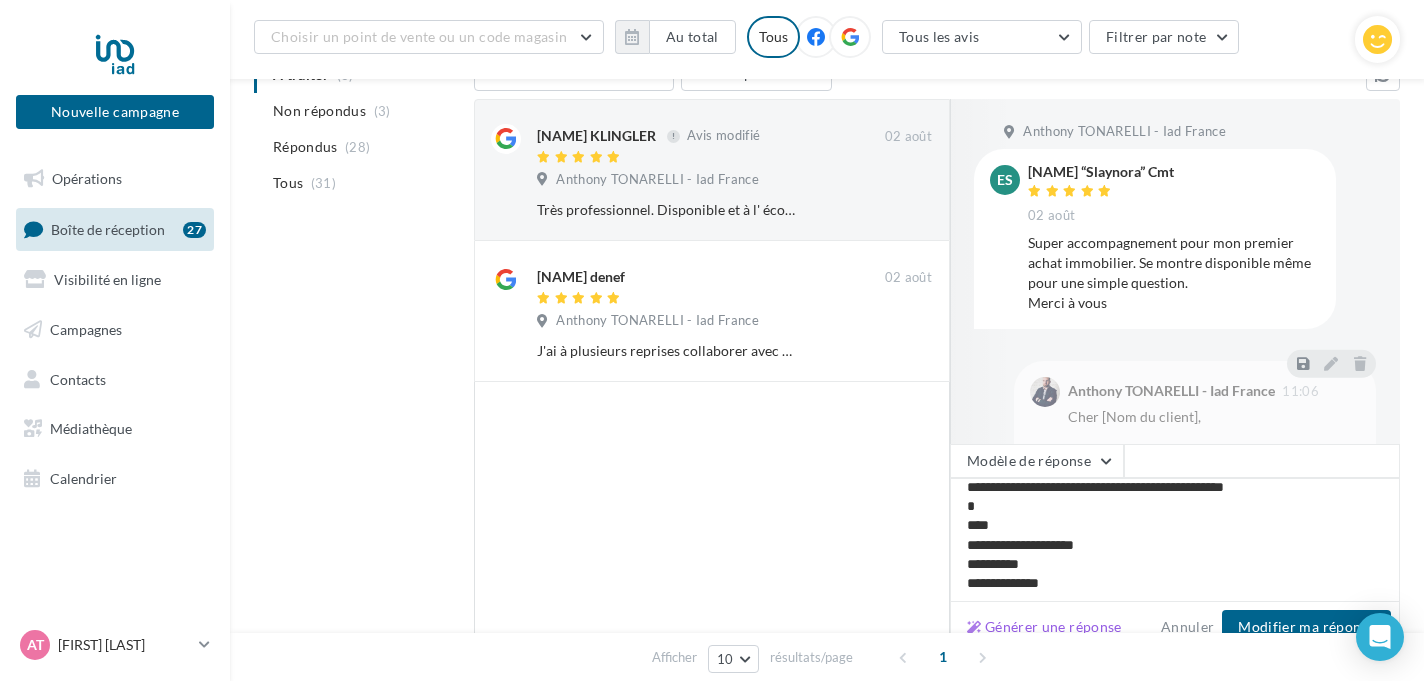 type on "**********" 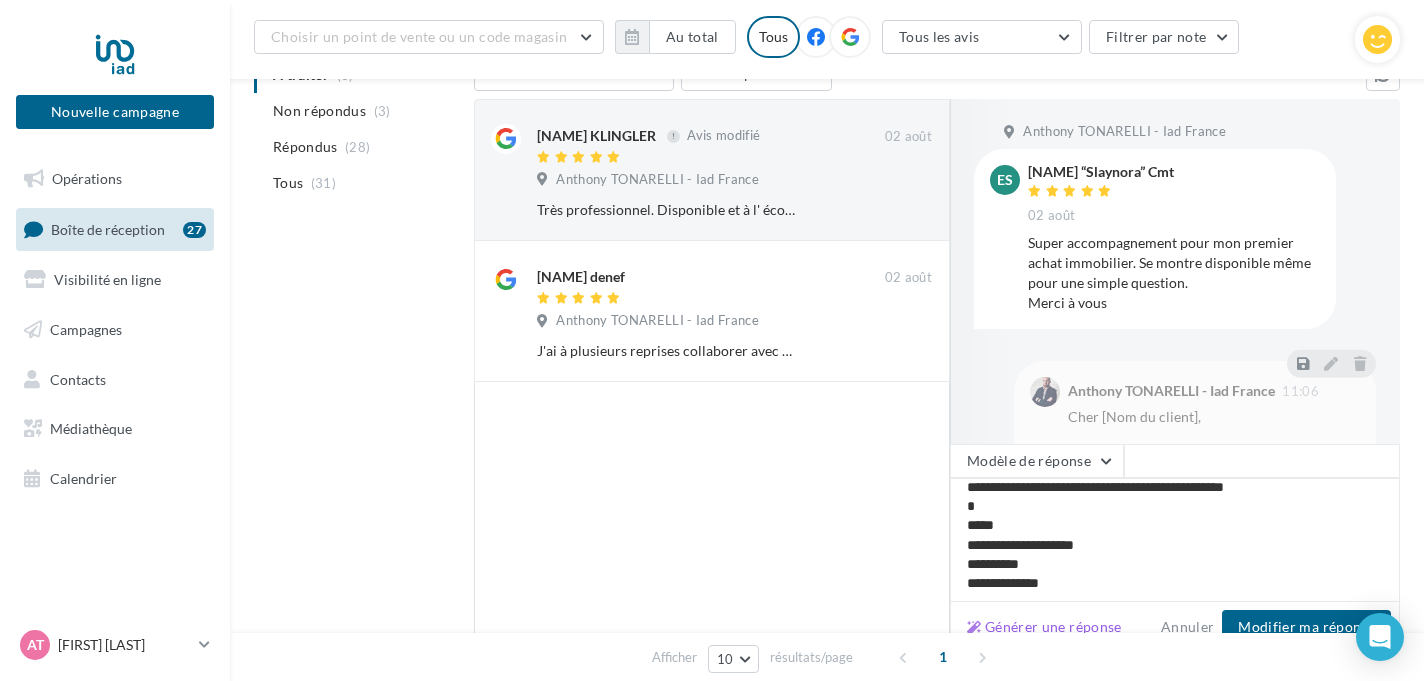 type on "**********" 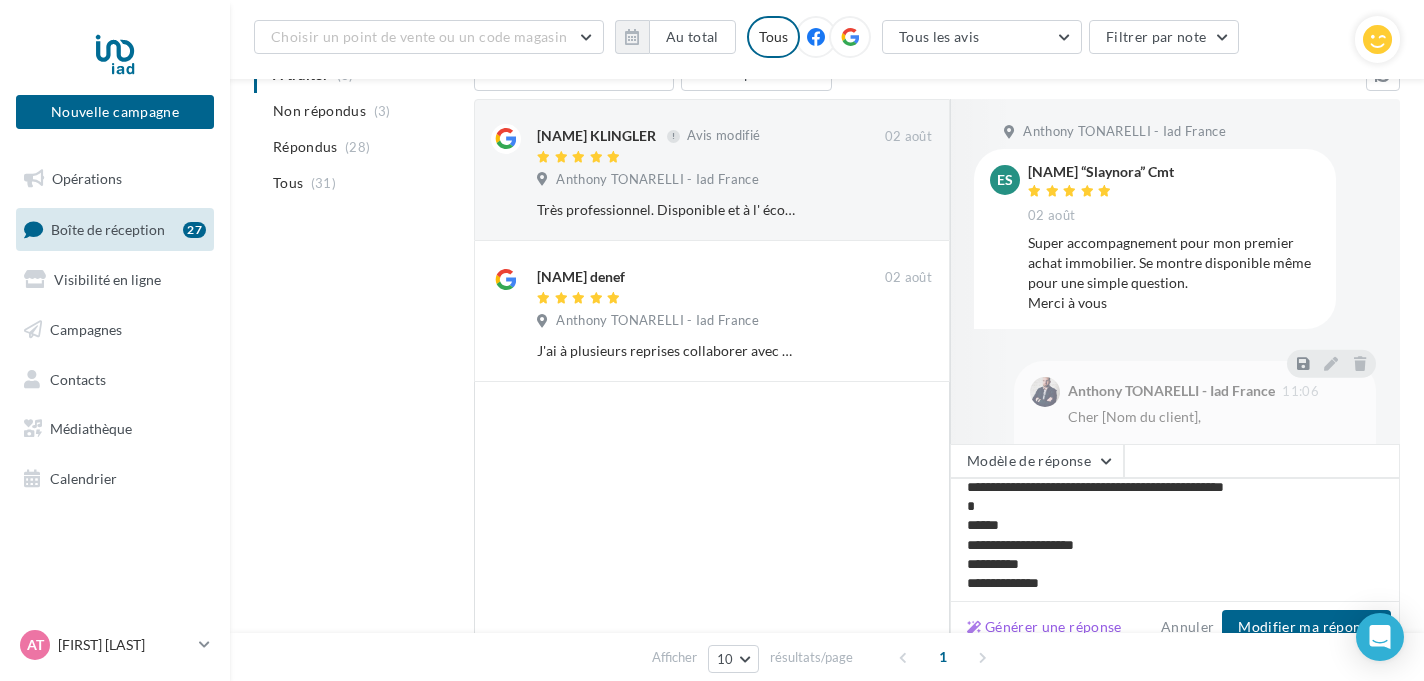 type on "**********" 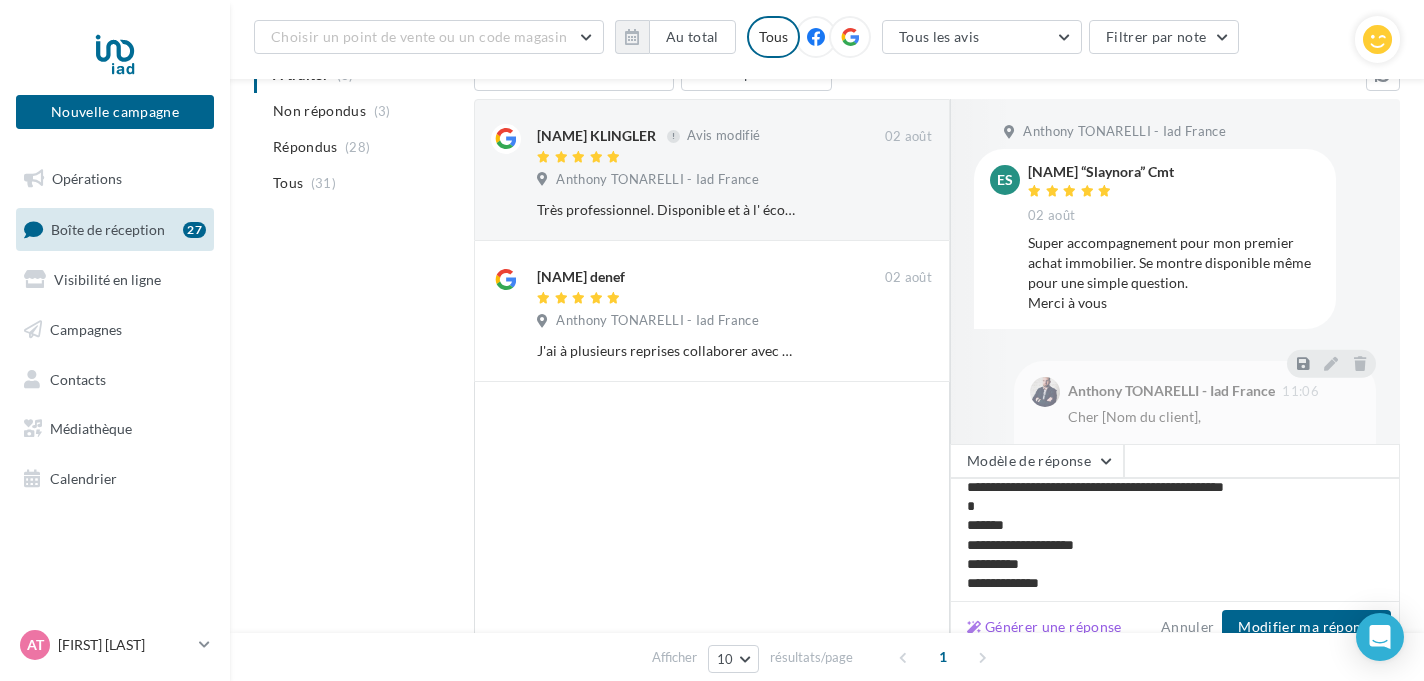 type on "**********" 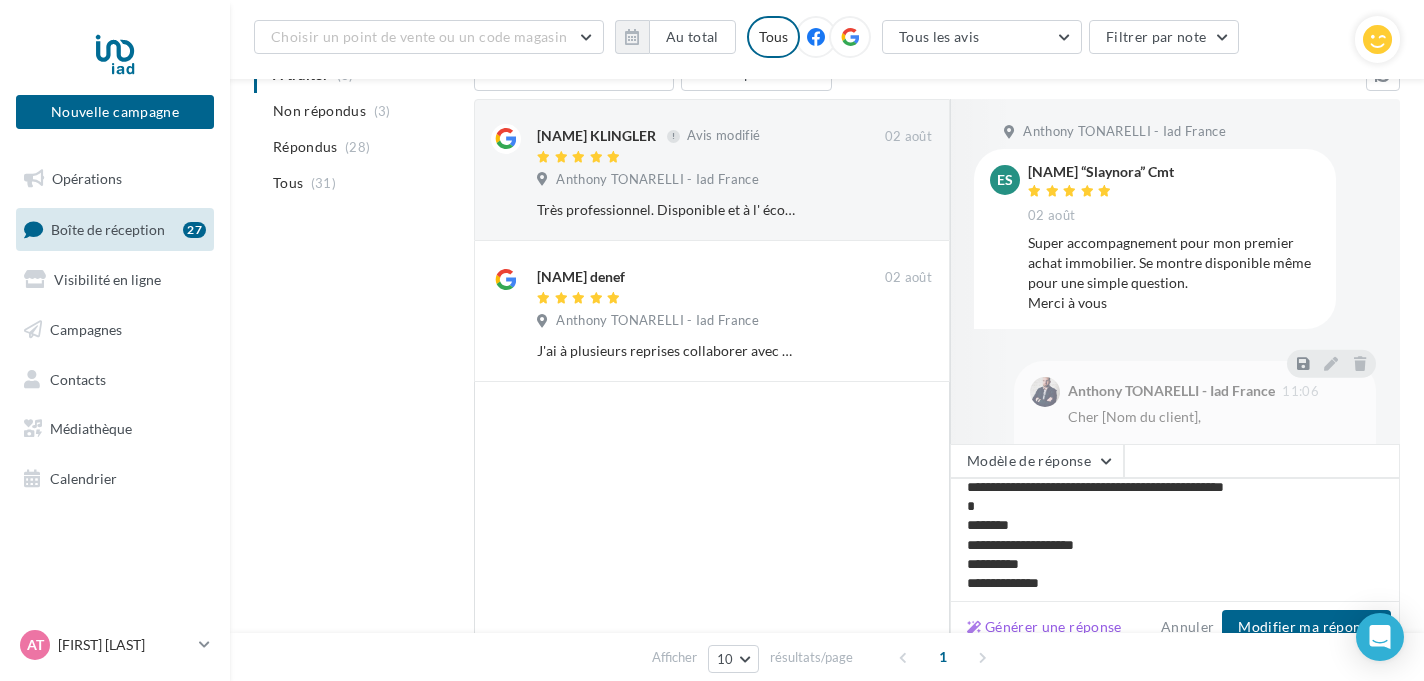 type on "**********" 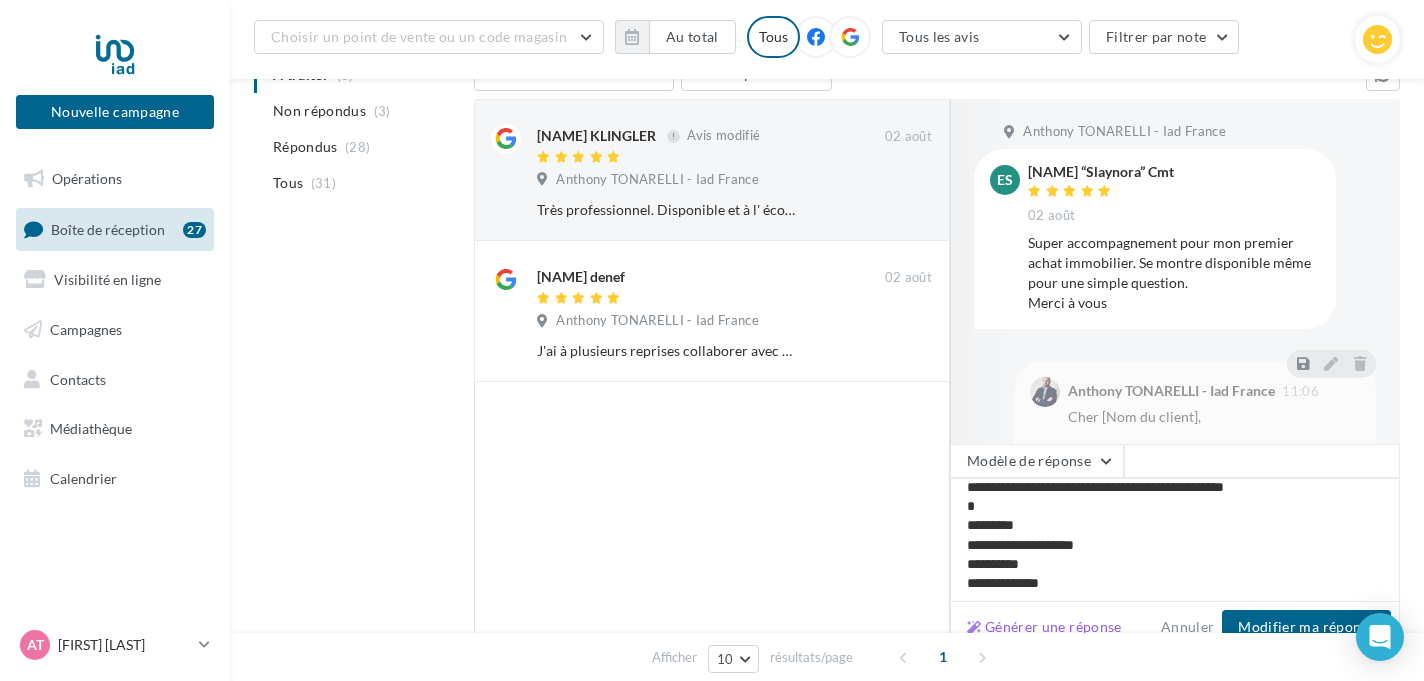 type on "**********" 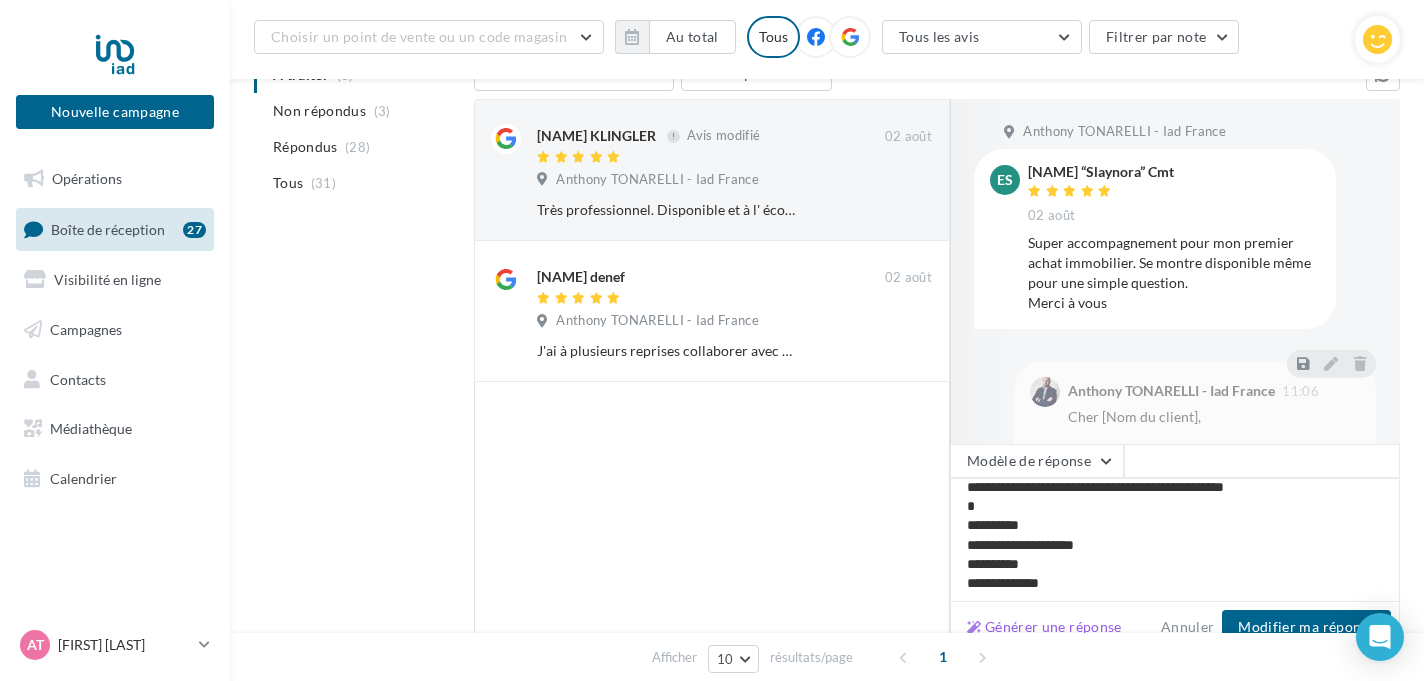 type on "**********" 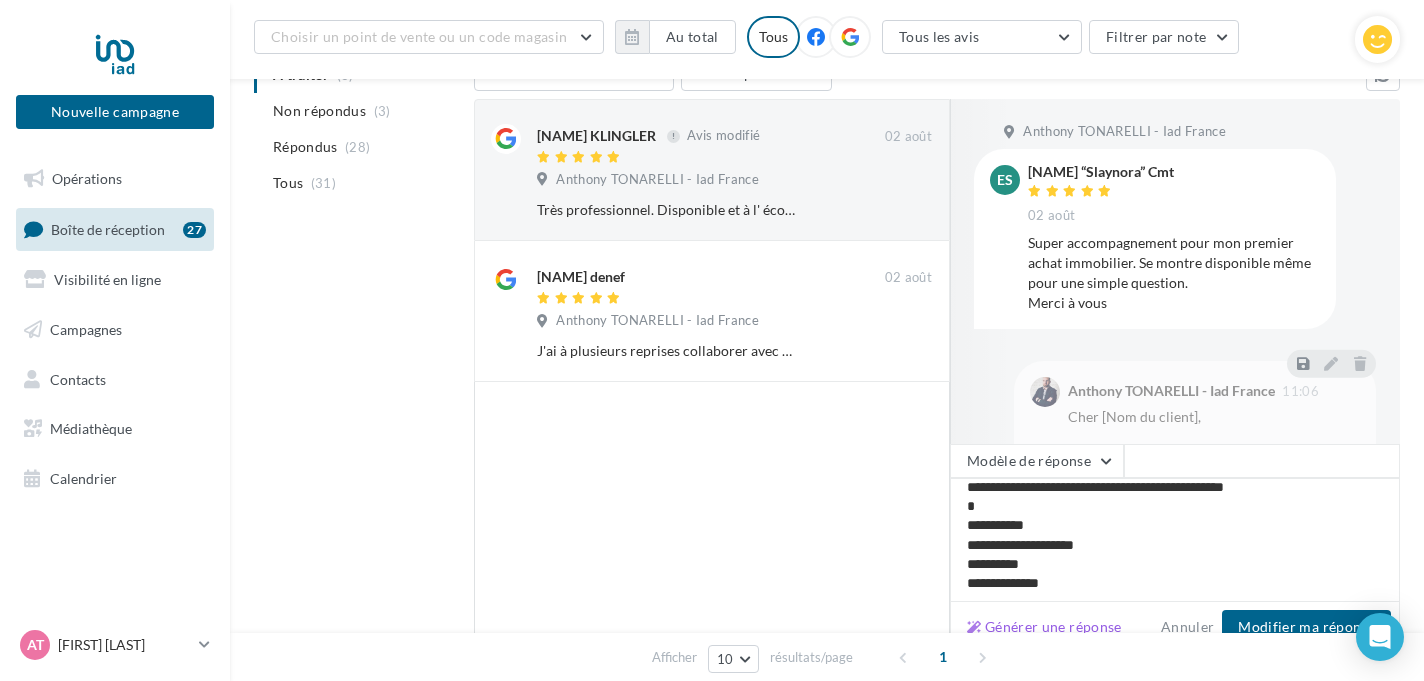 type on "**********" 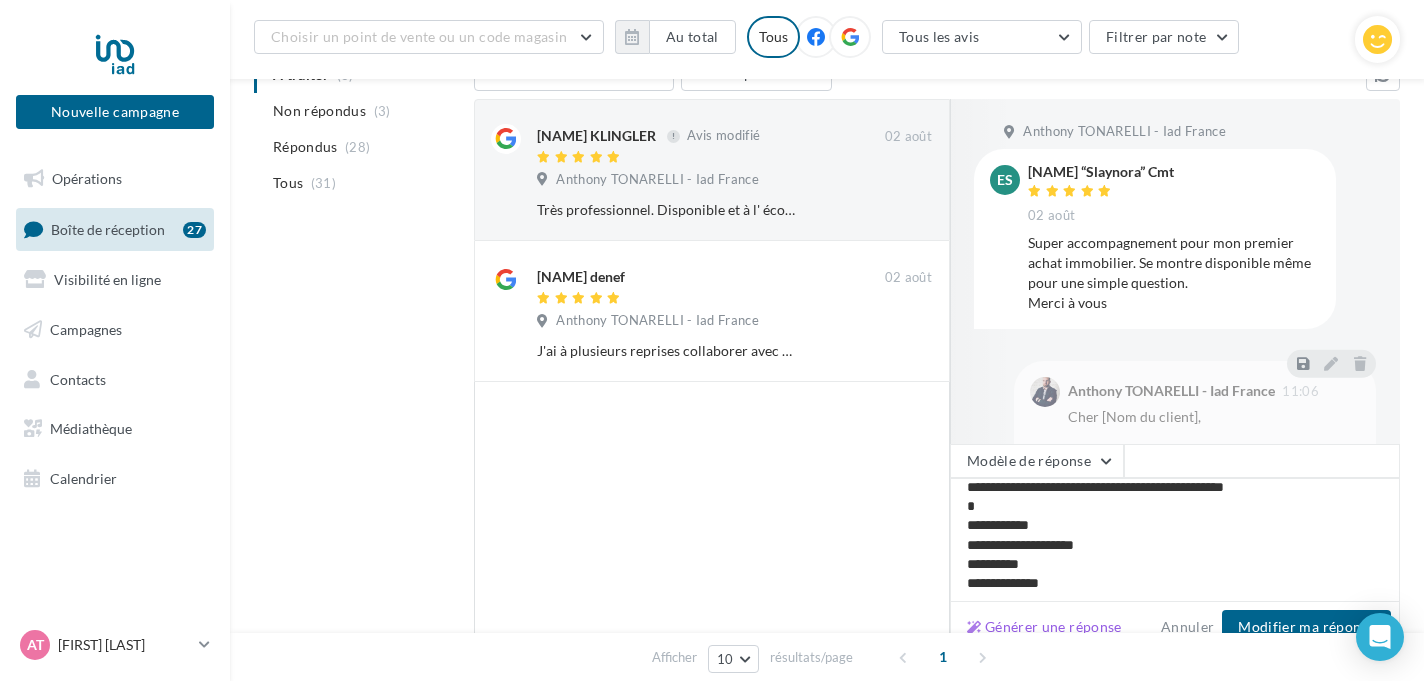 type on "**********" 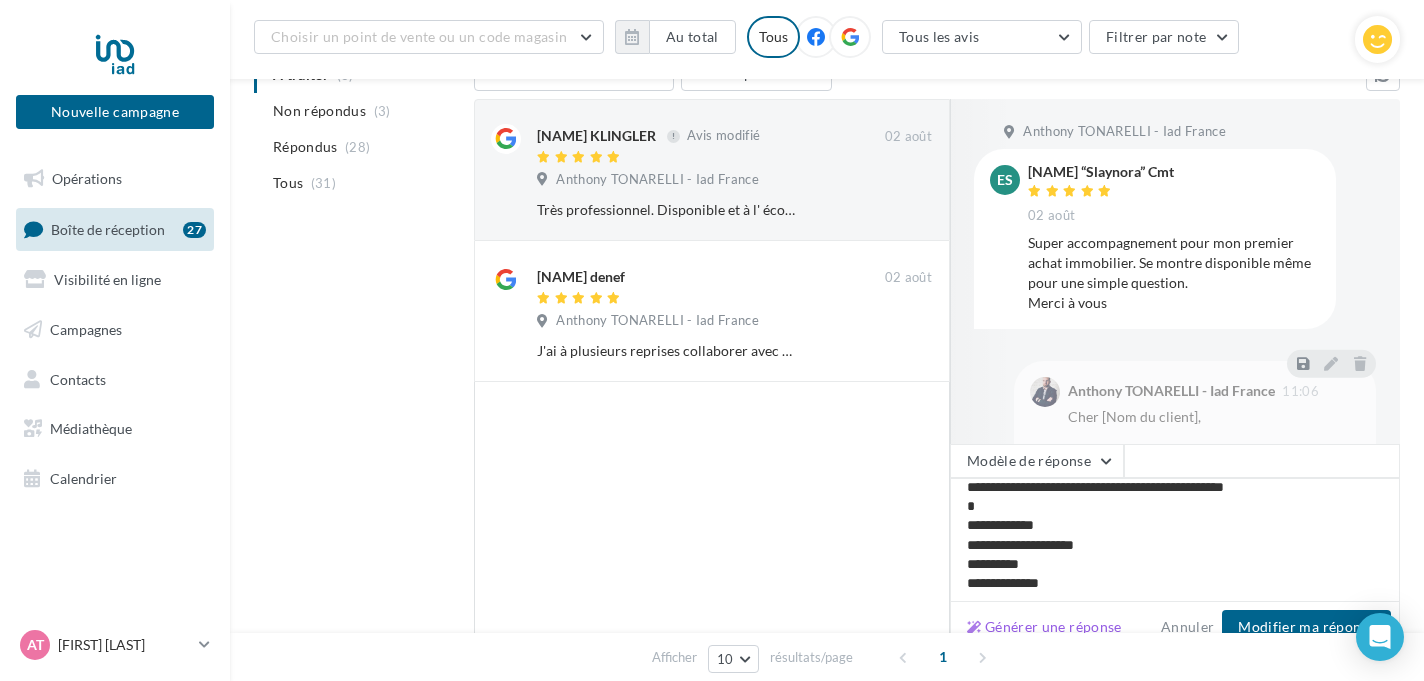 type on "**********" 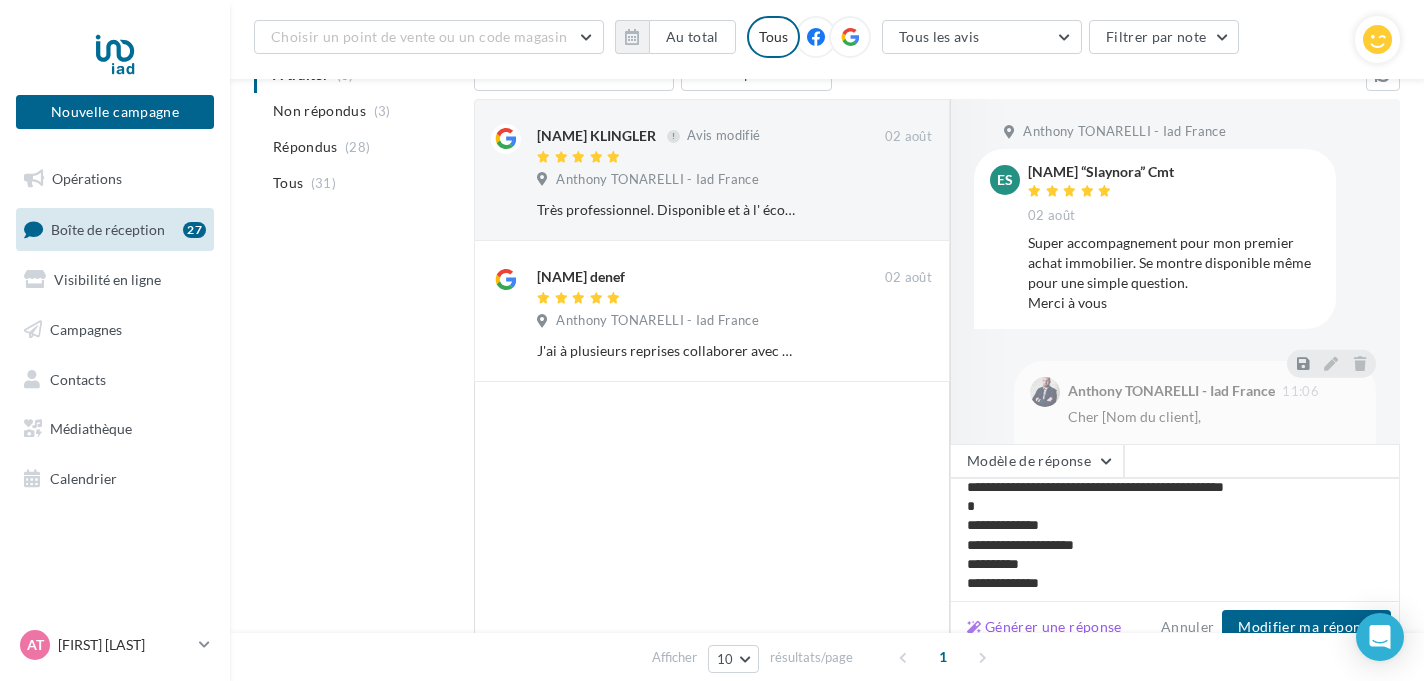 type on "**********" 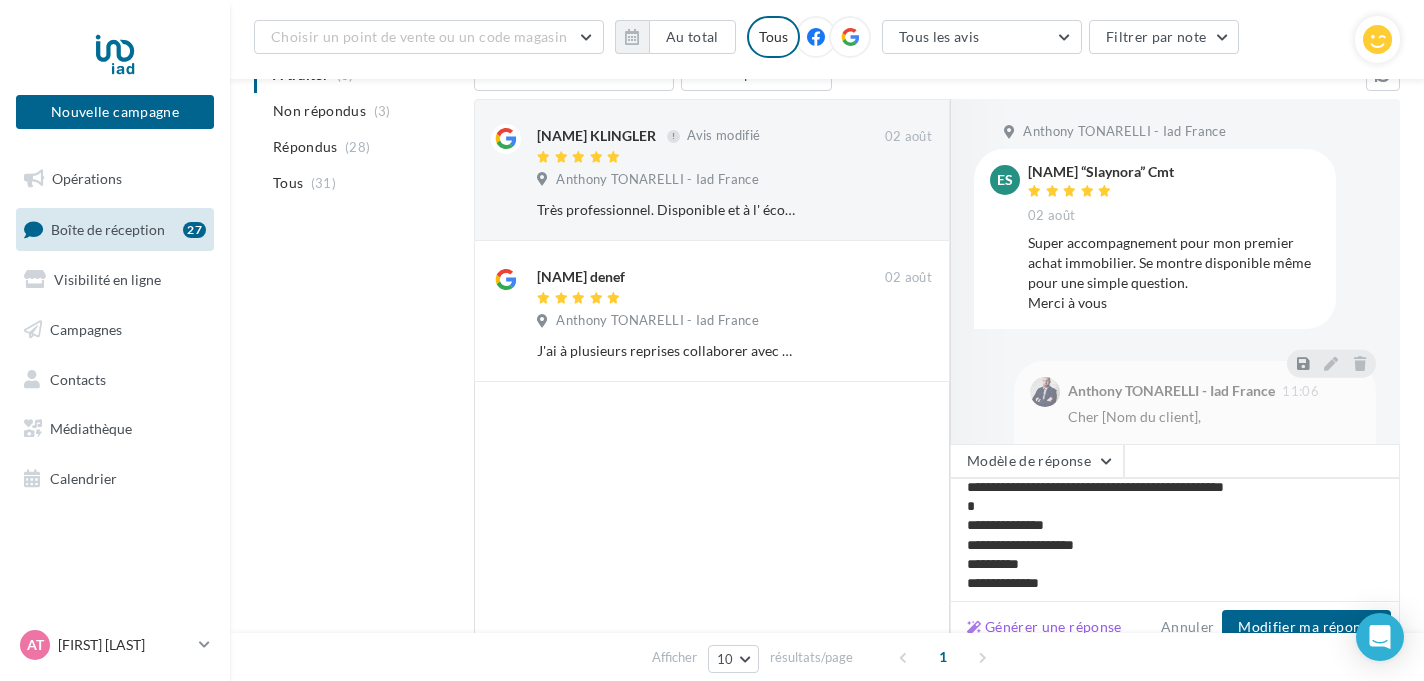 type on "**********" 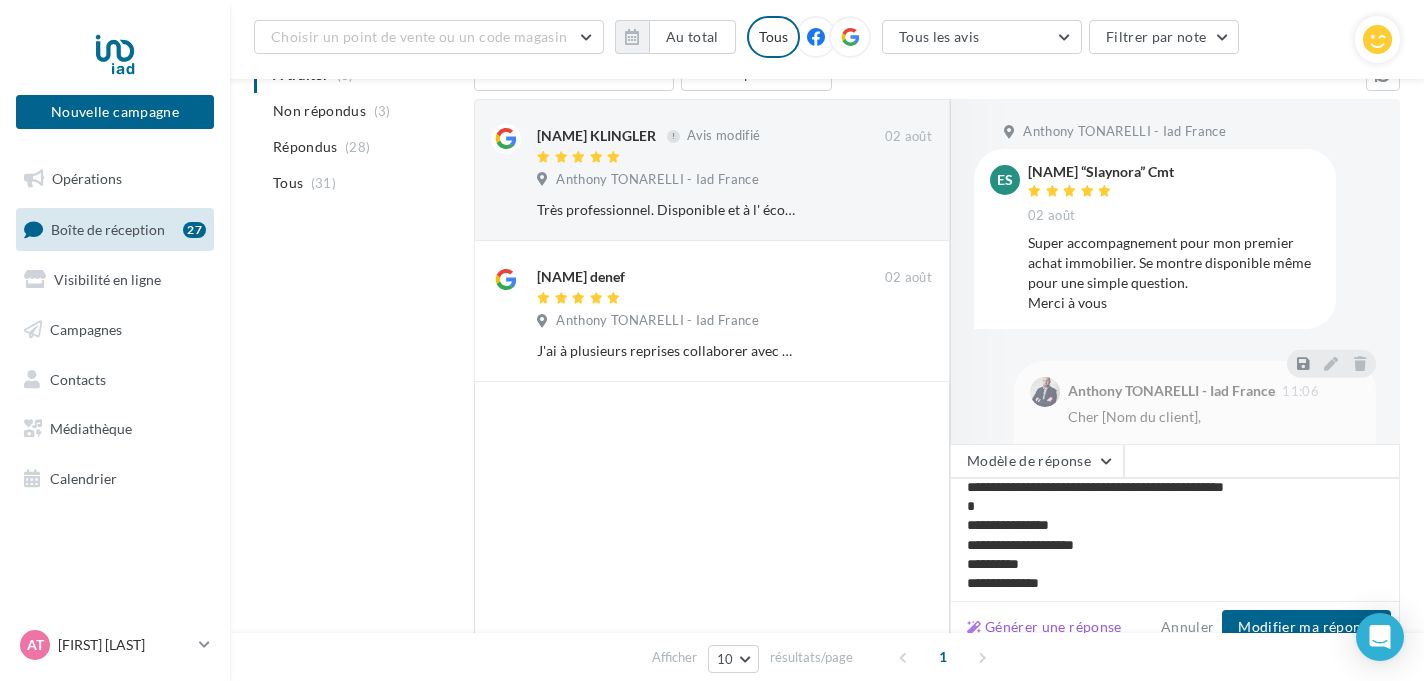 type on "**********" 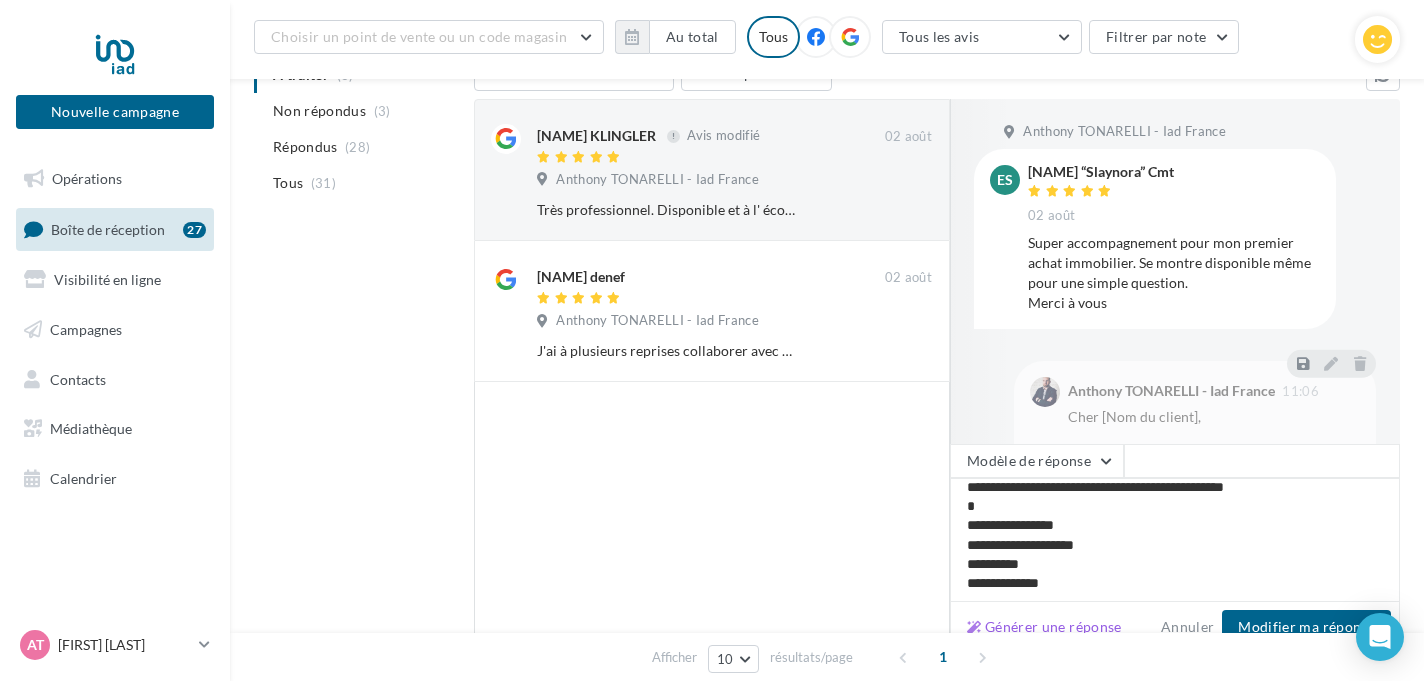 scroll, scrollTop: 319, scrollLeft: 0, axis: vertical 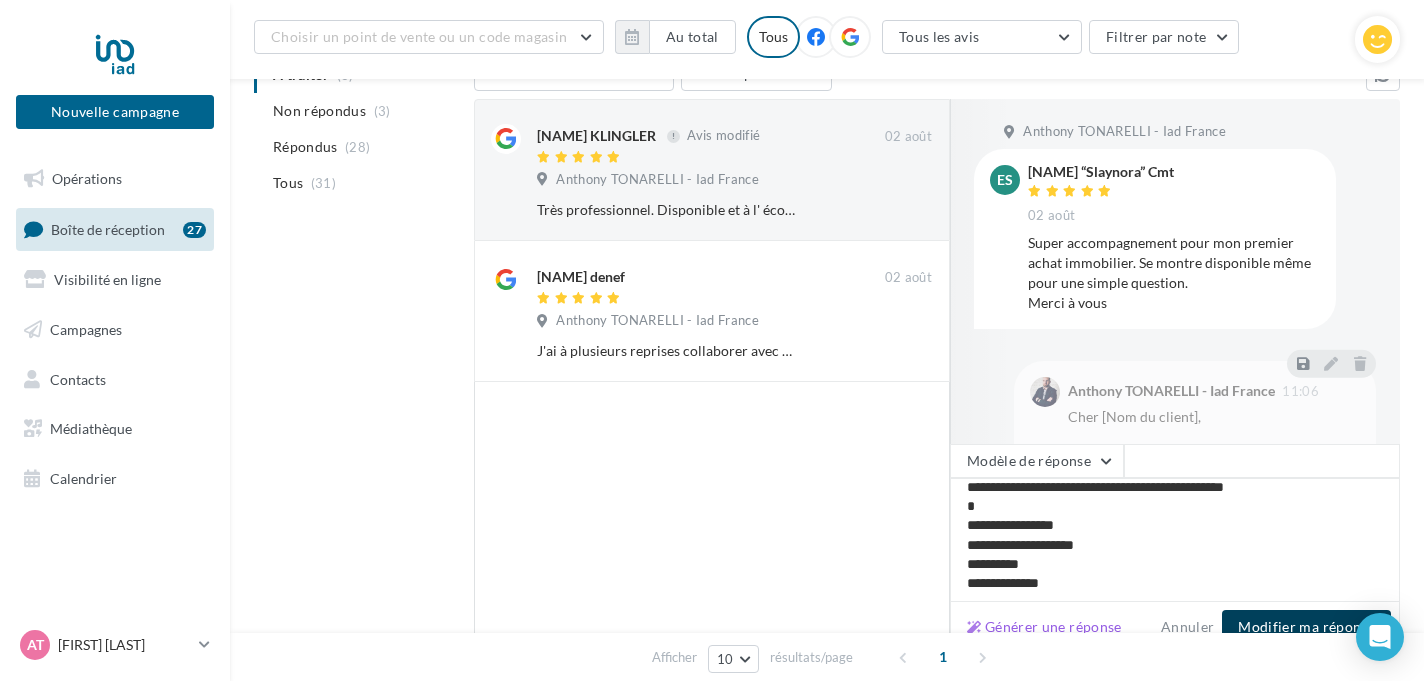type on "**********" 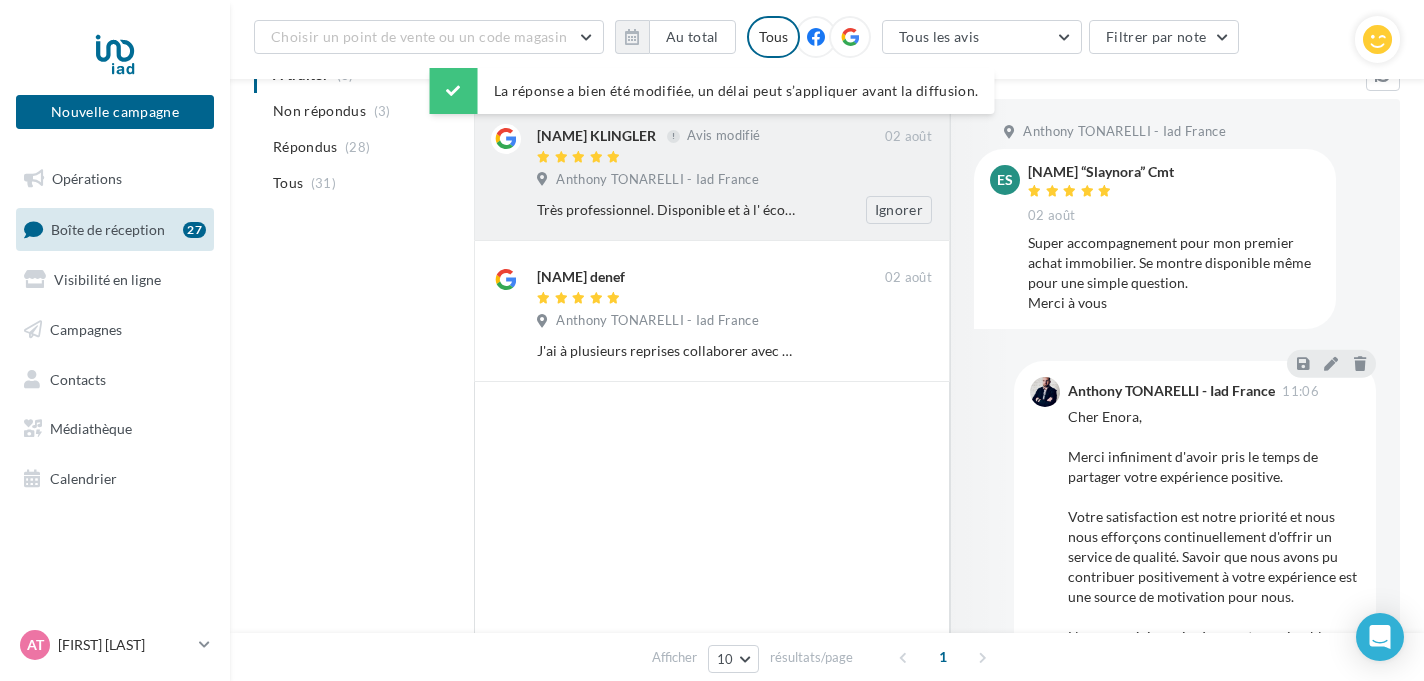 click at bounding box center [711, 158] 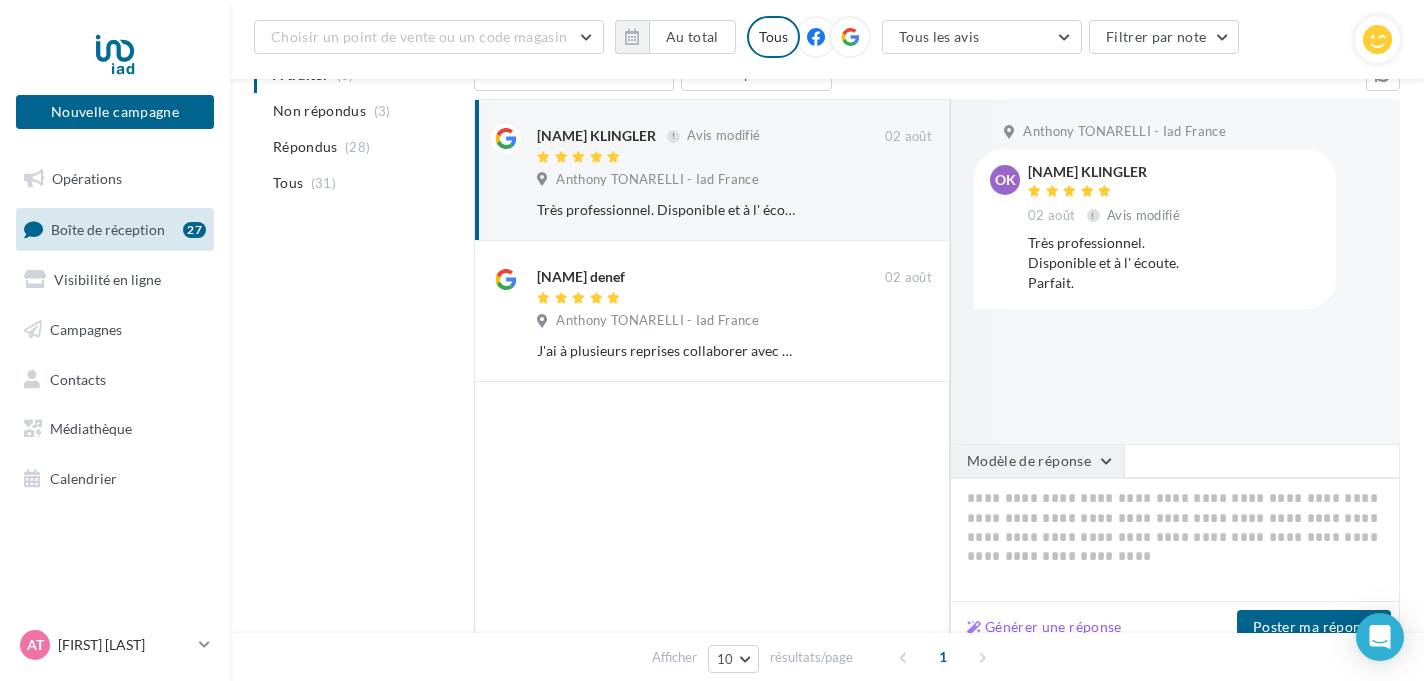 click on "Modèle de réponse" at bounding box center [1037, 461] 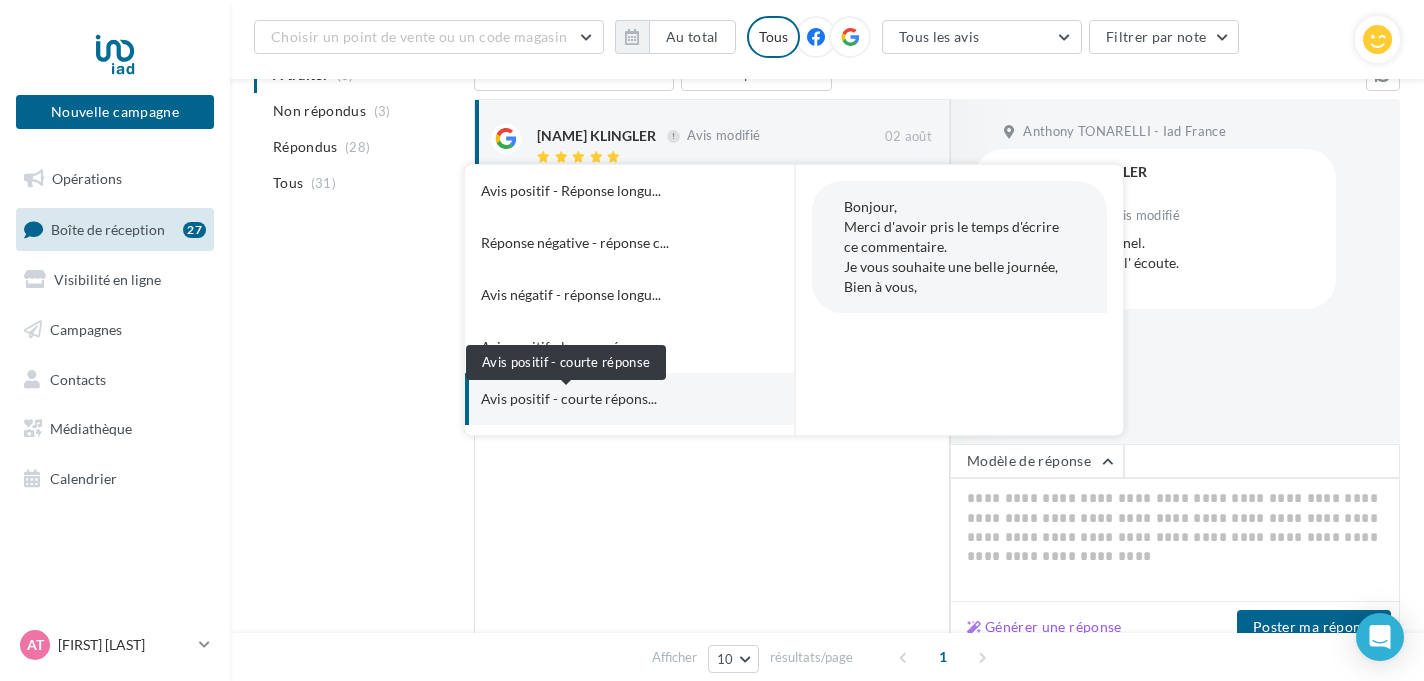 click on "Avis positif - courte répons..." at bounding box center (569, 399) 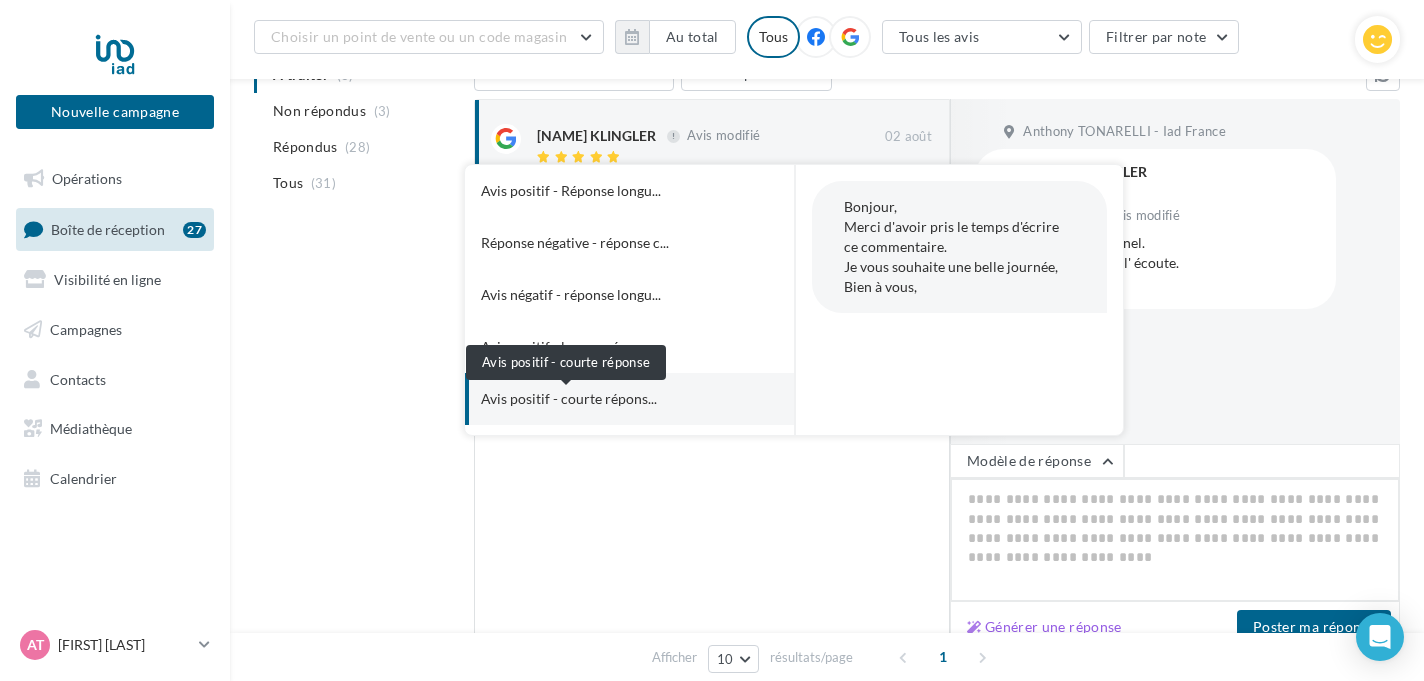 type on "**********" 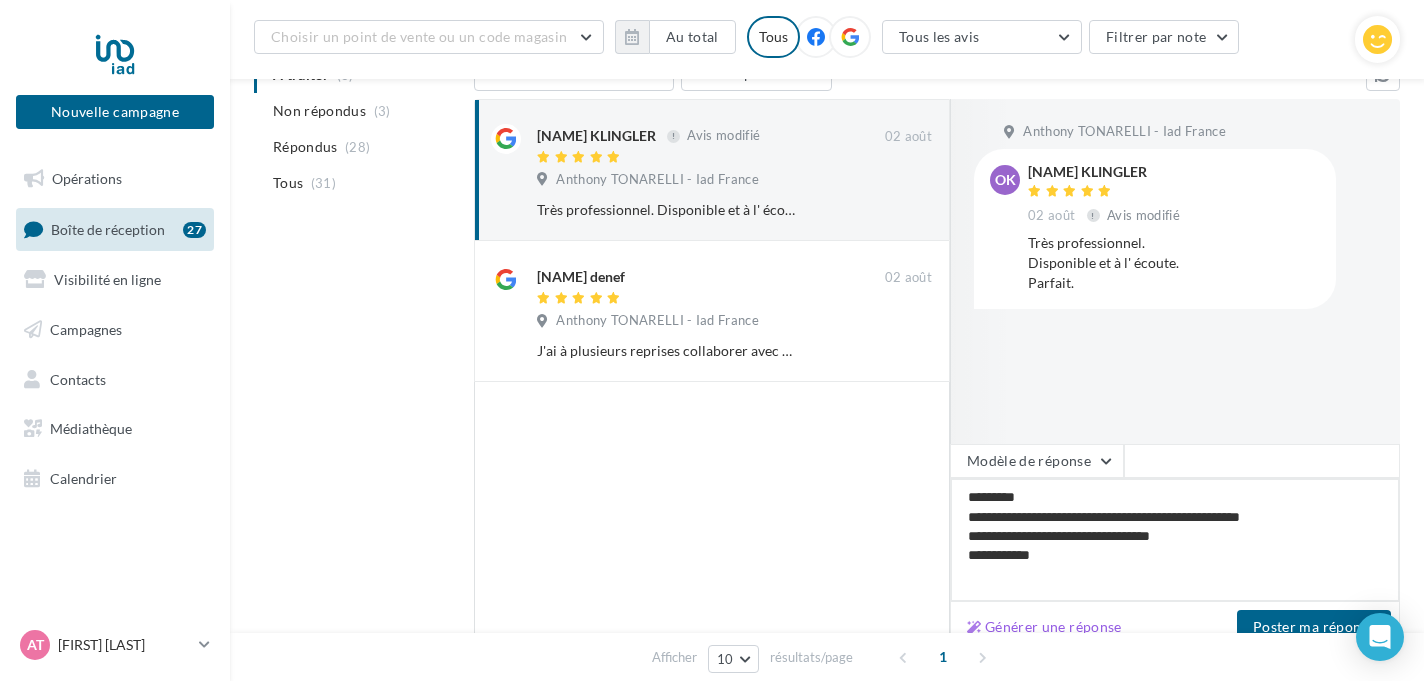 click on "**********" at bounding box center (1175, 540) 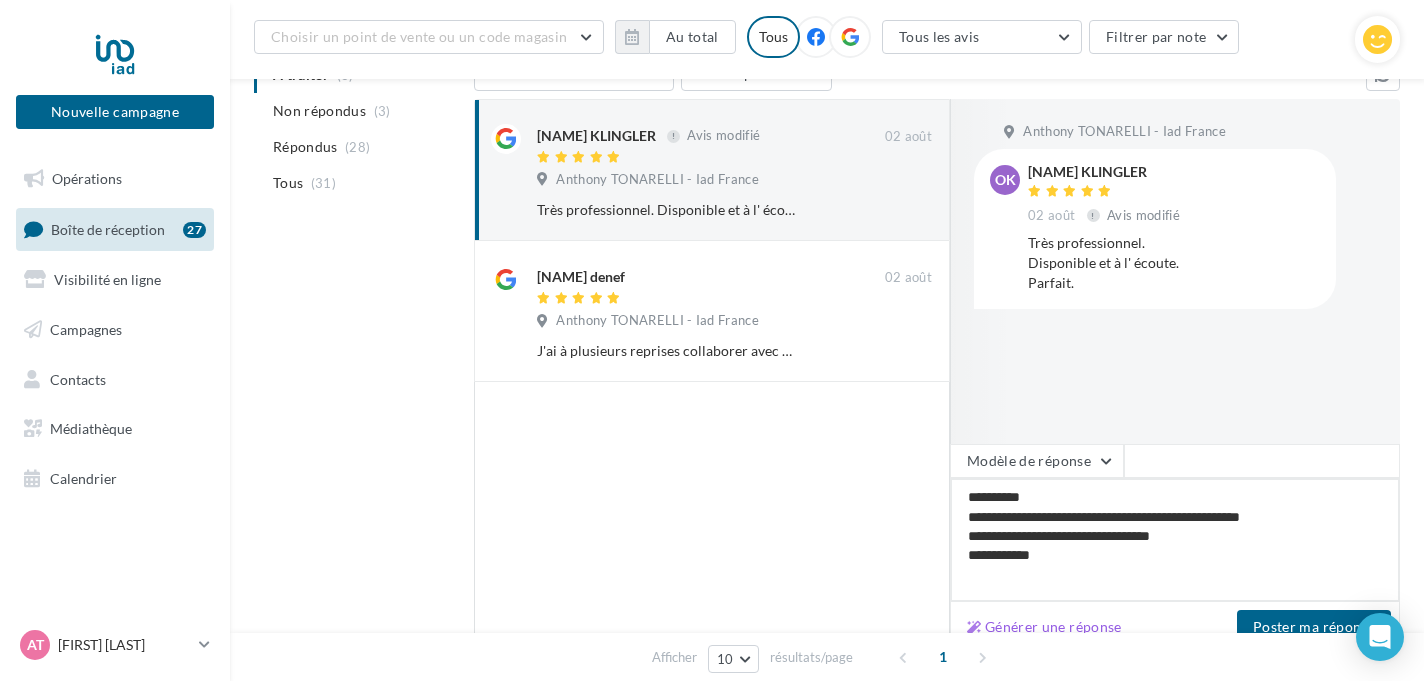 type on "**********" 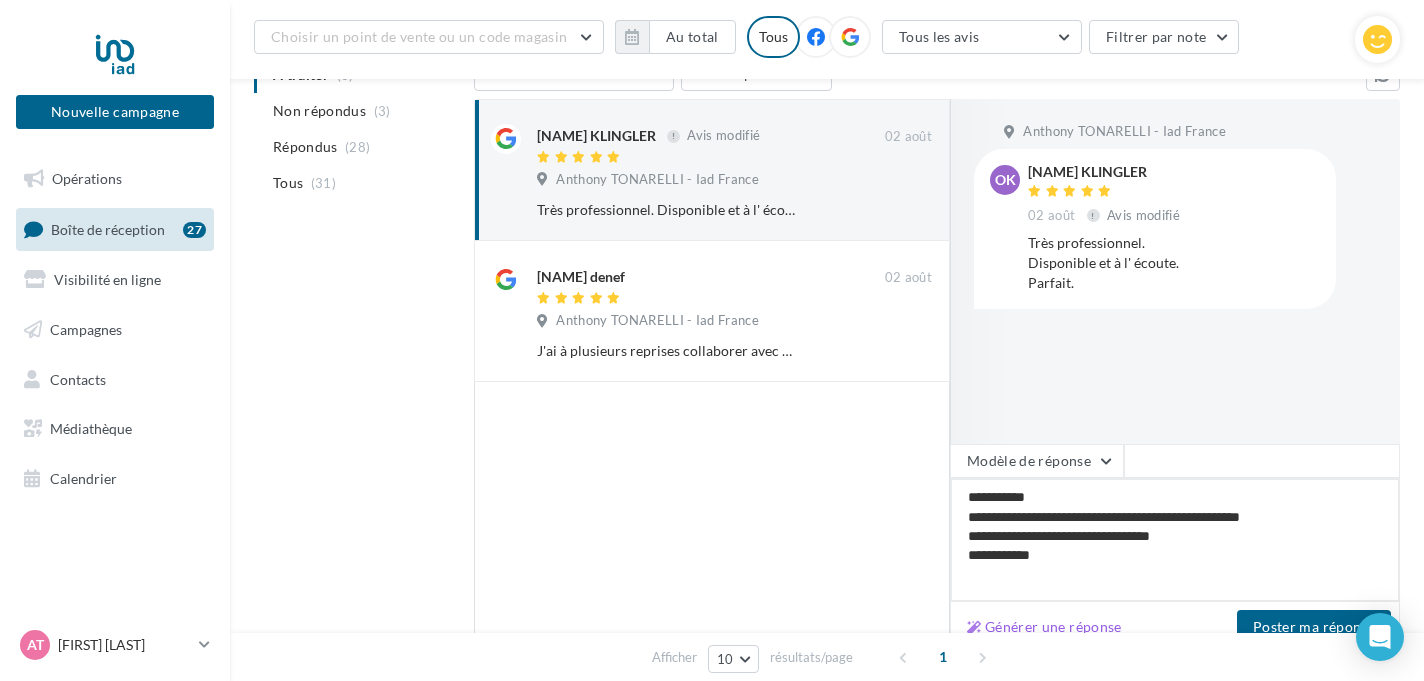 type on "**********" 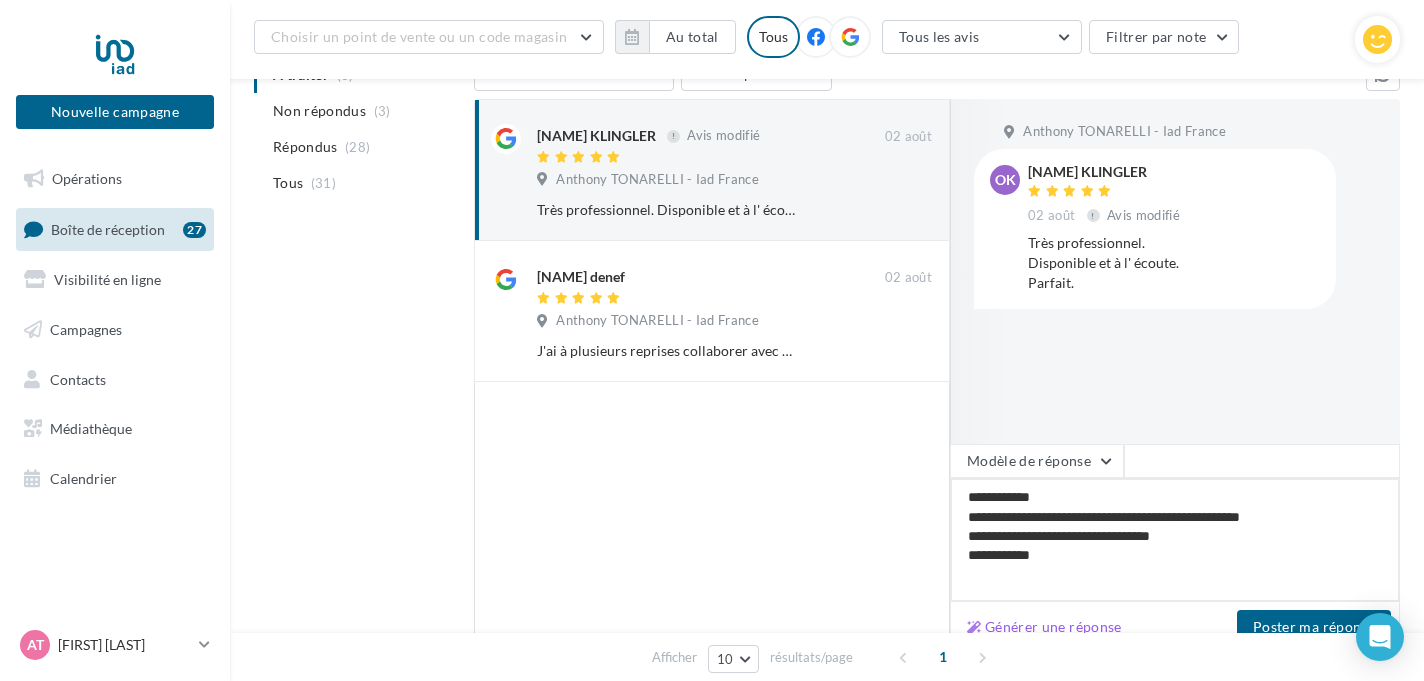 type on "**********" 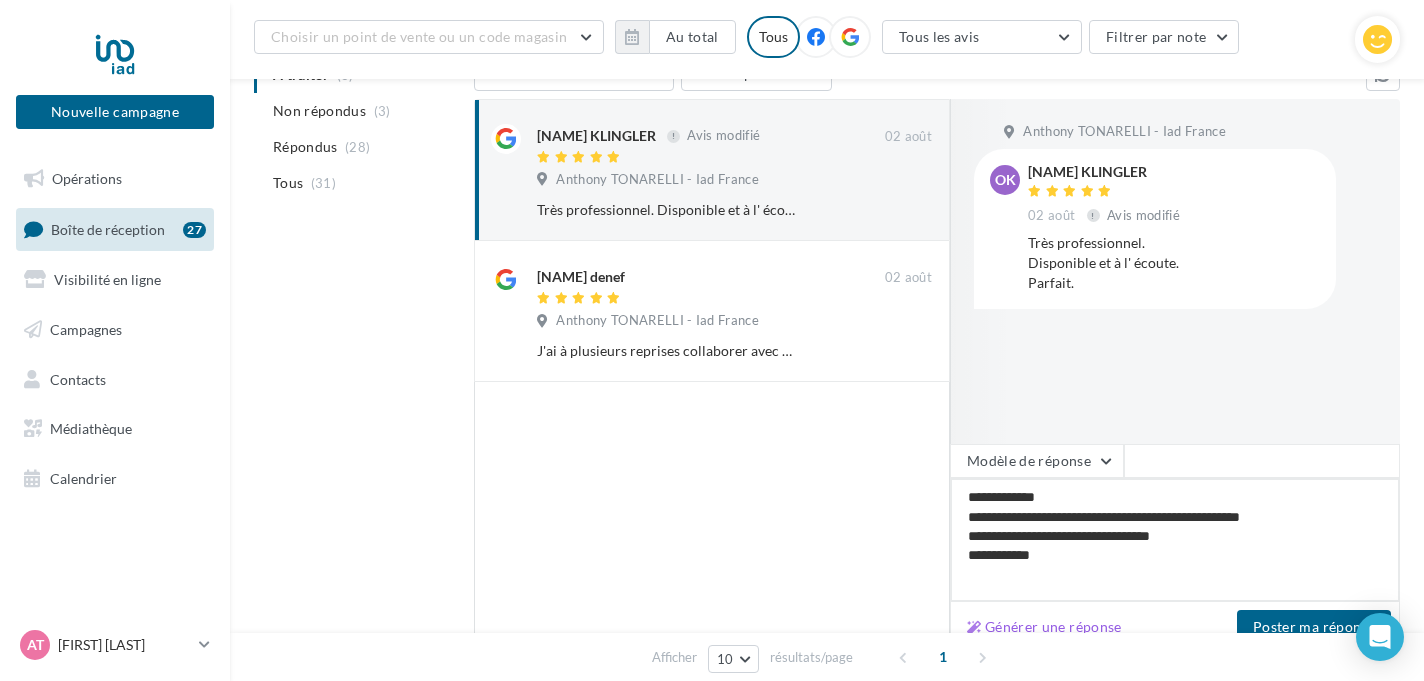 type on "**********" 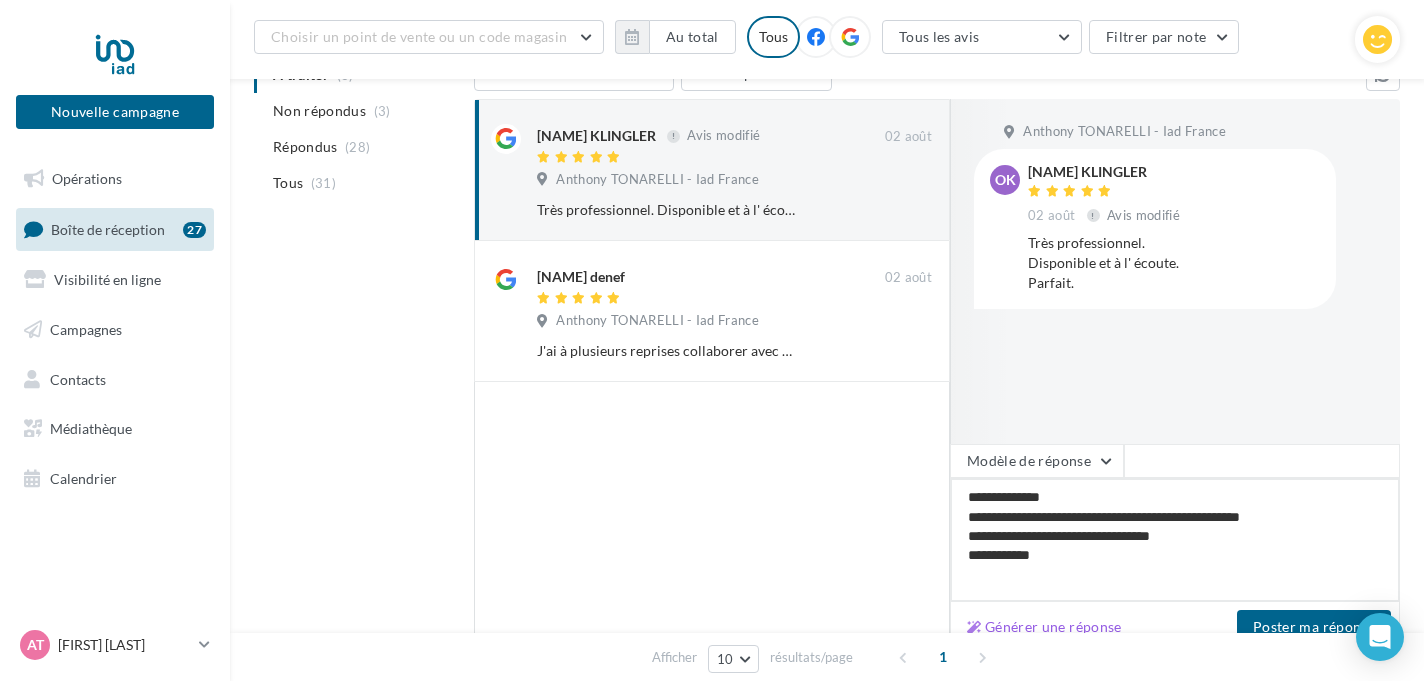 type on "**********" 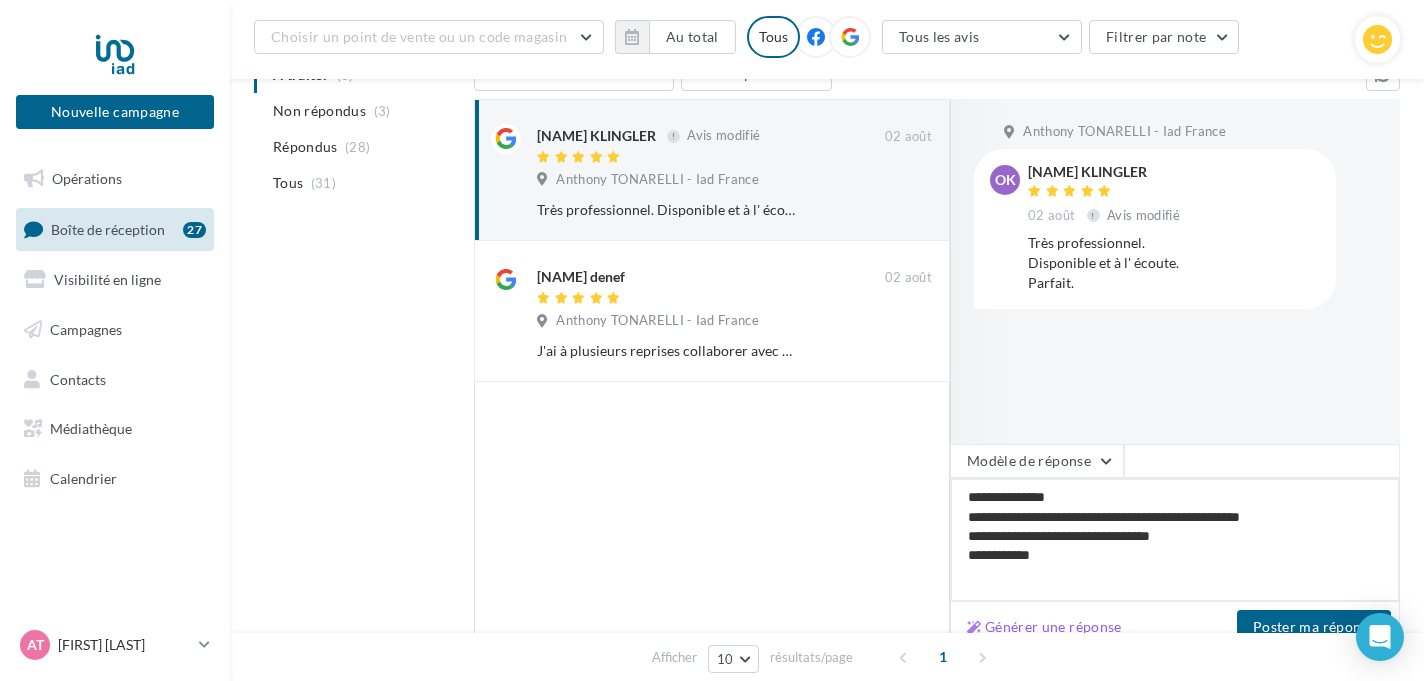 type on "**********" 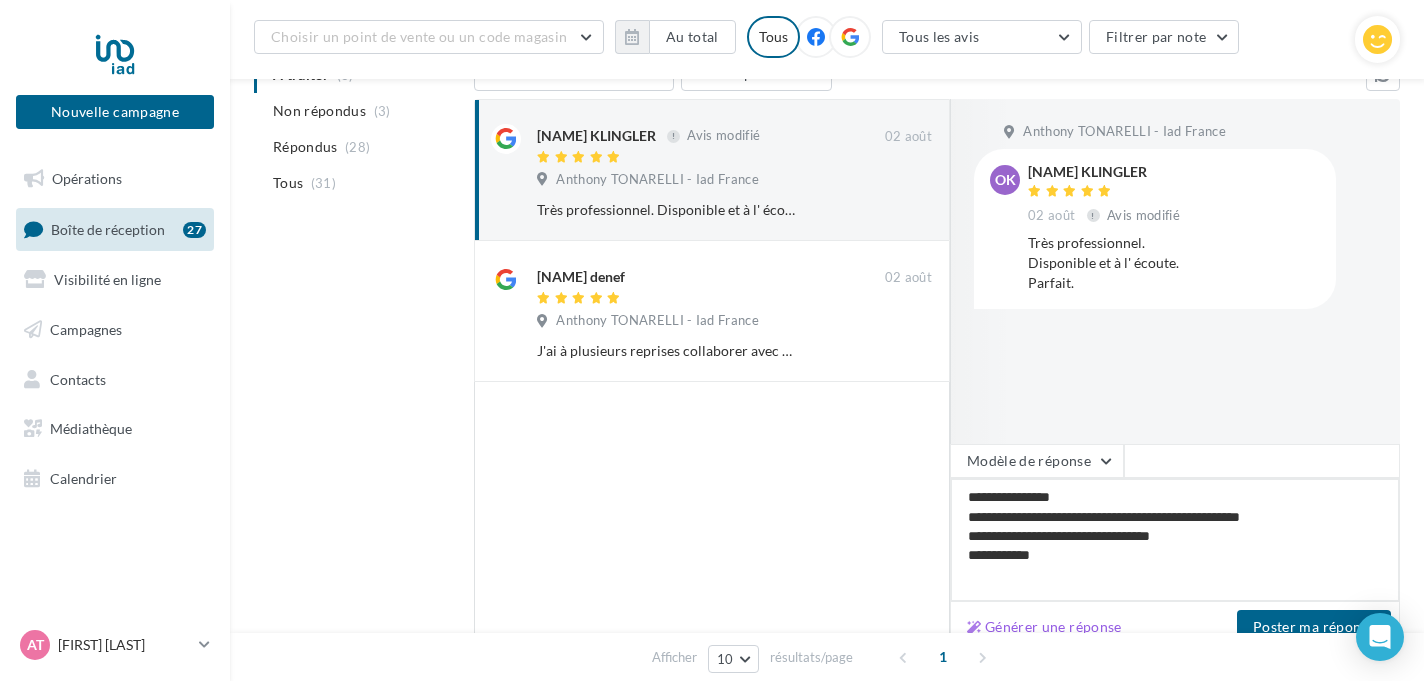 type on "**********" 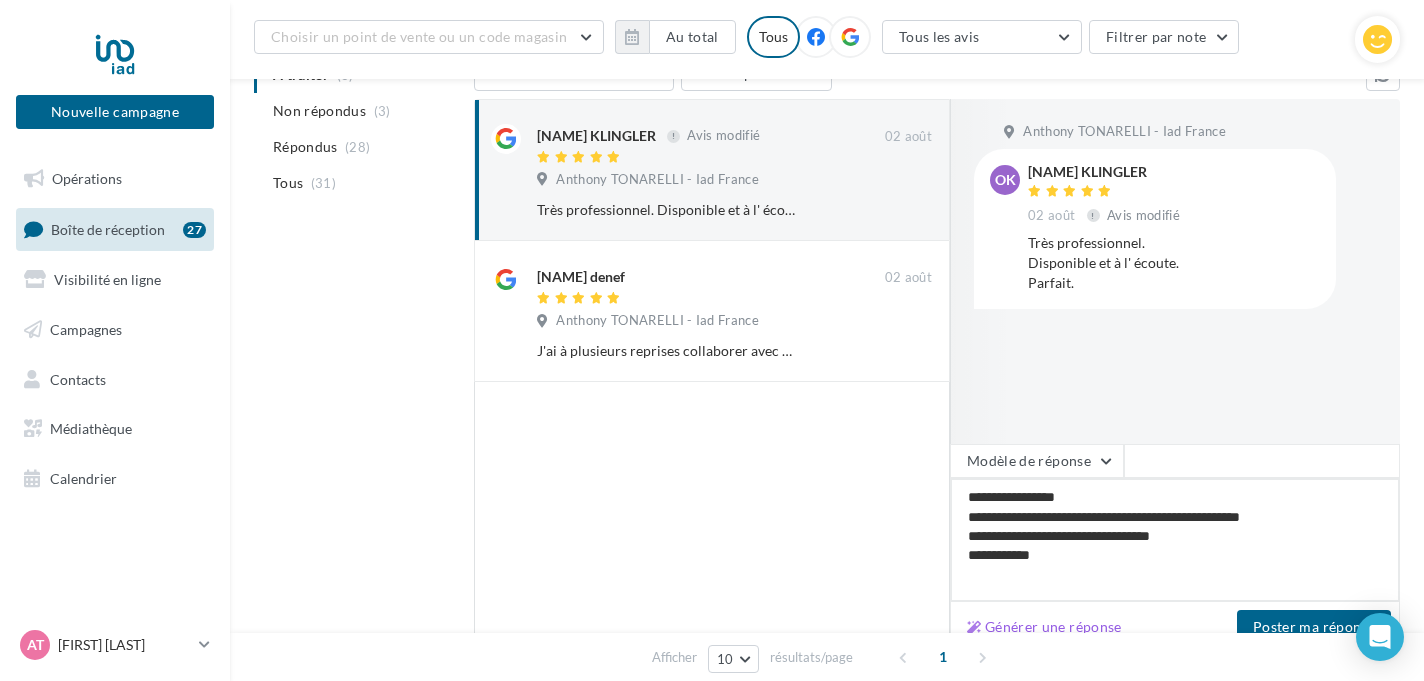 drag, startPoint x: 1012, startPoint y: 537, endPoint x: 984, endPoint y: 536, distance: 28.01785 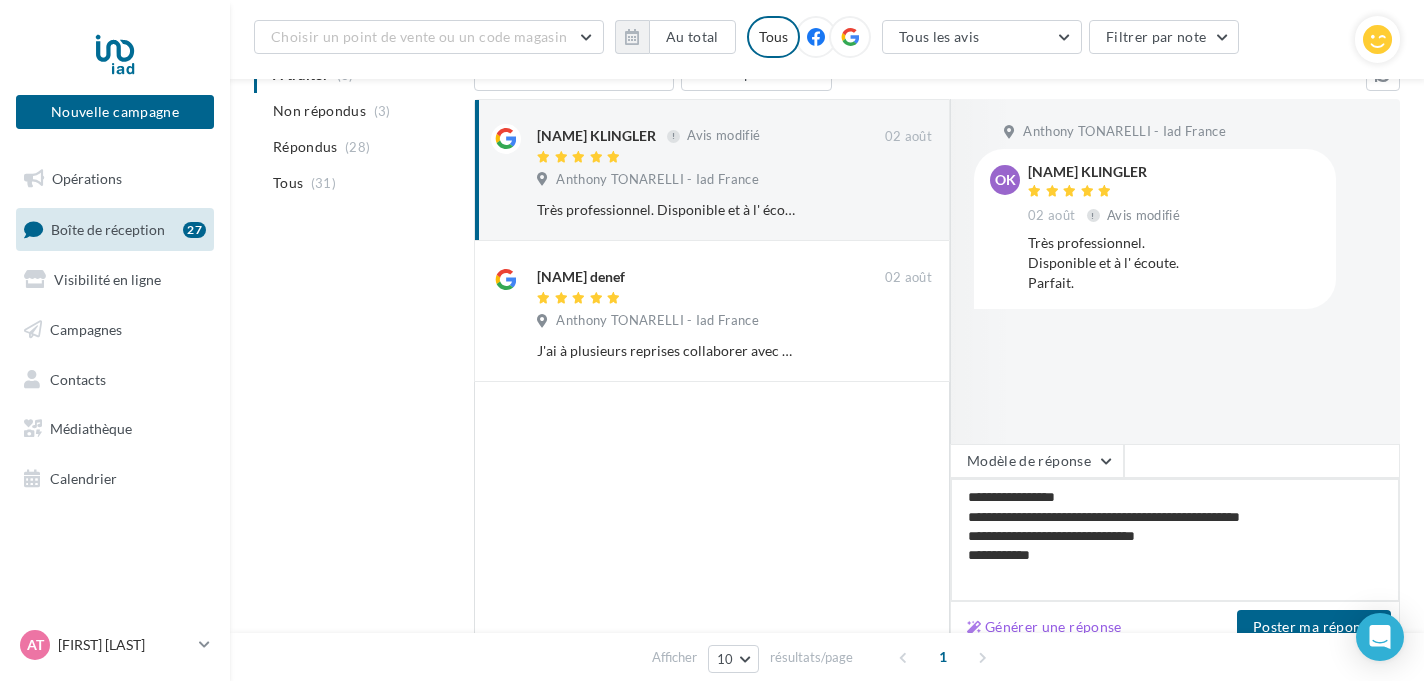 type on "**********" 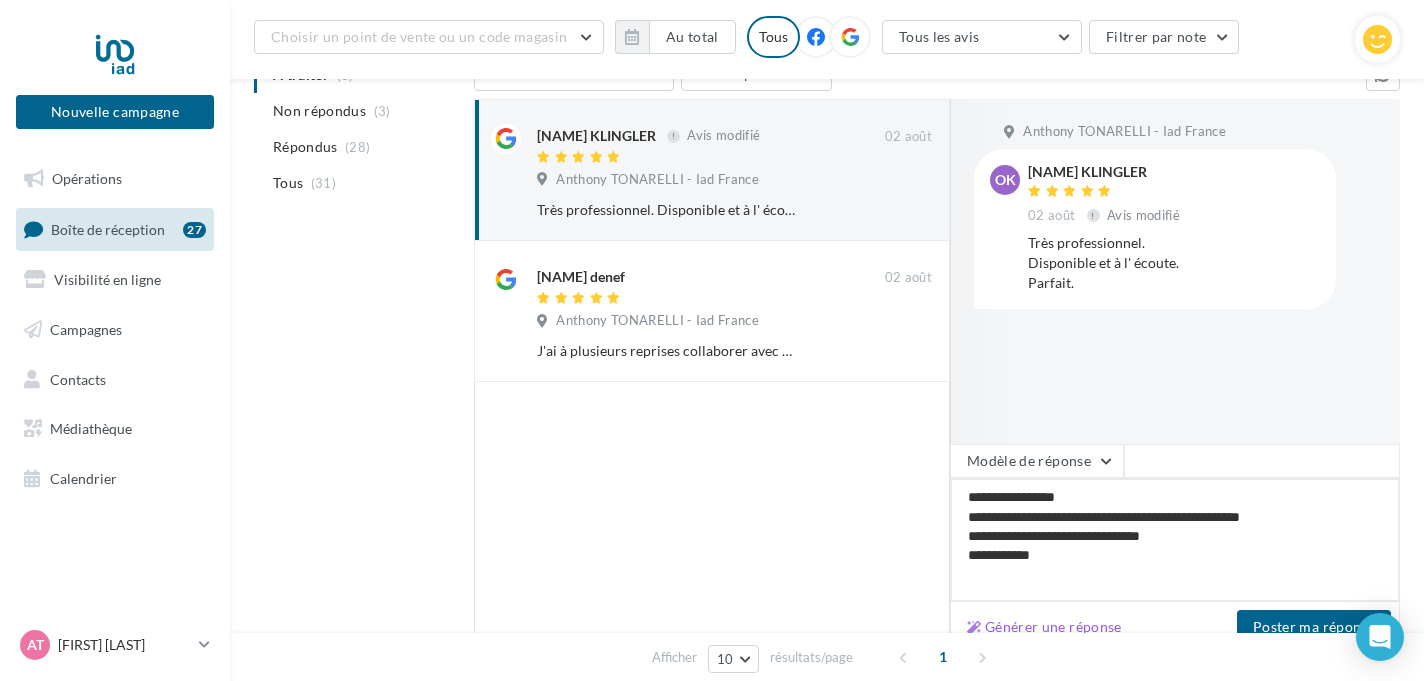 click on "**********" at bounding box center [1175, 540] 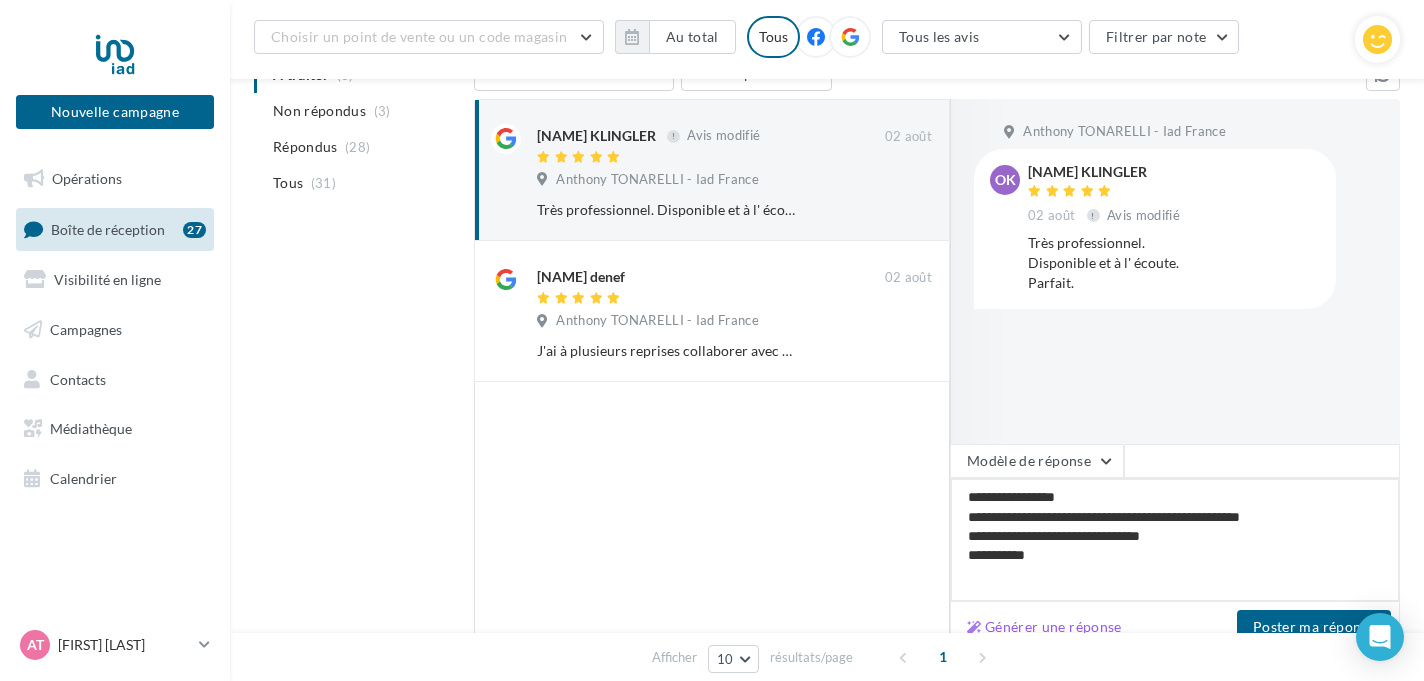 type on "**********" 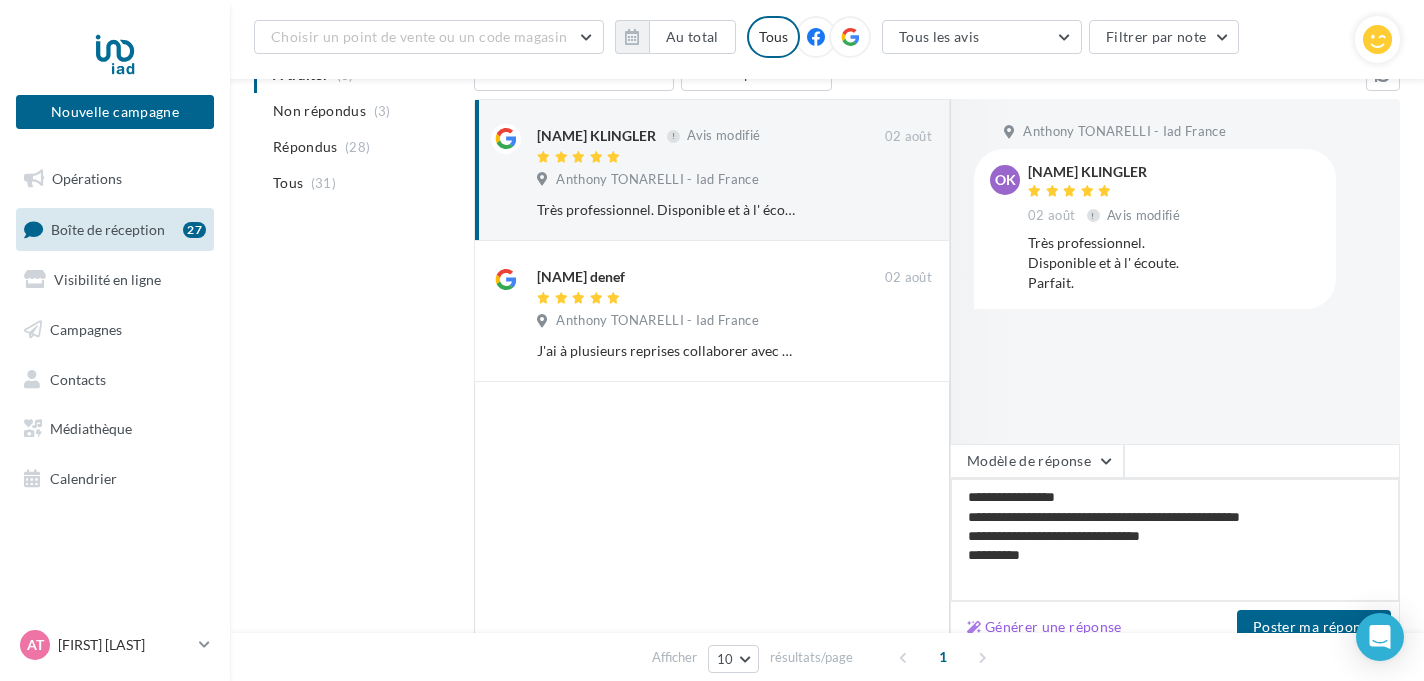 type on "**********" 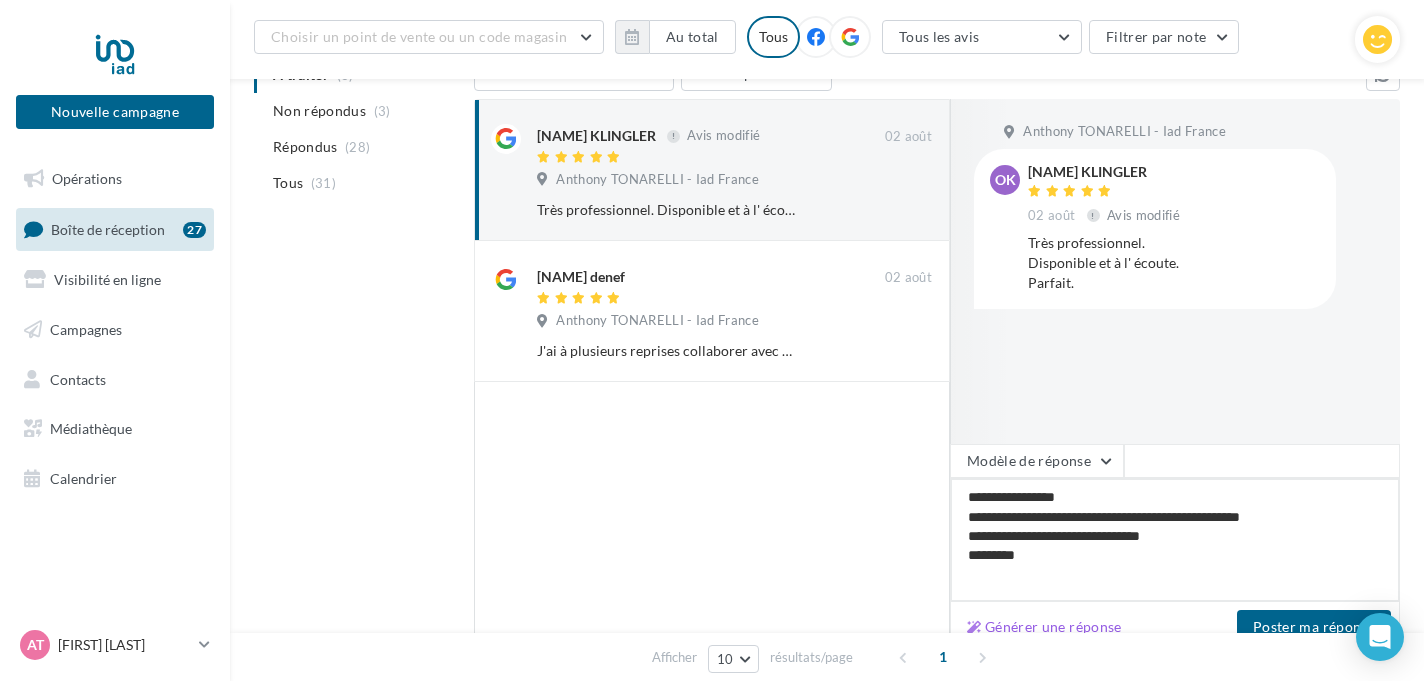 type on "**********" 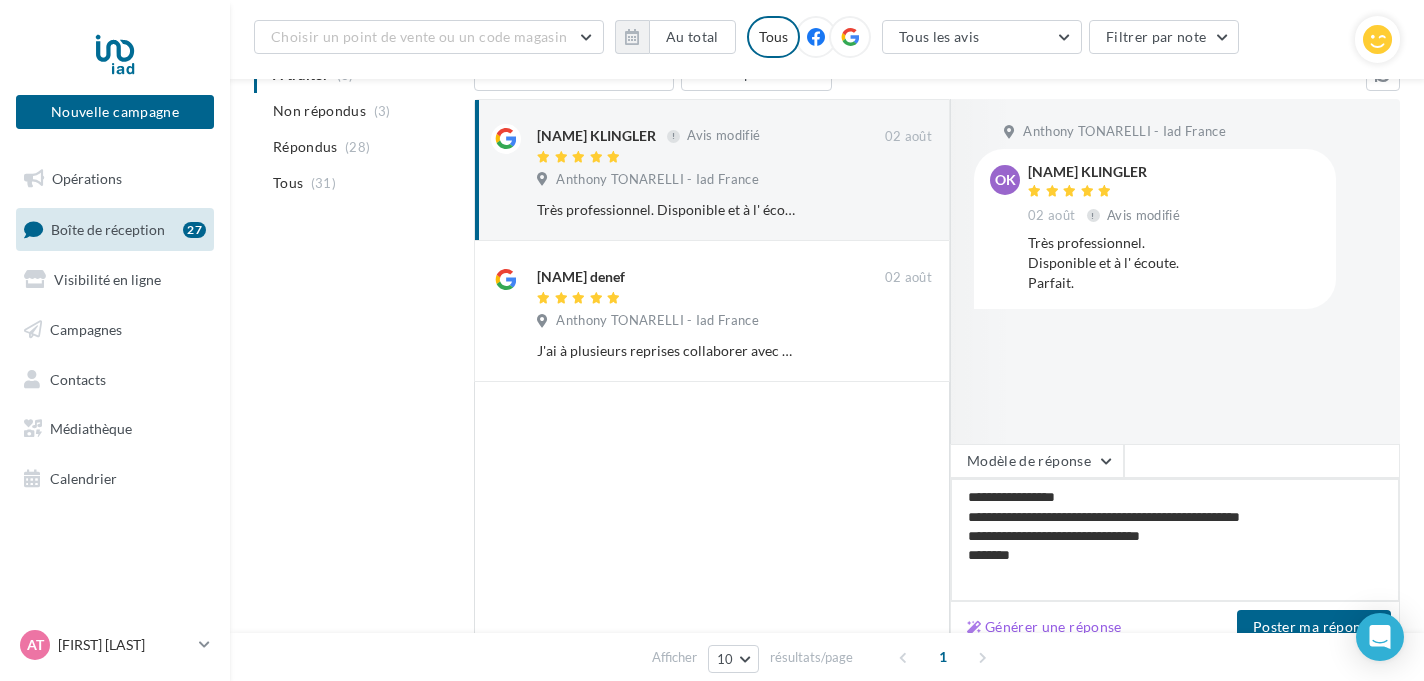 type on "**********" 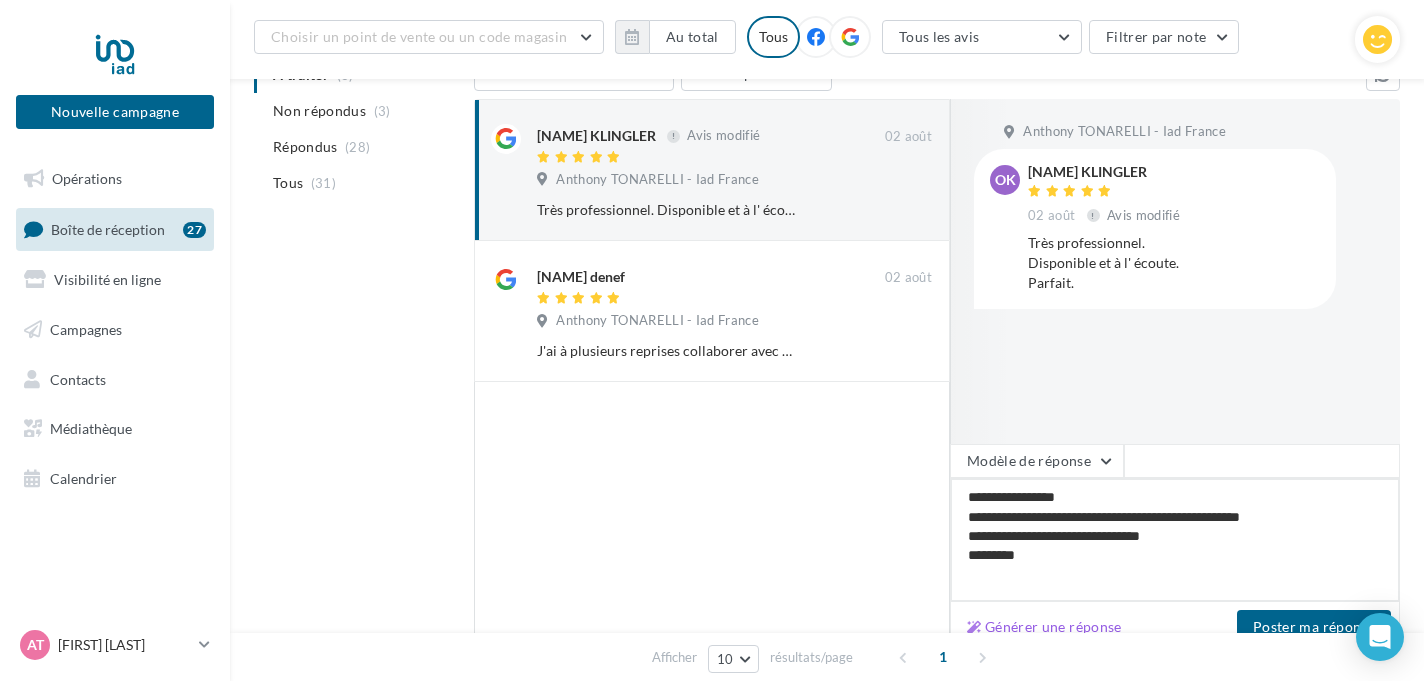 type on "**********" 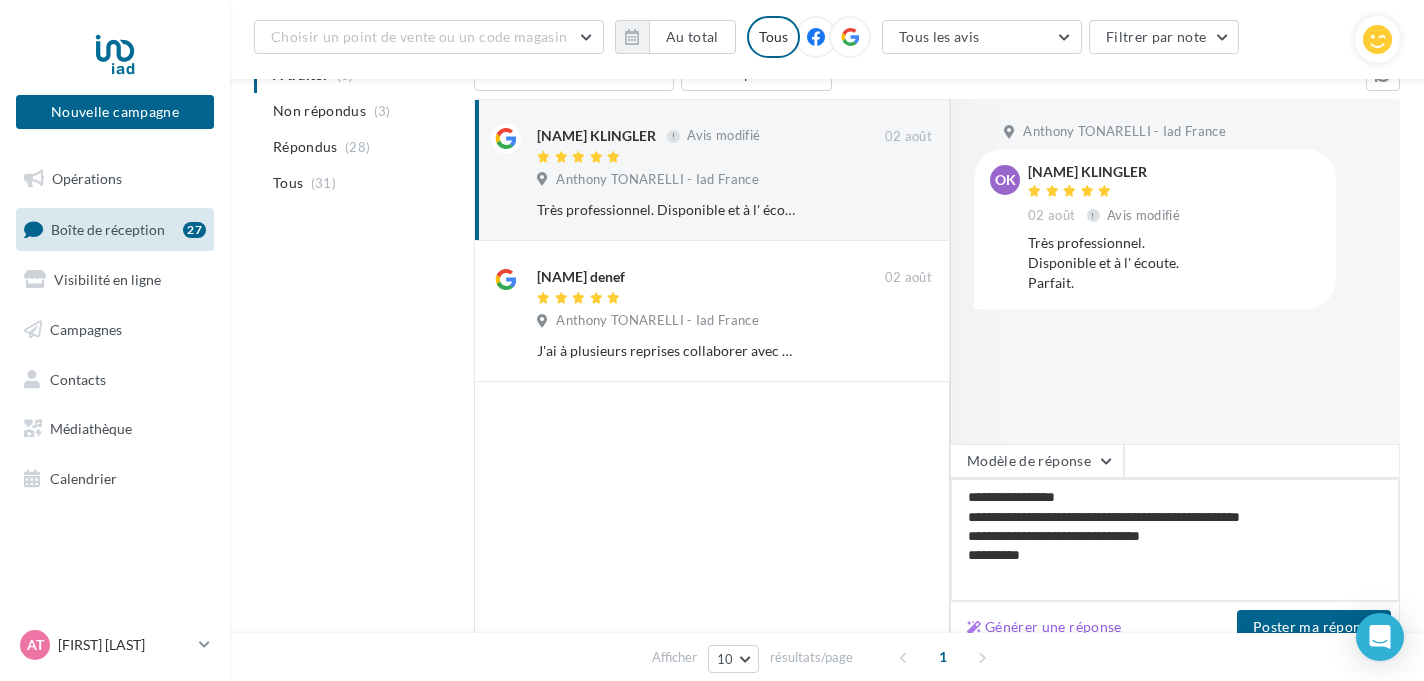 type on "**********" 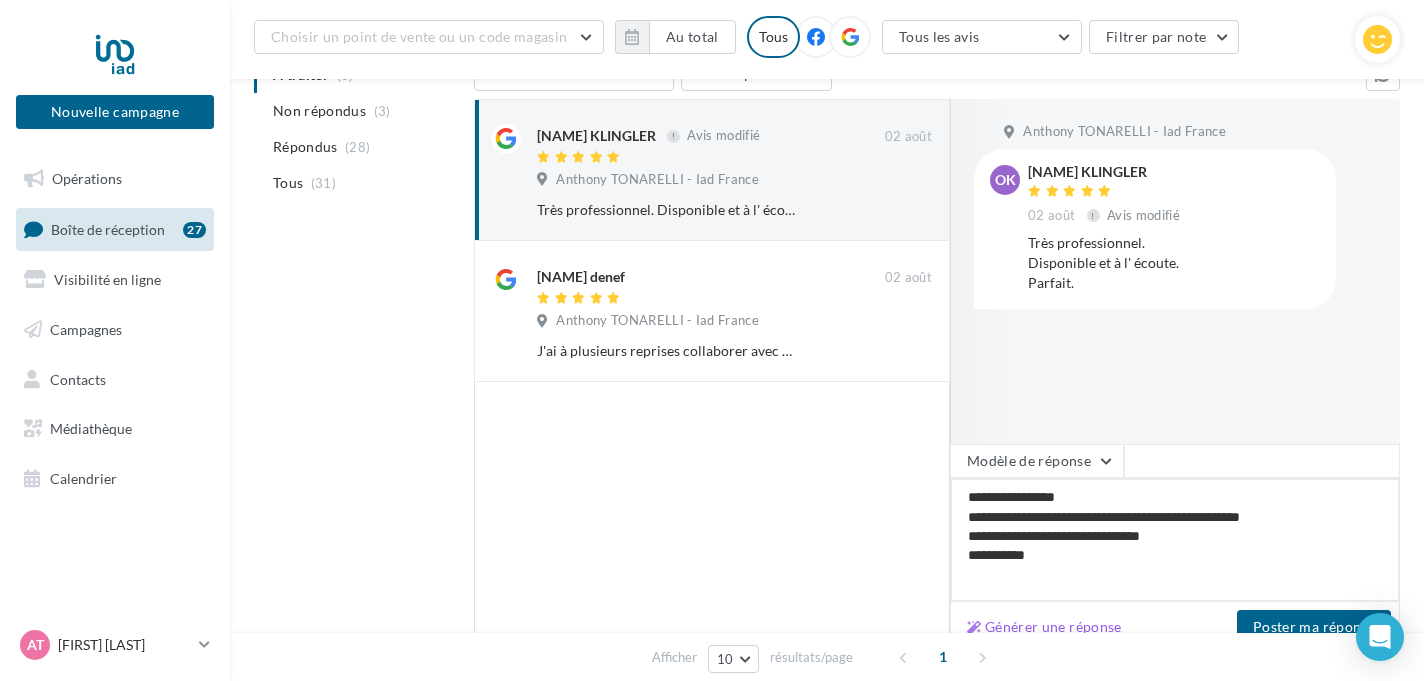 click on "**********" at bounding box center (1175, 540) 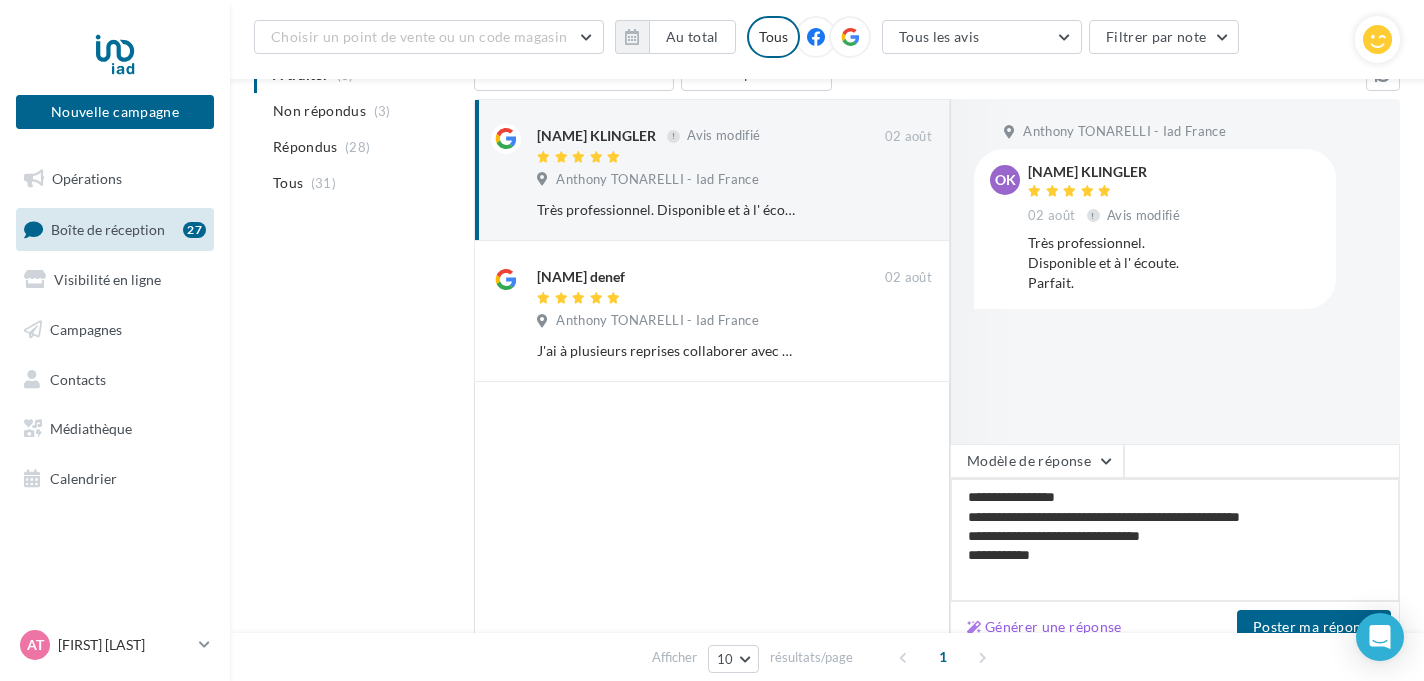 type on "**********" 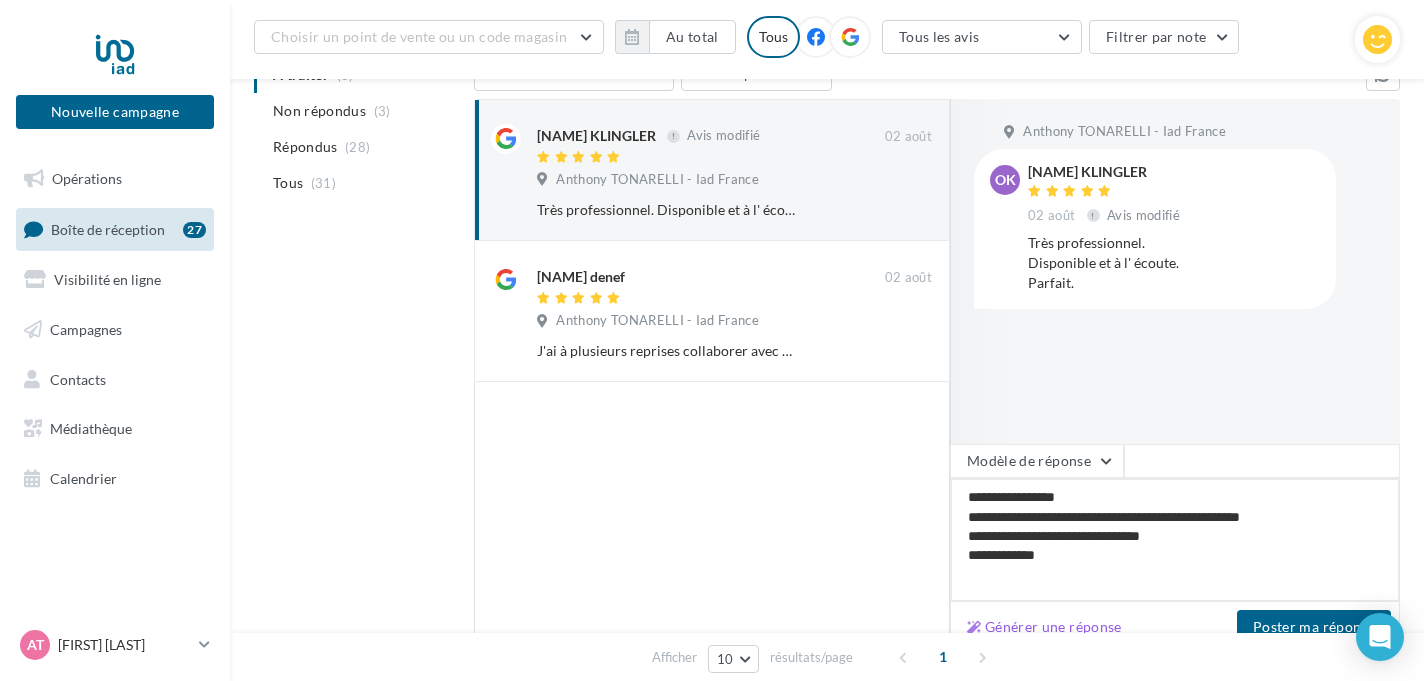 scroll, scrollTop: 2, scrollLeft: 0, axis: vertical 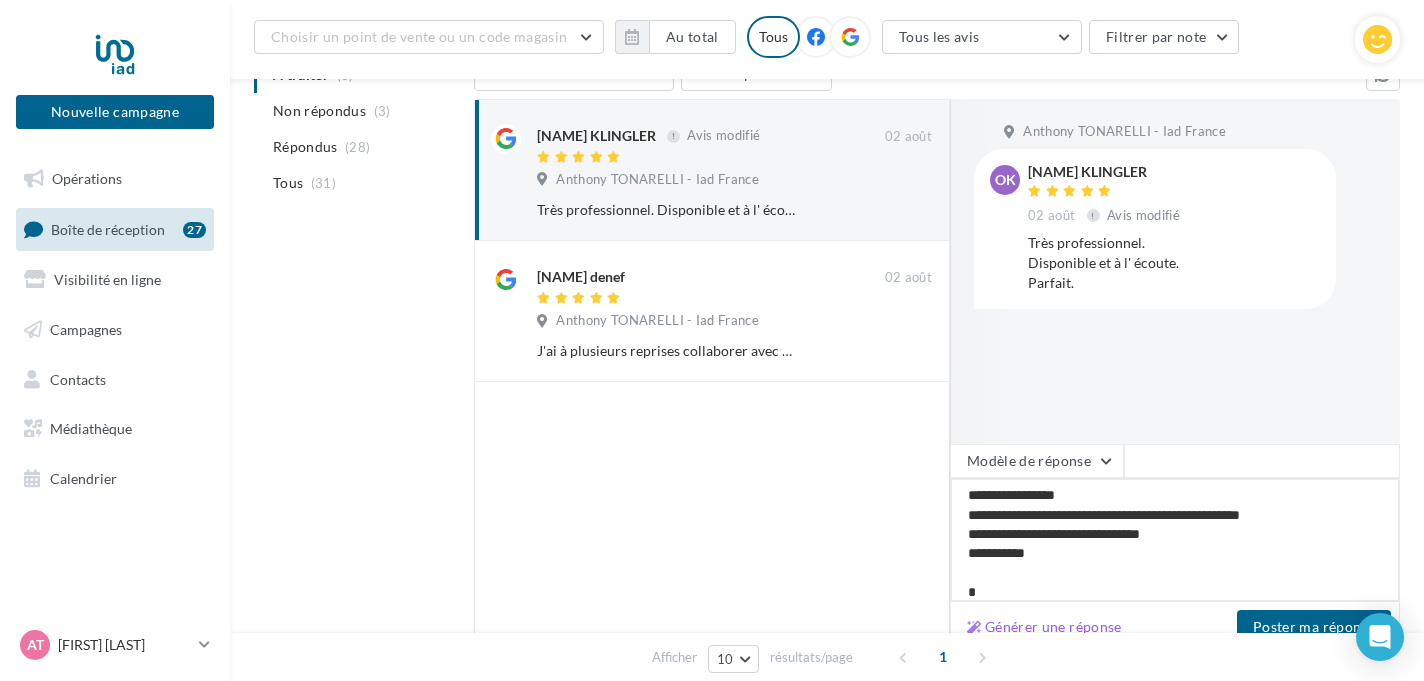 type on "**********" 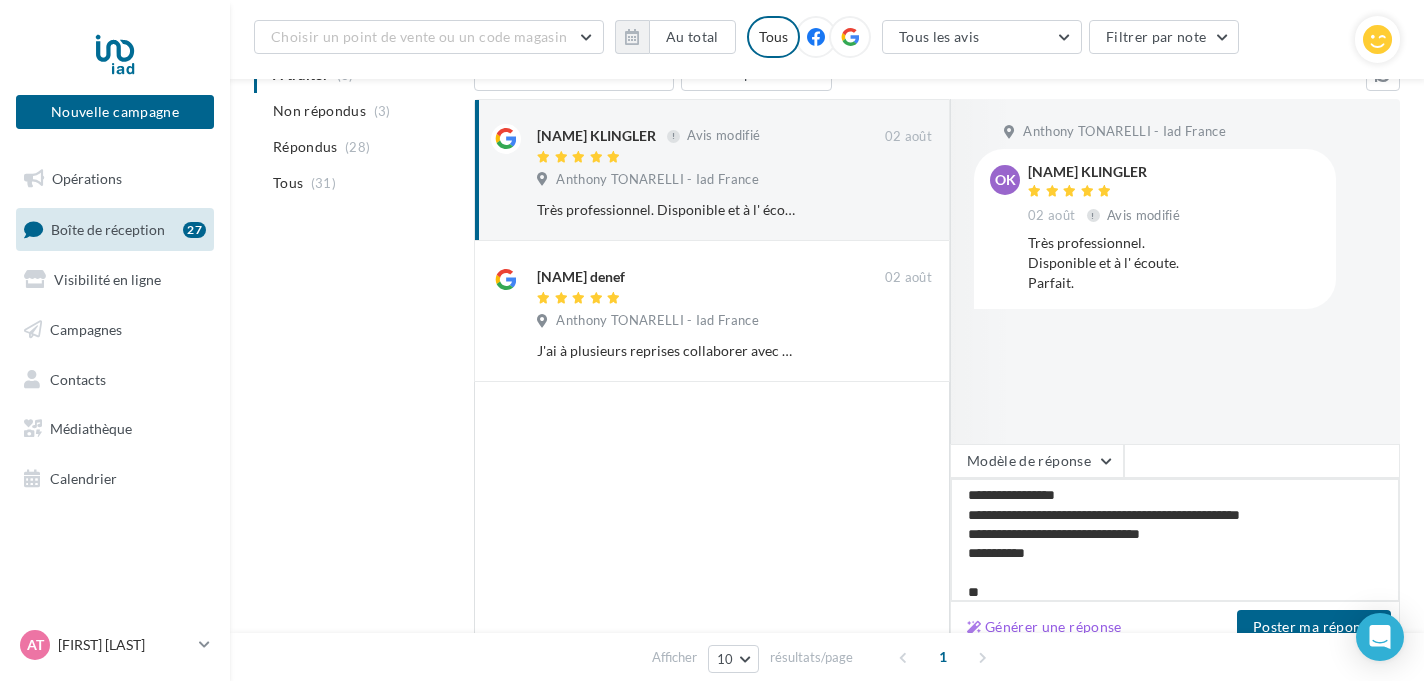 type on "**********" 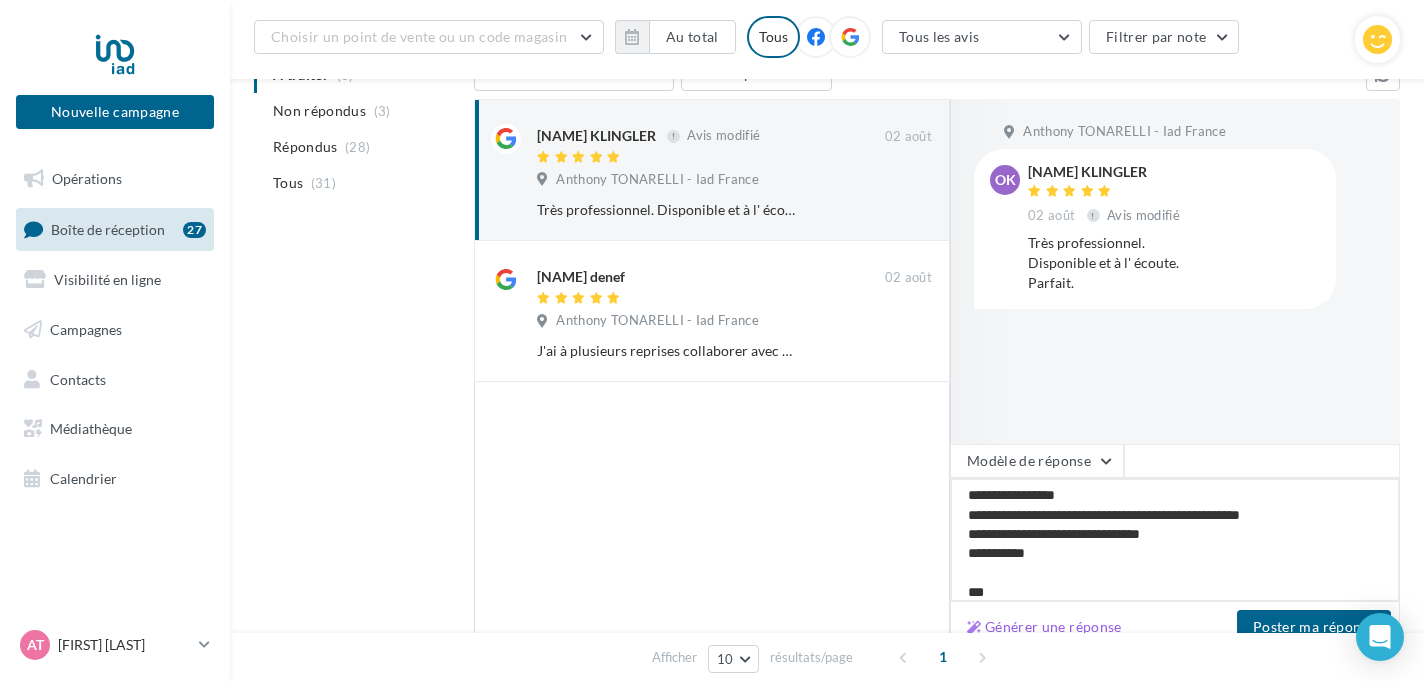 type on "**********" 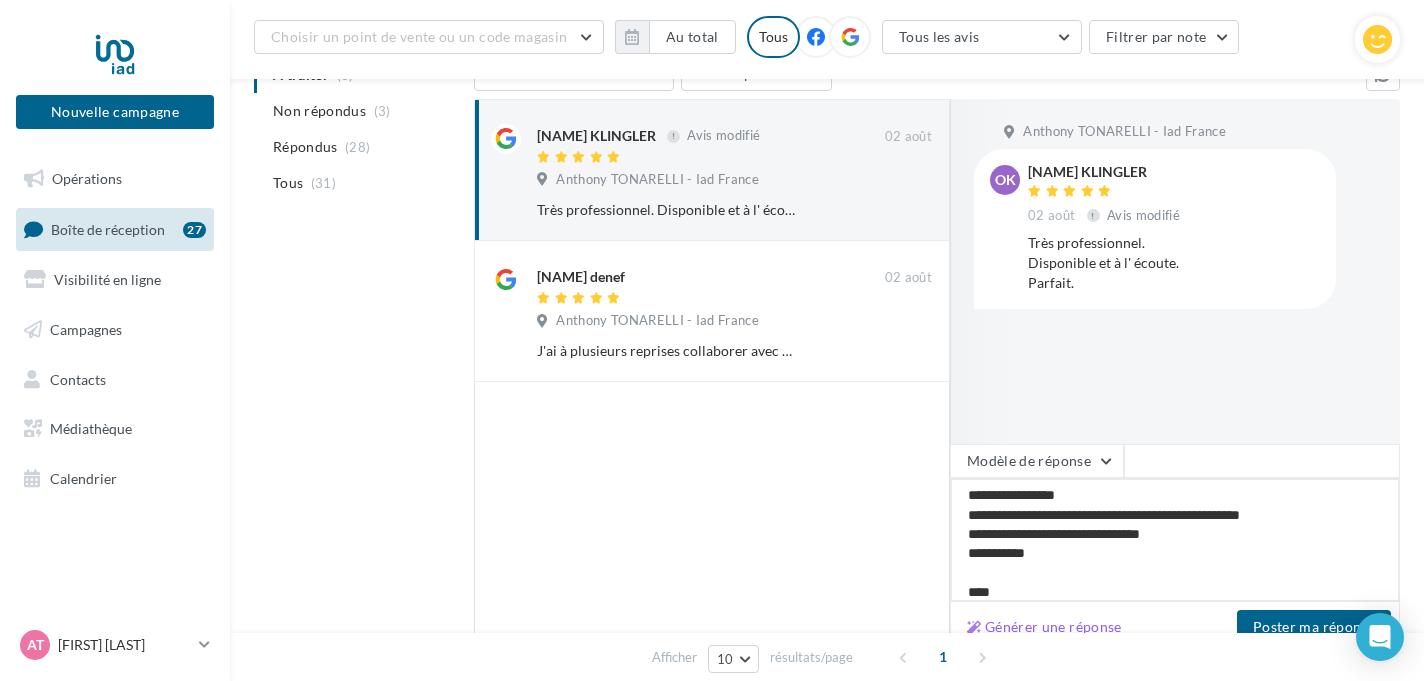 type on "**********" 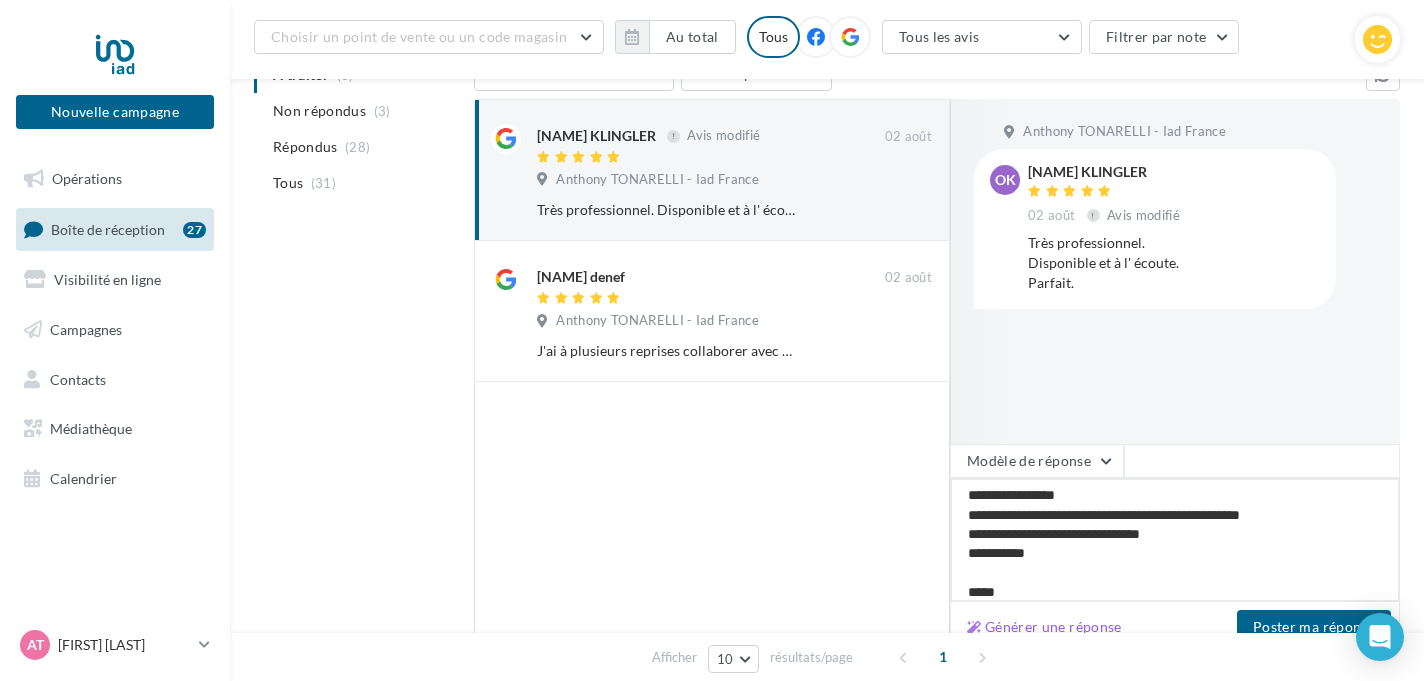 type on "**********" 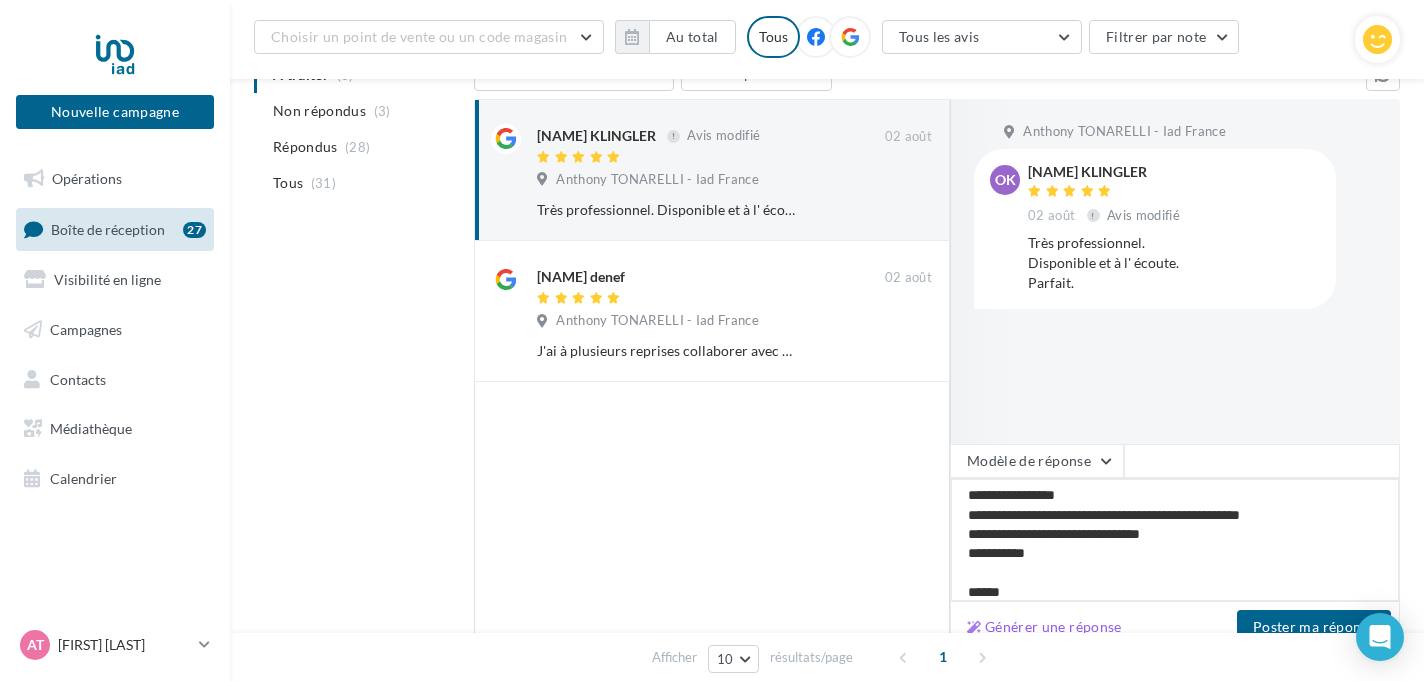 type on "**********" 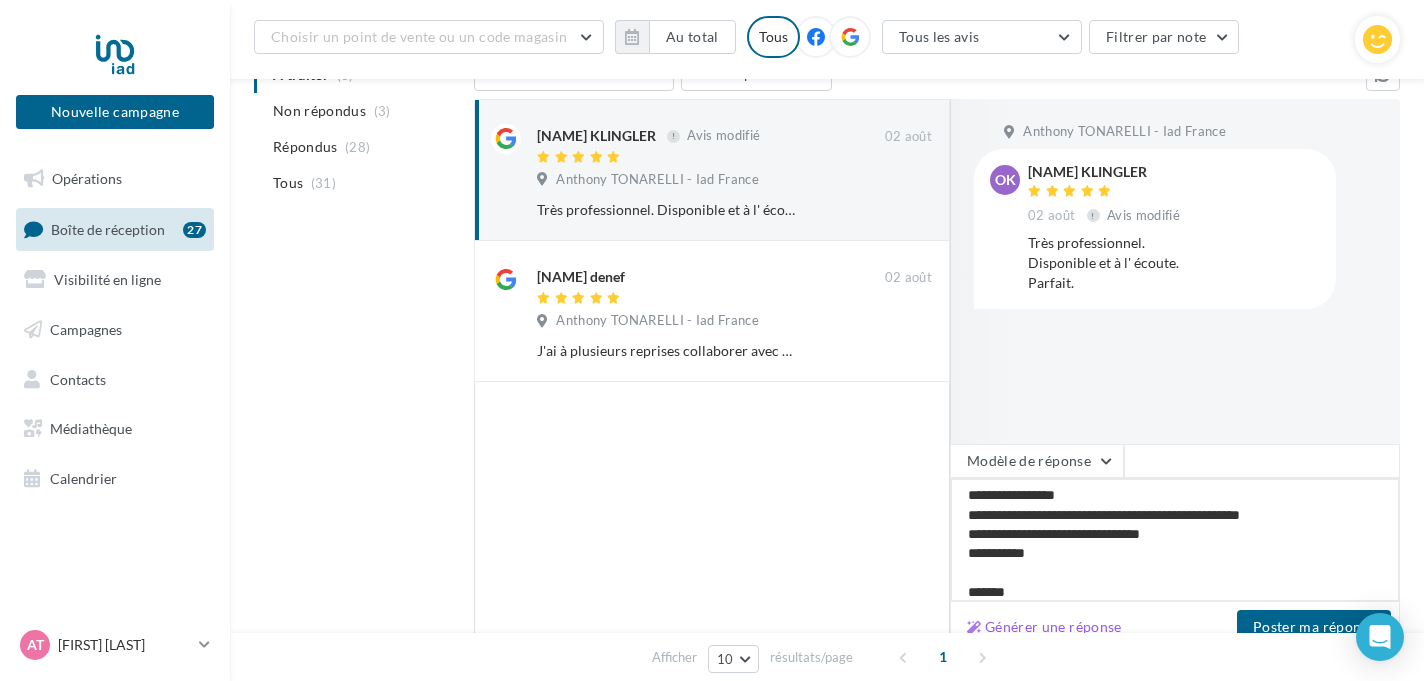 type on "**********" 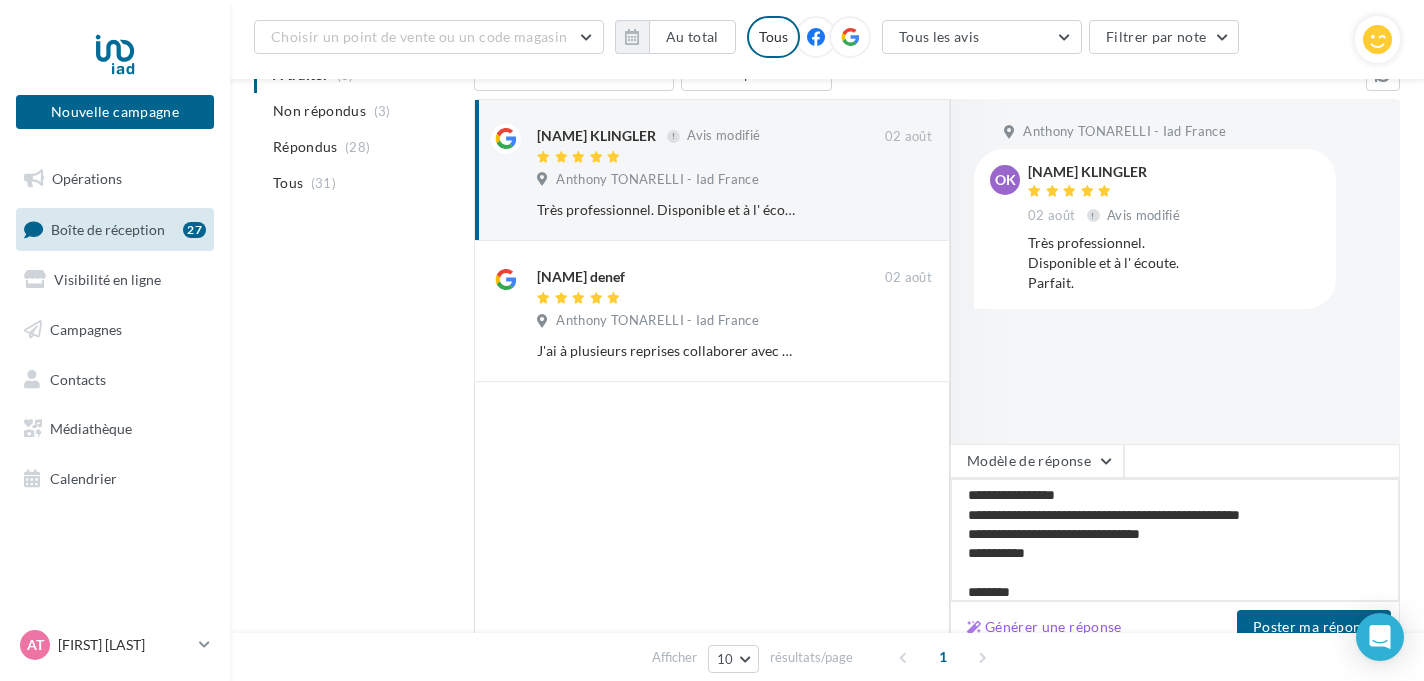 type on "**********" 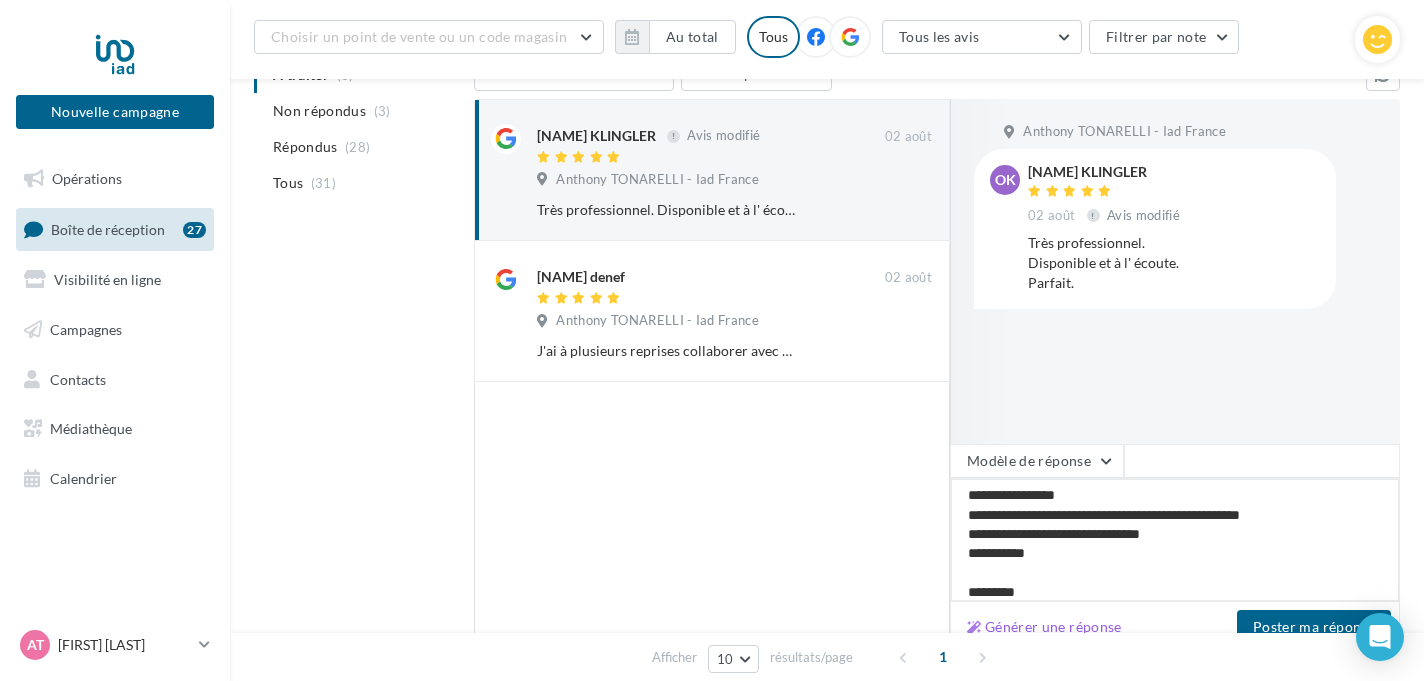 type on "**********" 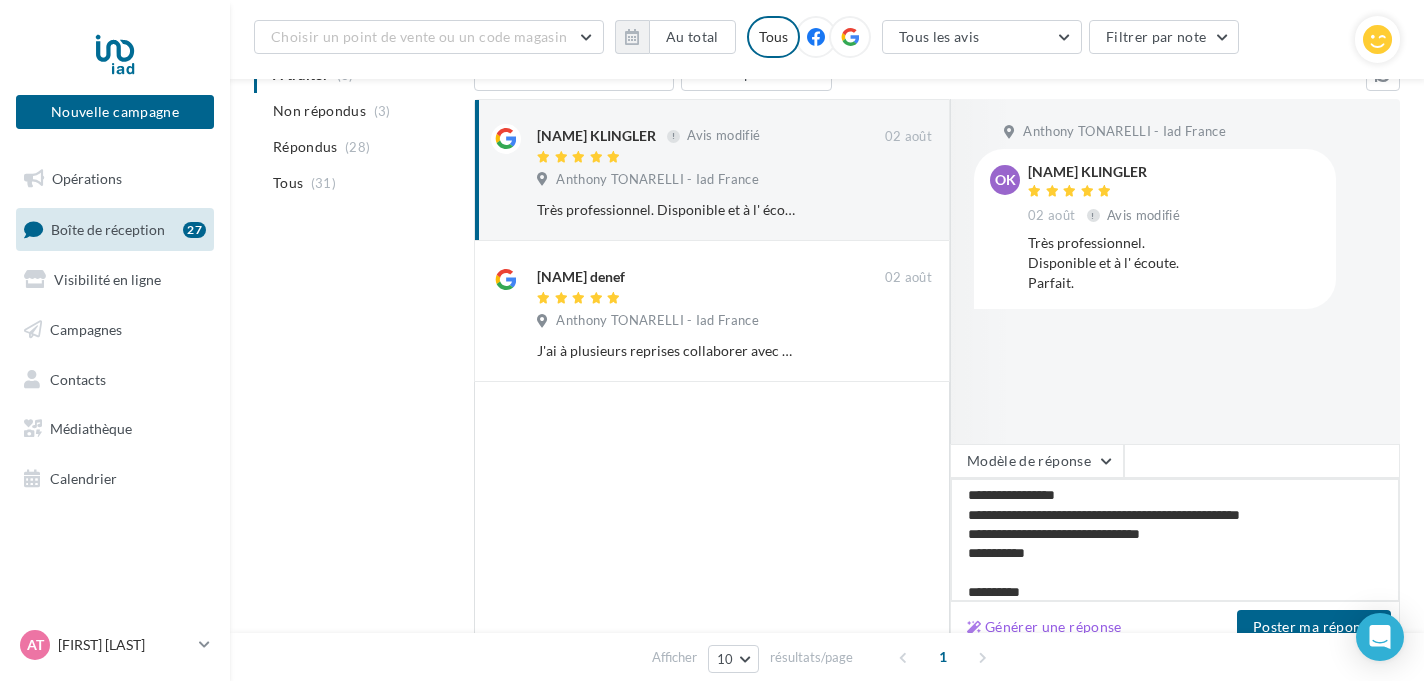 type on "**********" 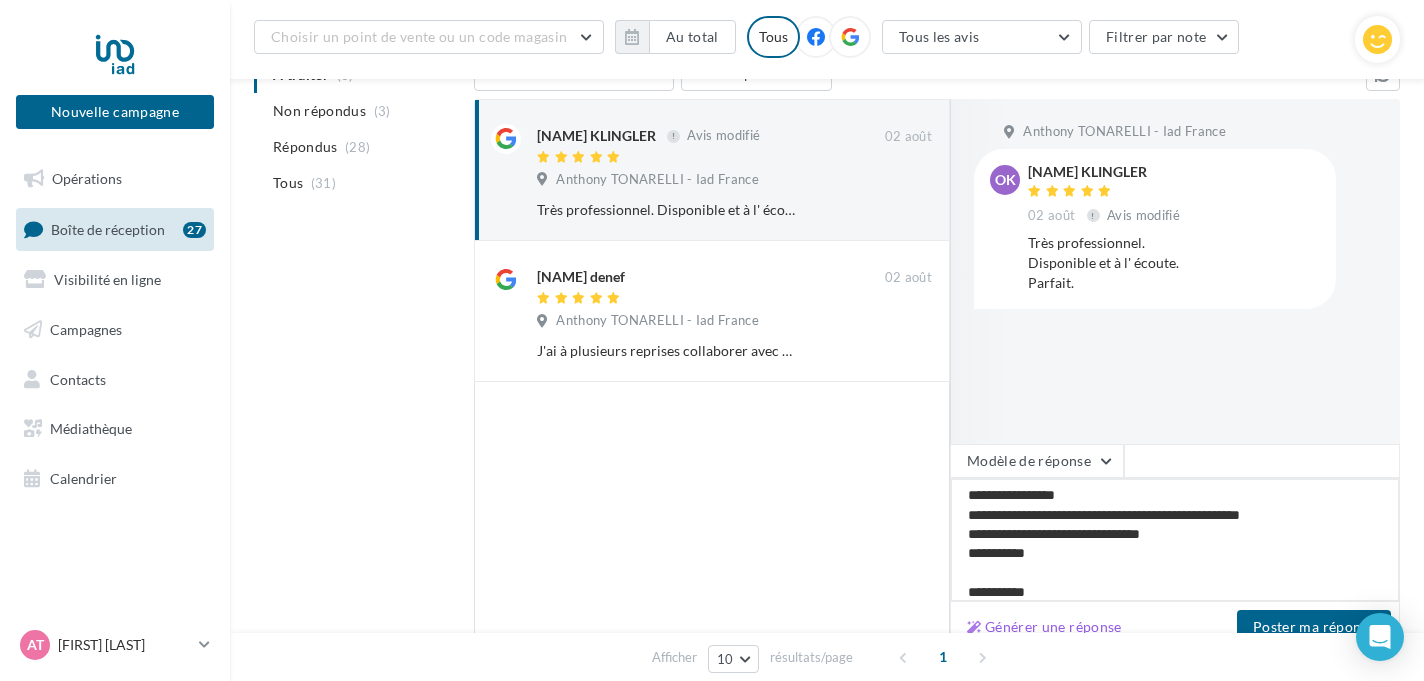 type on "**********" 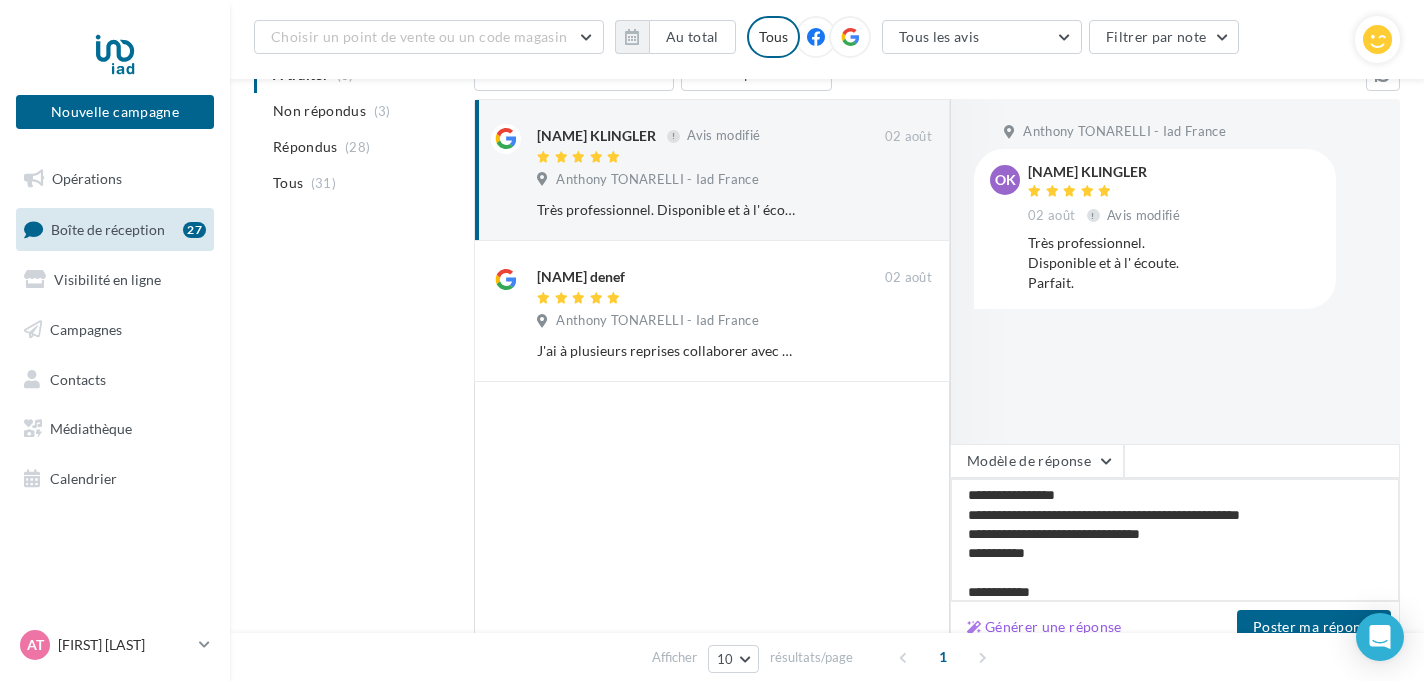 type on "**********" 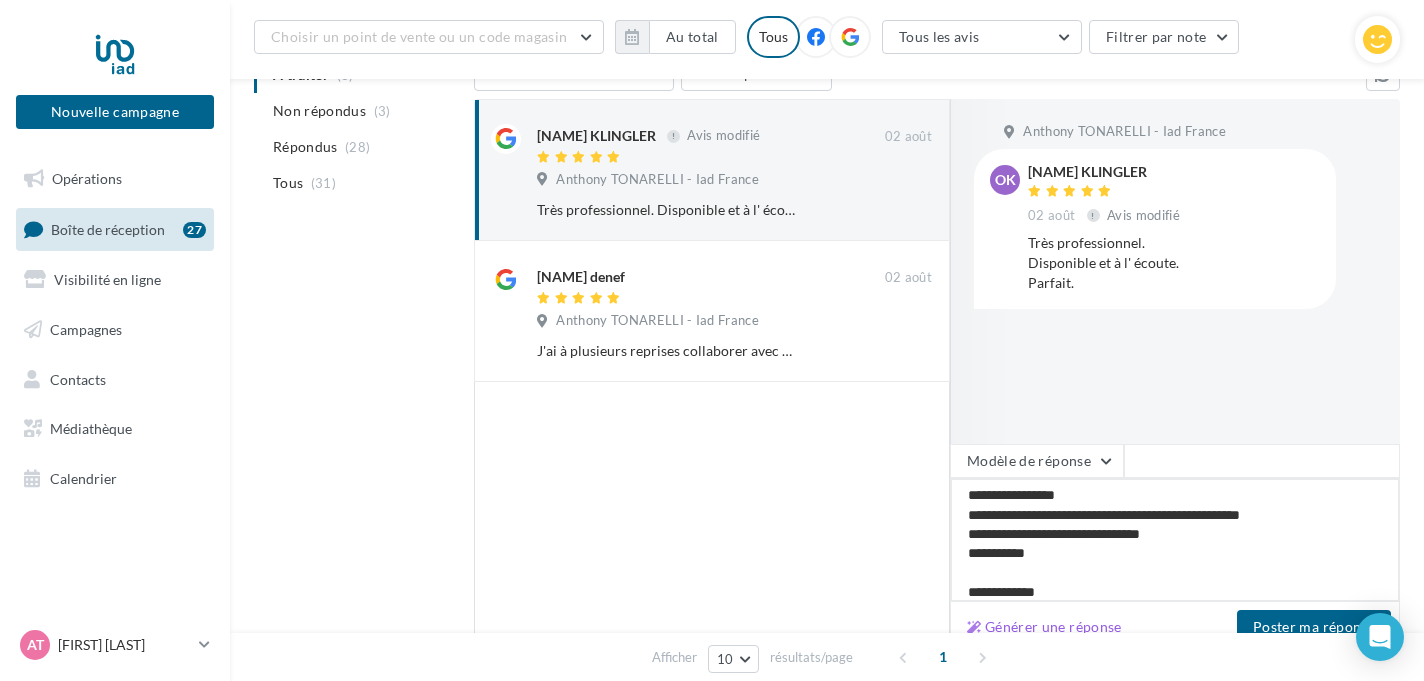 type on "**********" 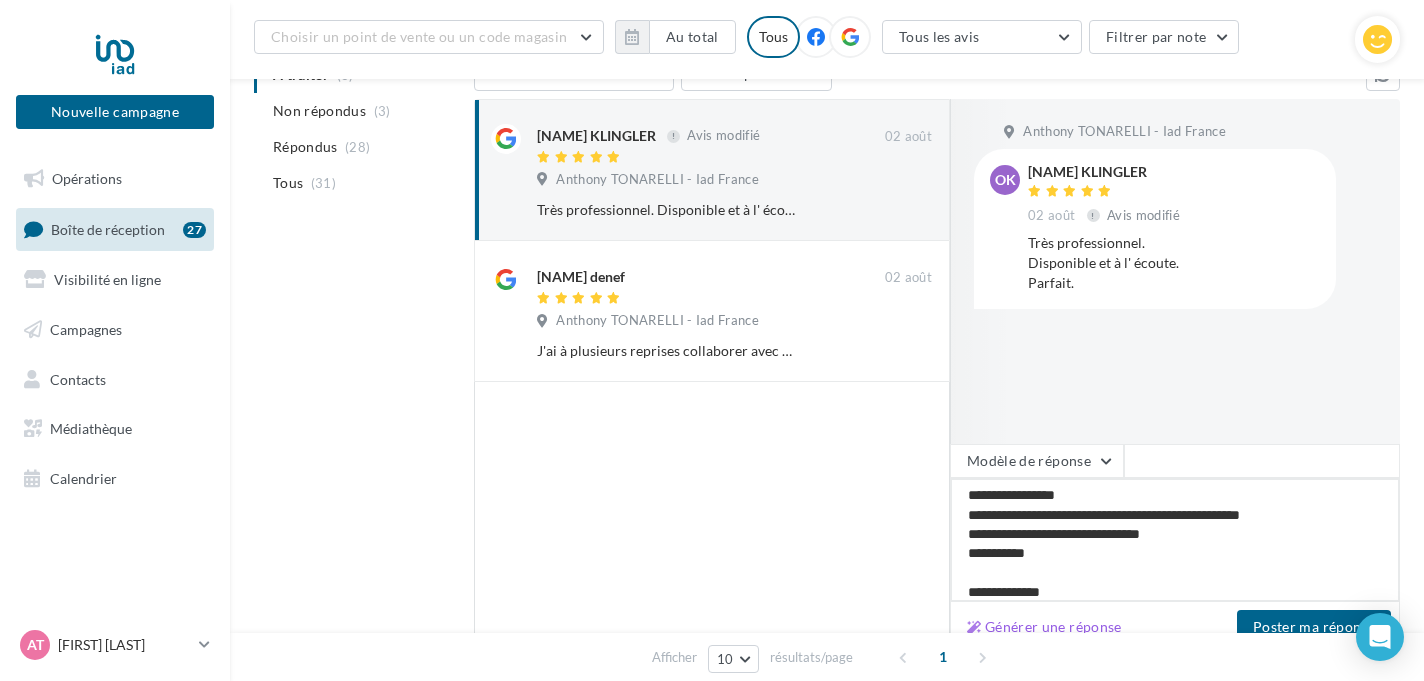 type on "**********" 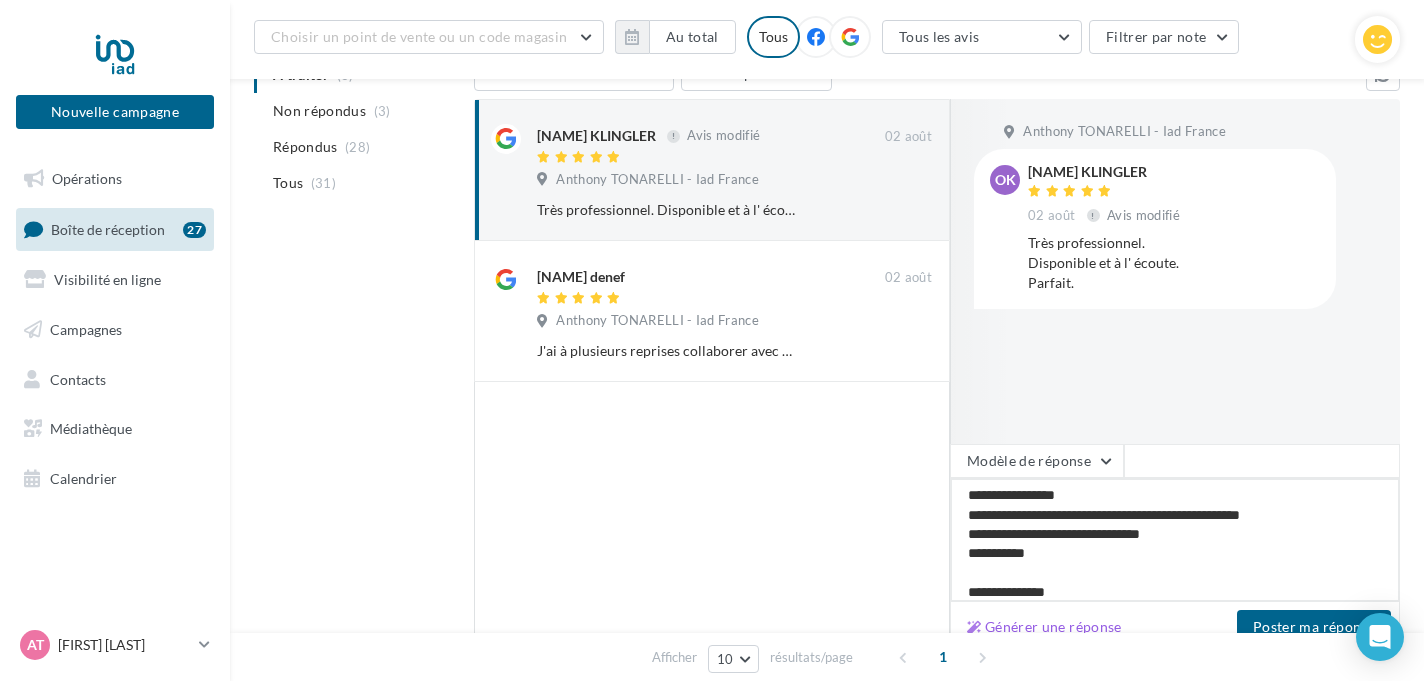 type on "**********" 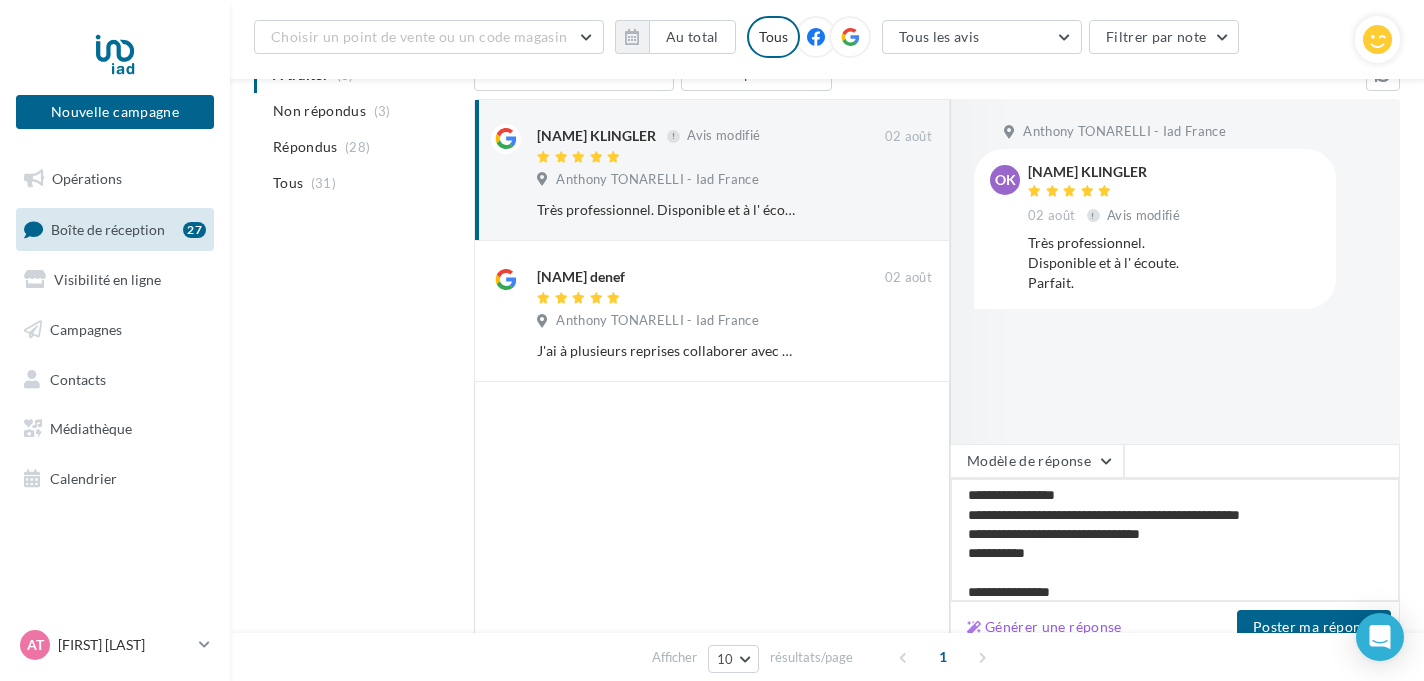type on "**********" 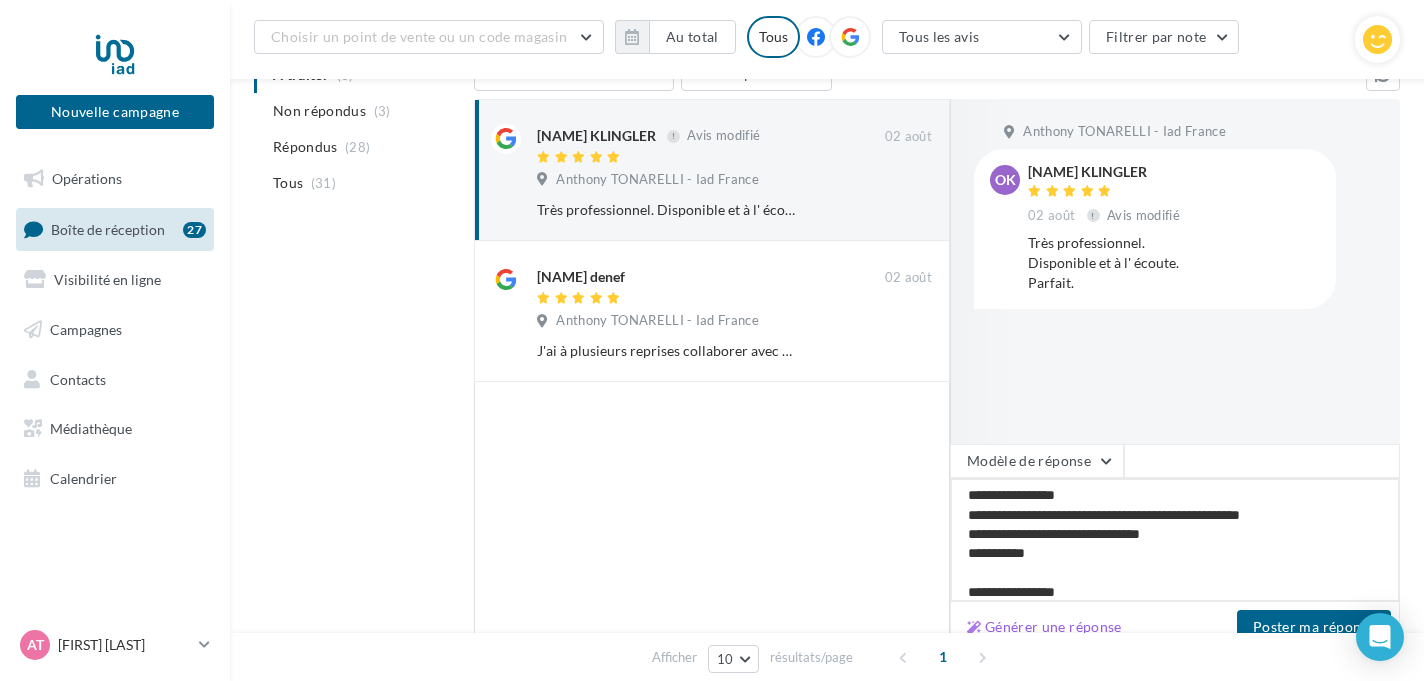 type on "**********" 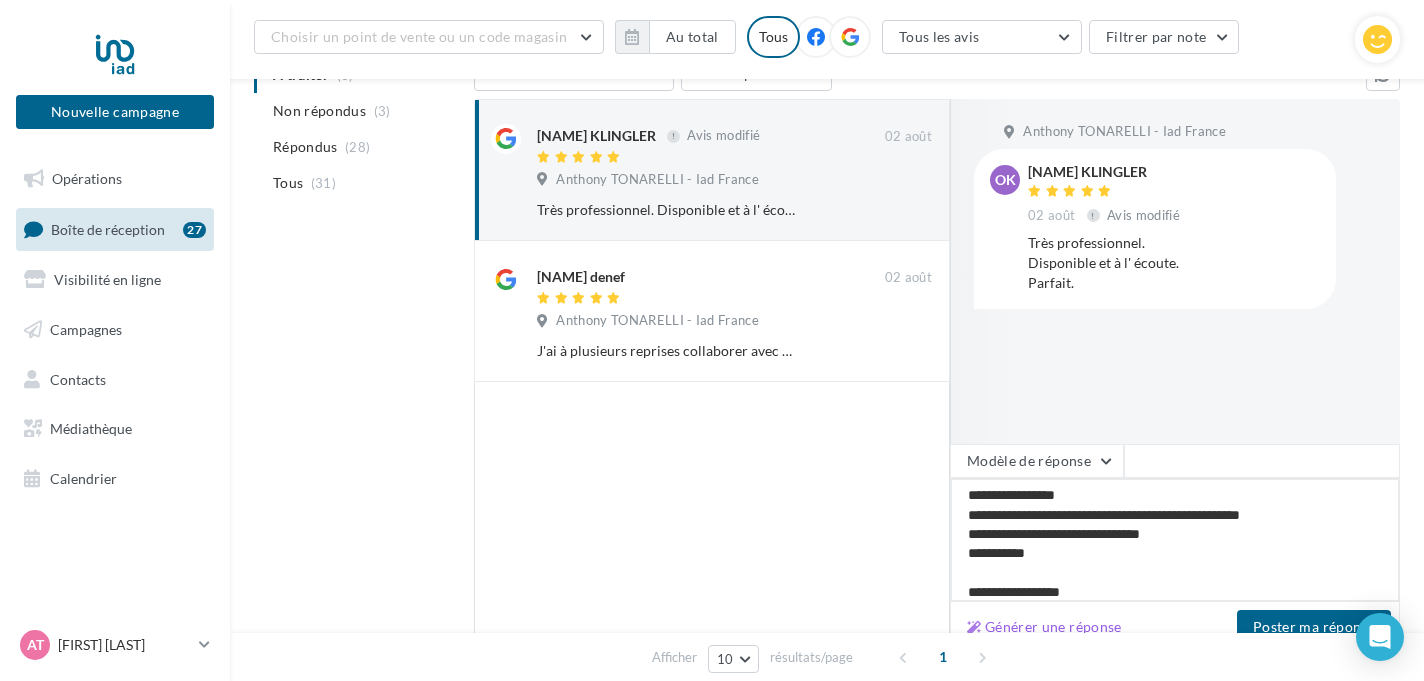 type on "**********" 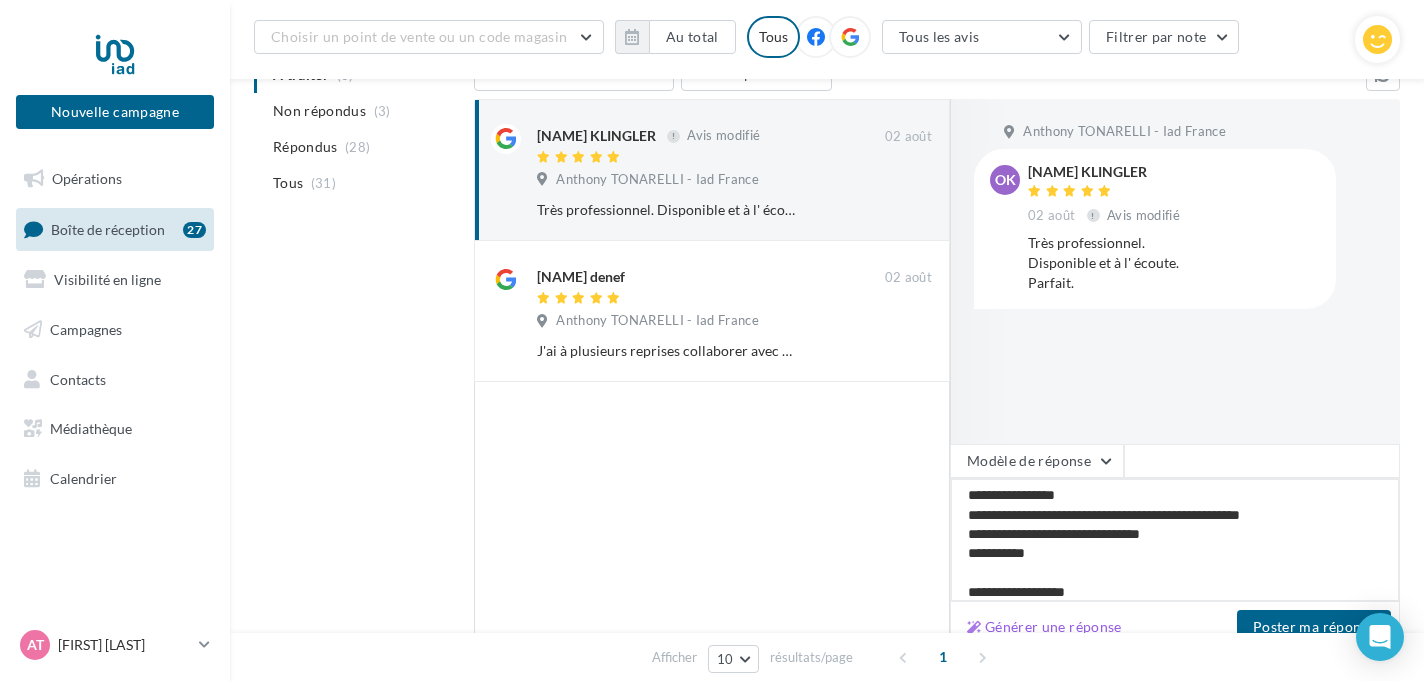 type on "**********" 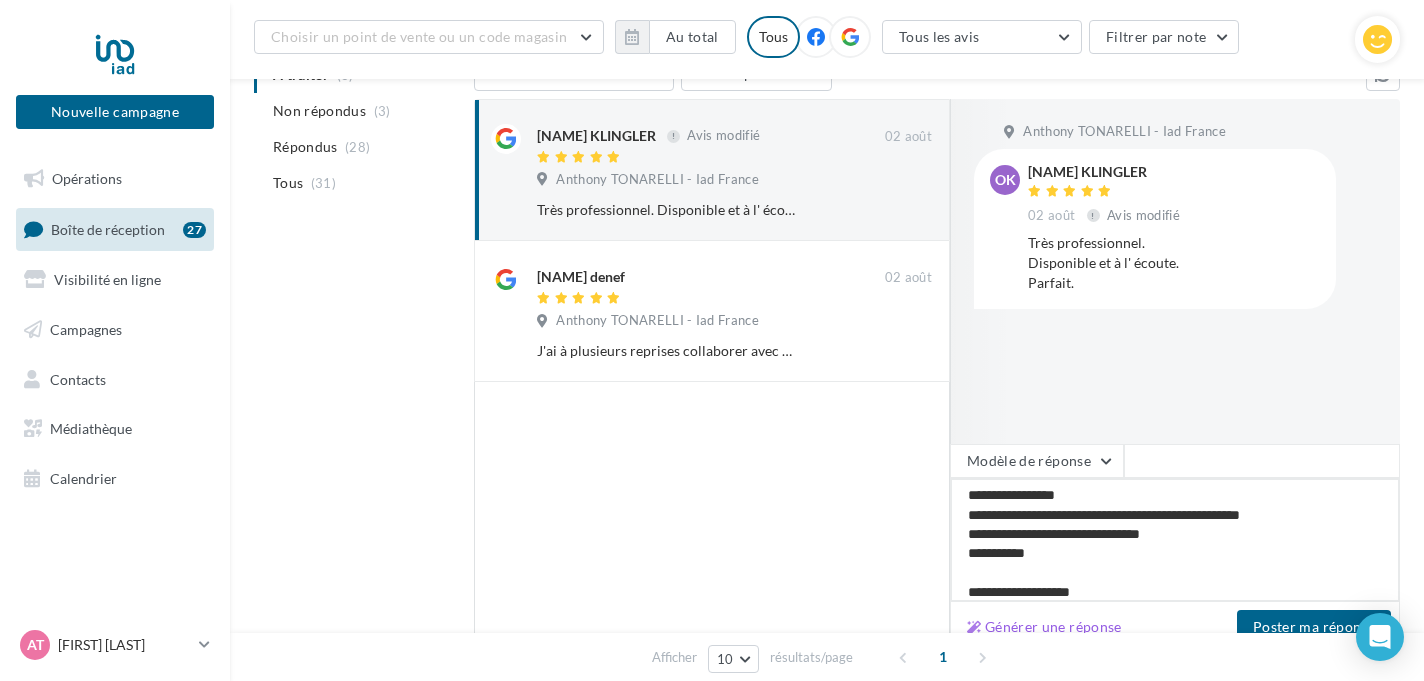 type on "**********" 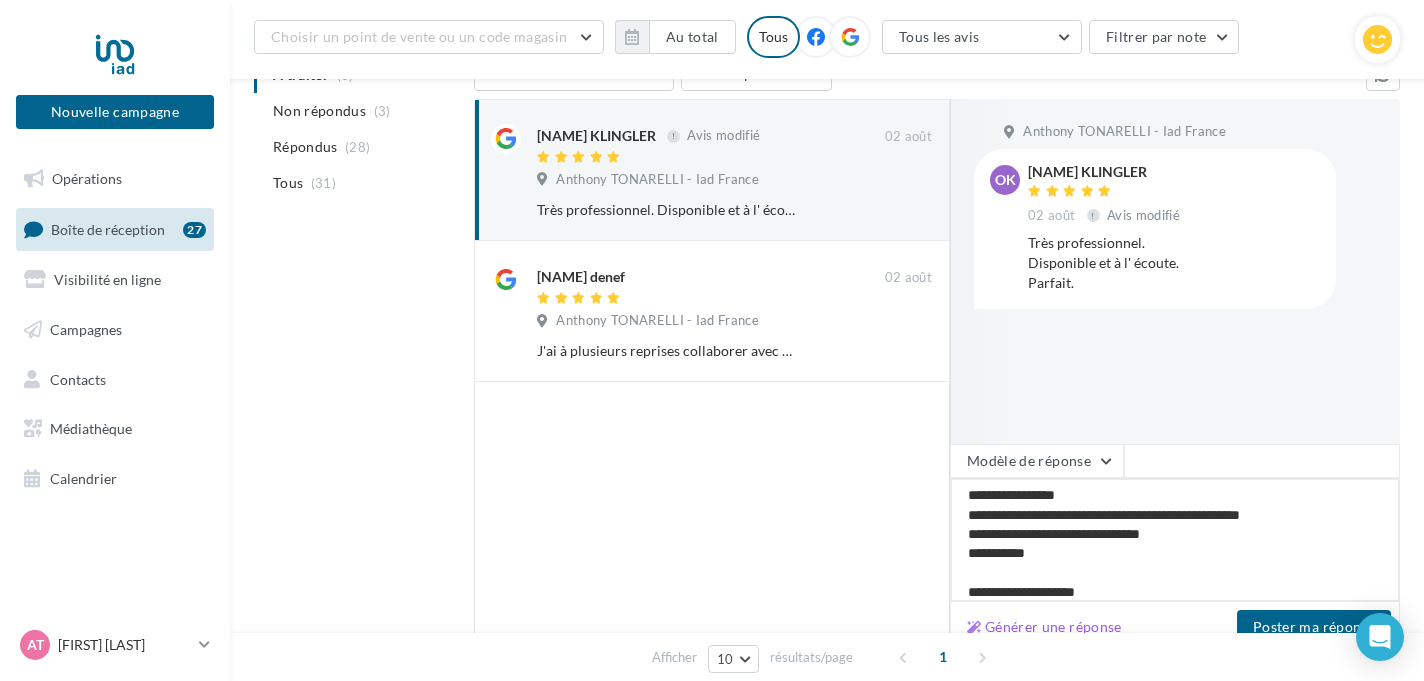 type on "**********" 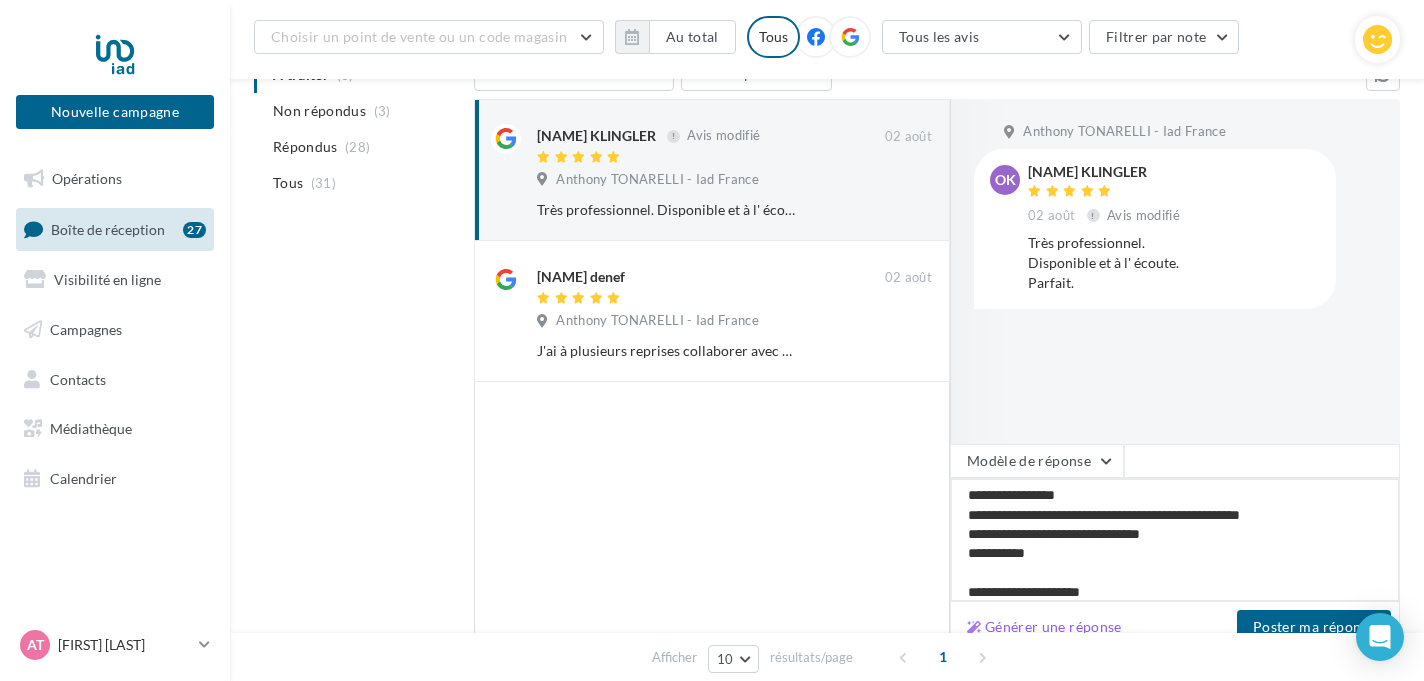 type on "**********" 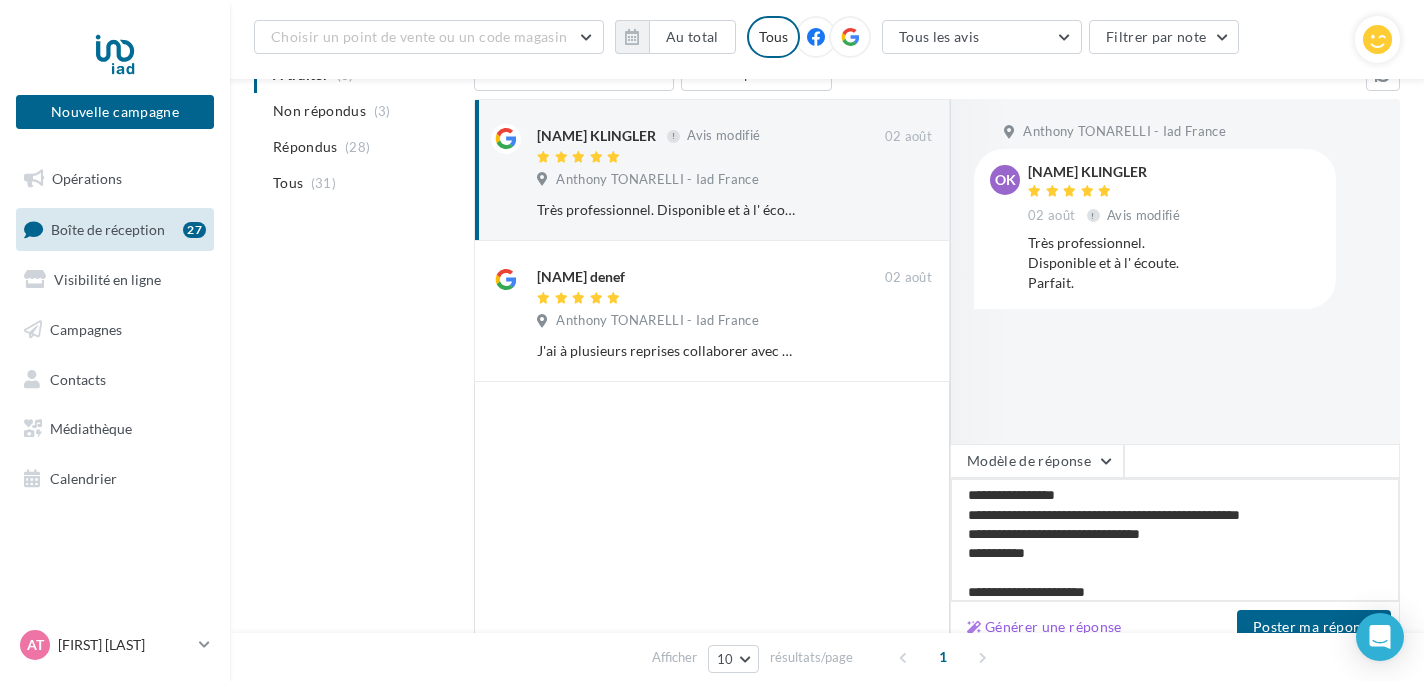 type on "**********" 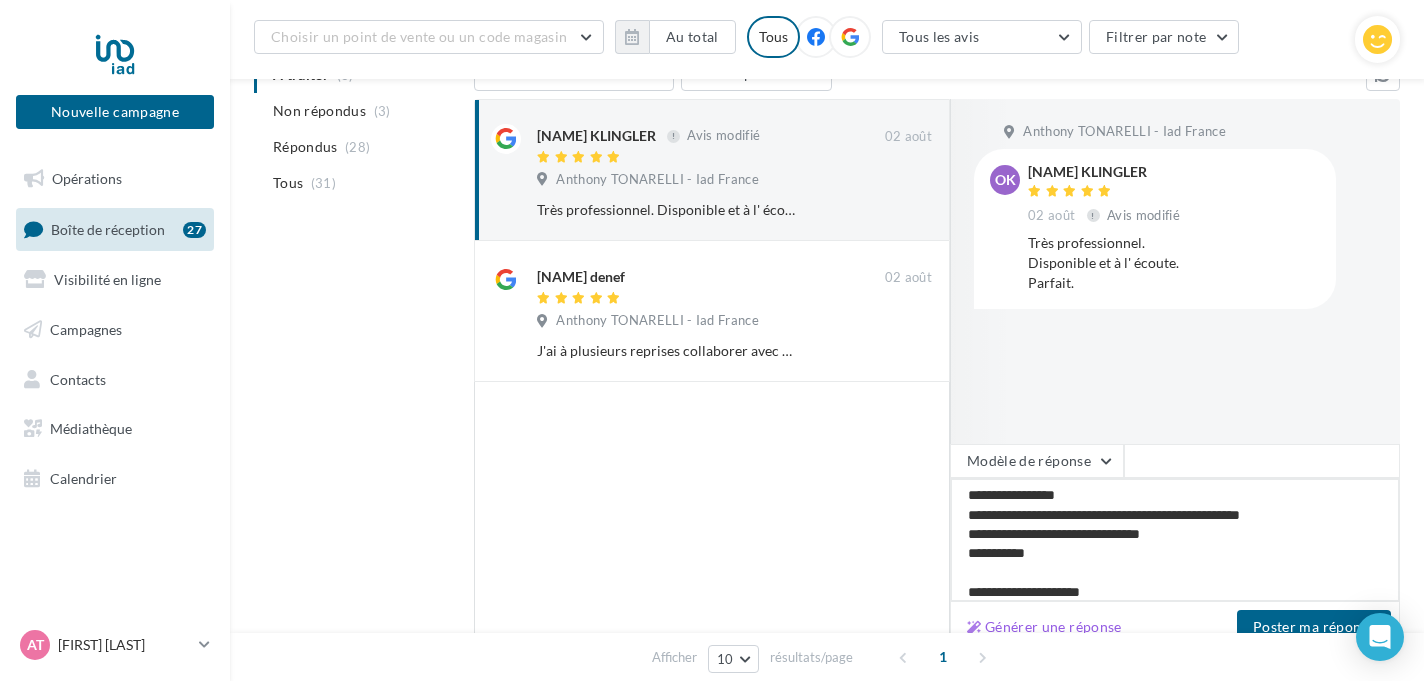 type on "**********" 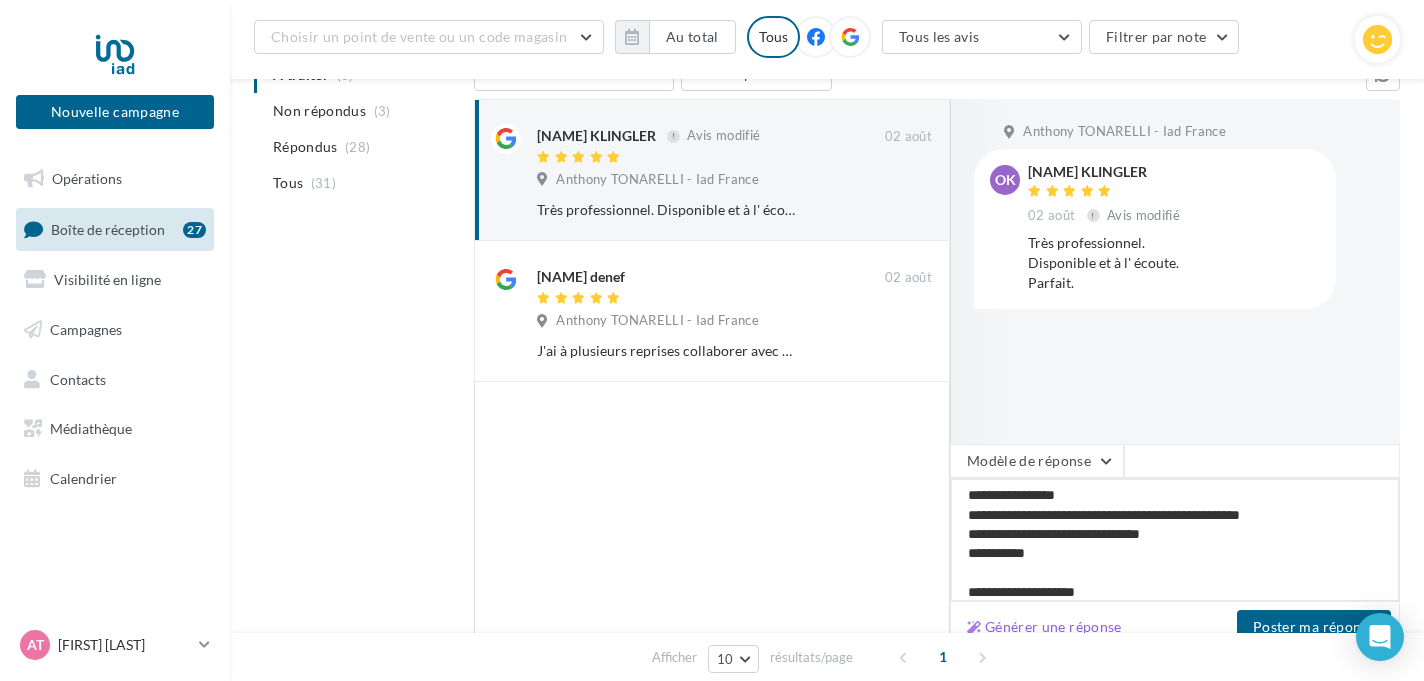 type on "**********" 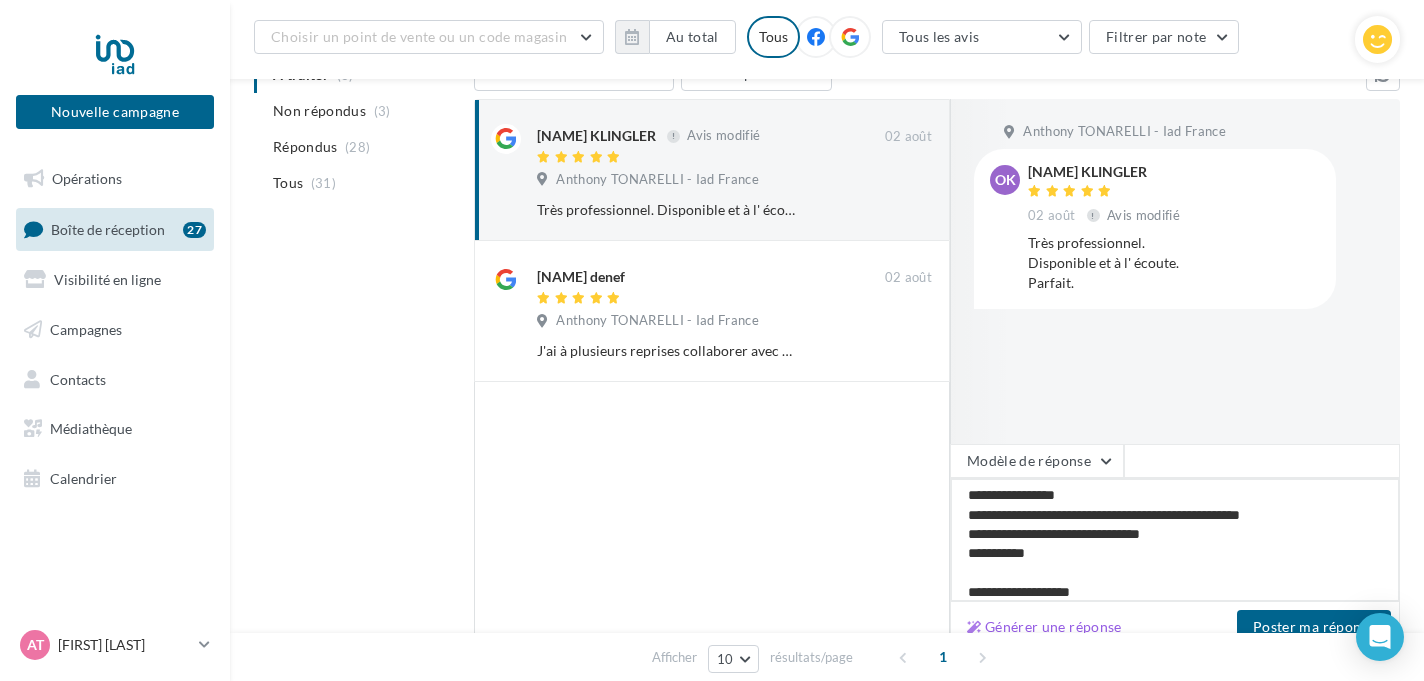 type on "**********" 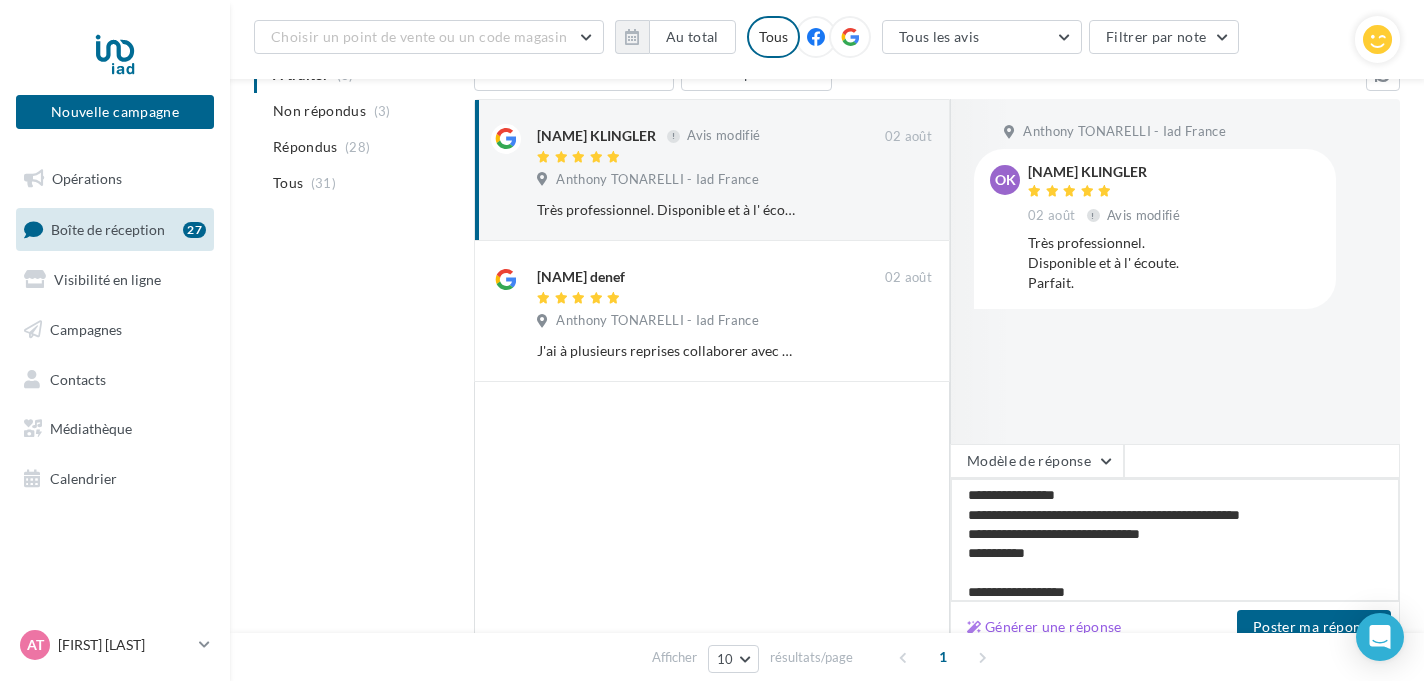 type on "**********" 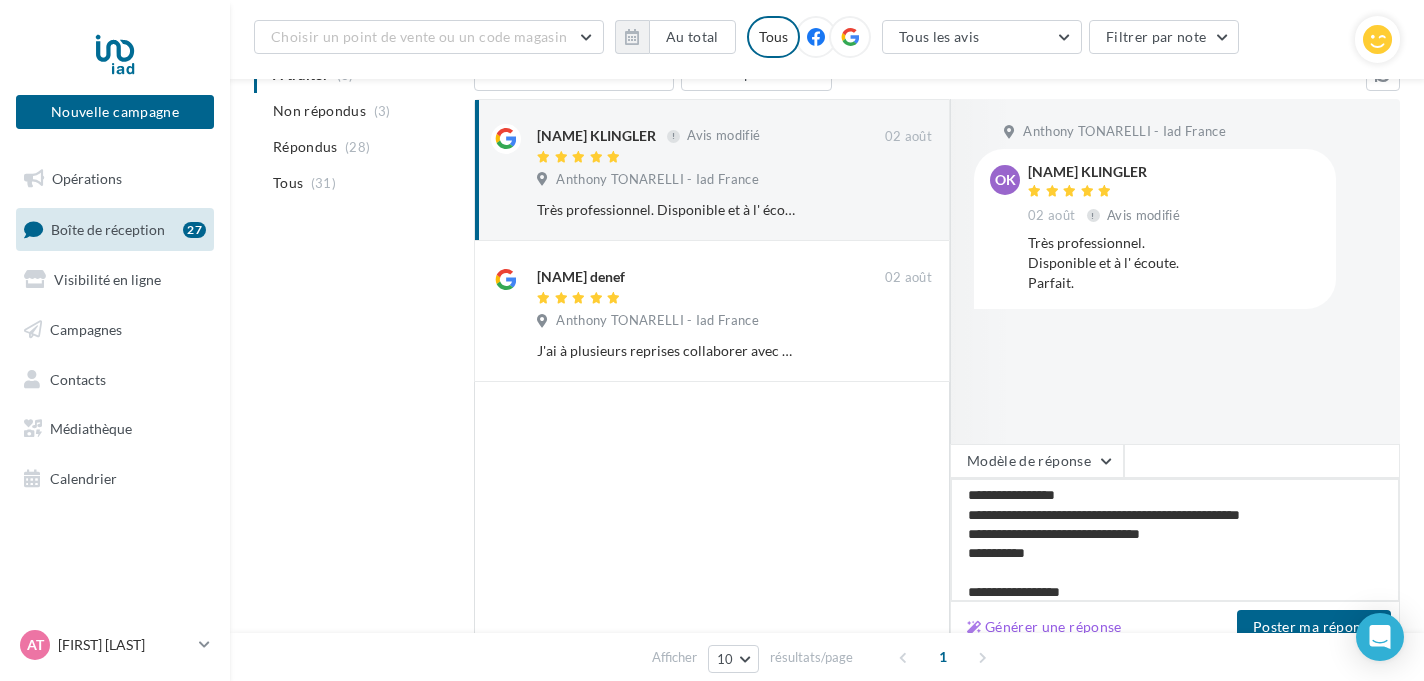 type on "**********" 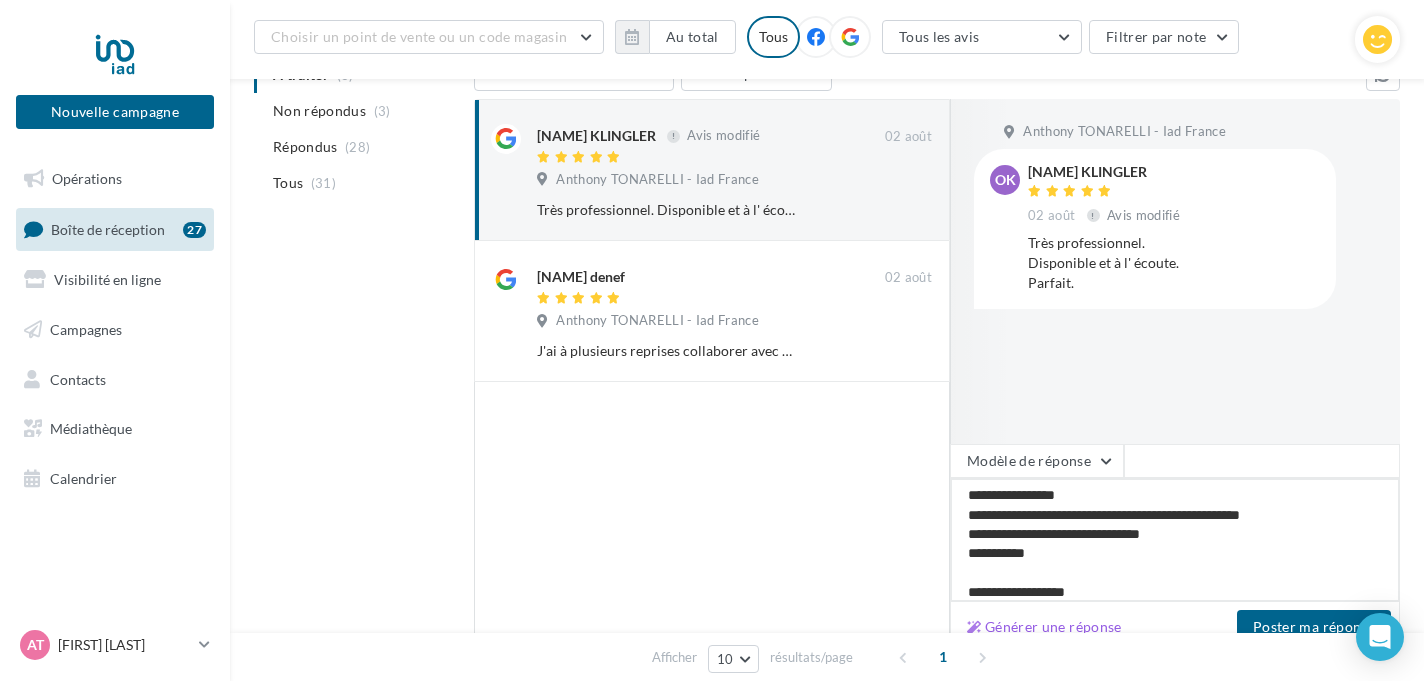 type on "**********" 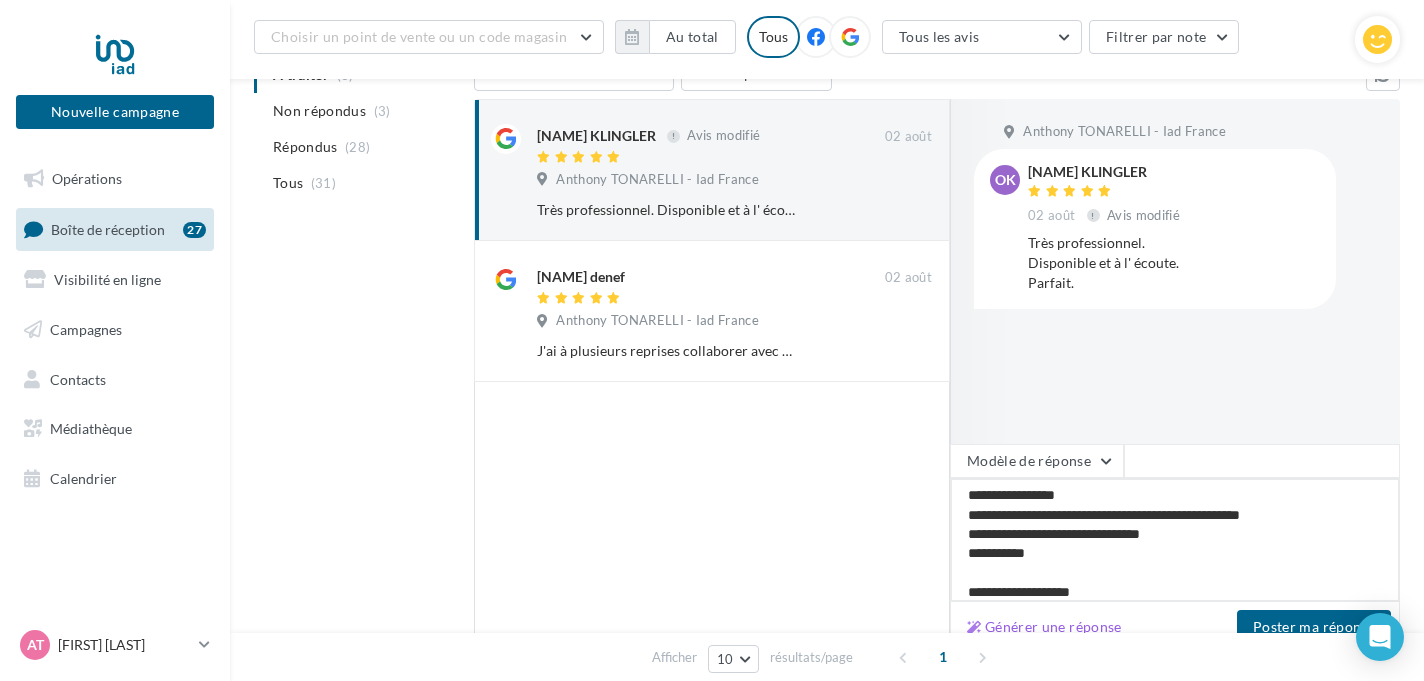 type on "**********" 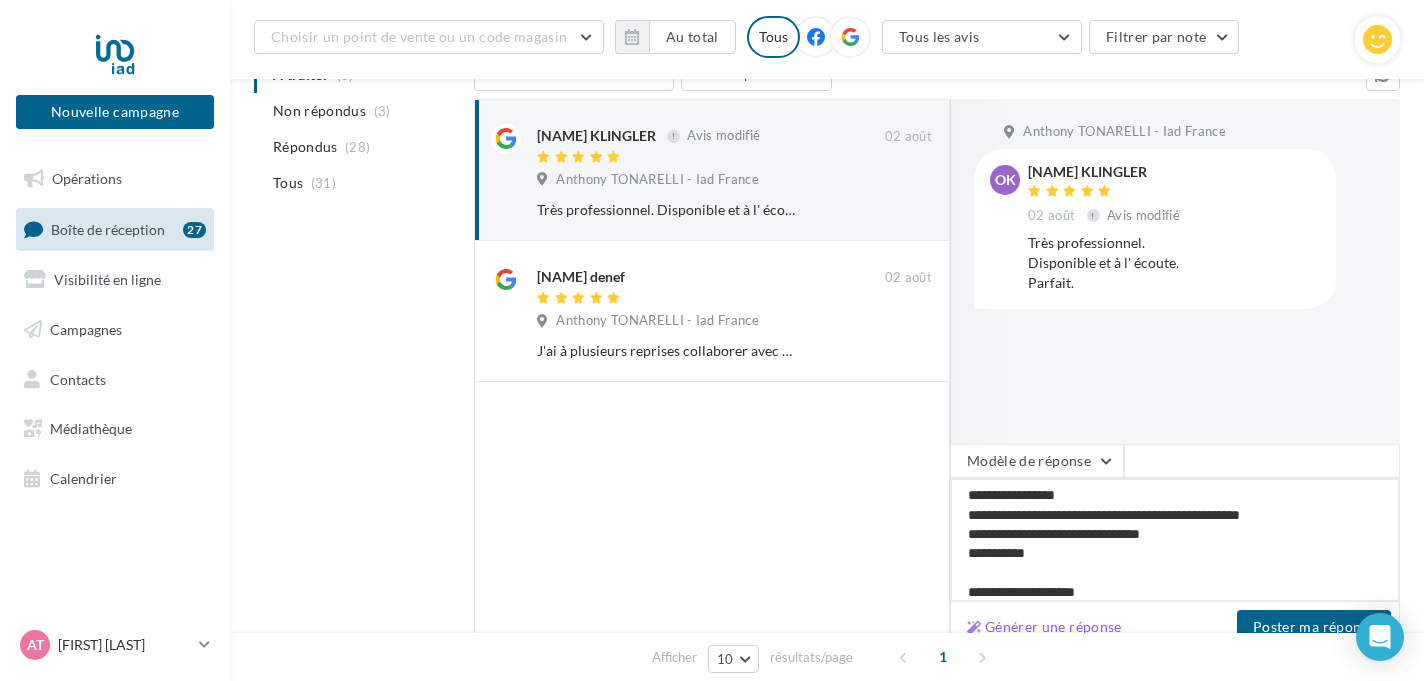 type on "**********" 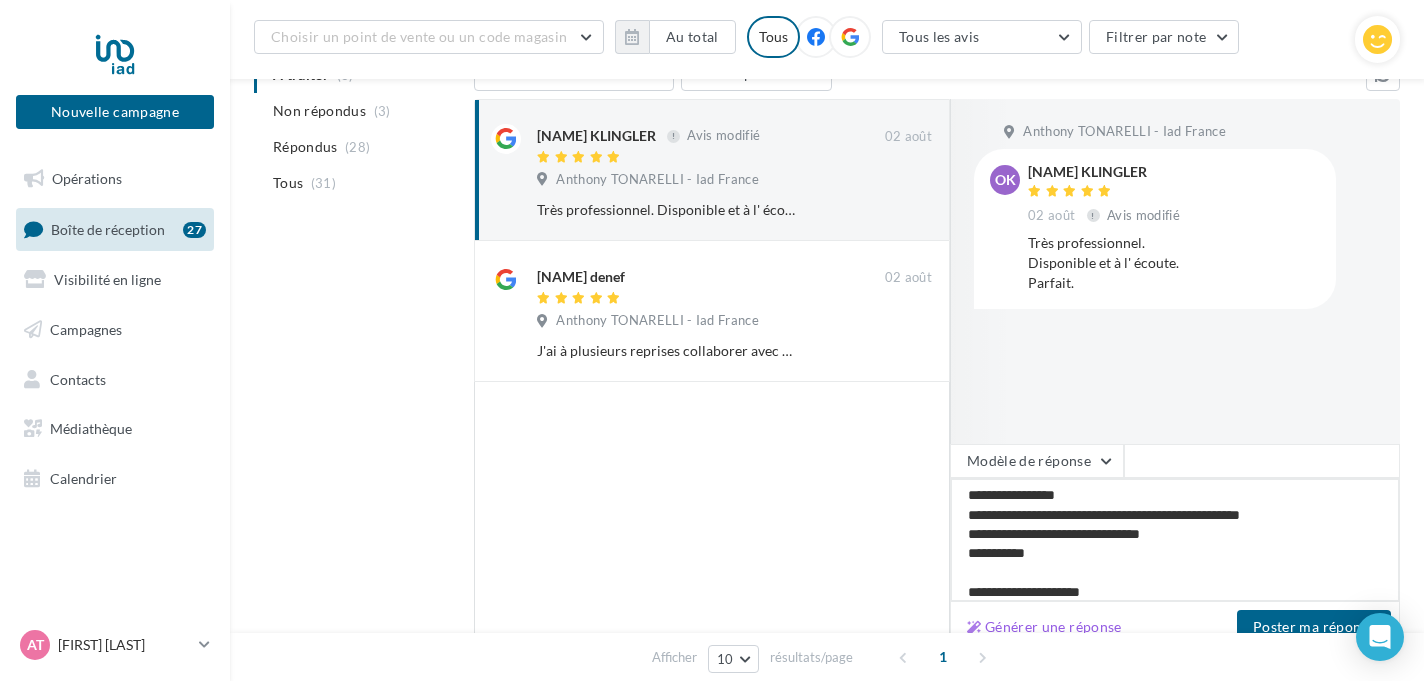 type on "**********" 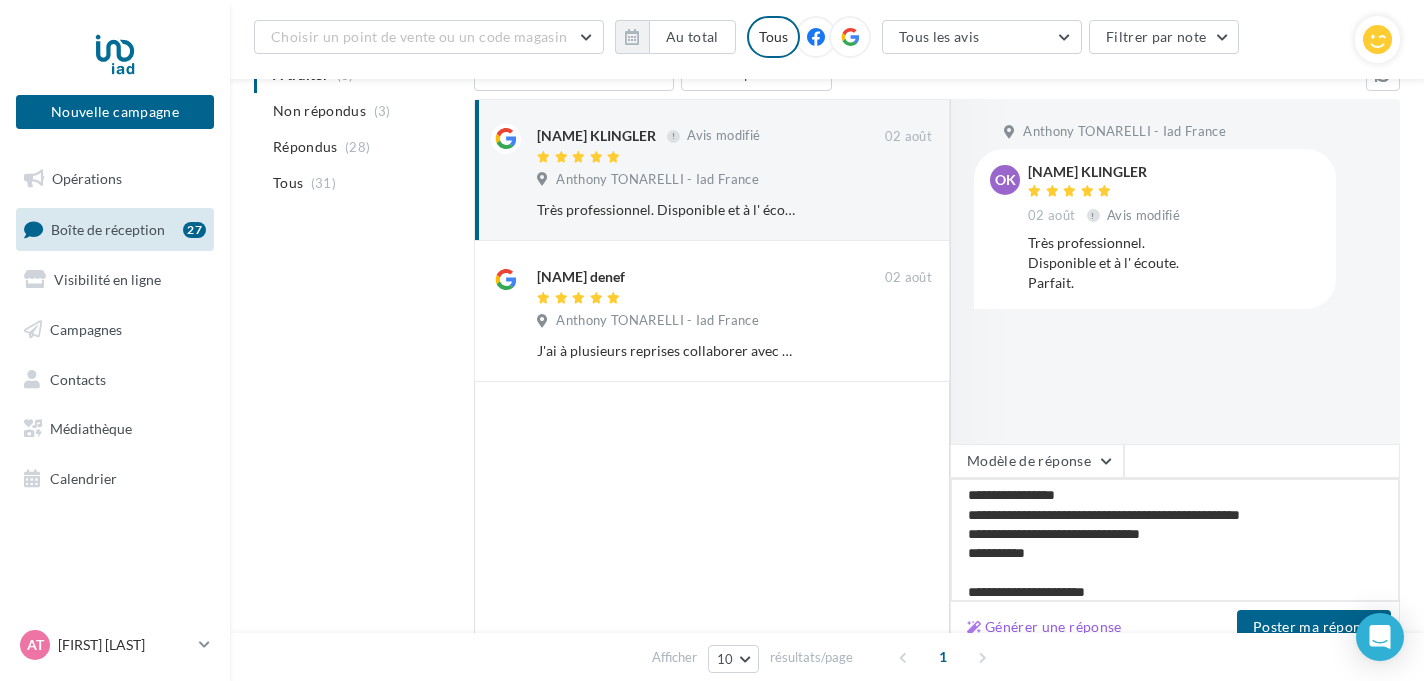 type on "**********" 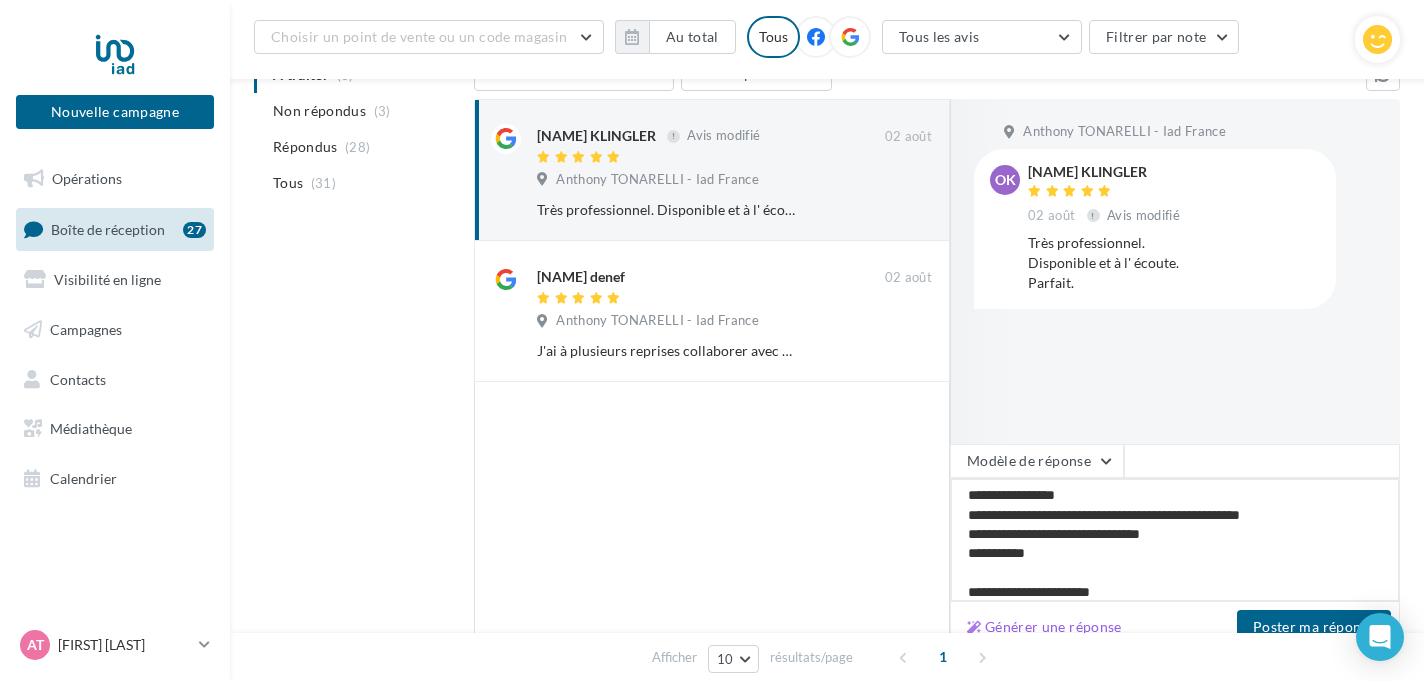 type on "**********" 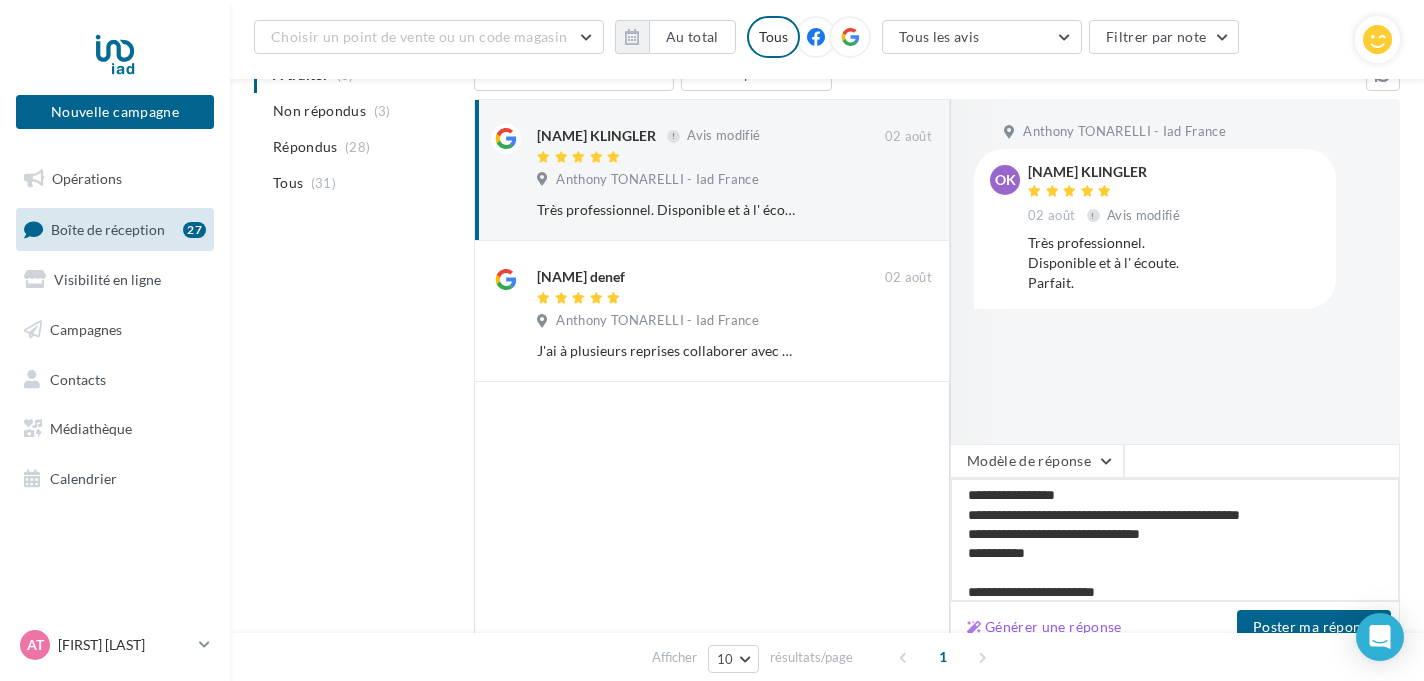 type on "**********" 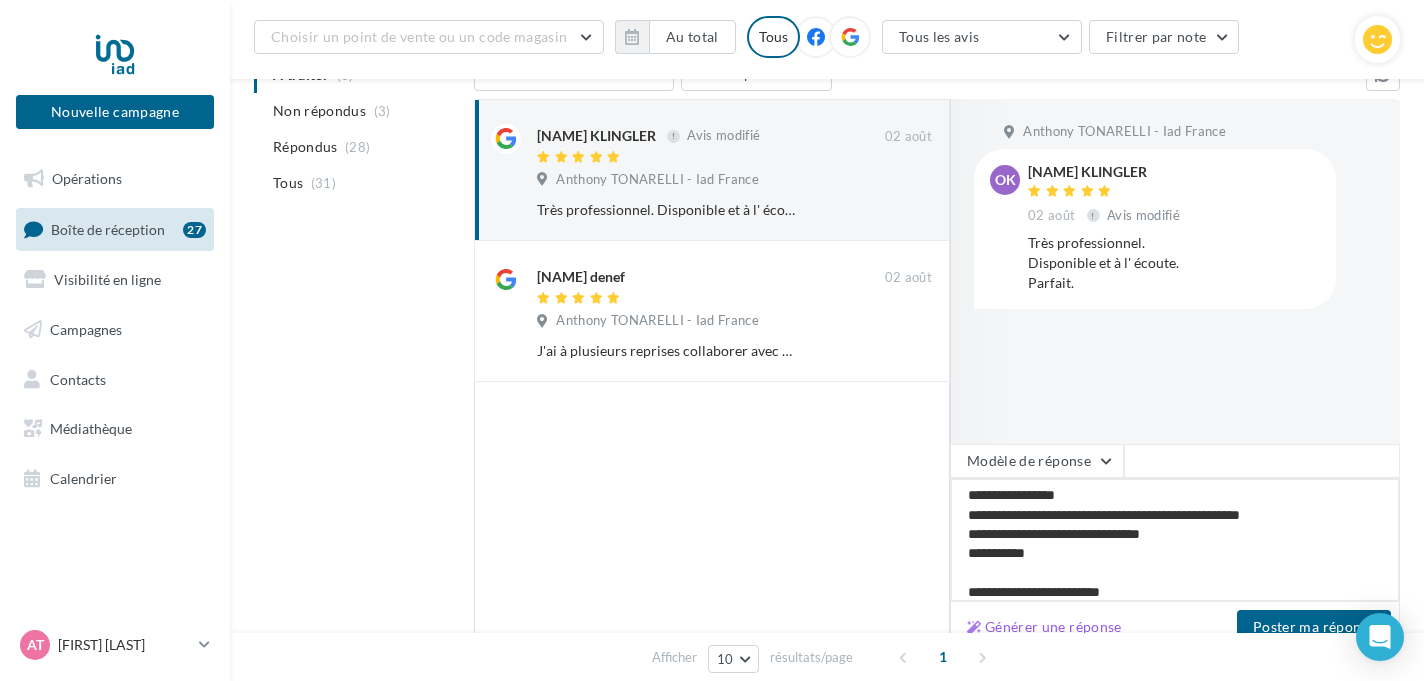 type on "**********" 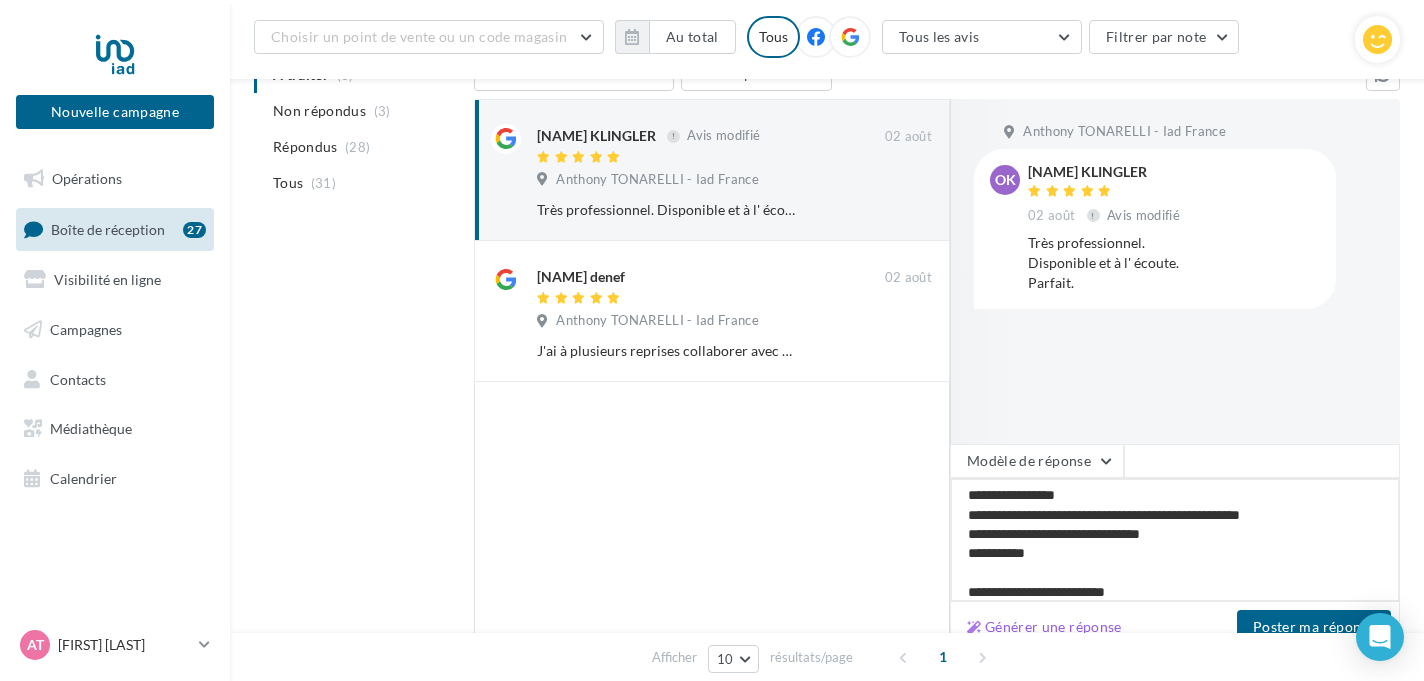 type on "**********" 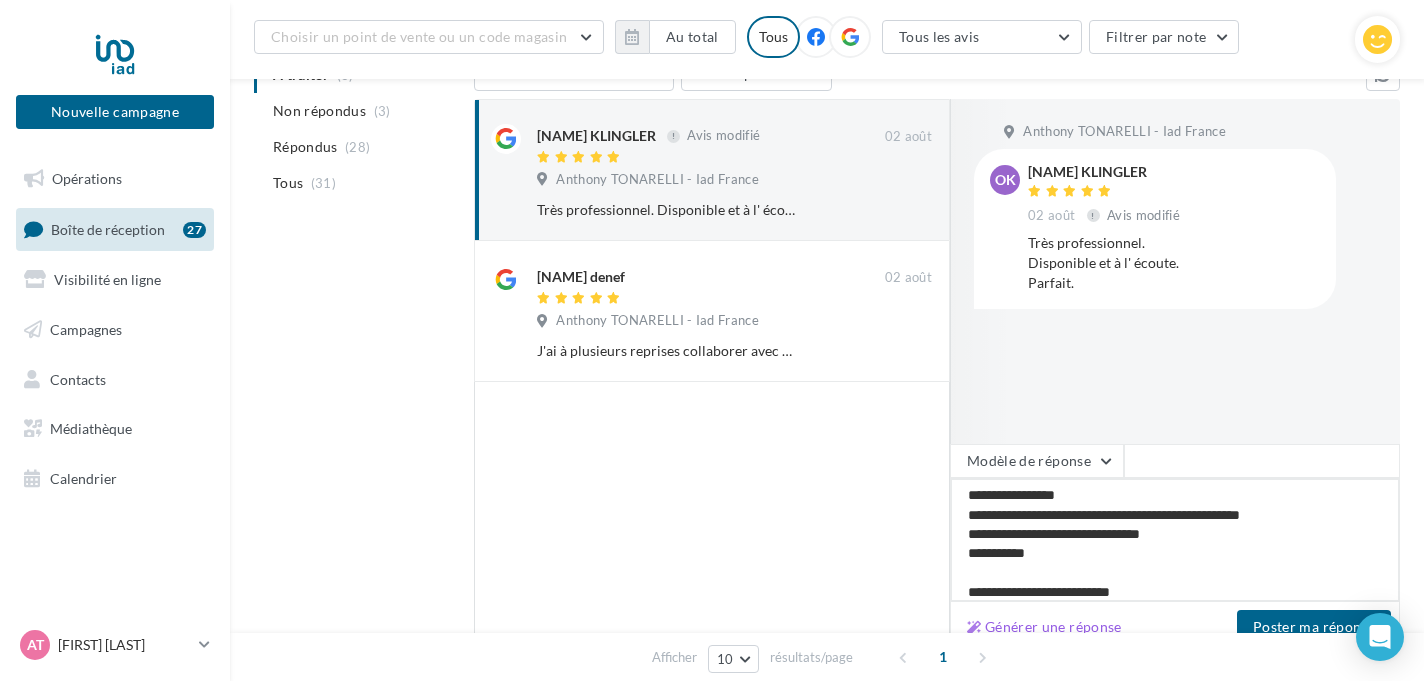 type on "**********" 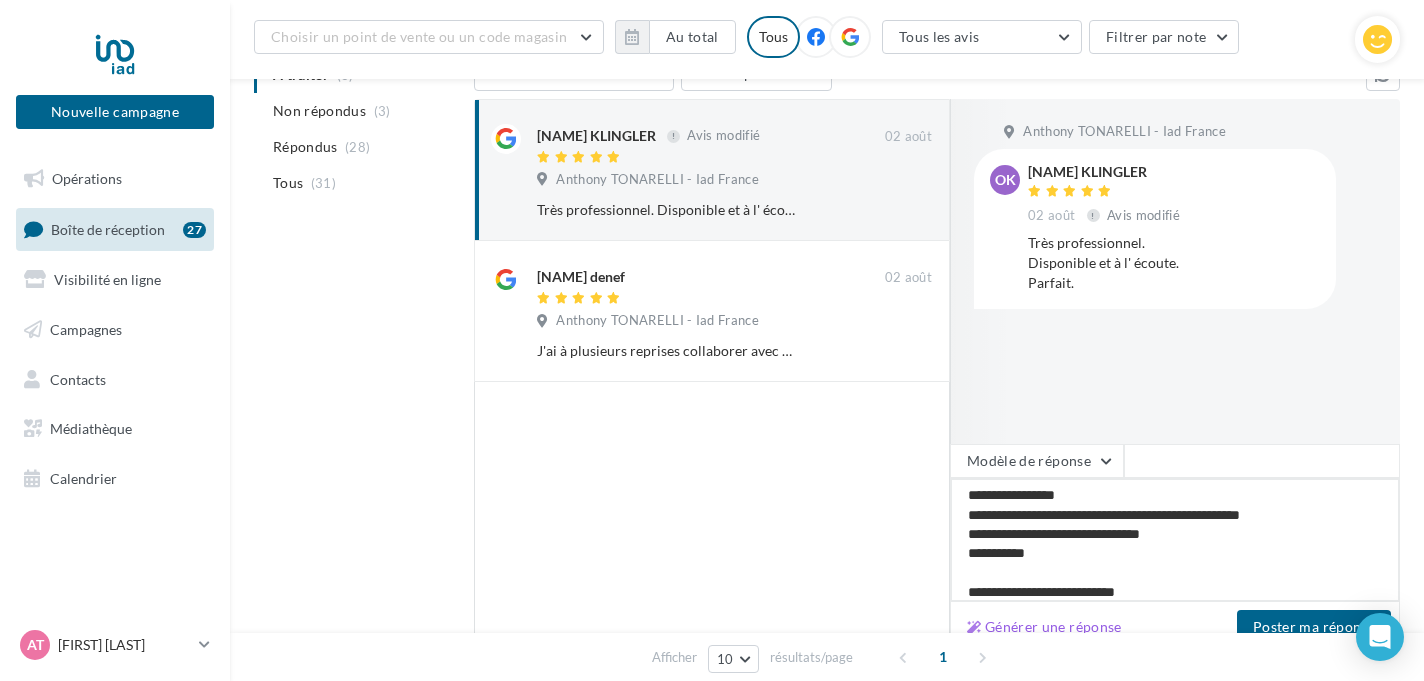 type on "**********" 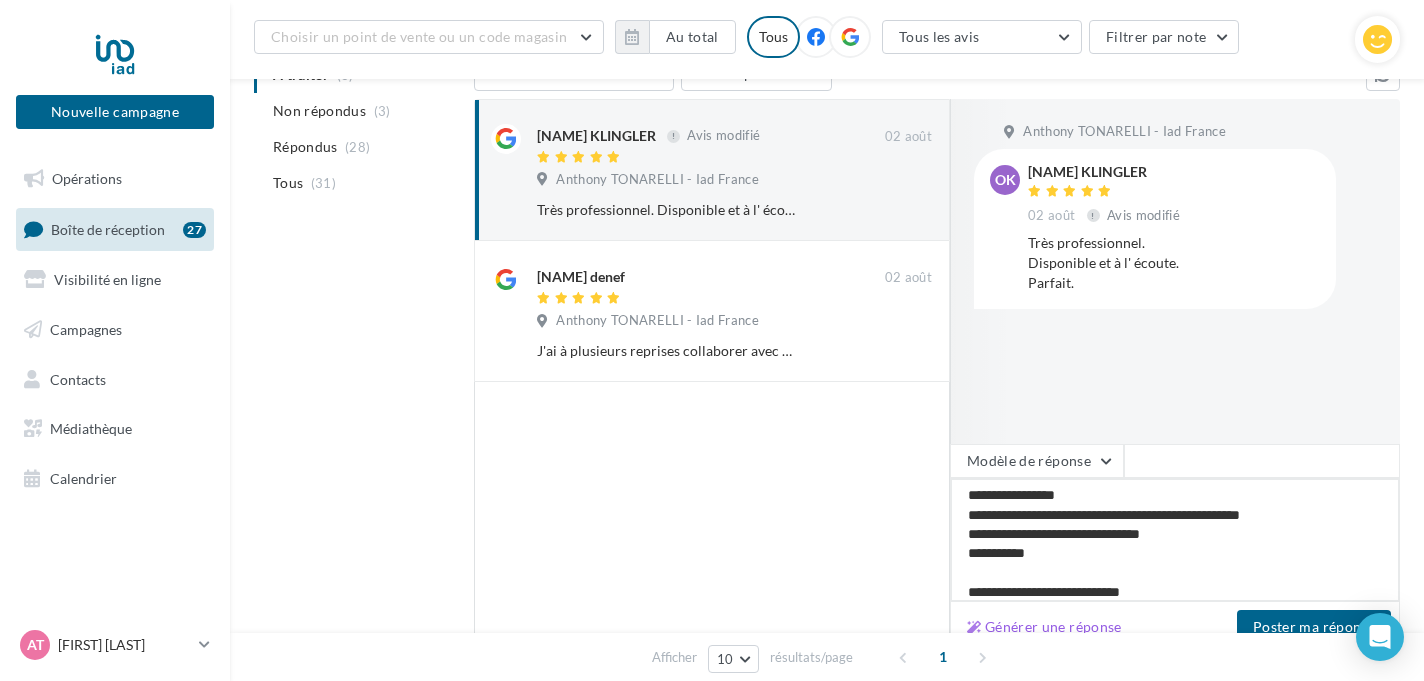 type on "**********" 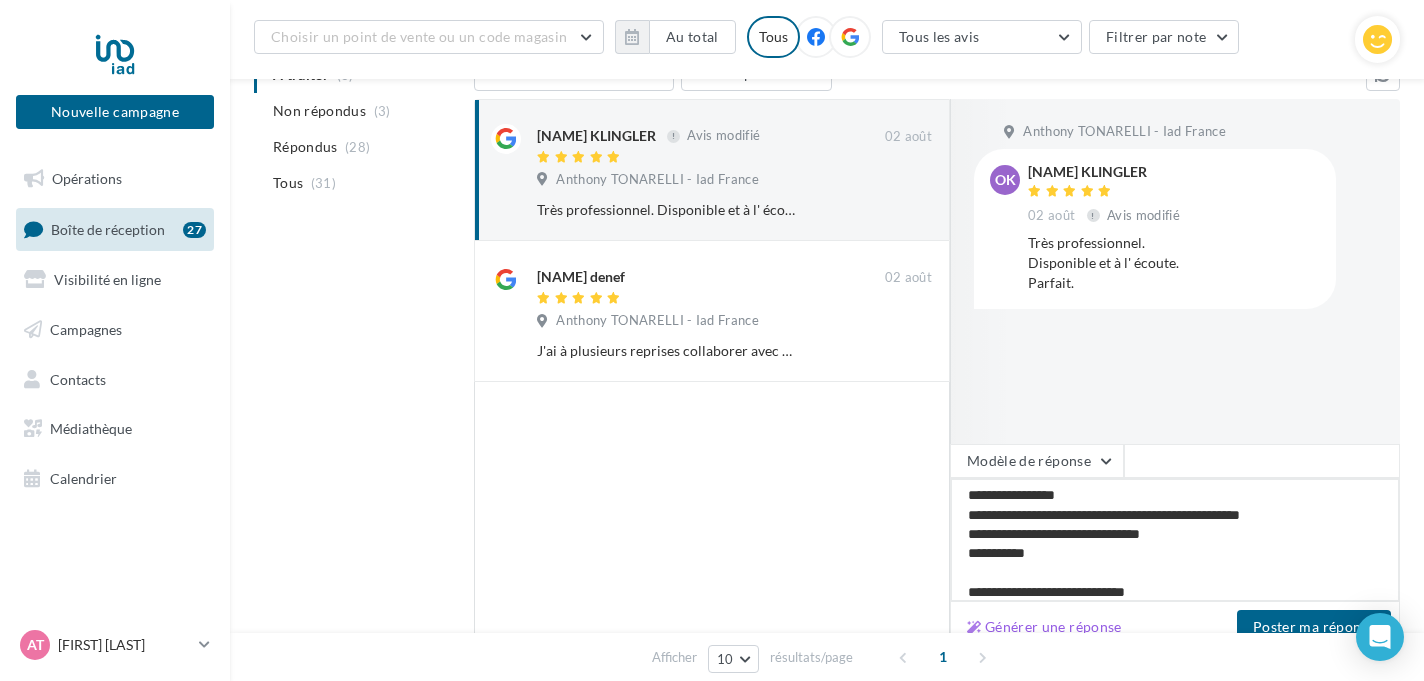 type 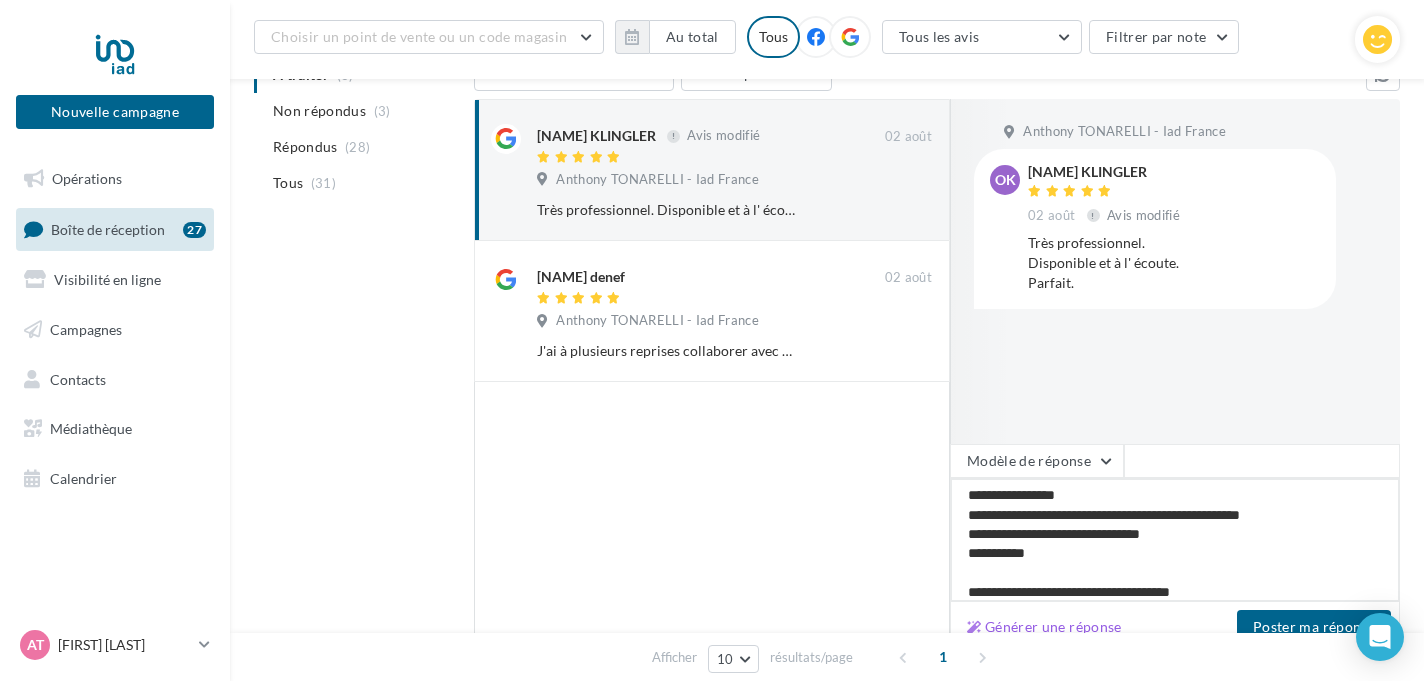 scroll, scrollTop: 21, scrollLeft: 0, axis: vertical 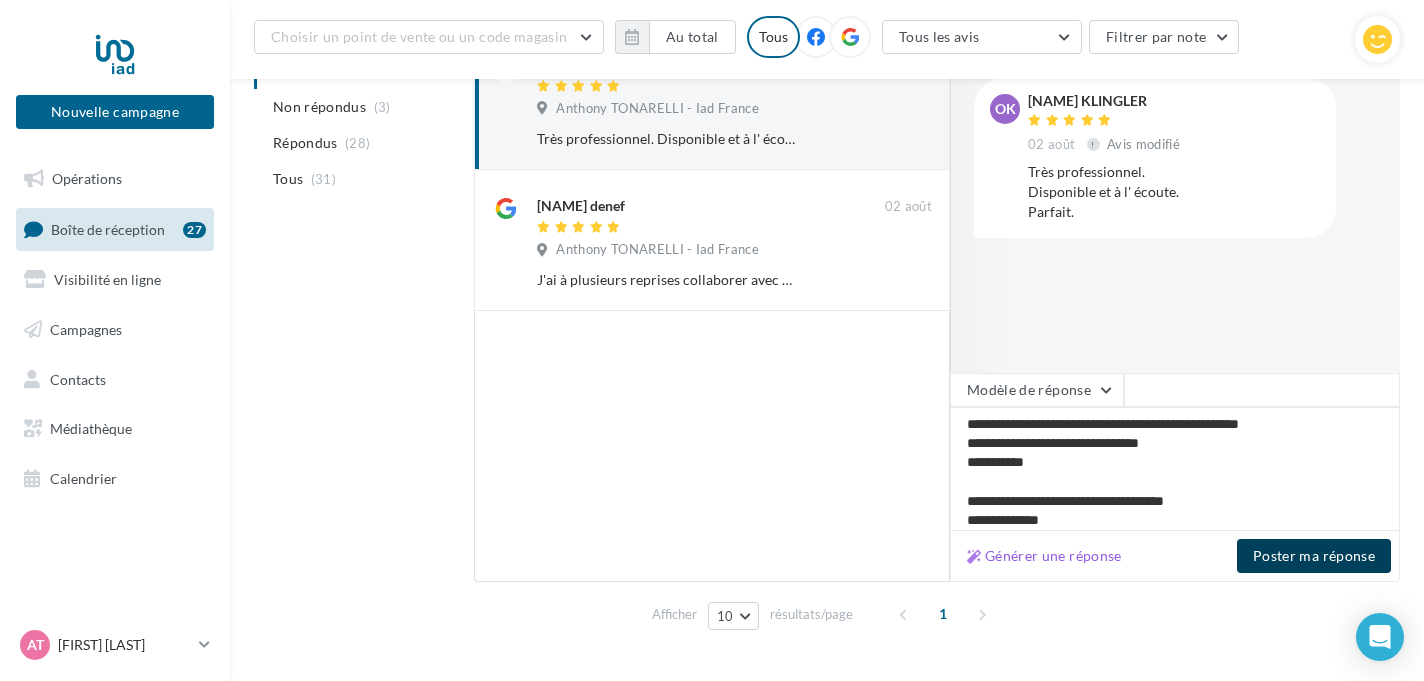 click on "Poster ma réponse" at bounding box center [1314, 556] 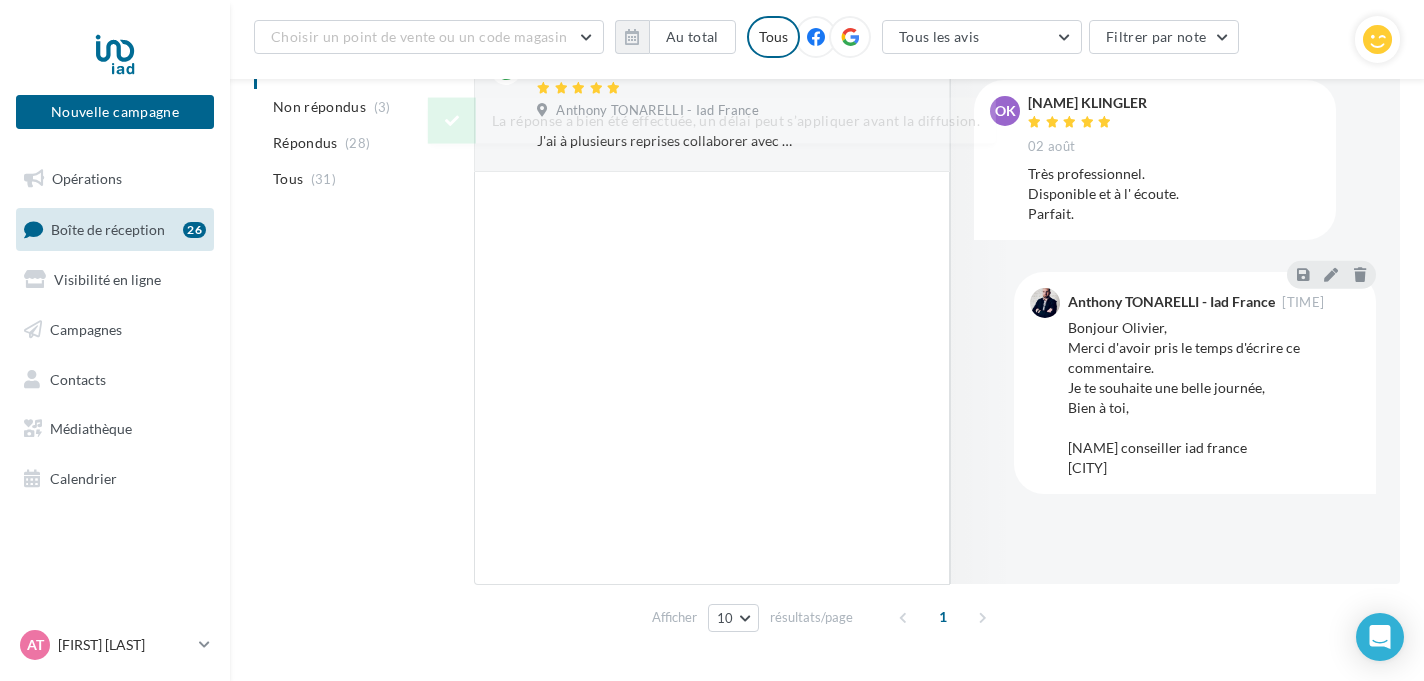 scroll, scrollTop: 304, scrollLeft: 0, axis: vertical 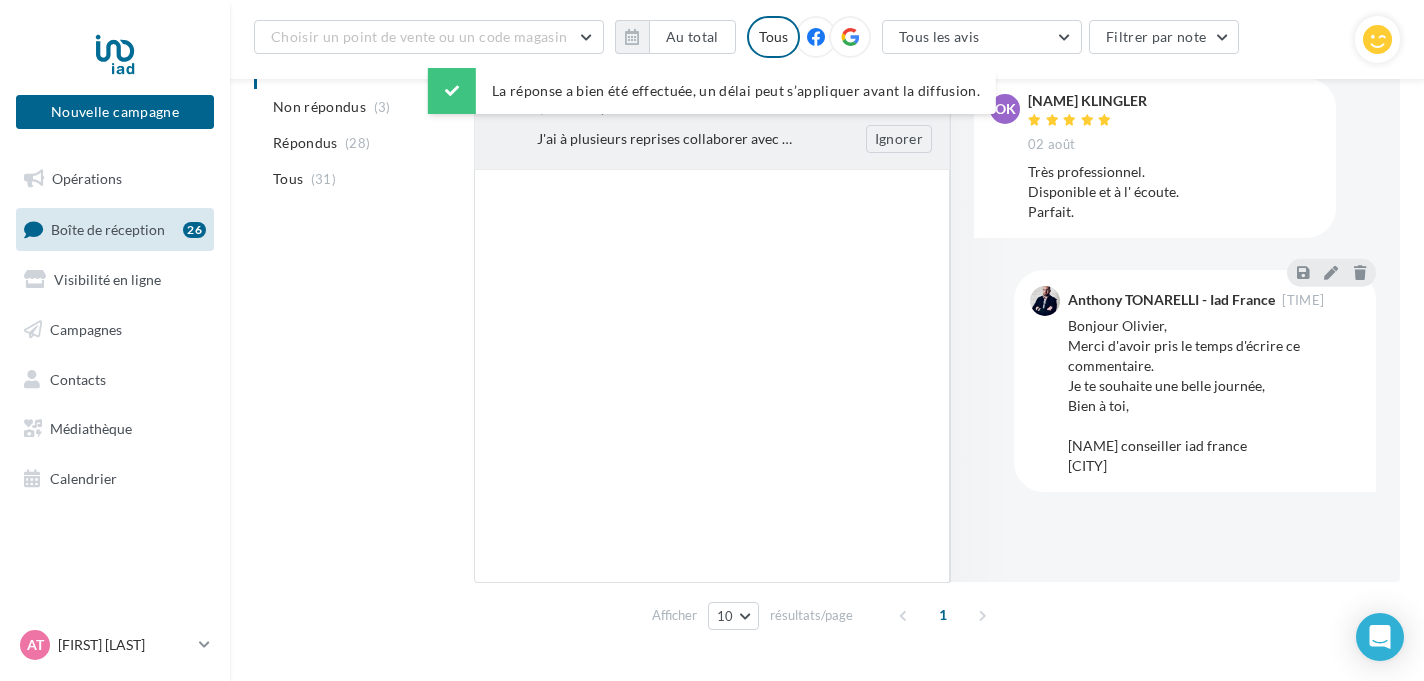 click on "J'ai à plusieurs reprises collaborer avec Monsieur Tonarelli que ce soit pour un bien immobilier personnel, ou celui d'amis ,ou de connaissances à qui j'avais recommandé Anthony. Il est de bon conseil, très professionnel et bienveillant. Dynamique, réactif, il sait mettre tout en oeuvre pour la vente de votre bien .
Ignorer" at bounding box center [742, 139] 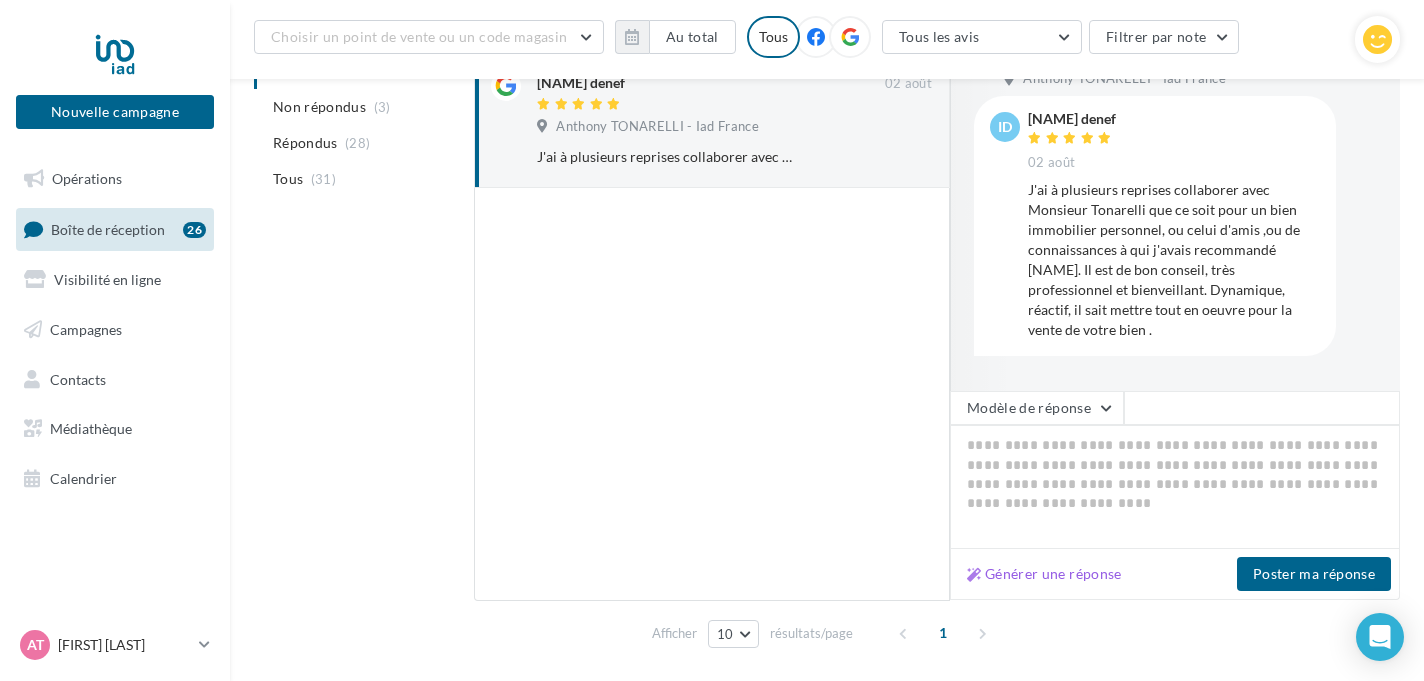 scroll, scrollTop: 284, scrollLeft: 0, axis: vertical 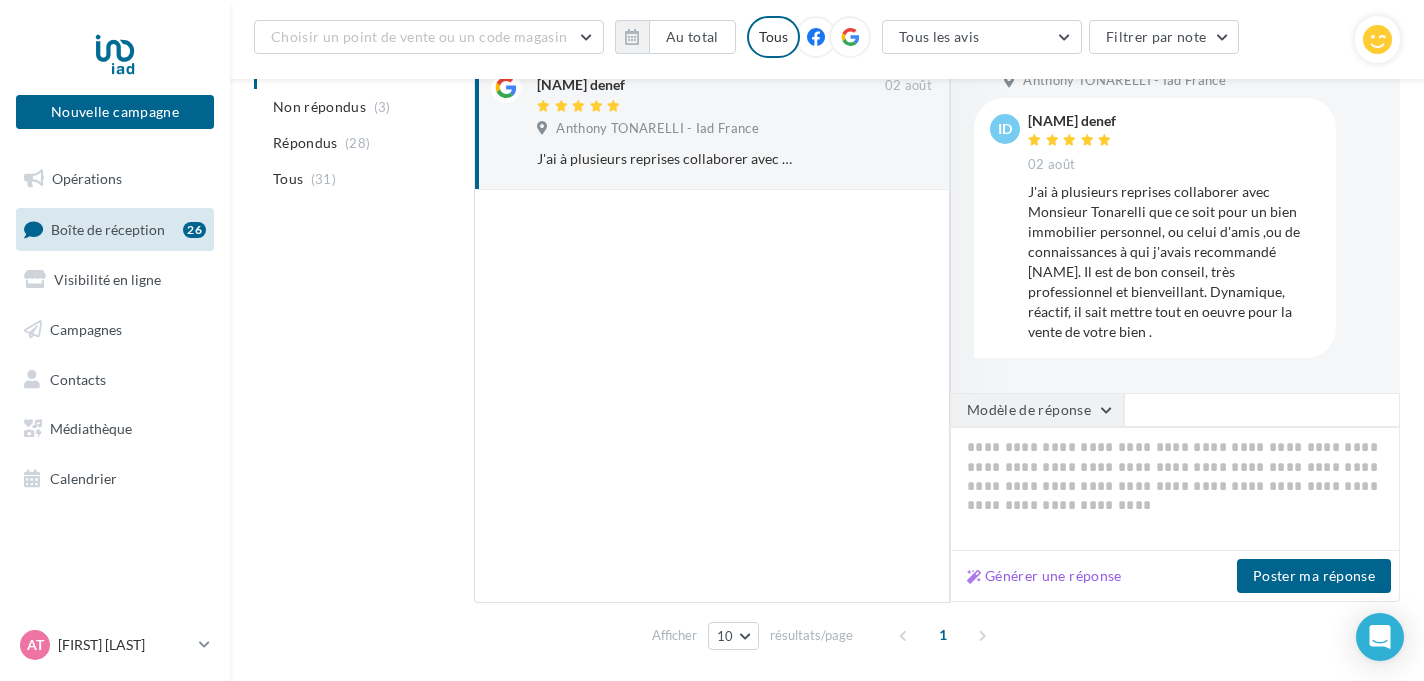 click on "Modèle de réponse" at bounding box center [1037, 410] 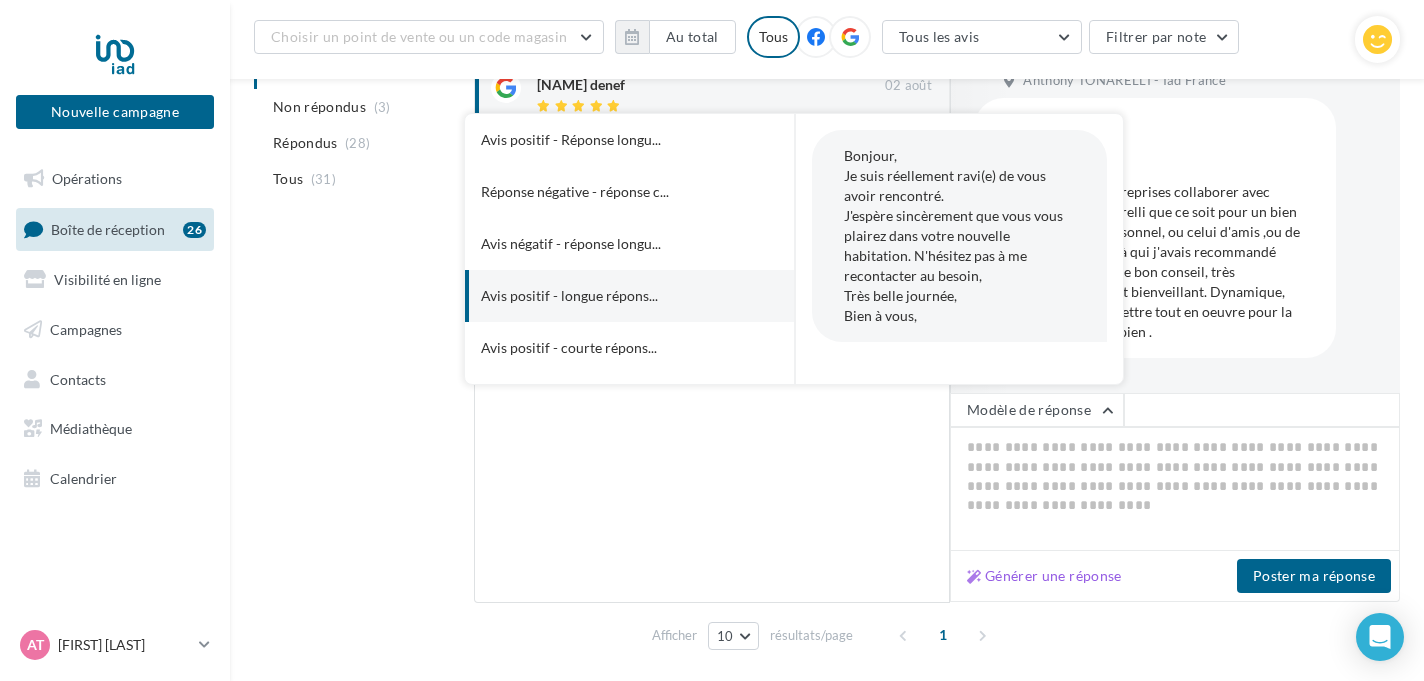 click on "Avis positif - longue répons..." at bounding box center [602, 296] 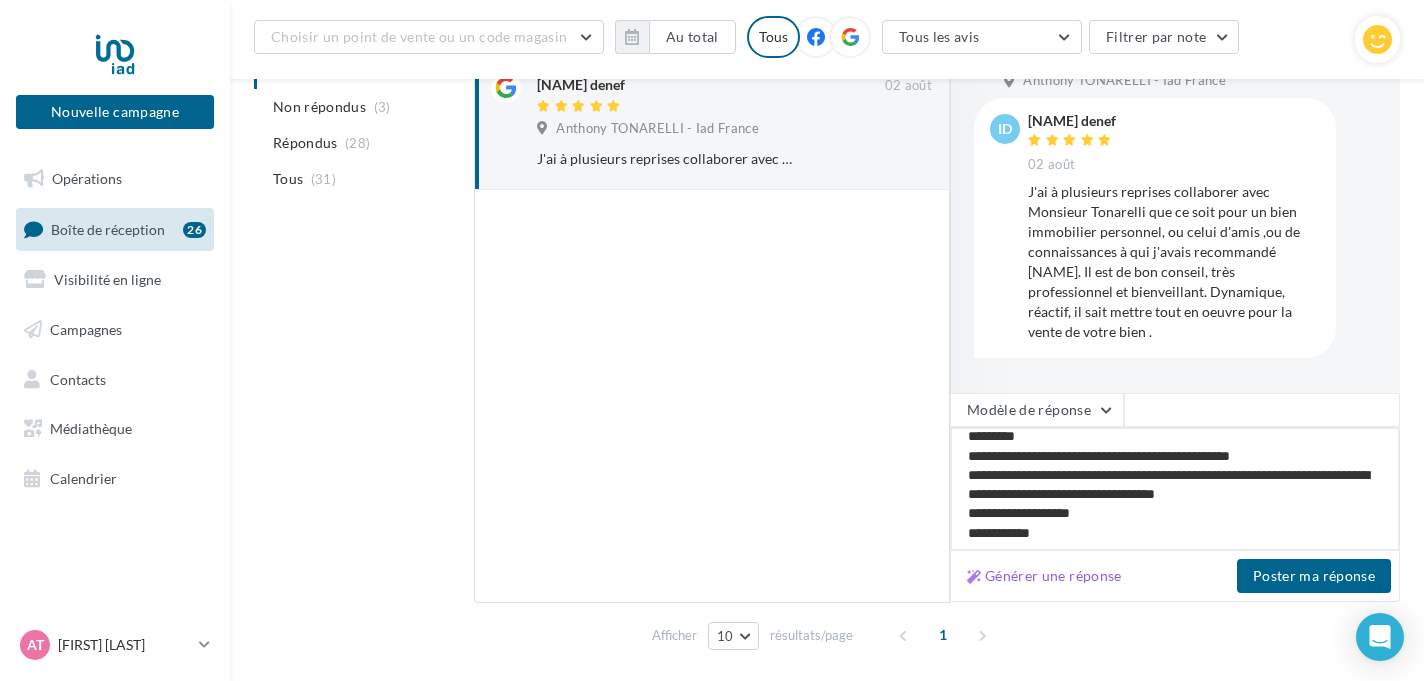 scroll, scrollTop: 11, scrollLeft: 0, axis: vertical 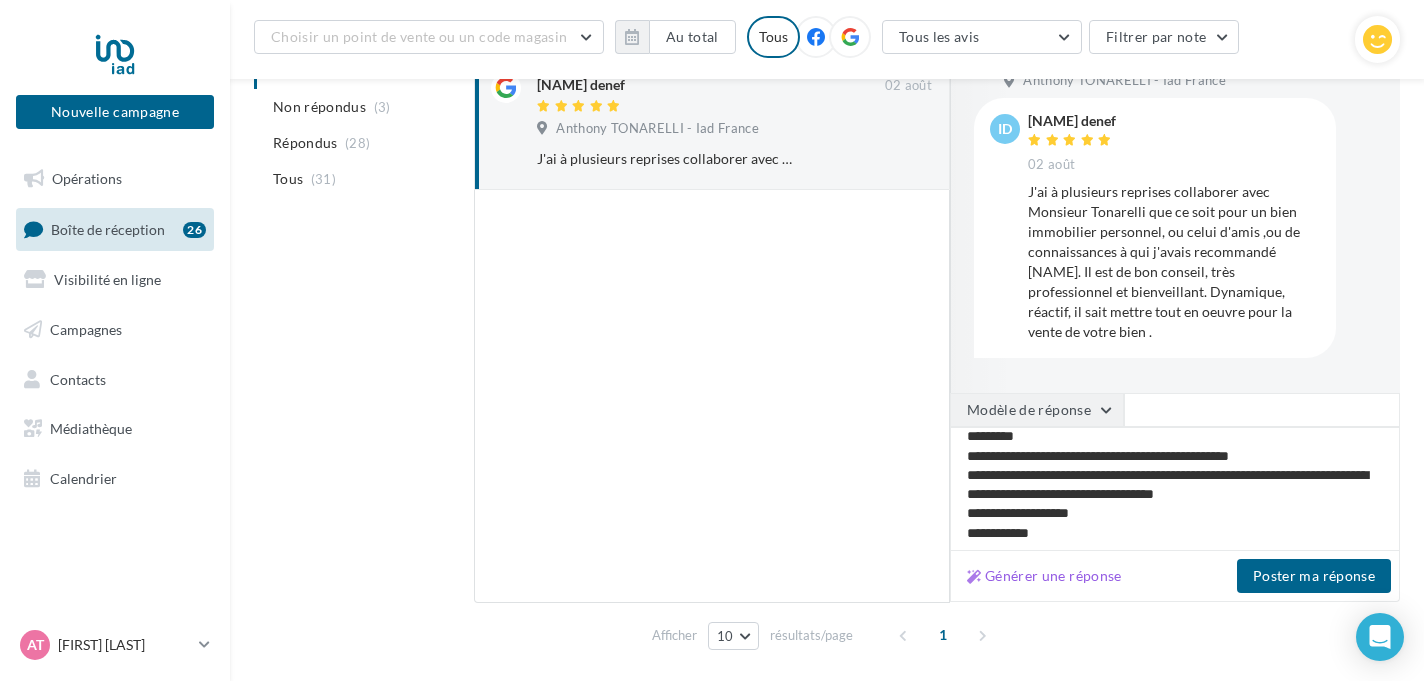 click on "Modèle de réponse" at bounding box center (1037, 410) 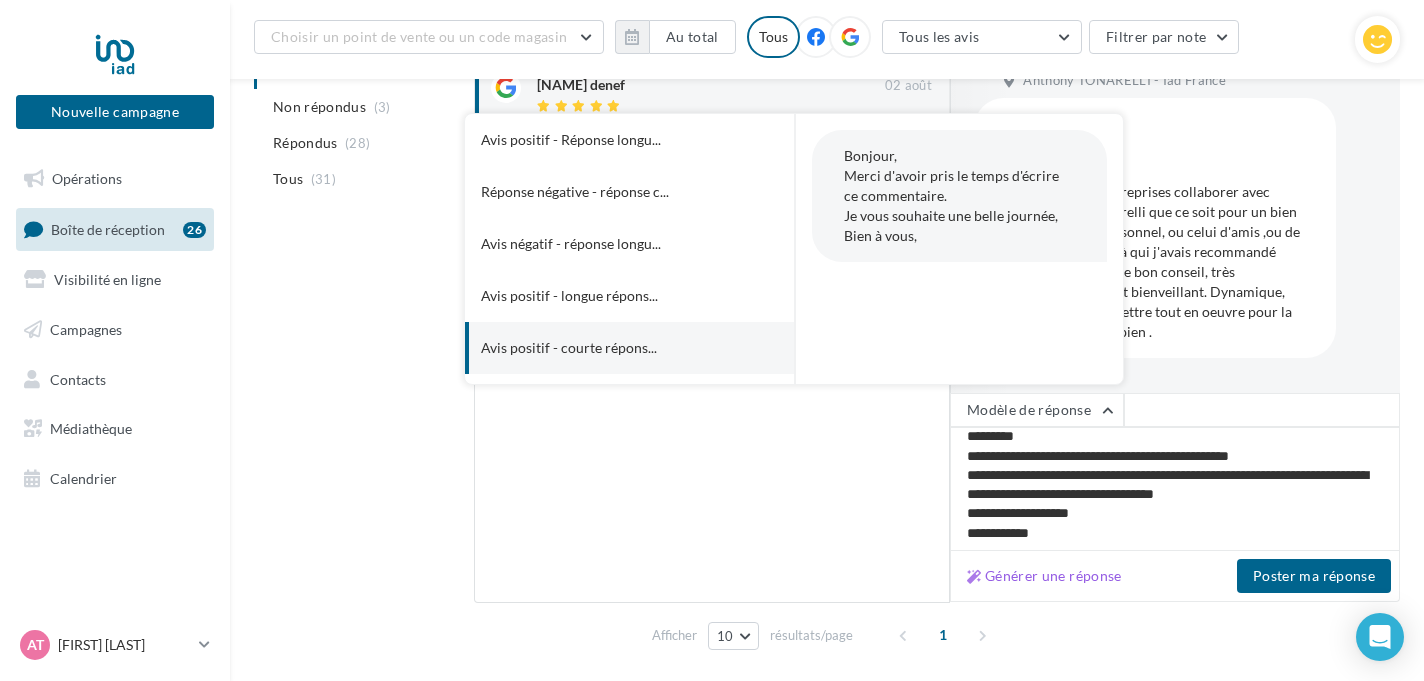 click on "Avis positif - courte répons..." at bounding box center (602, 348) 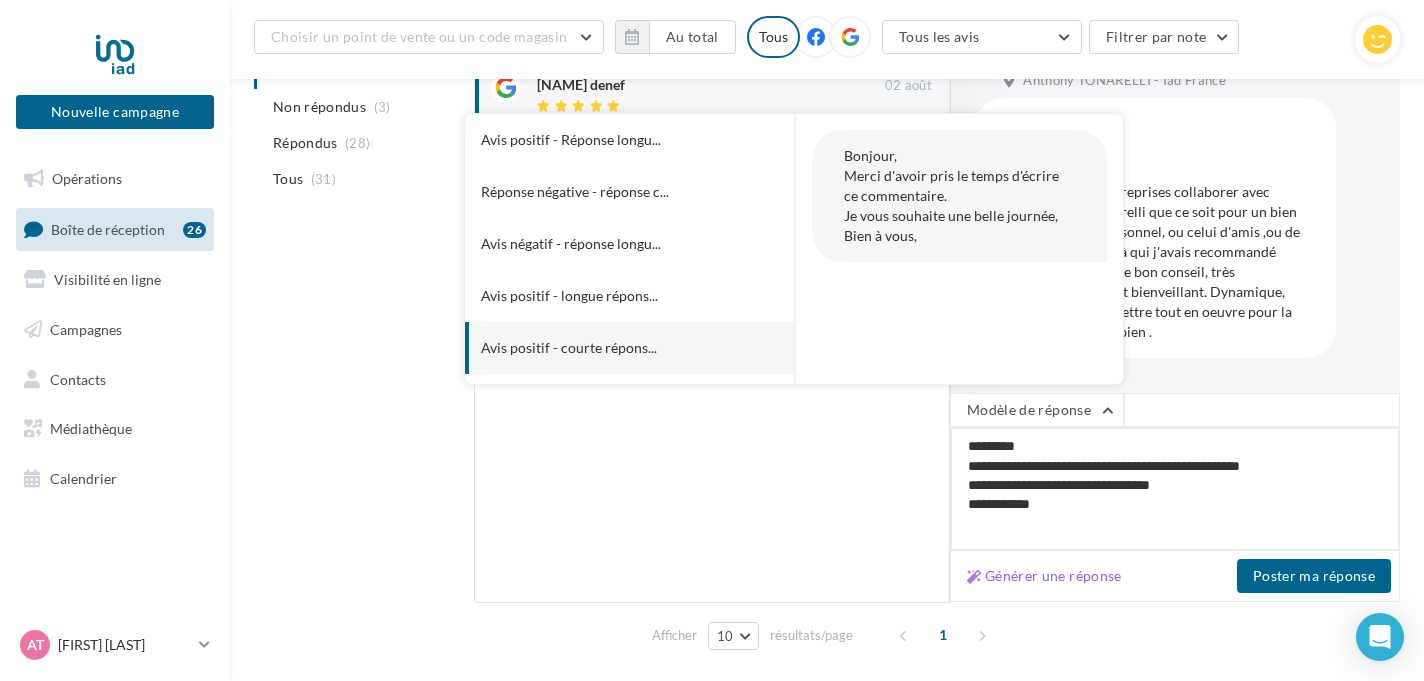 scroll, scrollTop: 0, scrollLeft: 0, axis: both 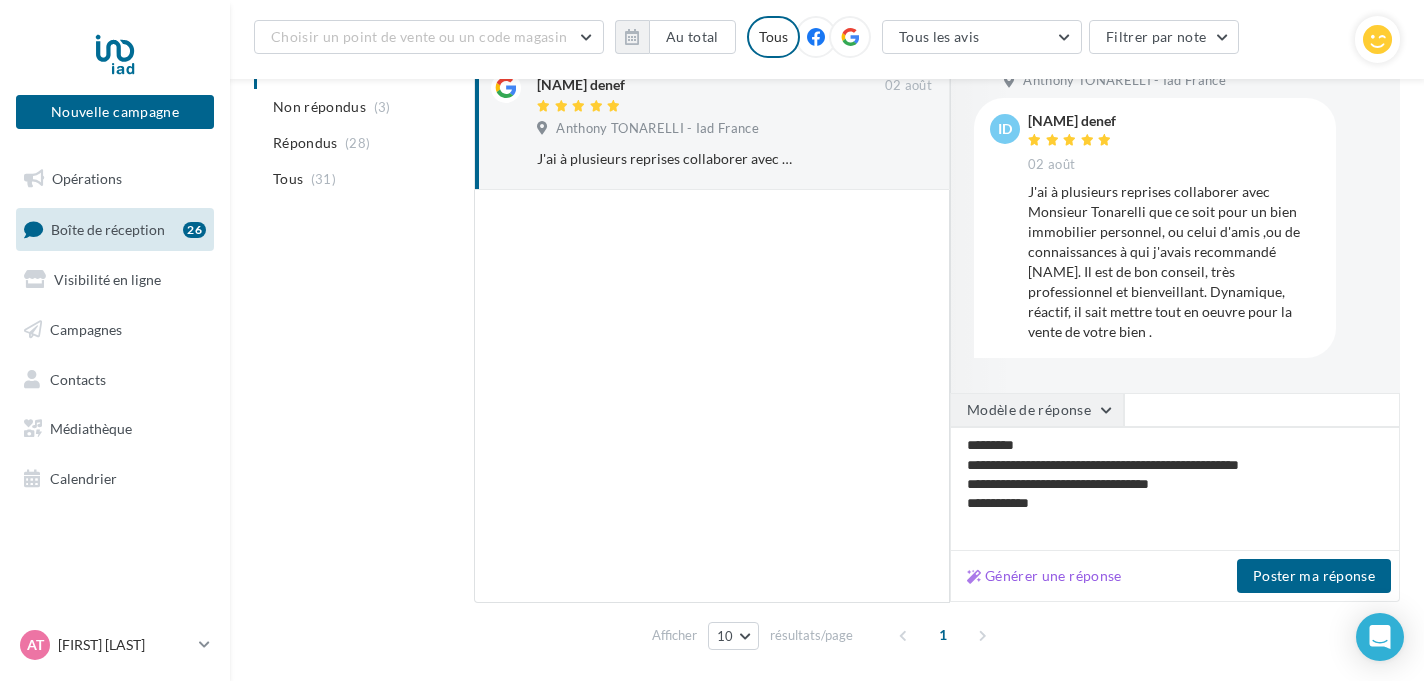 click on "Modèle de réponse" at bounding box center [1037, 410] 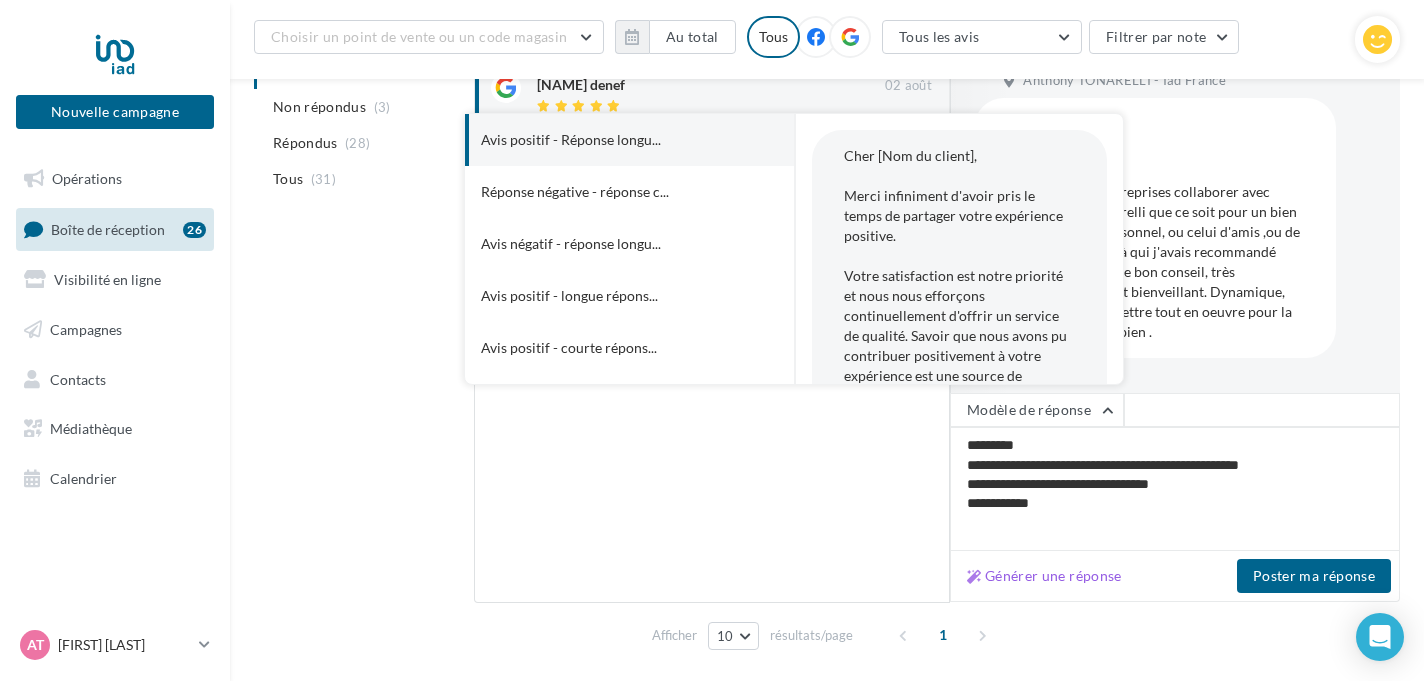 click on "Avis positif - Réponse longu..." at bounding box center (602, 140) 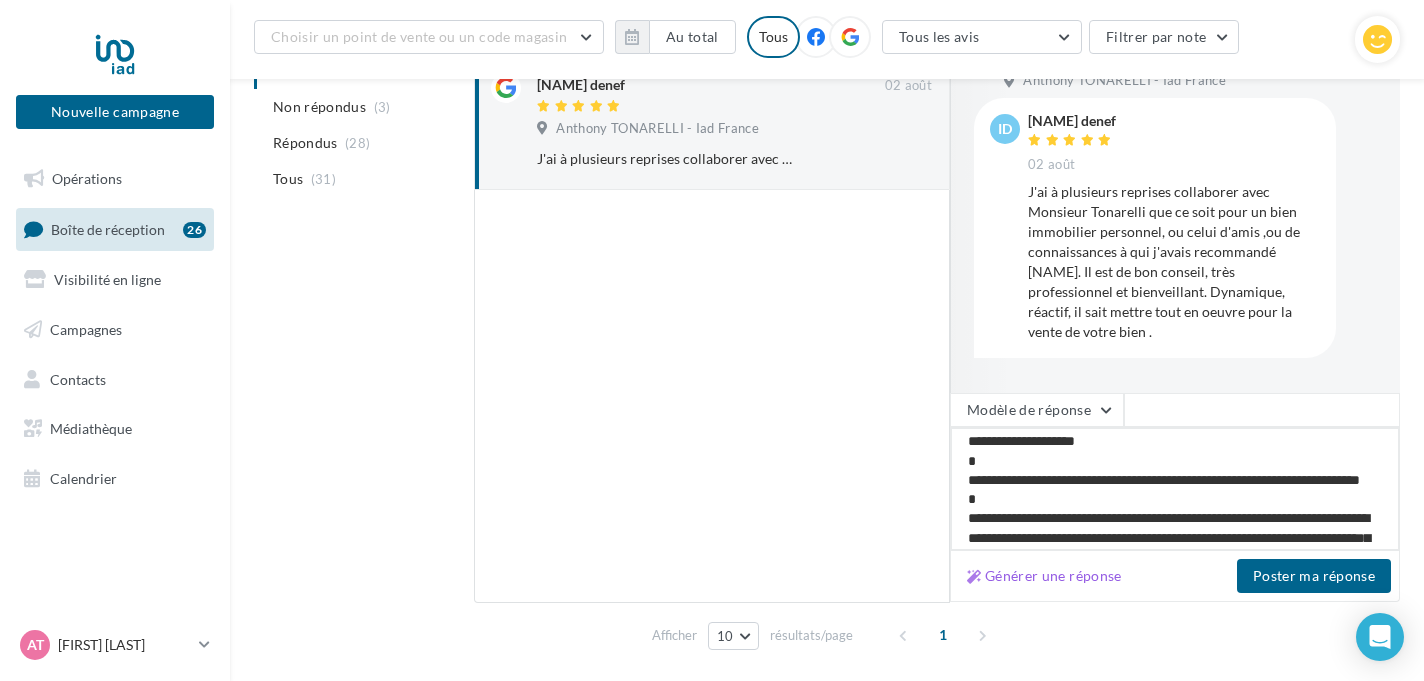 scroll, scrollTop: 0, scrollLeft: 0, axis: both 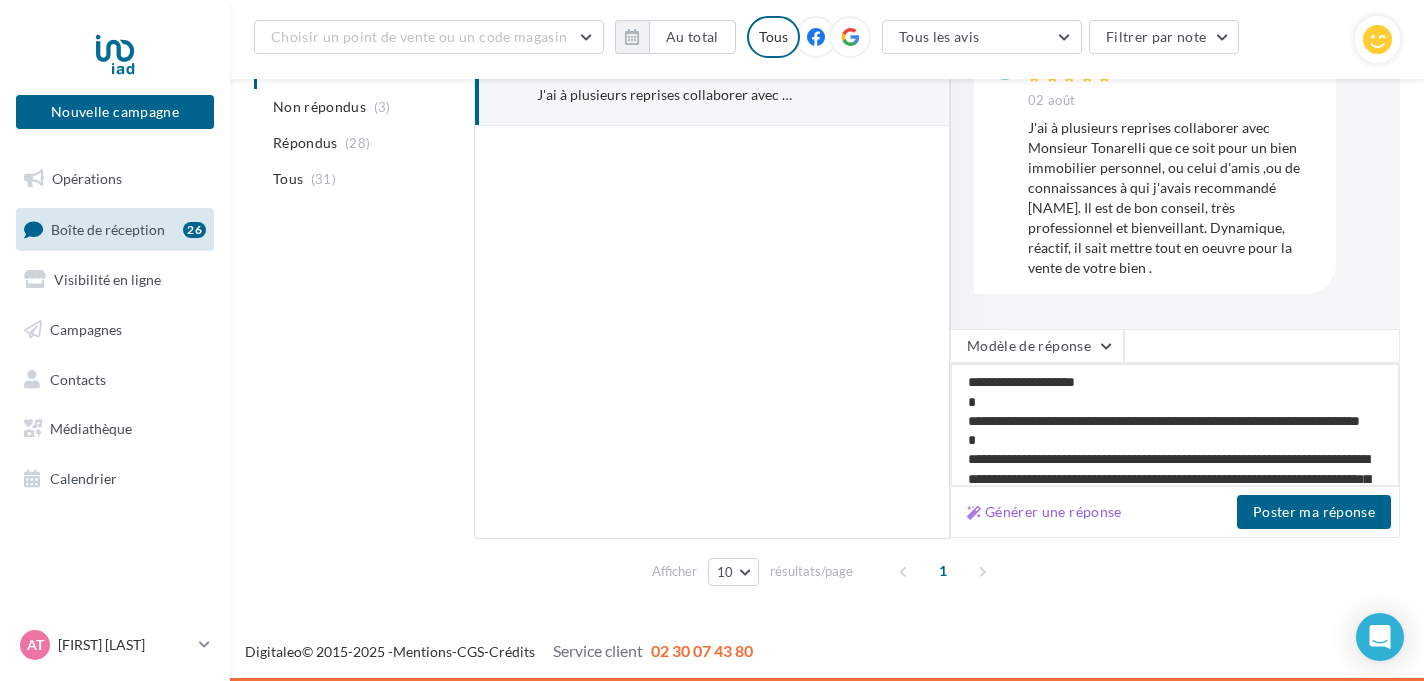 drag, startPoint x: 1003, startPoint y: 378, endPoint x: 1087, endPoint y: 387, distance: 84.48077 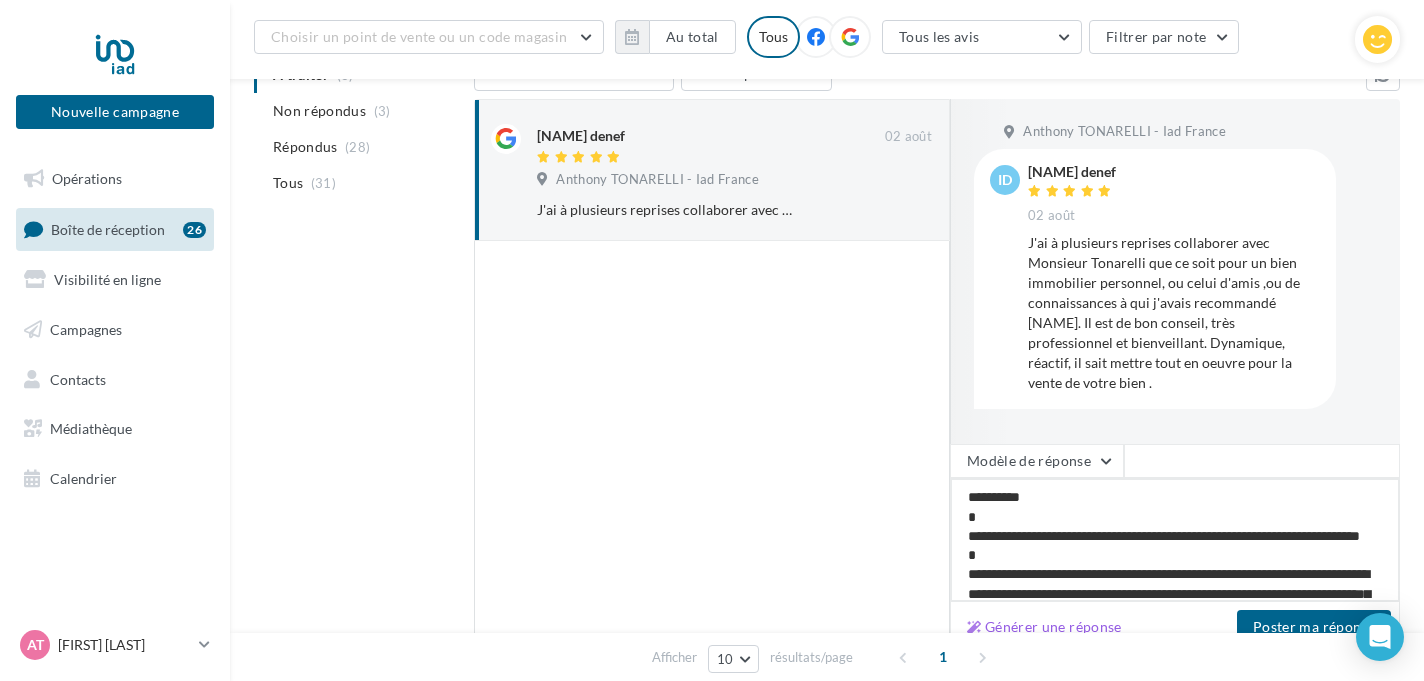 scroll, scrollTop: 230, scrollLeft: 0, axis: vertical 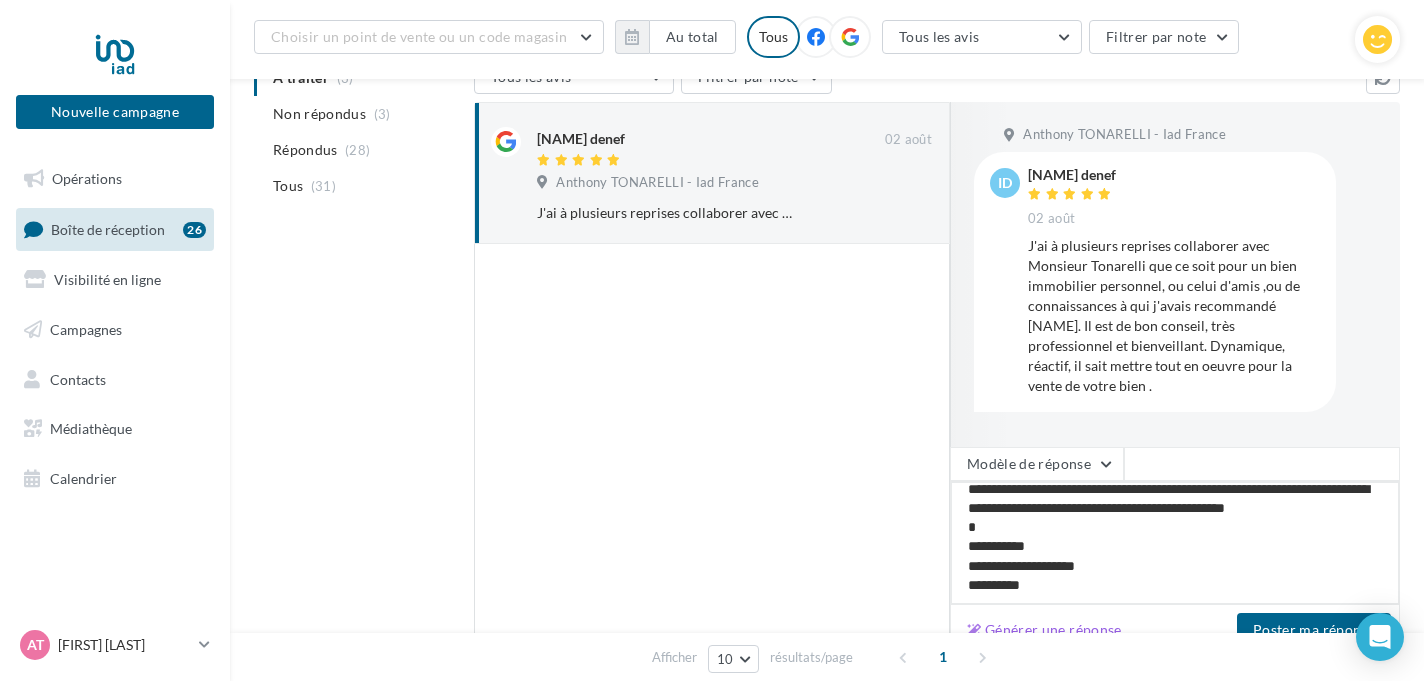 drag, startPoint x: 1053, startPoint y: 542, endPoint x: 839, endPoint y: 542, distance: 214 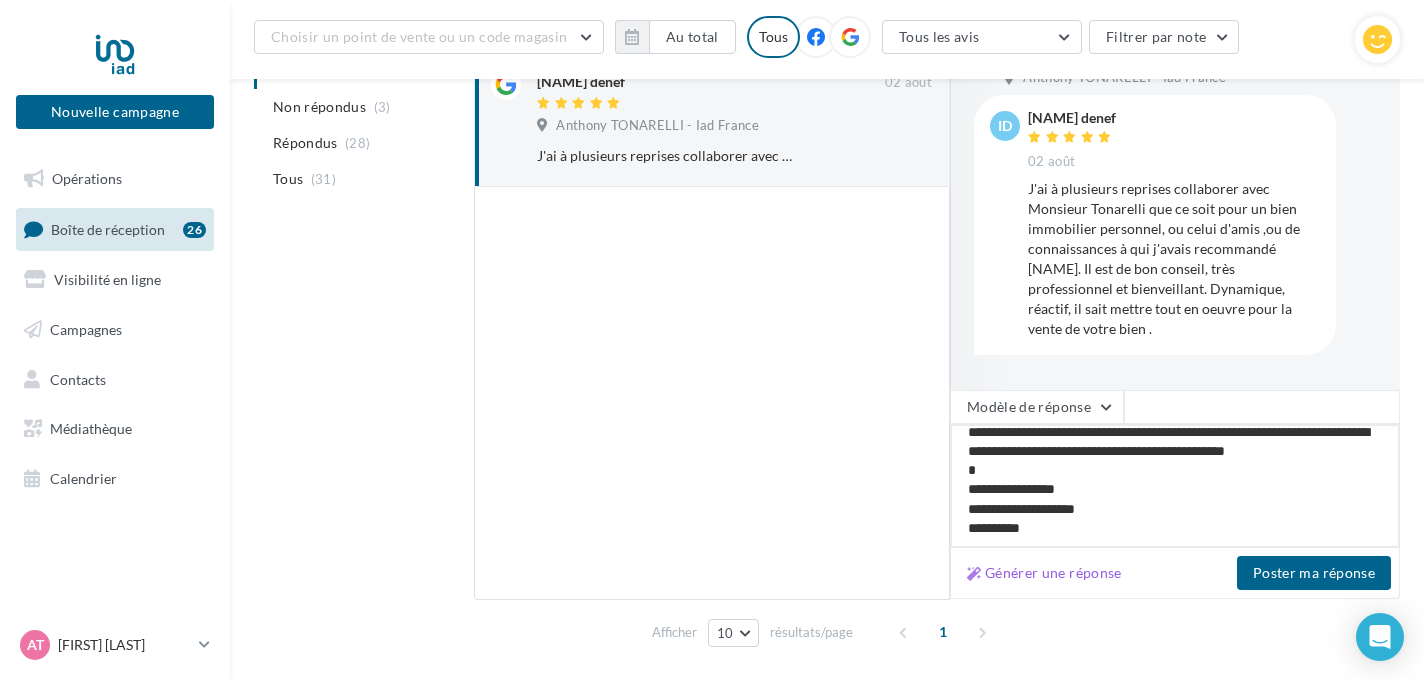 scroll, scrollTop: 289, scrollLeft: 0, axis: vertical 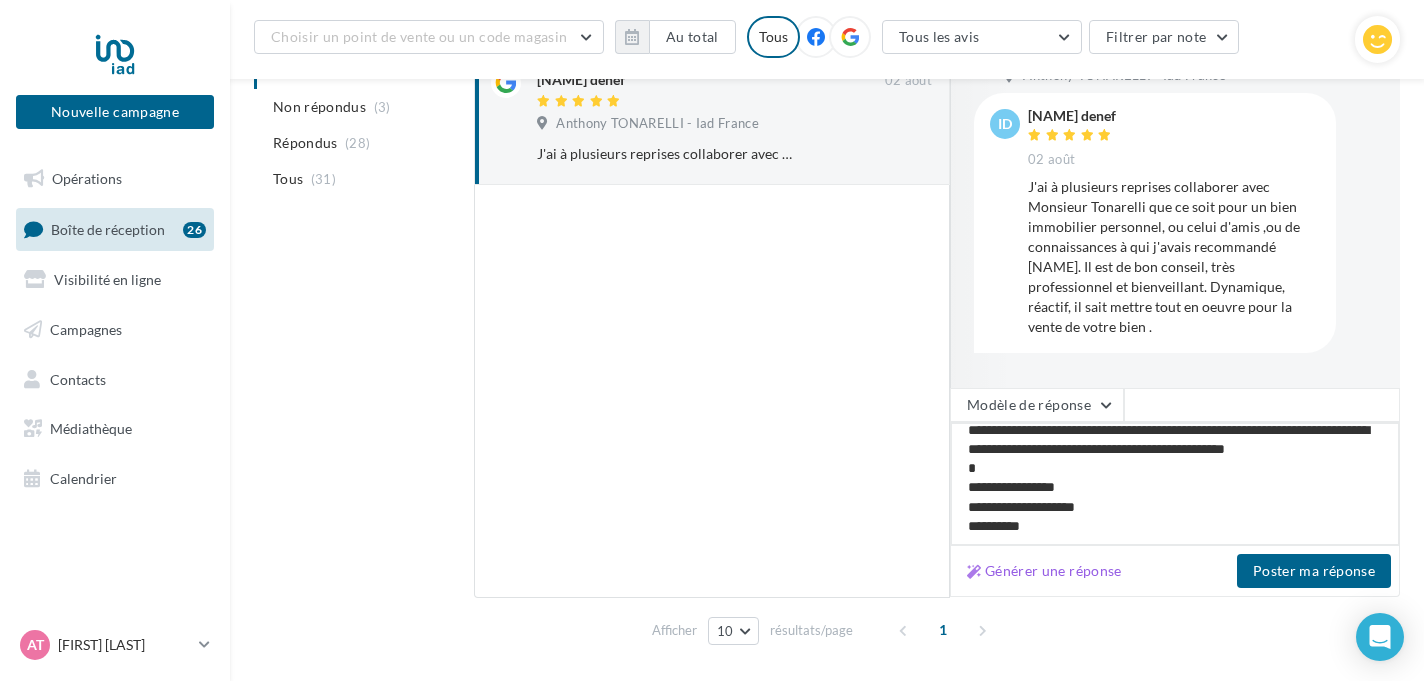 click on "**********" at bounding box center (1175, 484) 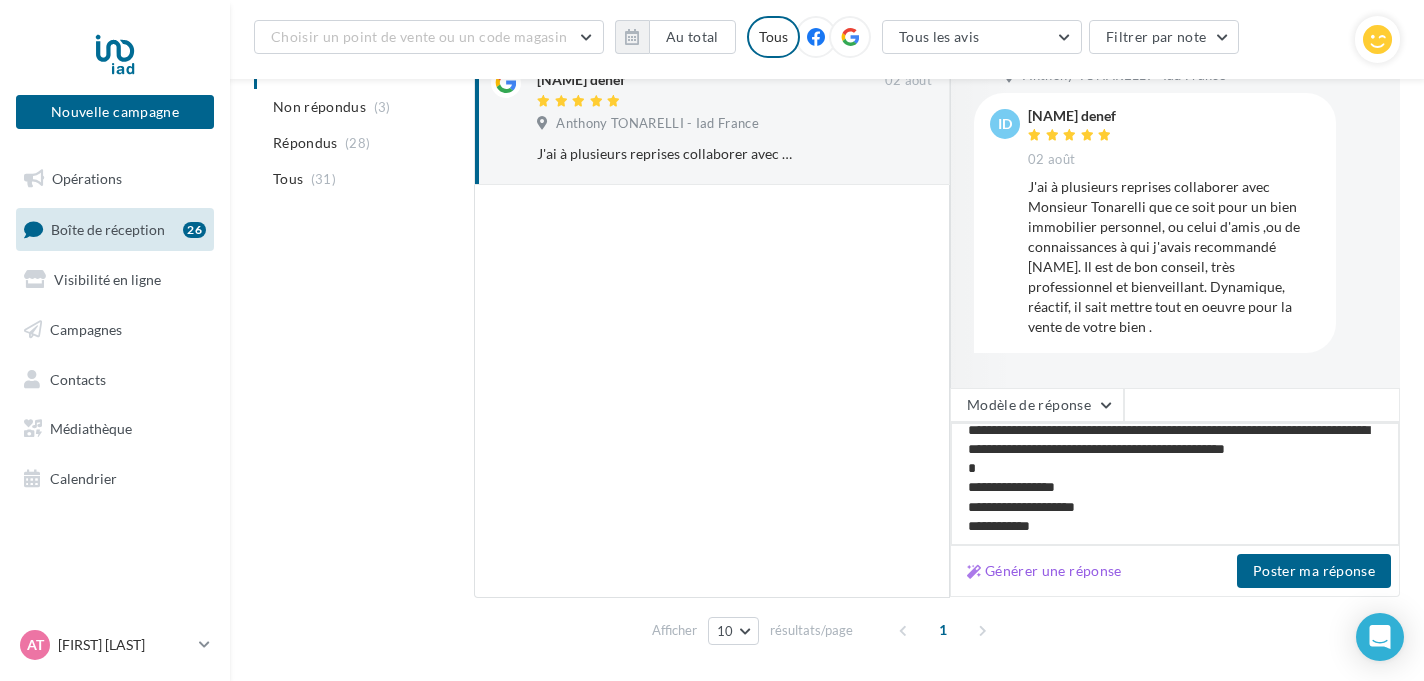 scroll, scrollTop: 329, scrollLeft: 0, axis: vertical 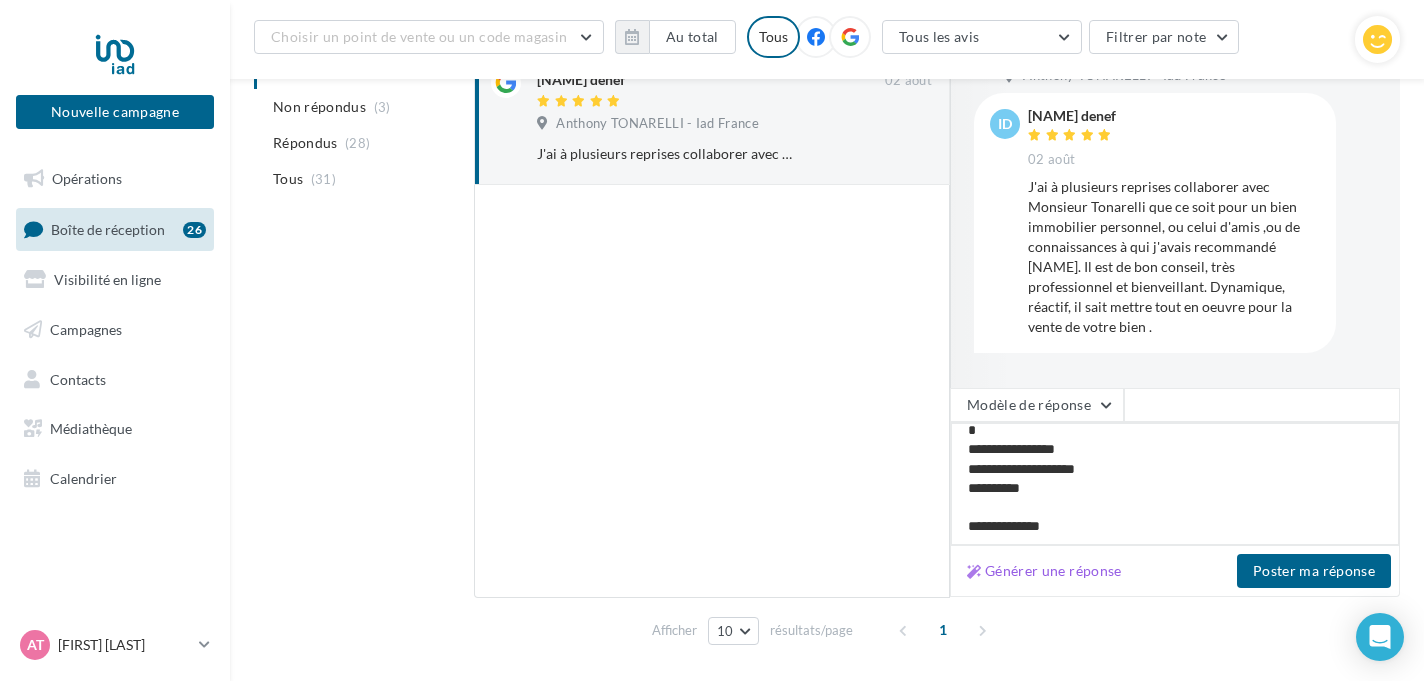 click on "**********" at bounding box center [1175, 484] 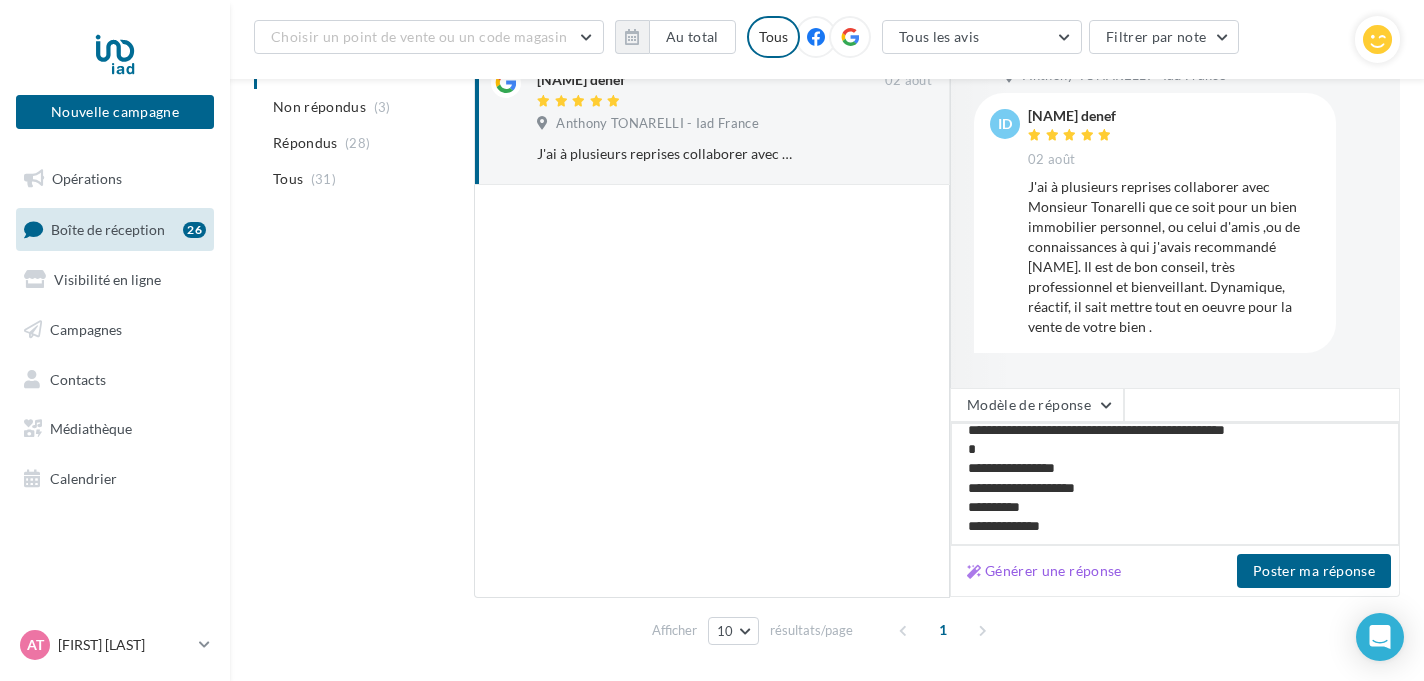 scroll, scrollTop: 319, scrollLeft: 0, axis: vertical 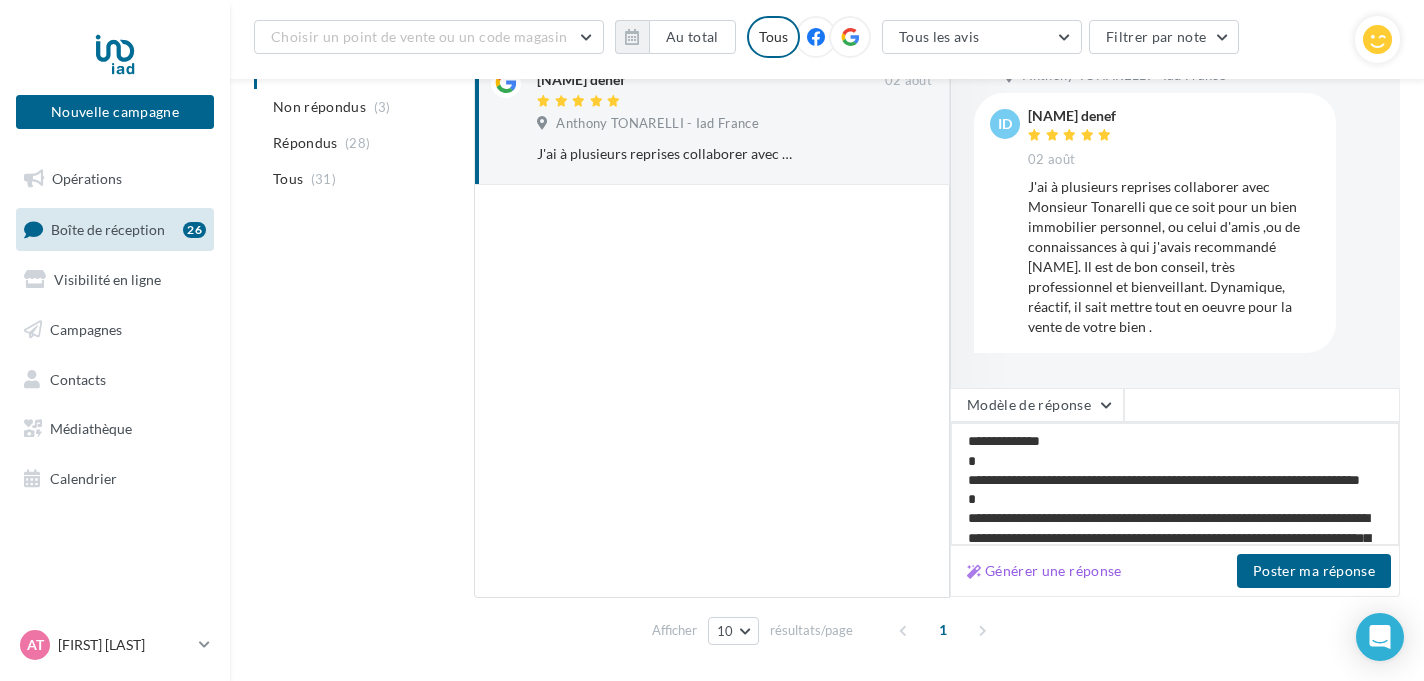drag, startPoint x: 1166, startPoint y: 534, endPoint x: 381, endPoint y: 207, distance: 850.38464 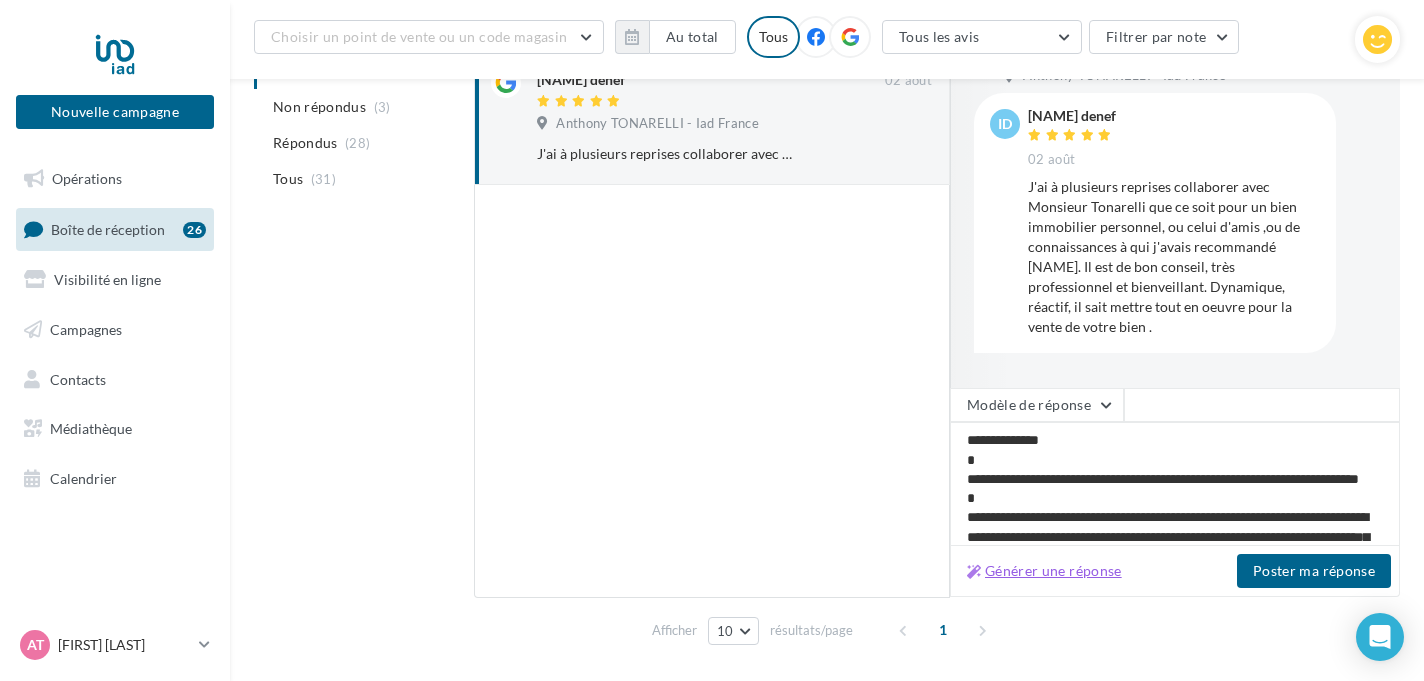click on "Générer une réponse" at bounding box center [1044, 571] 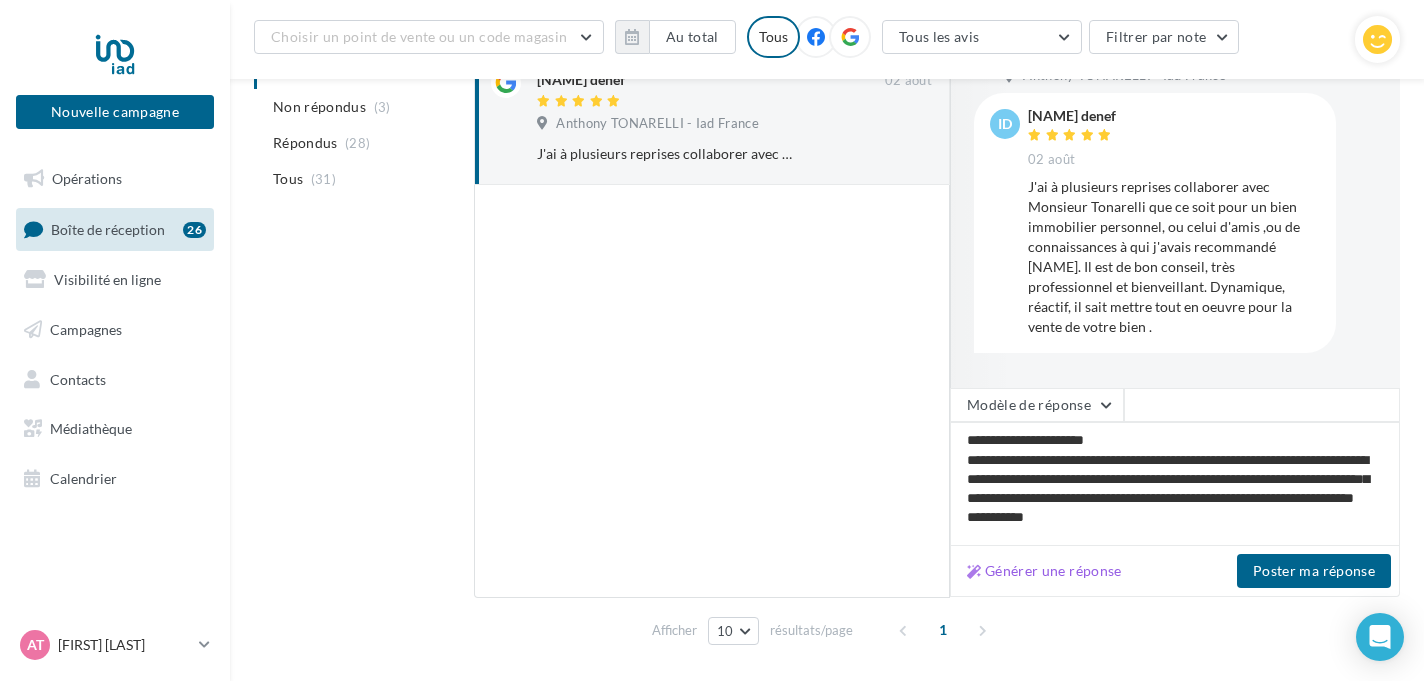 scroll, scrollTop: 9, scrollLeft: 0, axis: vertical 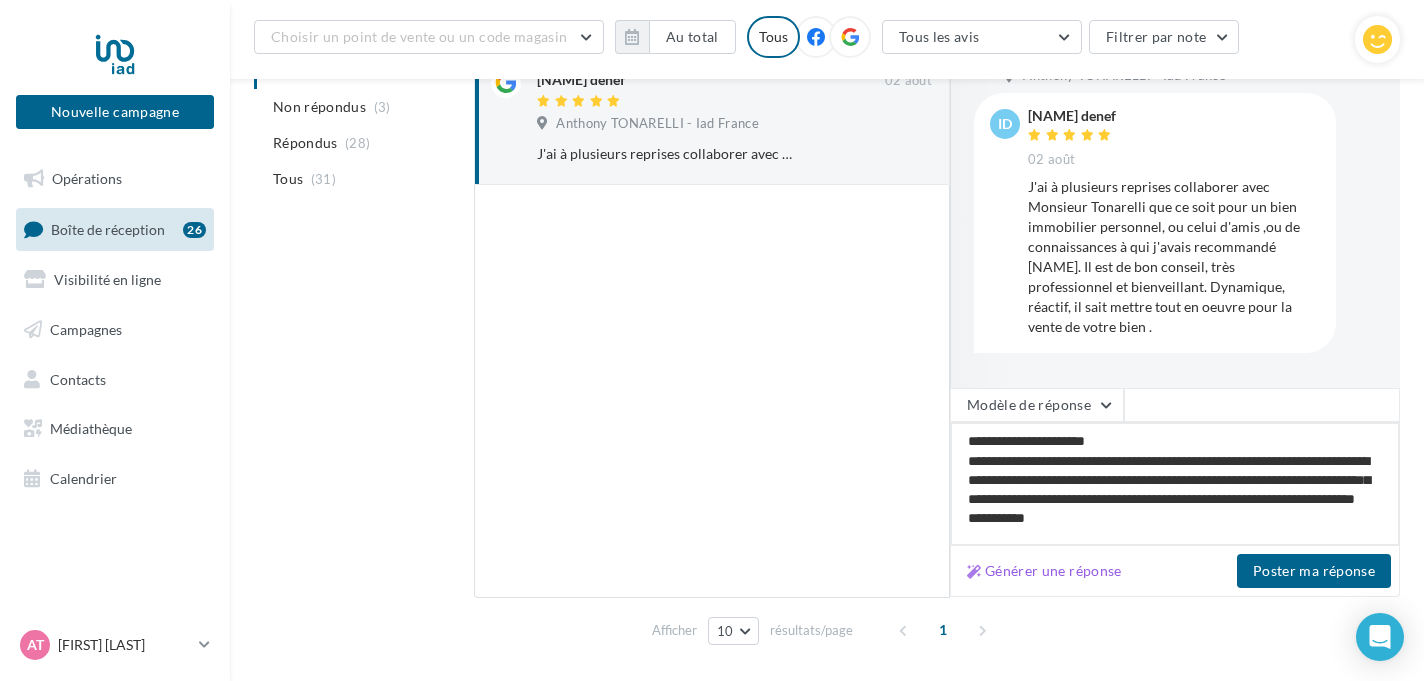 click on "**********" at bounding box center (1175, 484) 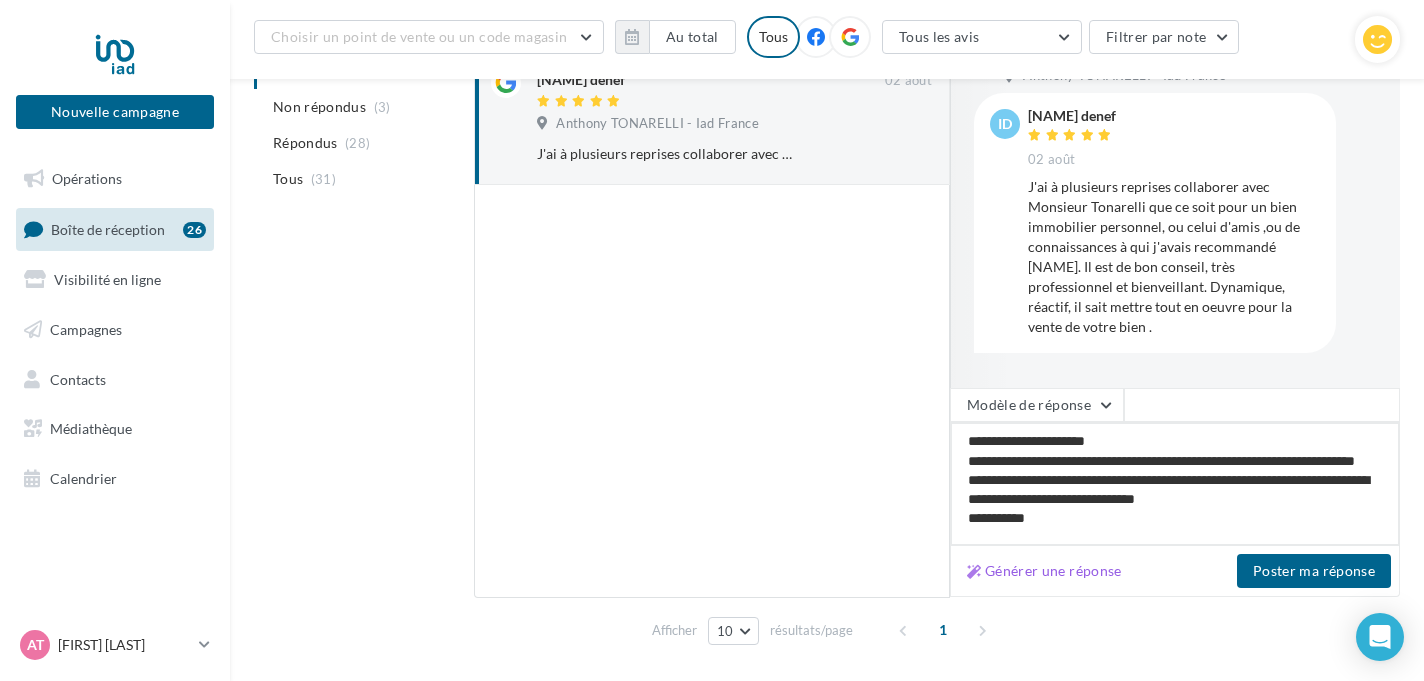 scroll, scrollTop: 0, scrollLeft: 0, axis: both 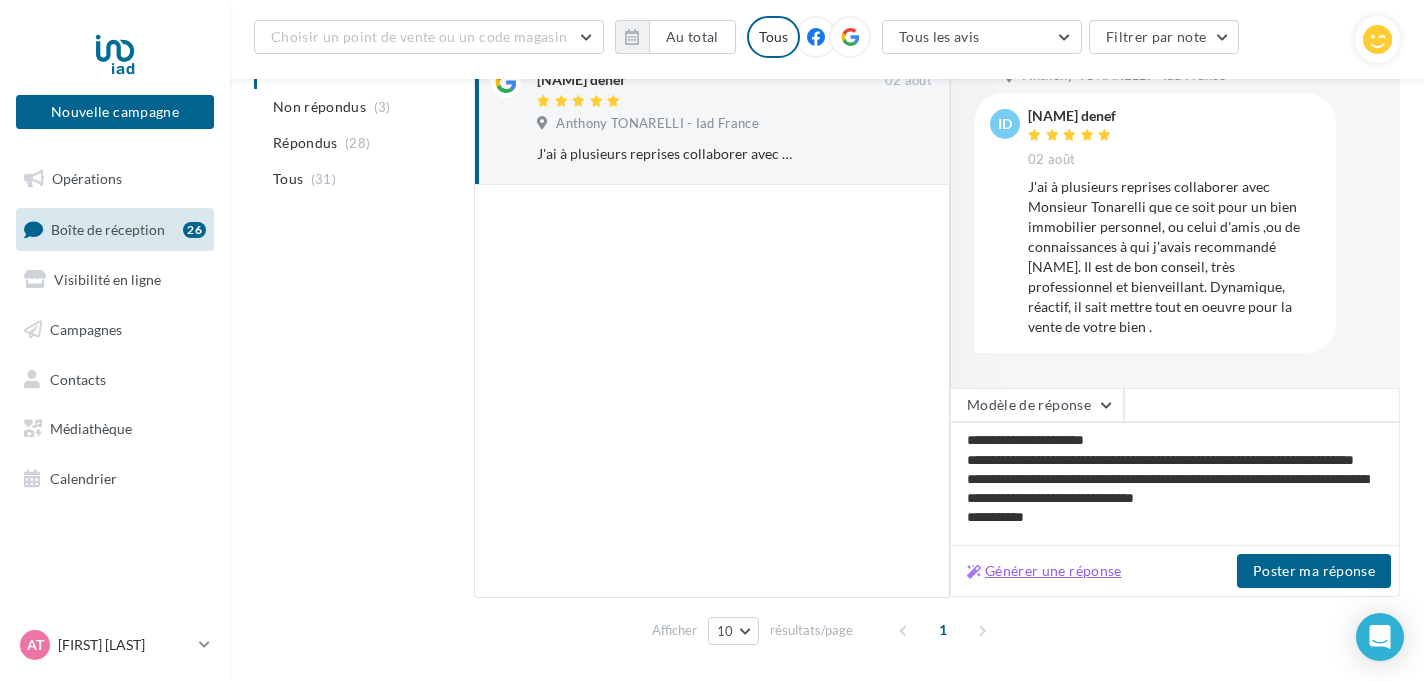click on "Générer une réponse" at bounding box center [1044, 571] 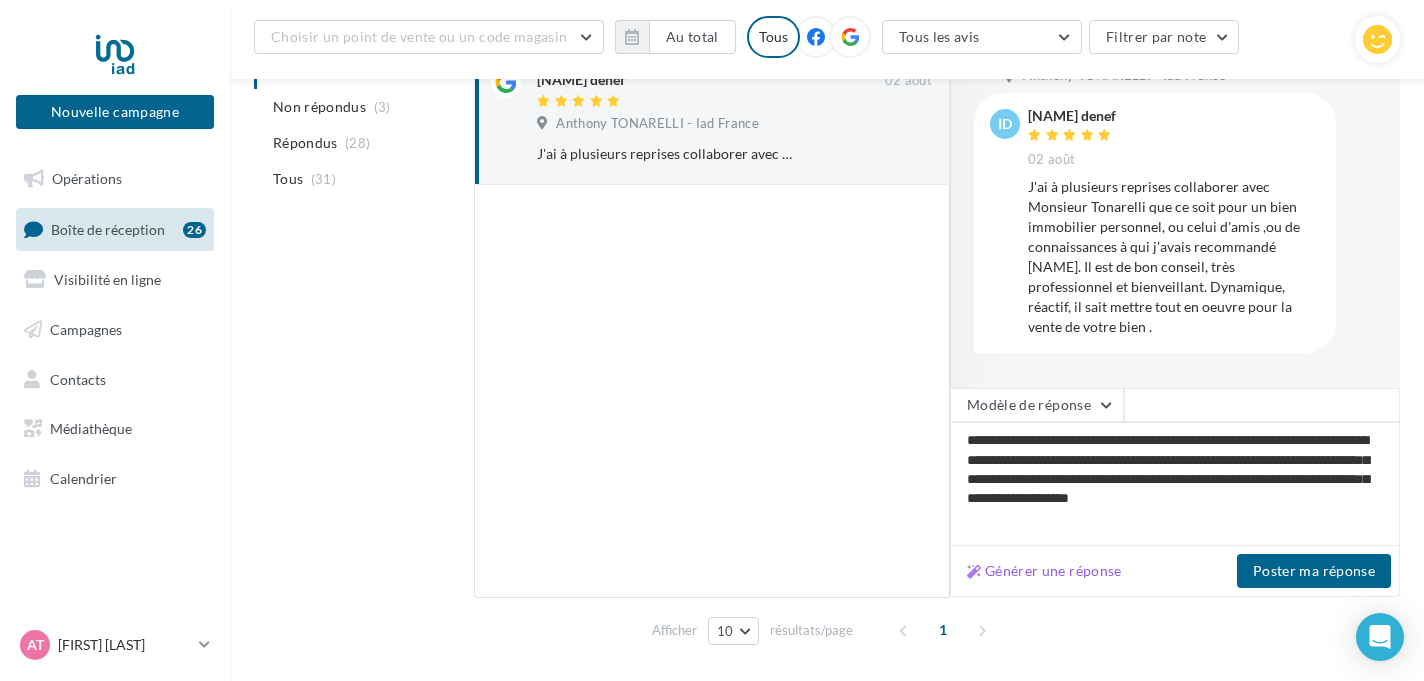 scroll, scrollTop: 349, scrollLeft: 0, axis: vertical 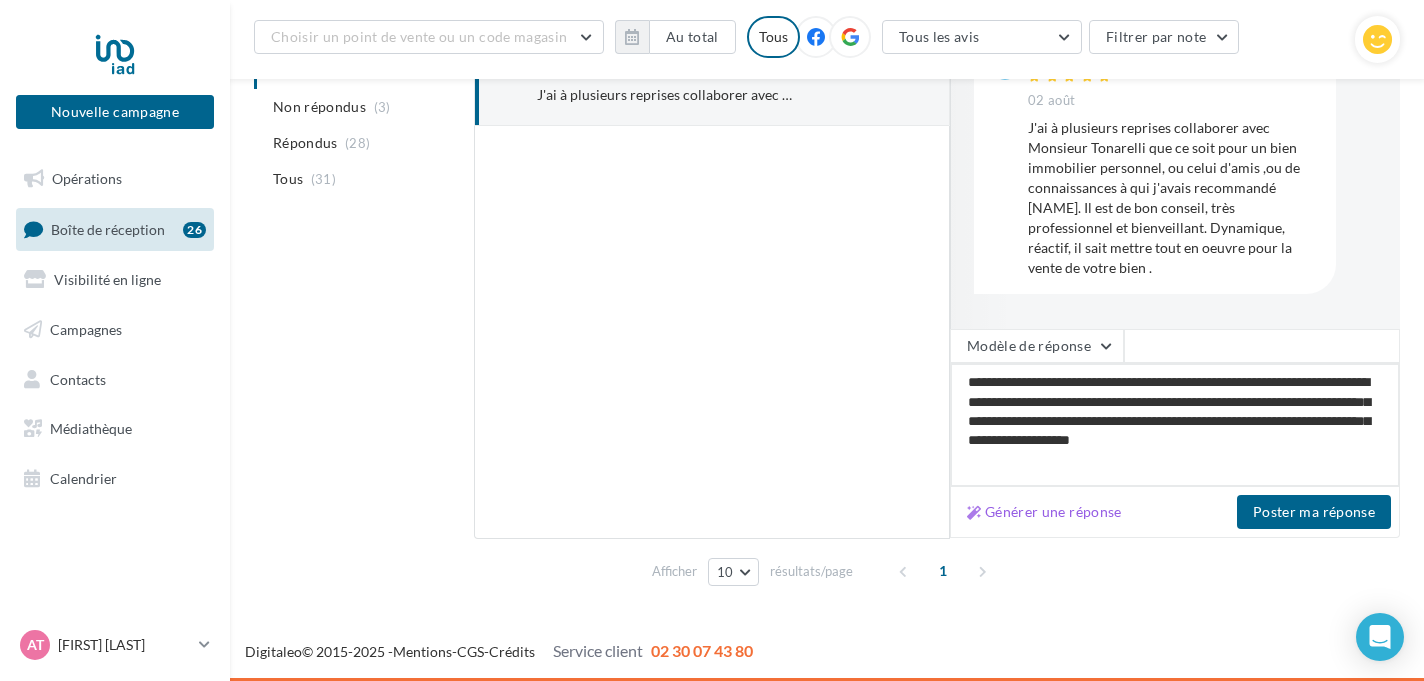 drag, startPoint x: 1338, startPoint y: 466, endPoint x: 891, endPoint y: 232, distance: 504.54434 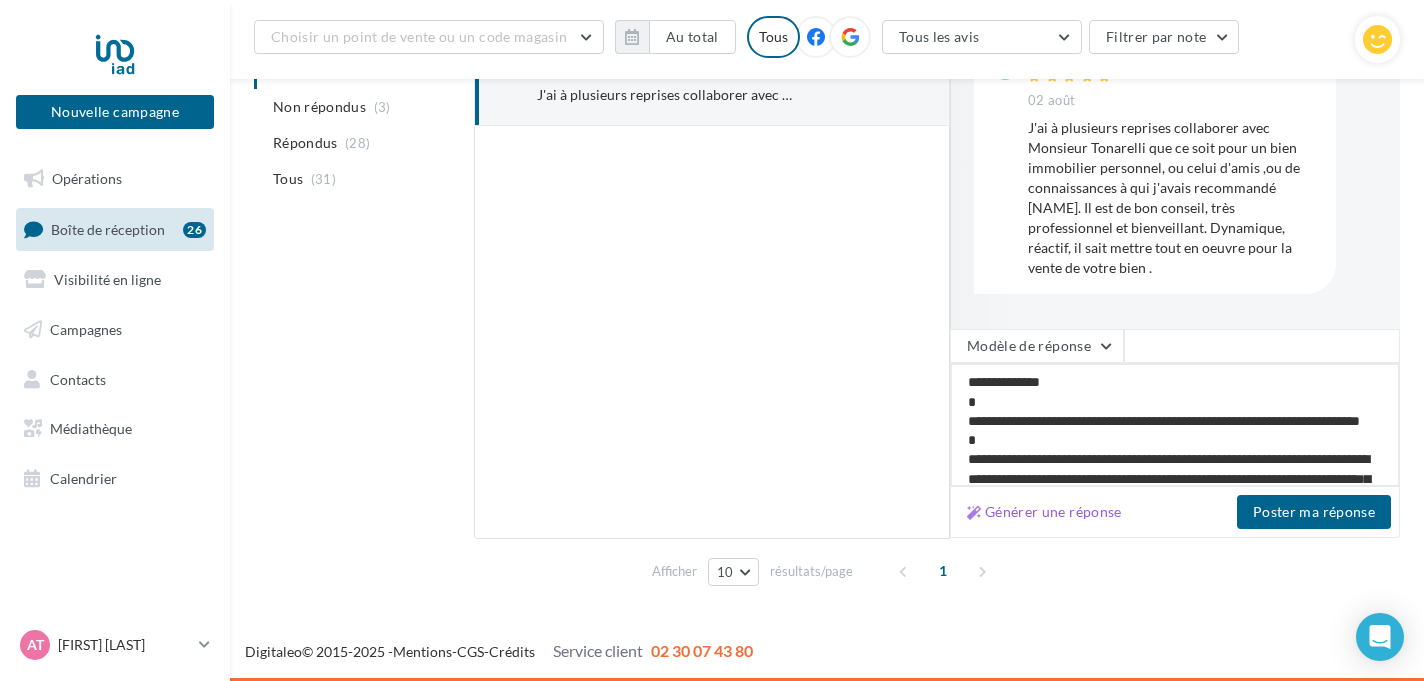 scroll, scrollTop: 310, scrollLeft: 0, axis: vertical 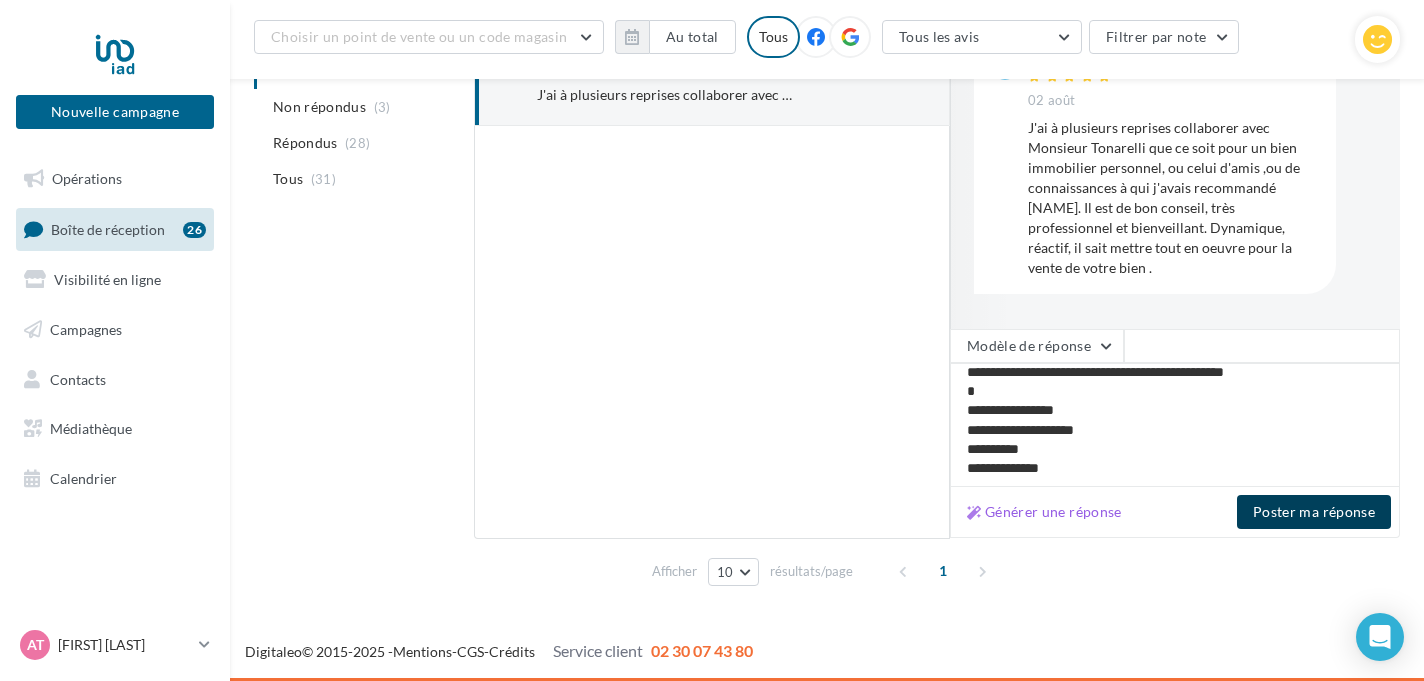 click on "Poster ma réponse" at bounding box center [1314, 512] 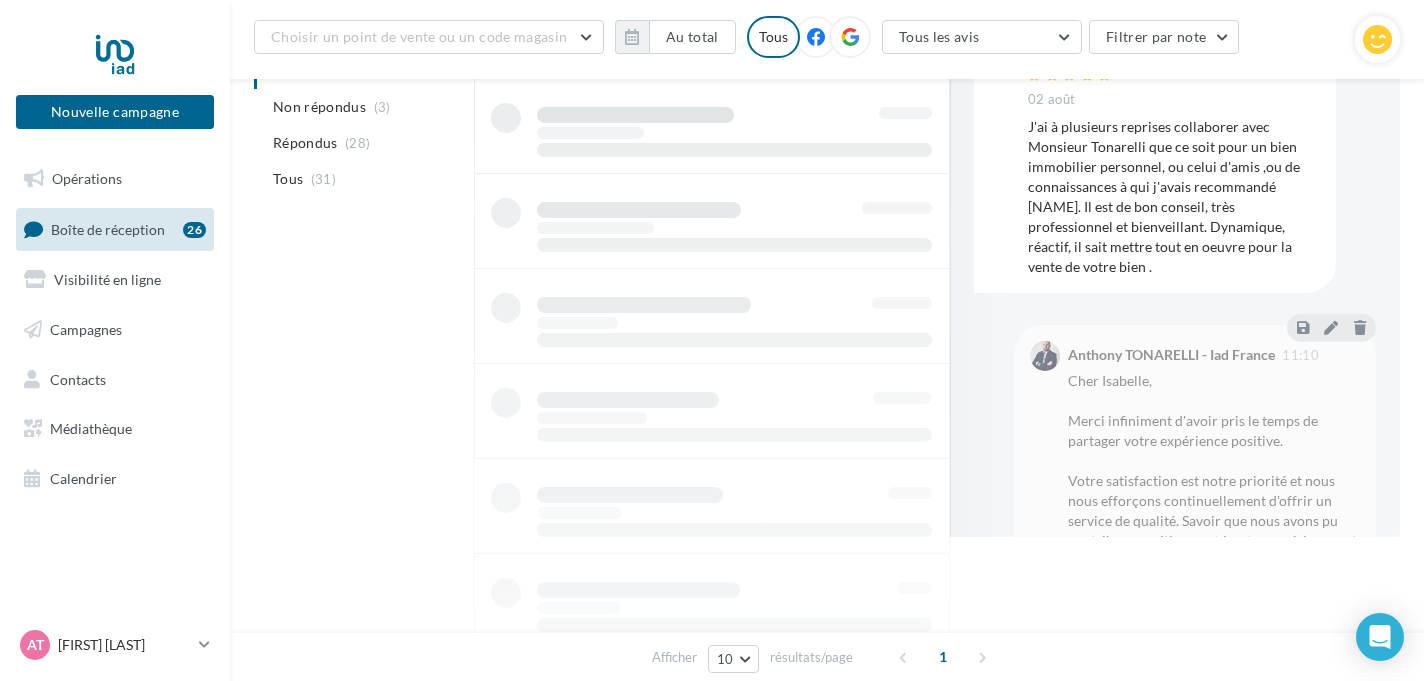 scroll, scrollTop: 169, scrollLeft: 0, axis: vertical 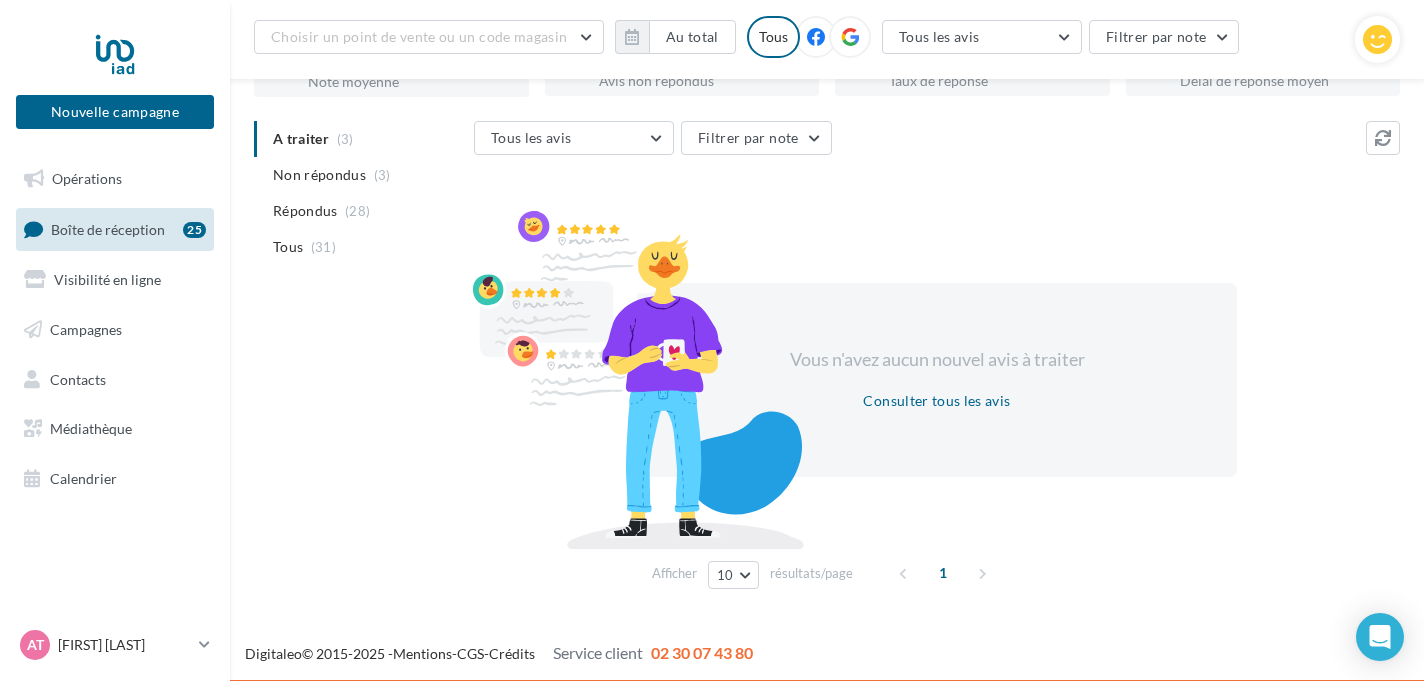 click on "A traiter
(3)
Non répondus
(3)
Répondus
(28)
Tous
(31)" at bounding box center (360, 193) 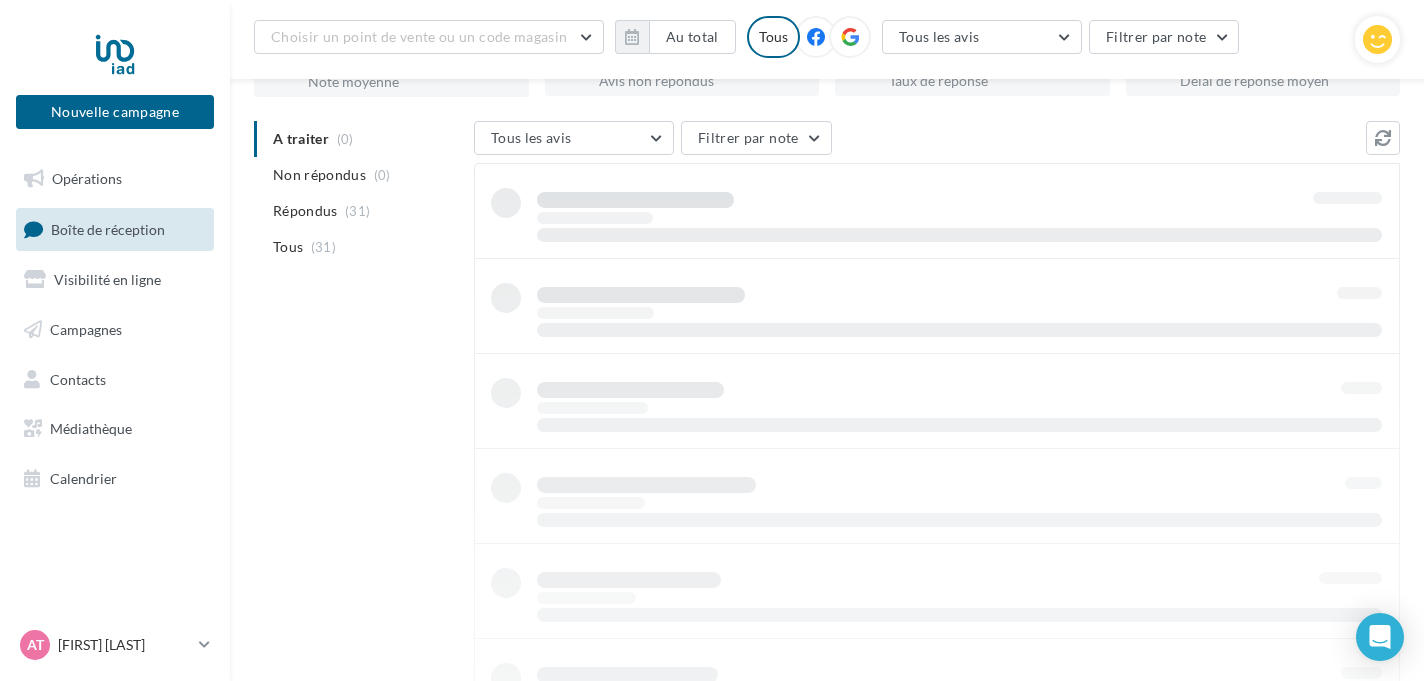 scroll, scrollTop: 107, scrollLeft: 0, axis: vertical 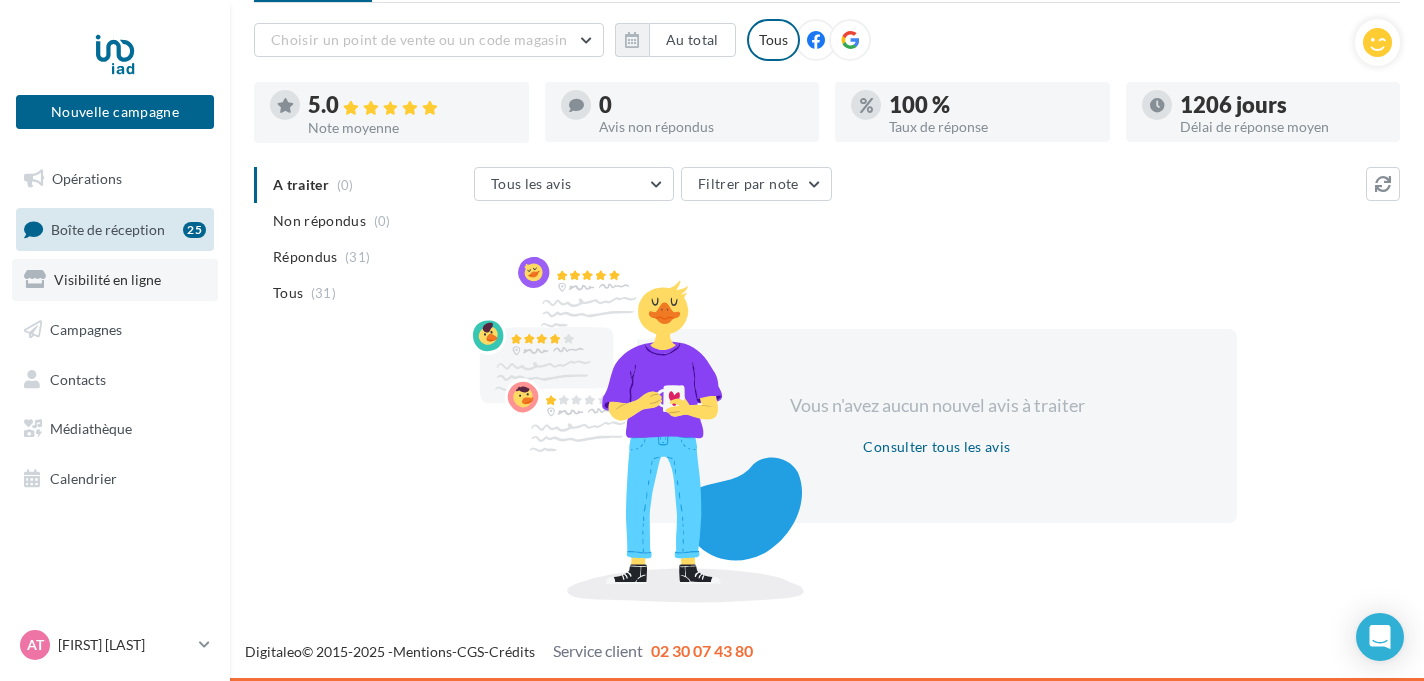 click on "Visibilité en ligne" at bounding box center [115, 280] 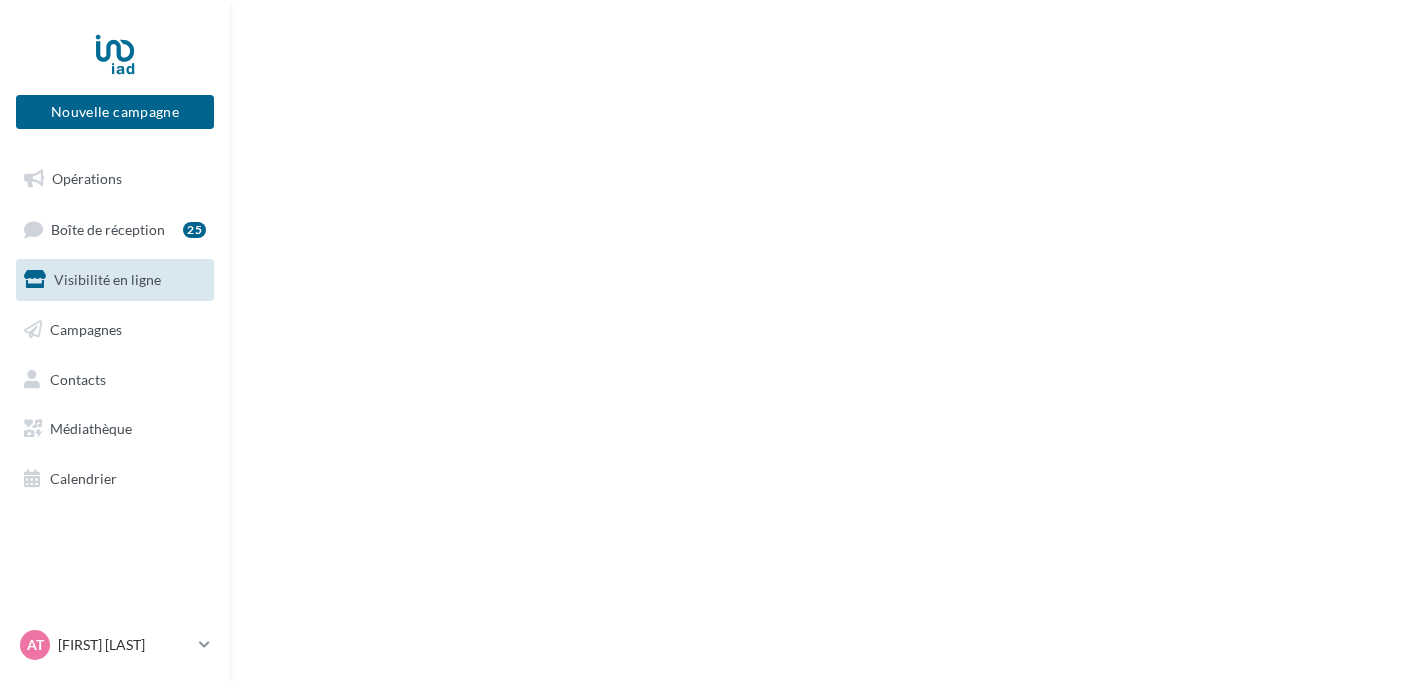 scroll, scrollTop: 0, scrollLeft: 0, axis: both 